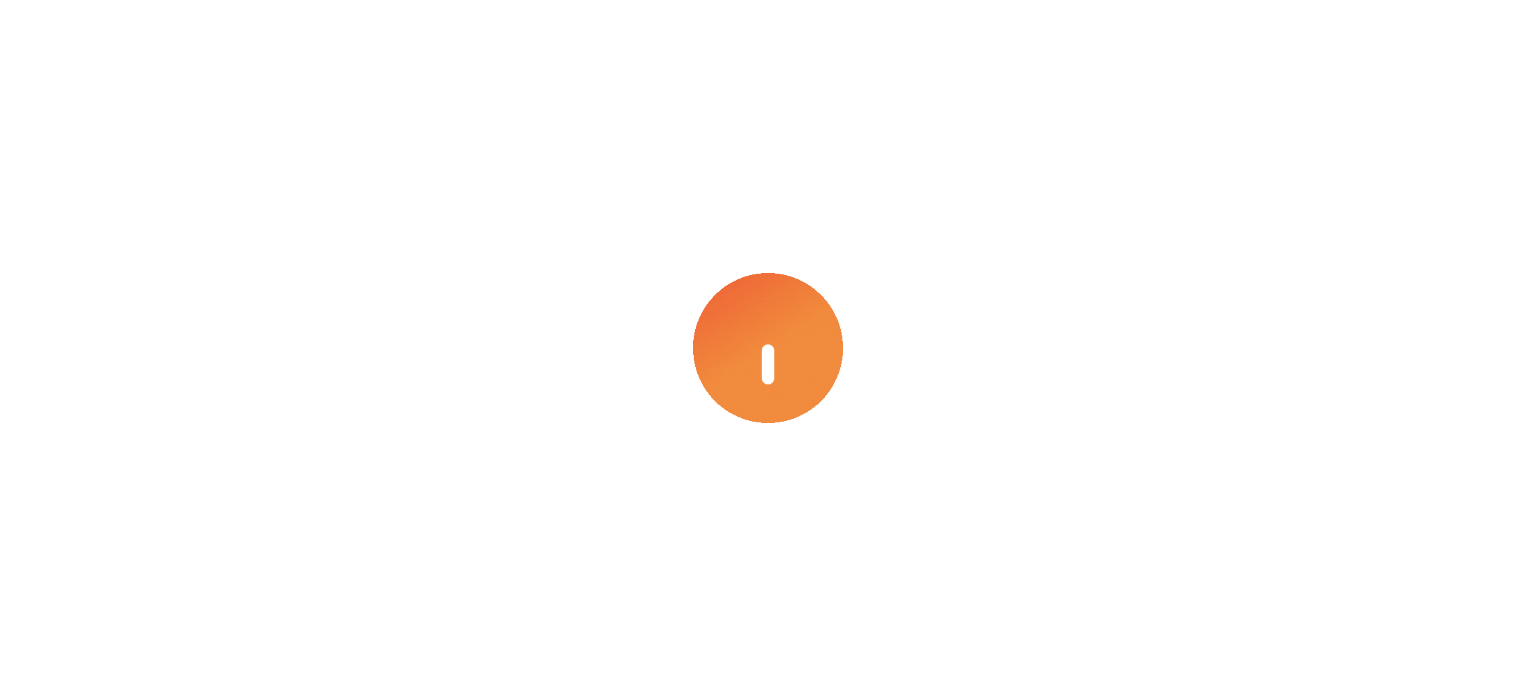 scroll, scrollTop: 0, scrollLeft: 0, axis: both 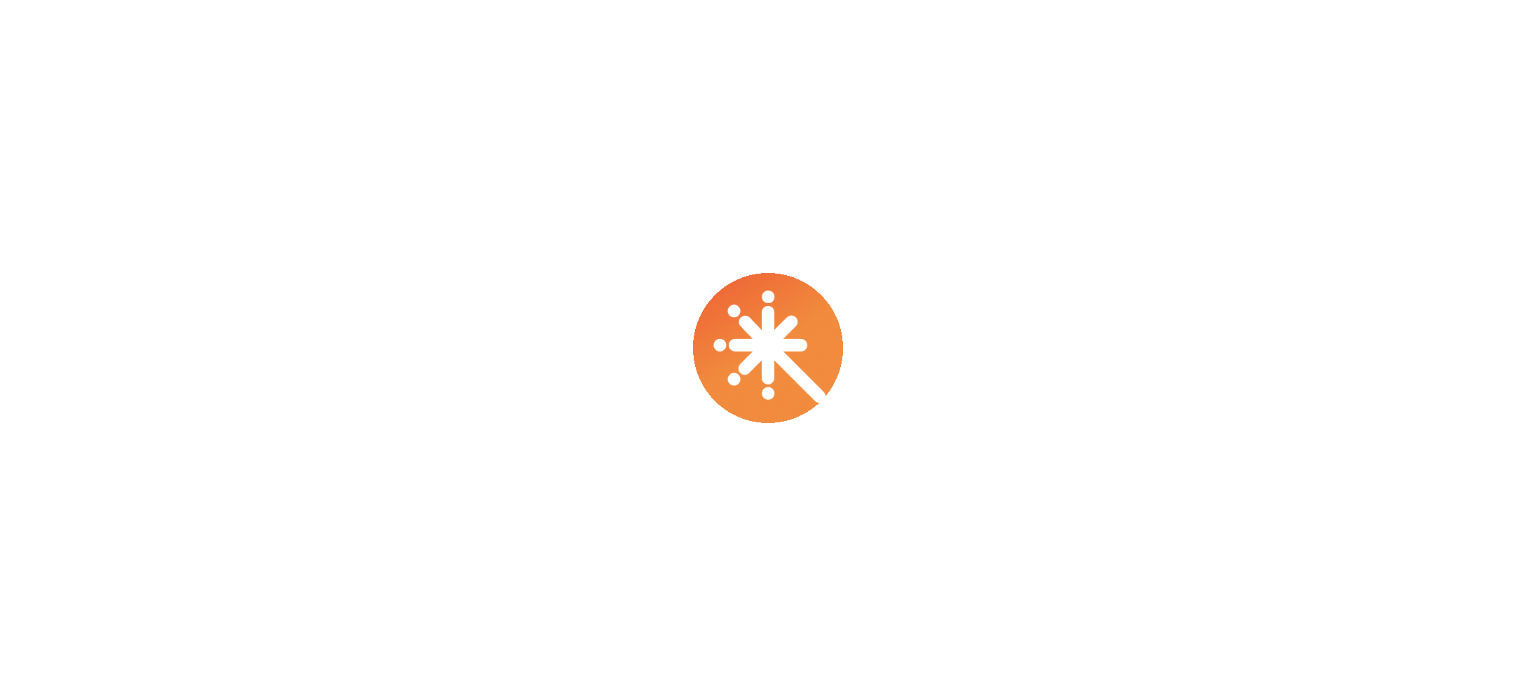 select on "****" 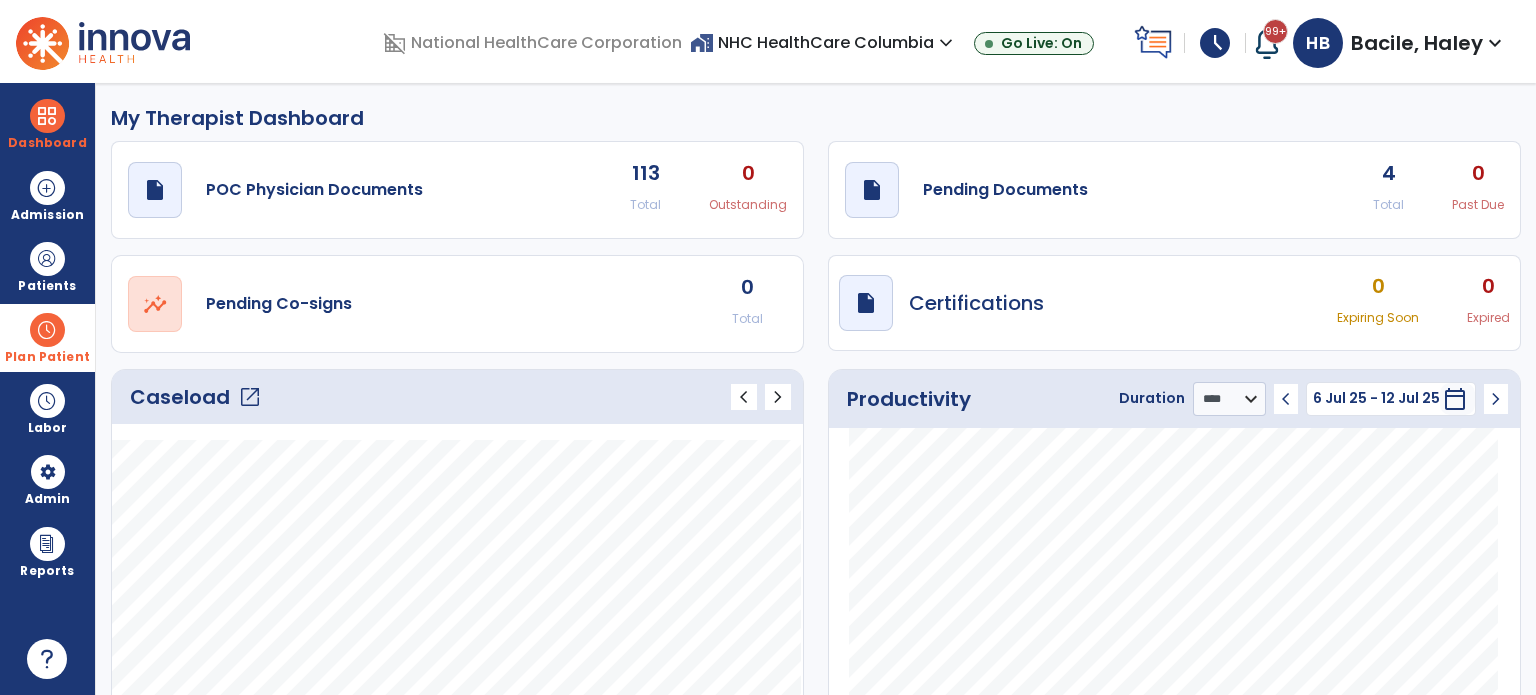click on "Plan Patient" at bounding box center [47, 286] 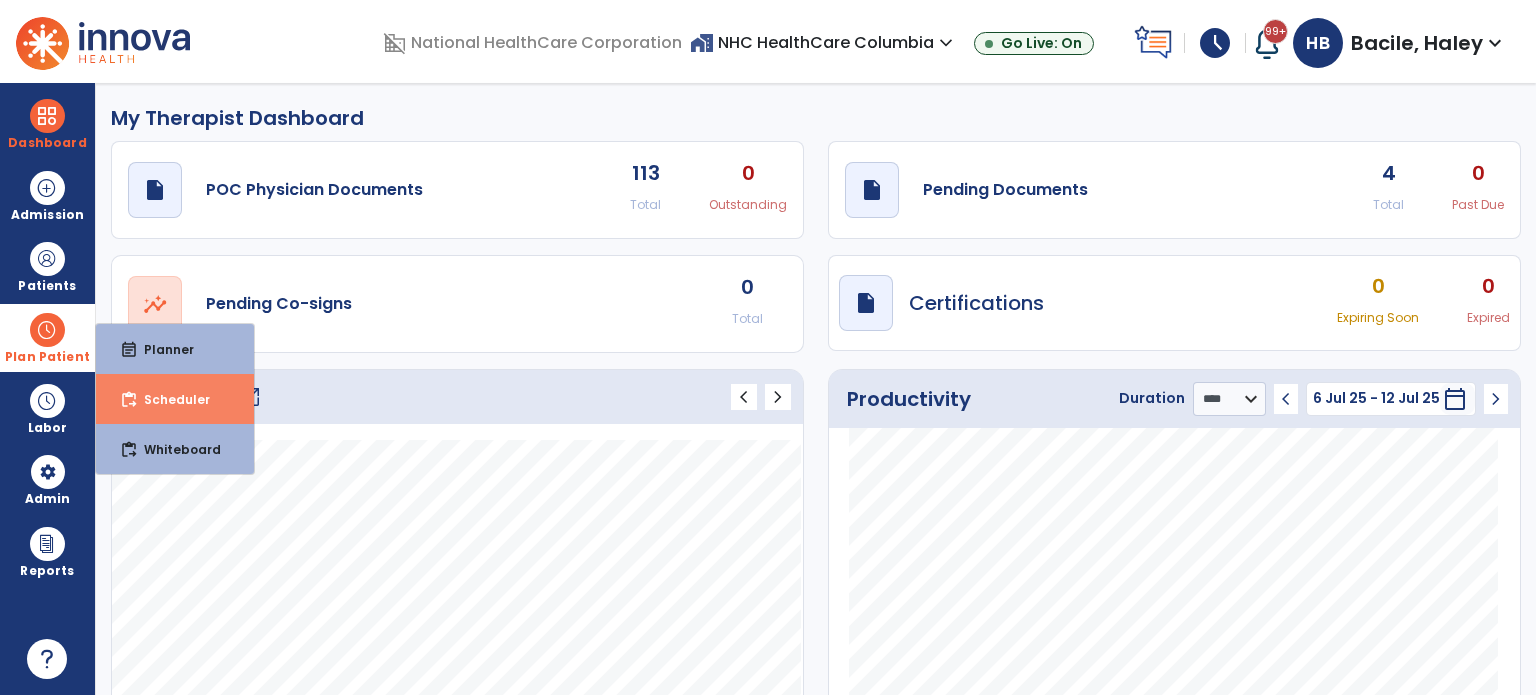 click on "content_paste_go  Scheduler" at bounding box center (175, 399) 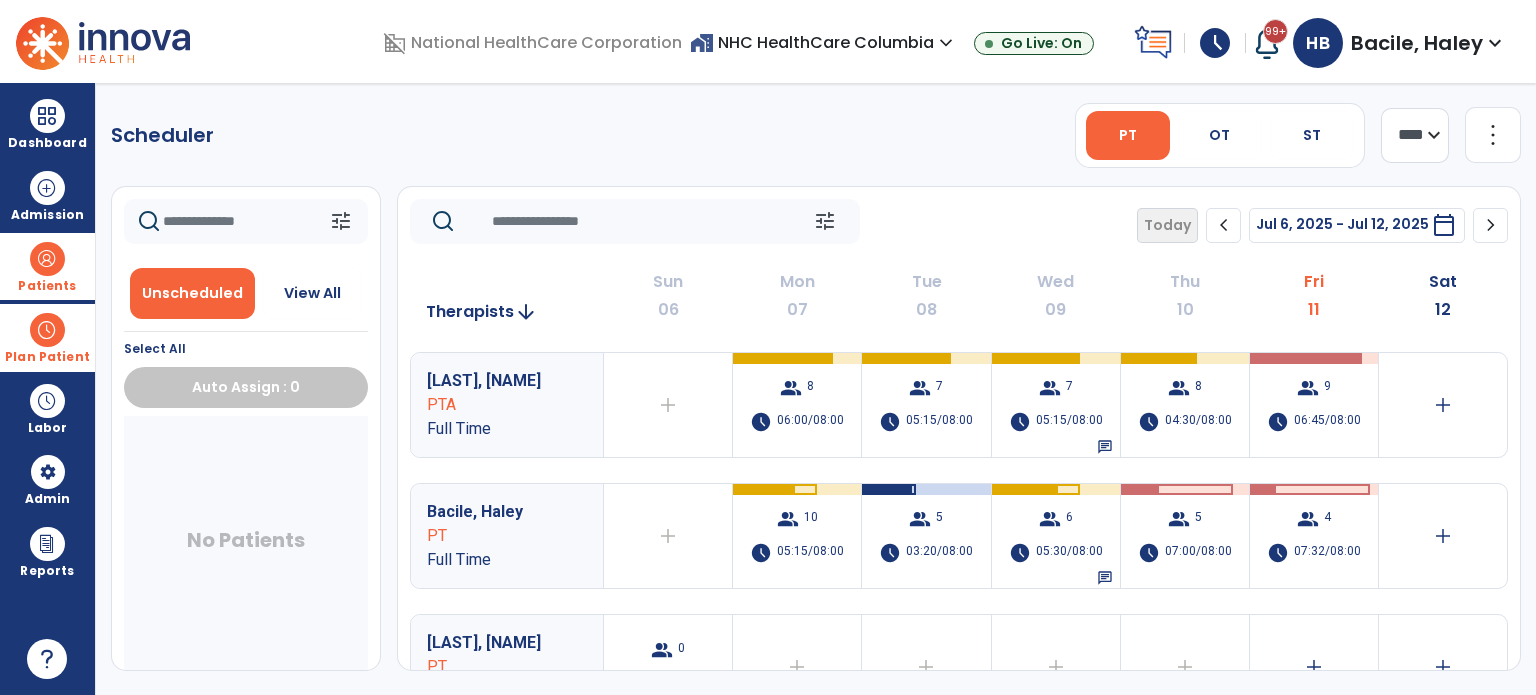click on "Patients" at bounding box center [47, 266] 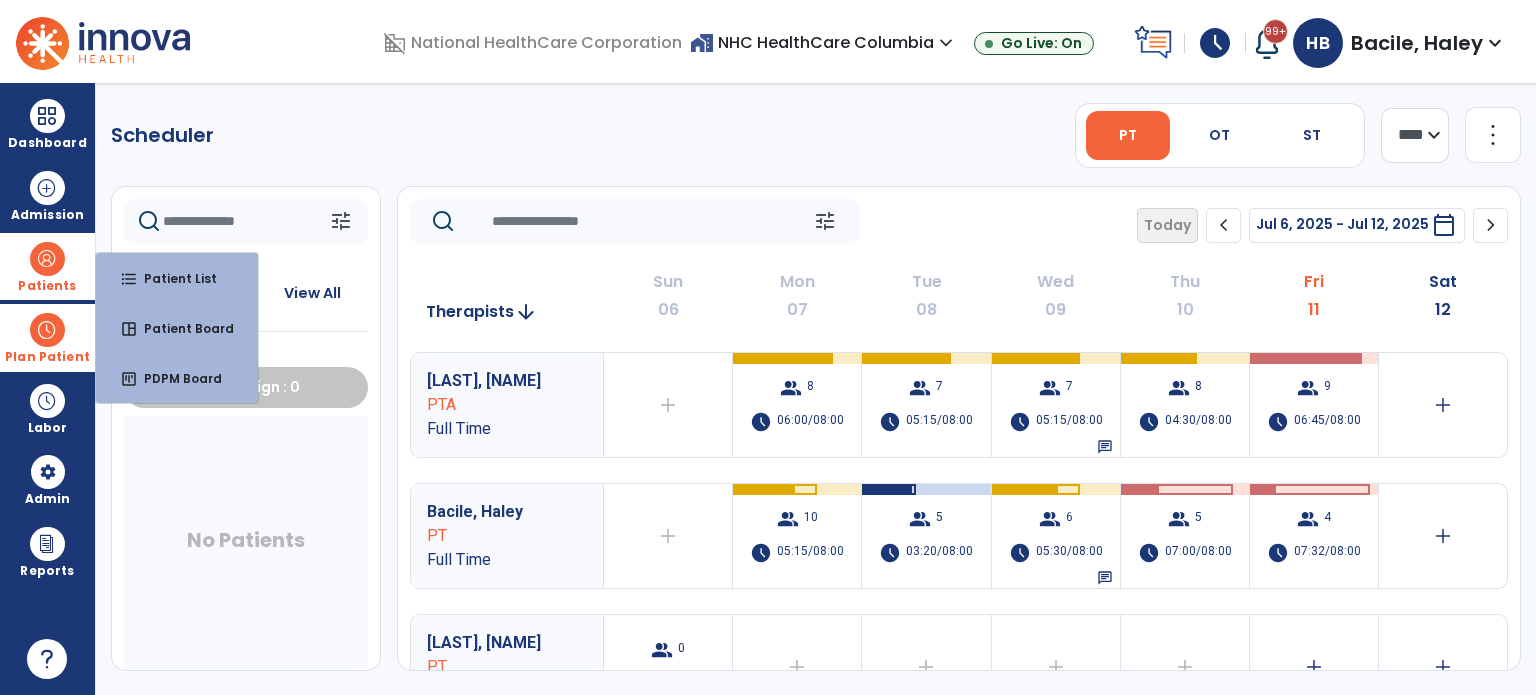 click on "Patients" at bounding box center [47, 266] 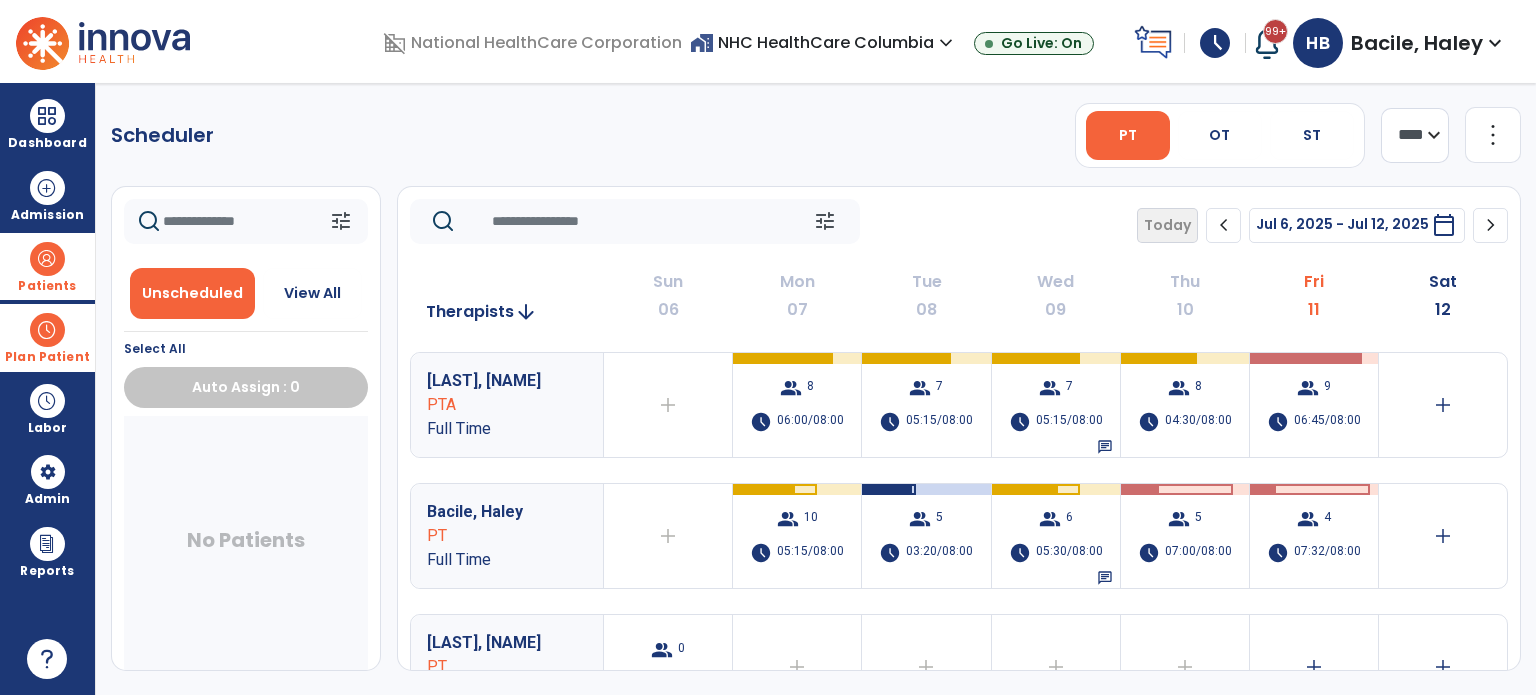 click on "Patients" at bounding box center (47, 286) 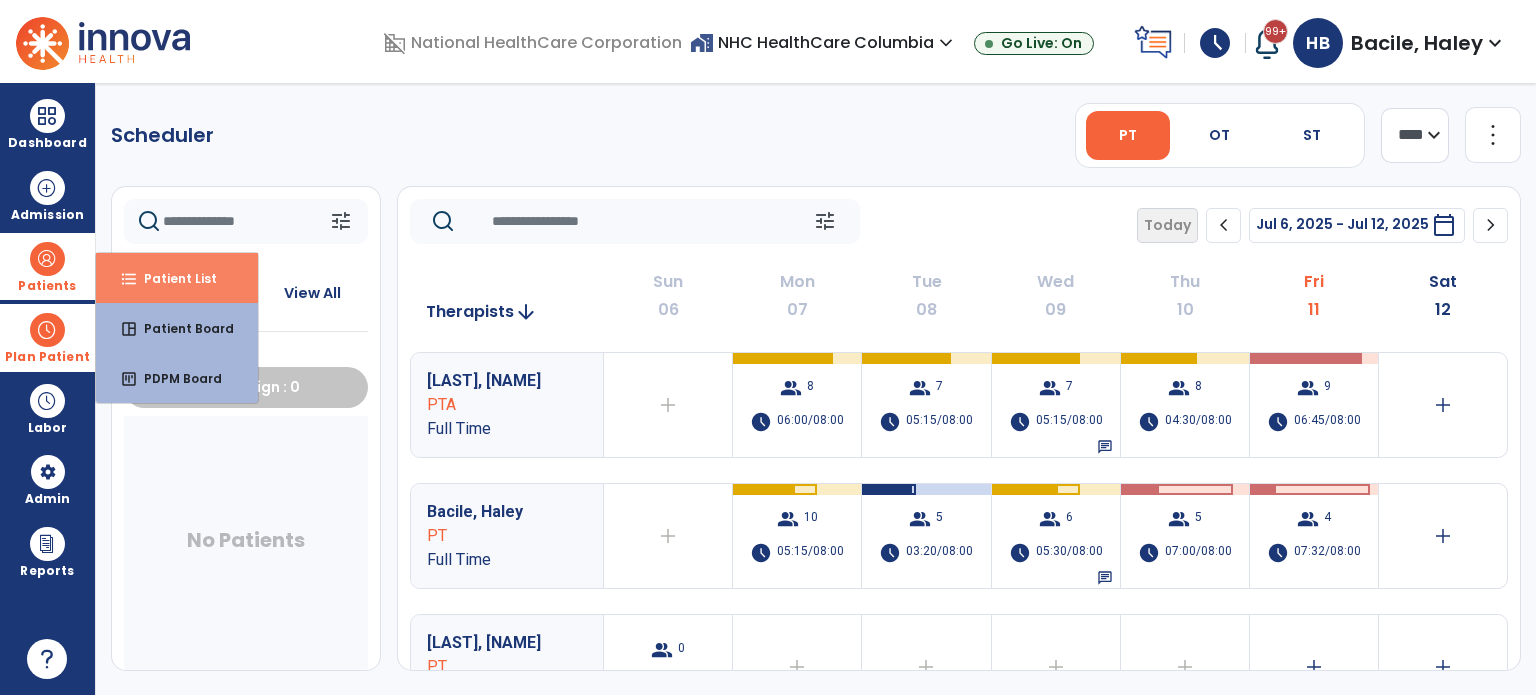 click on "format_list_bulleted  Patient List" at bounding box center [177, 278] 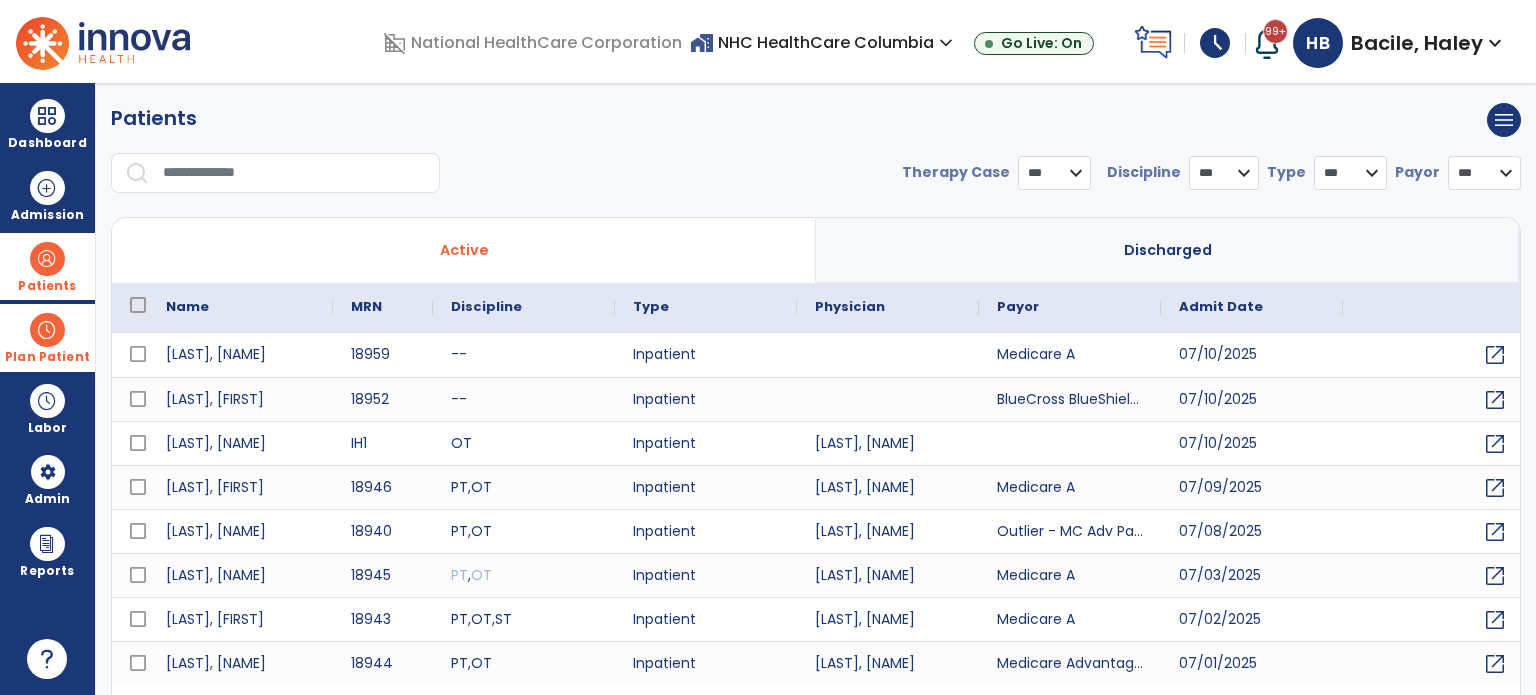 click at bounding box center [294, 173] 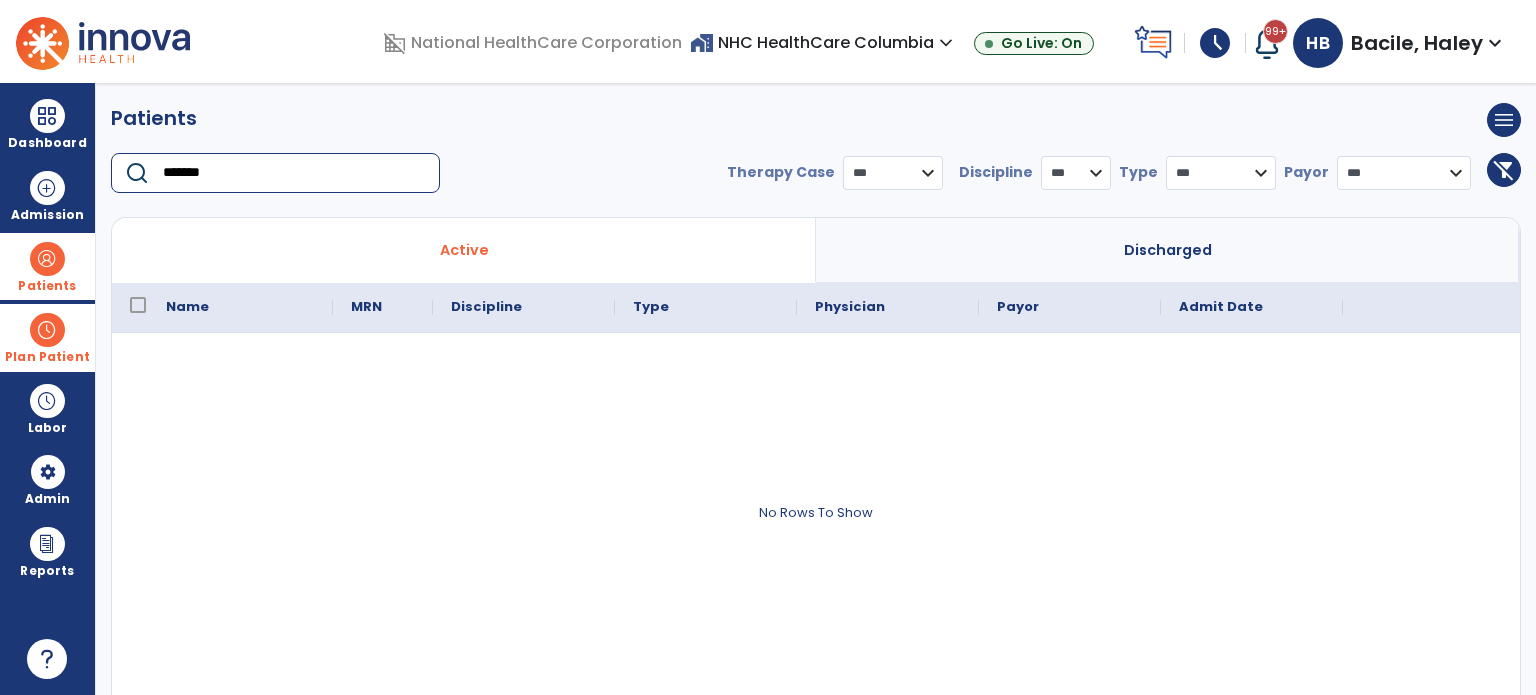 type on "*******" 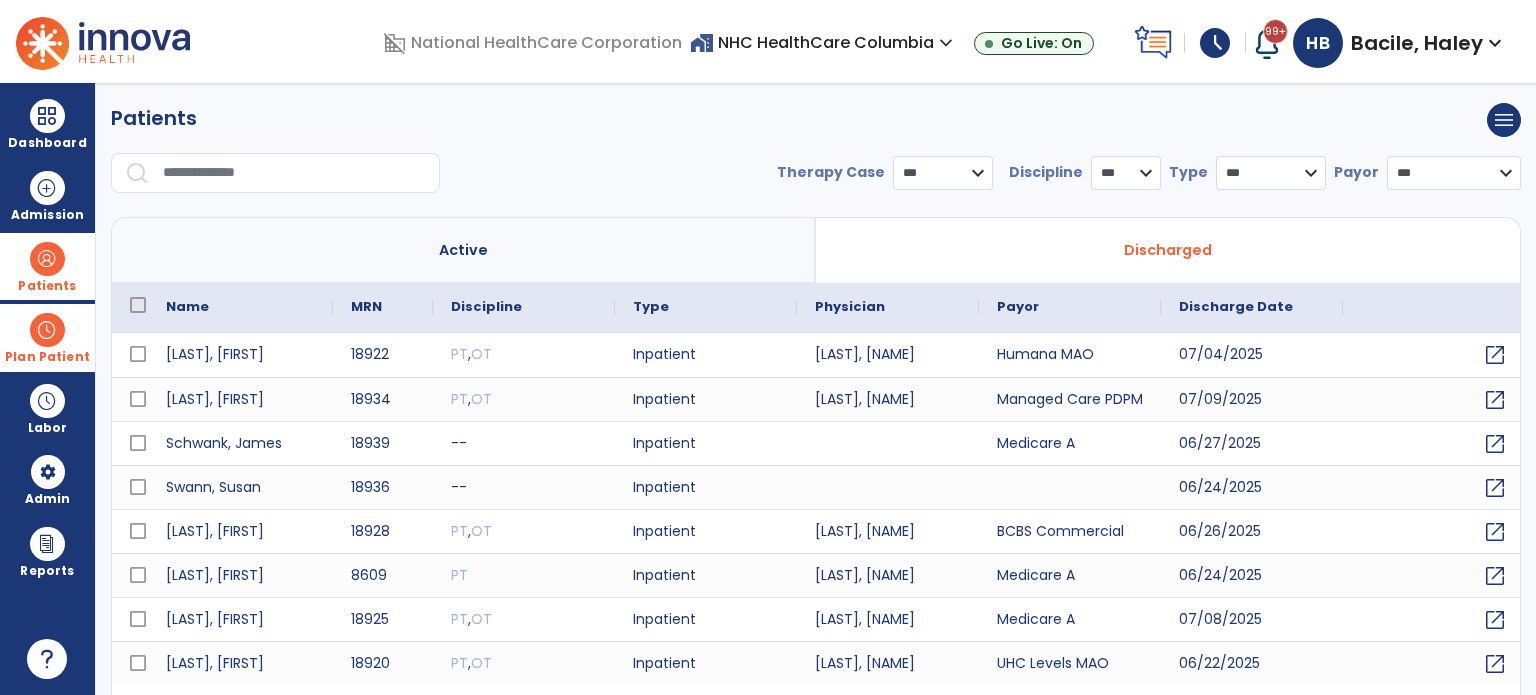 click at bounding box center (294, 173) 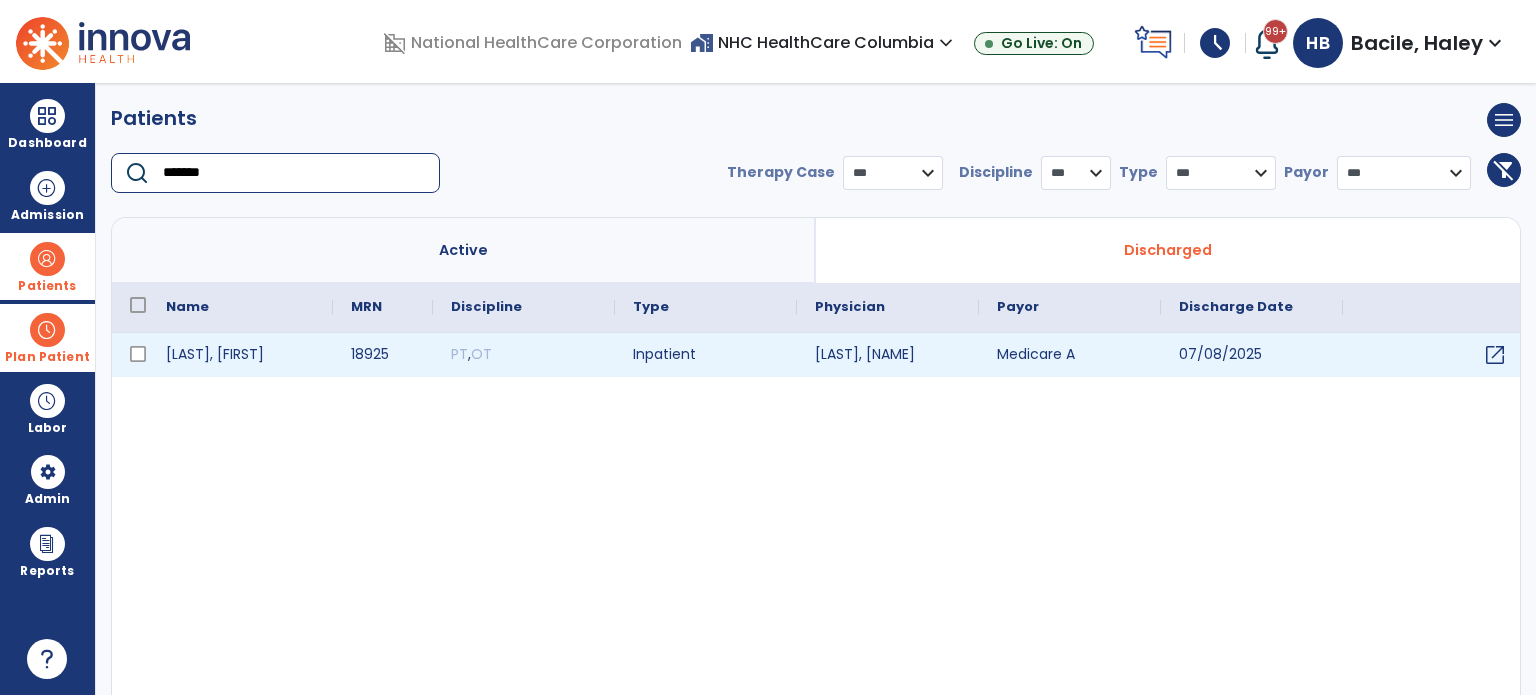 type on "*******" 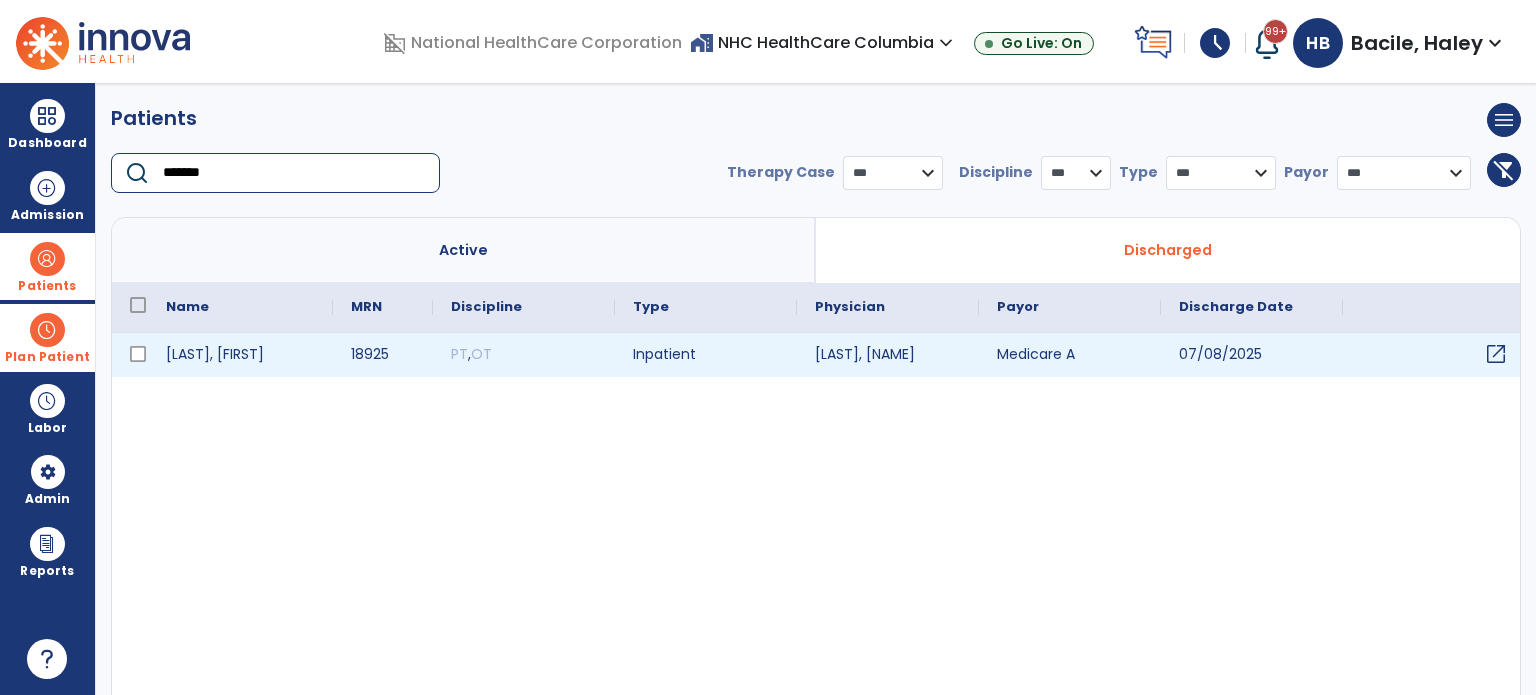 click on "open_in_new" at bounding box center (1496, 354) 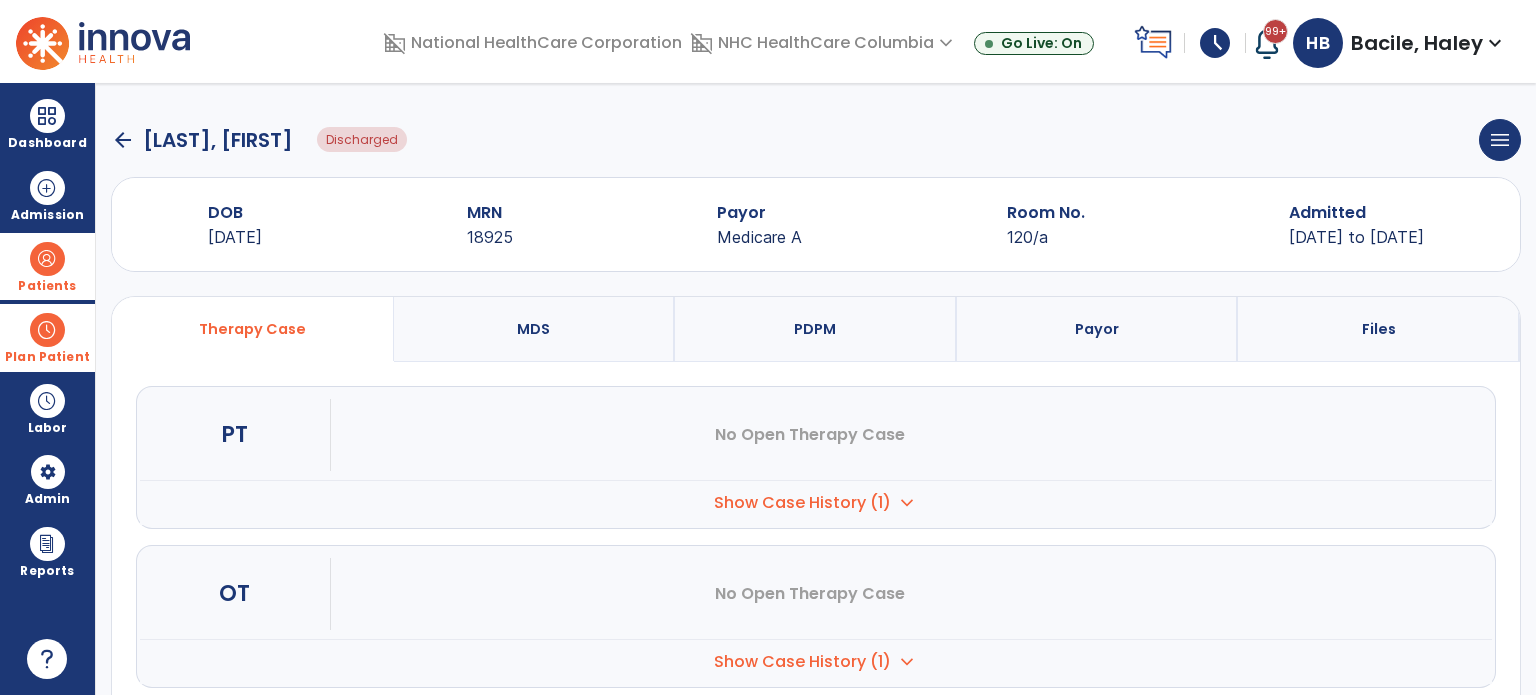 click on "Show Case History (1)" at bounding box center (802, 503) 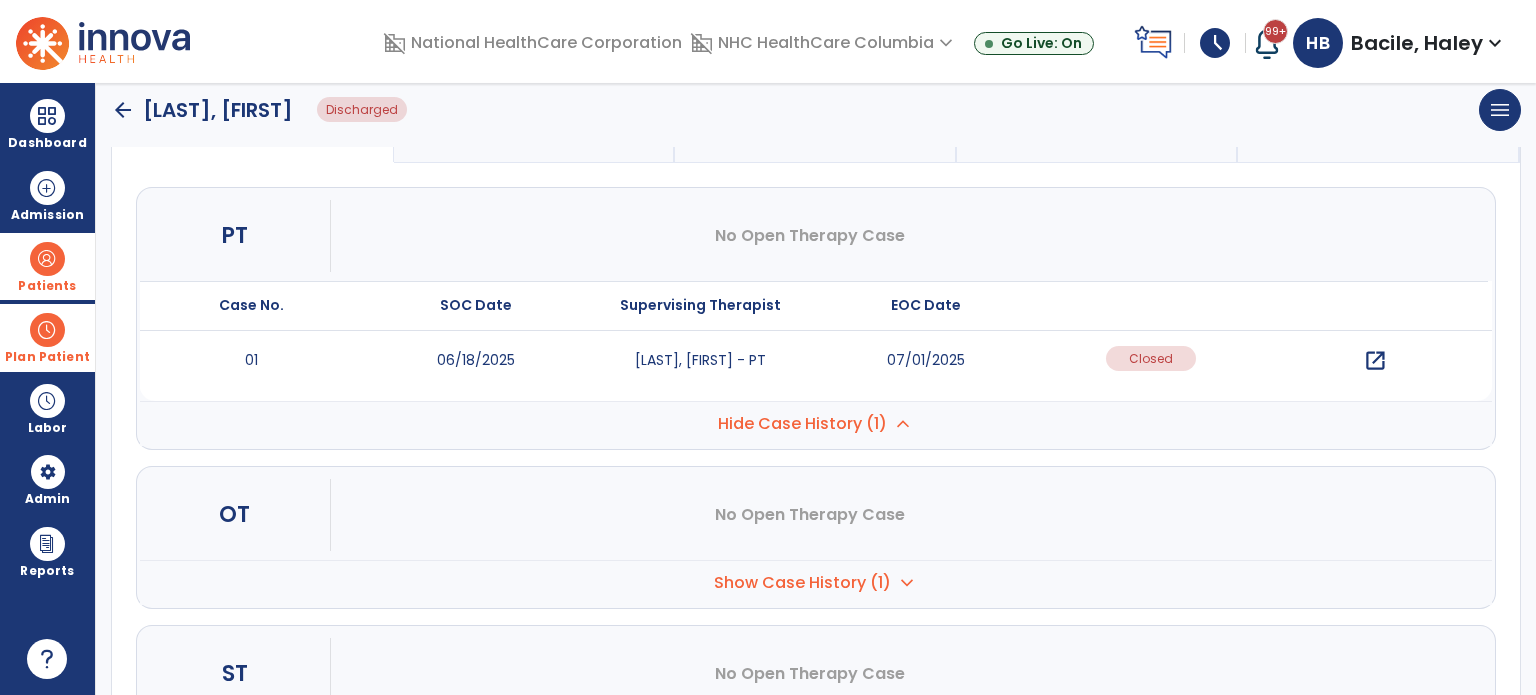 scroll, scrollTop: 200, scrollLeft: 0, axis: vertical 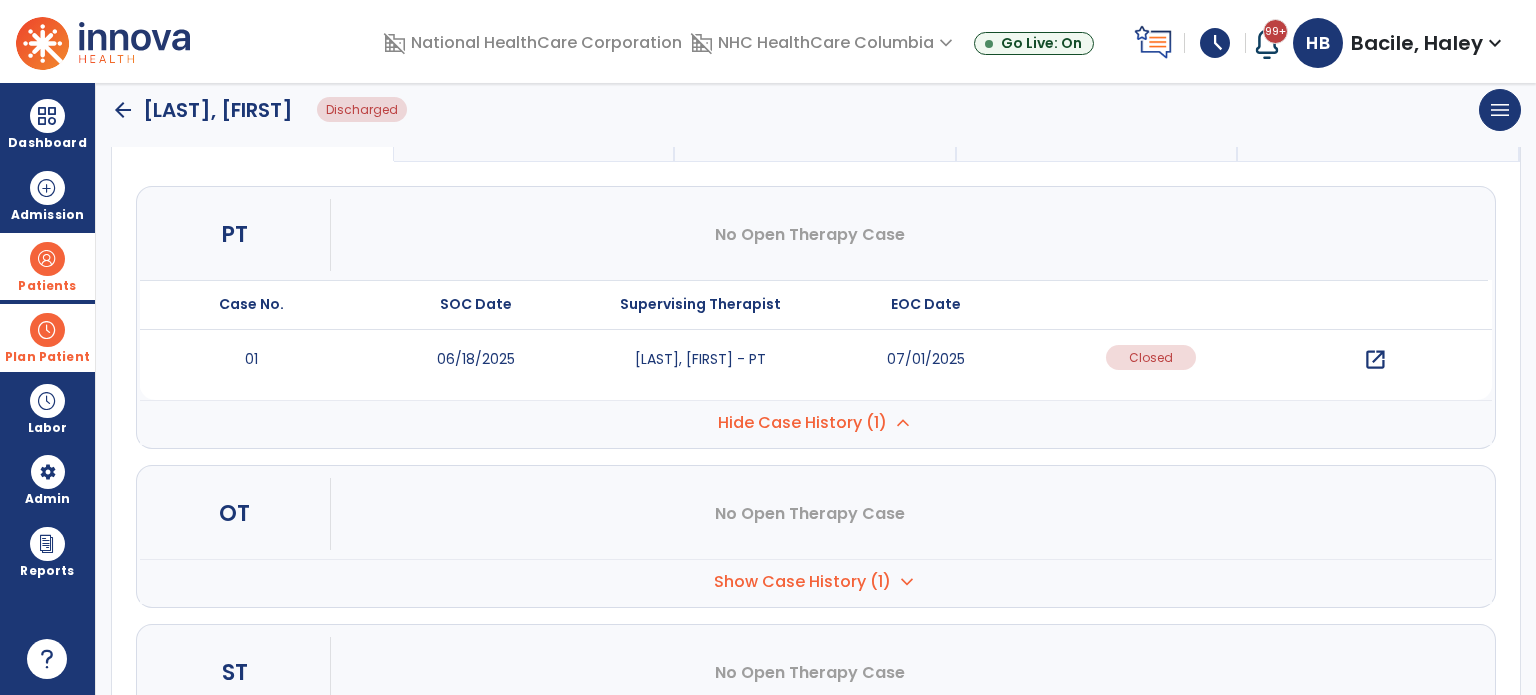 click on "open_in_new" at bounding box center [1375, 360] 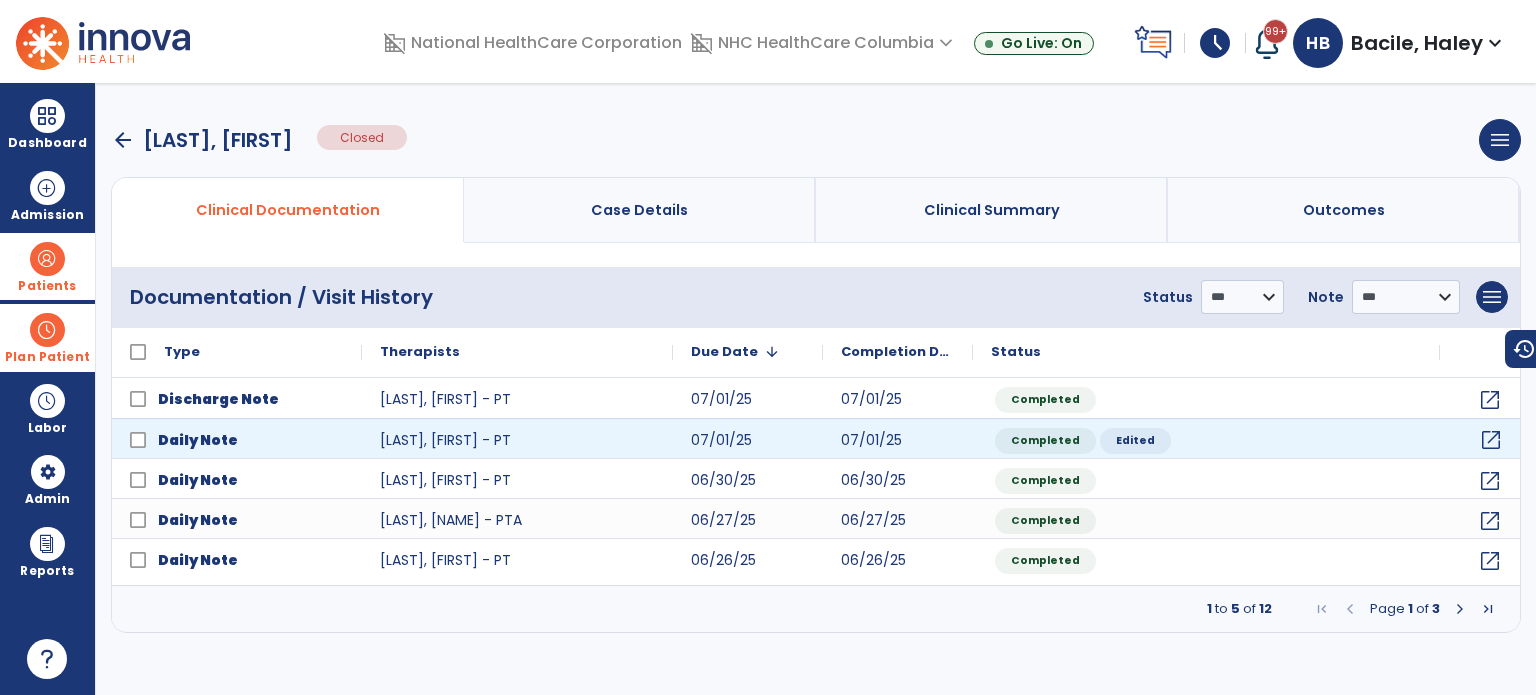 click on "open_in_new" 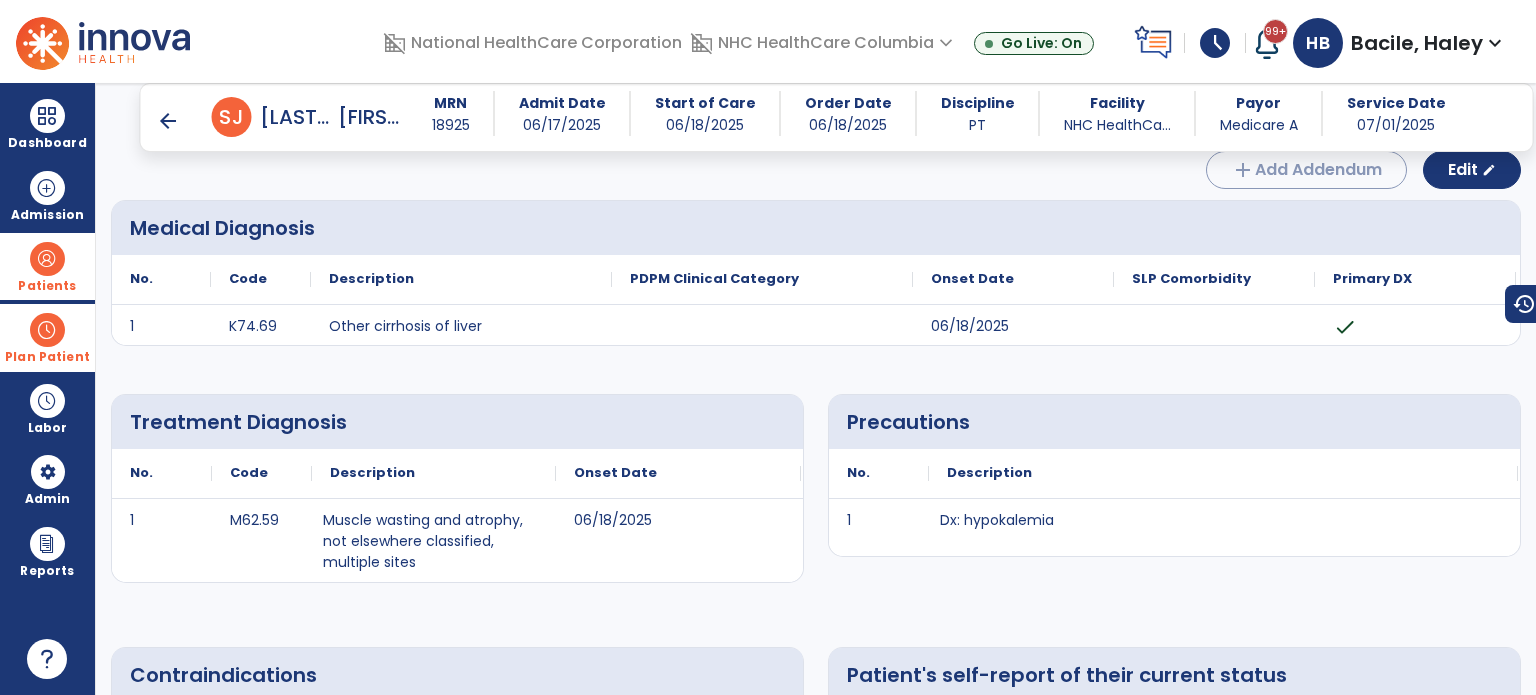 scroll, scrollTop: 0, scrollLeft: 0, axis: both 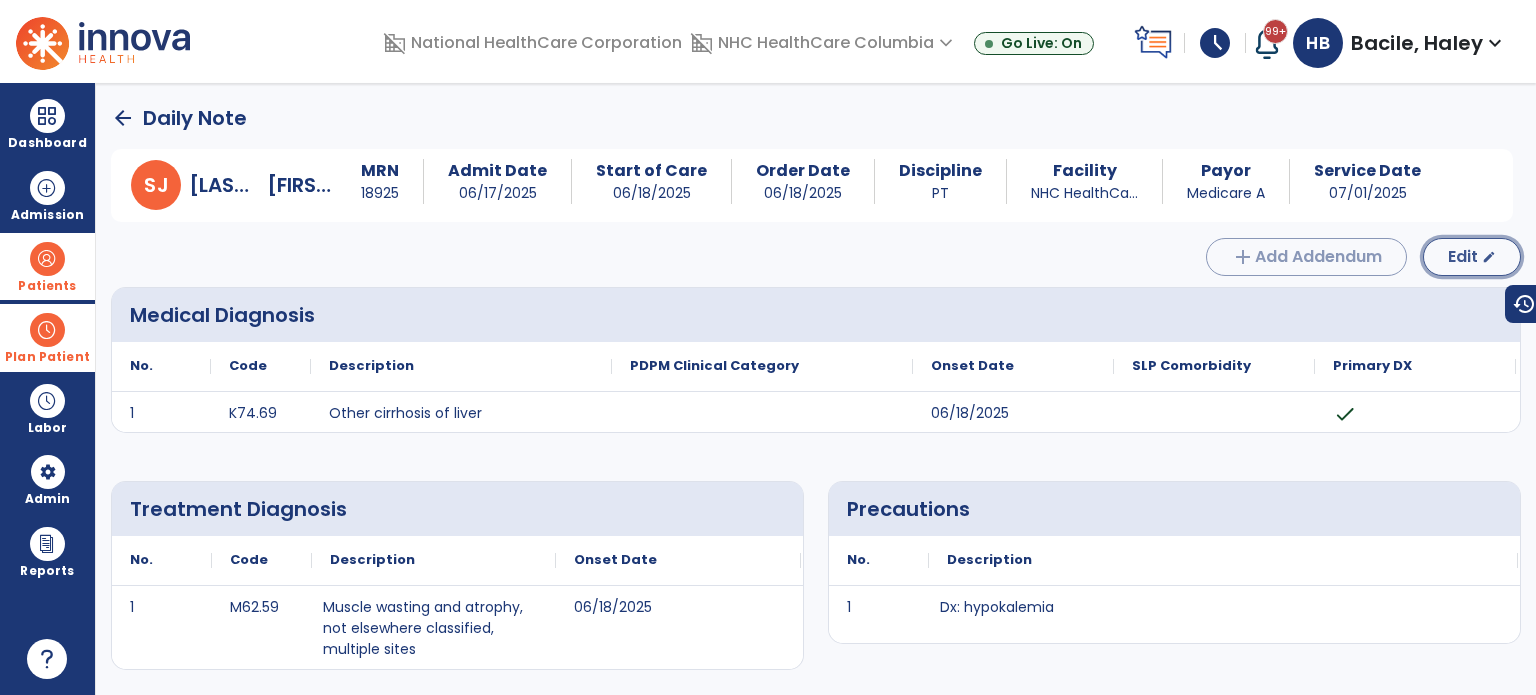 click on "Edit  edit" 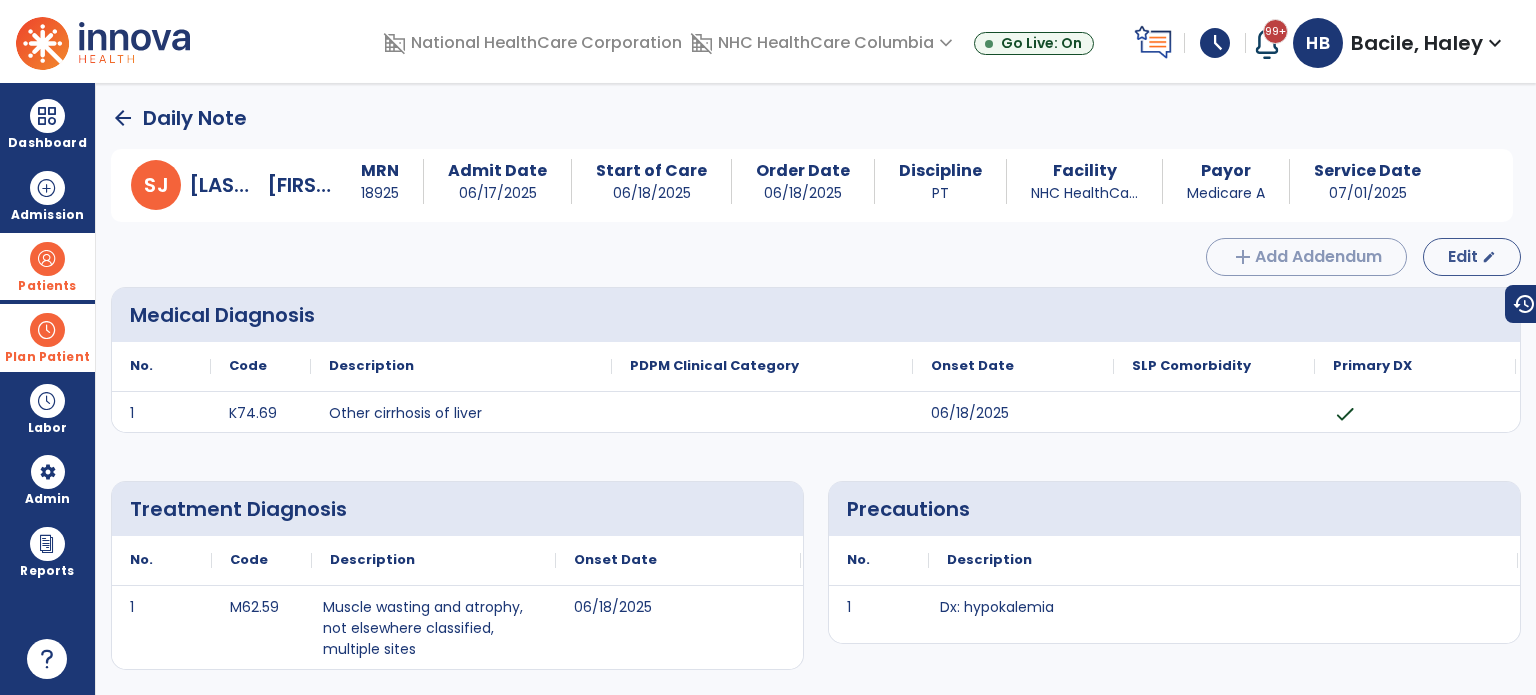 select on "*" 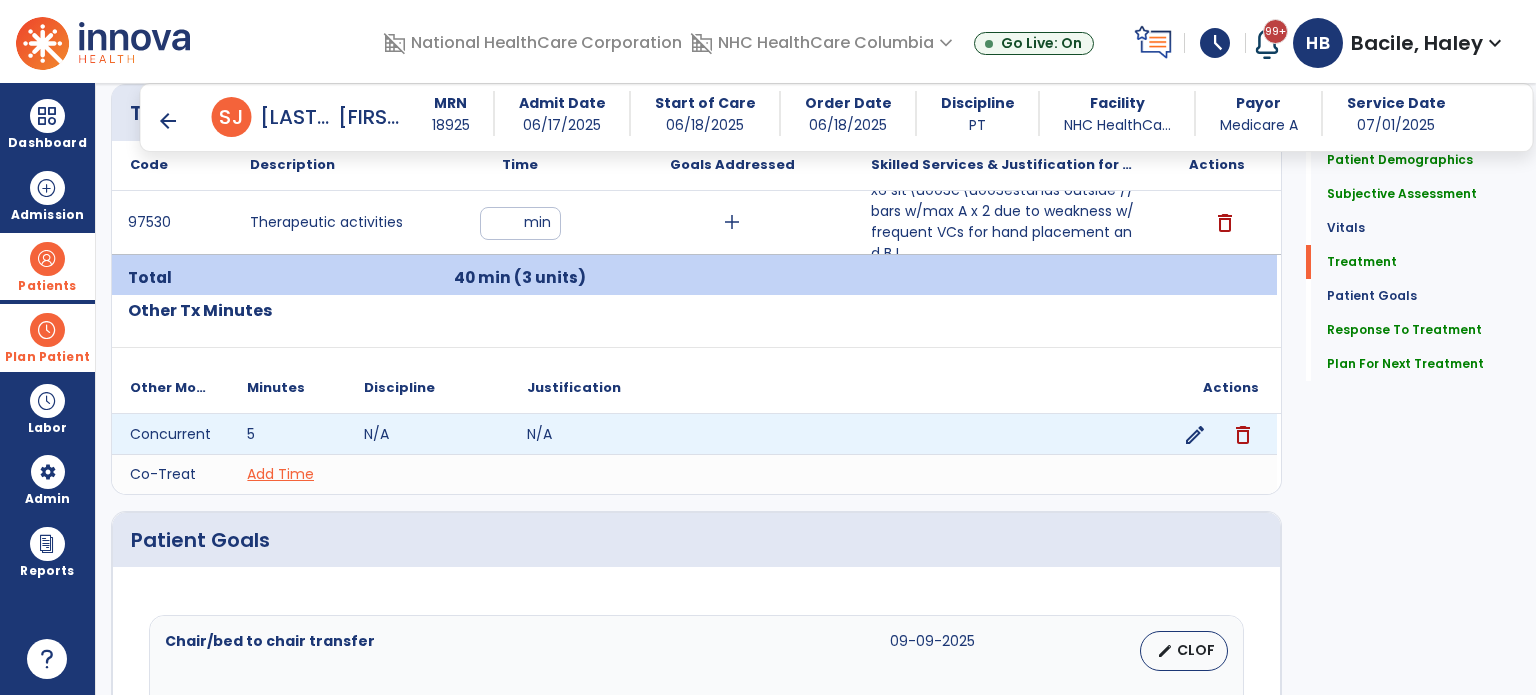 scroll, scrollTop: 1200, scrollLeft: 0, axis: vertical 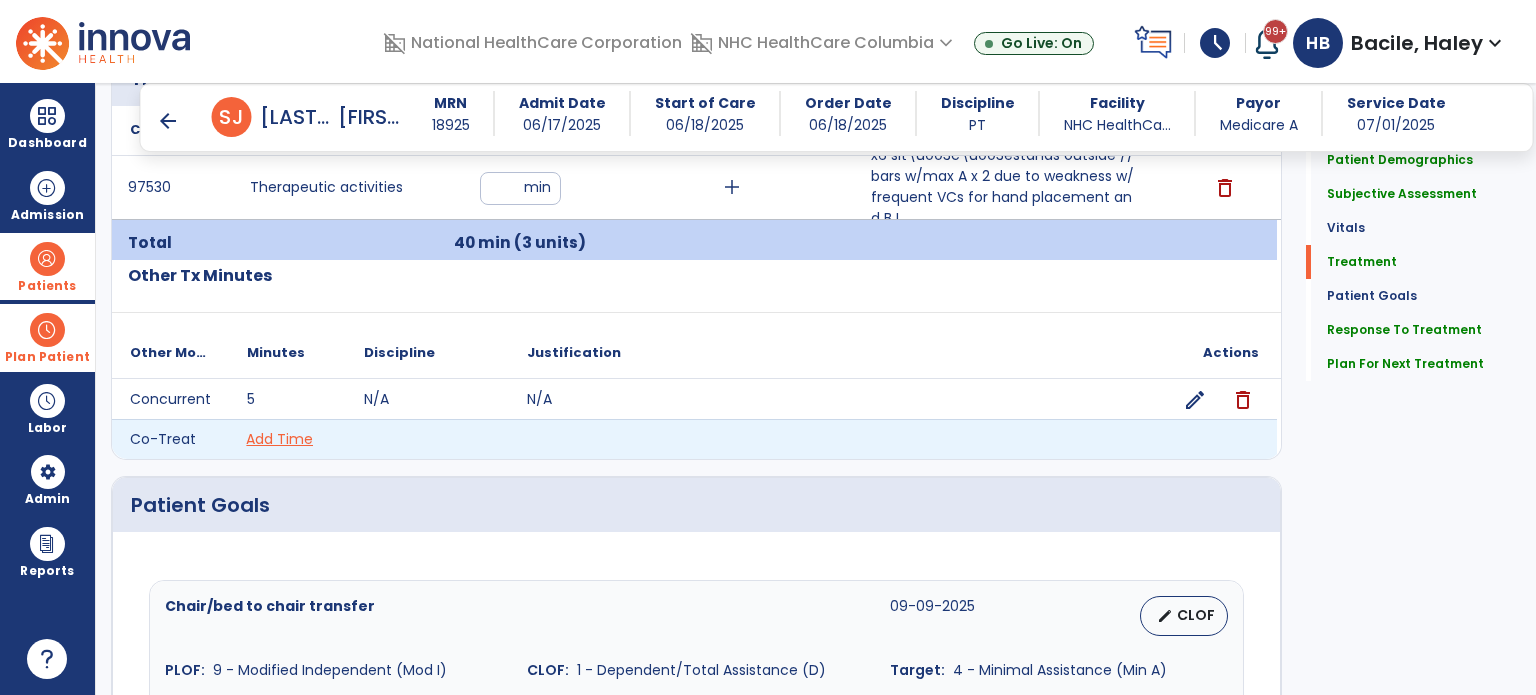 click on "Add Time" 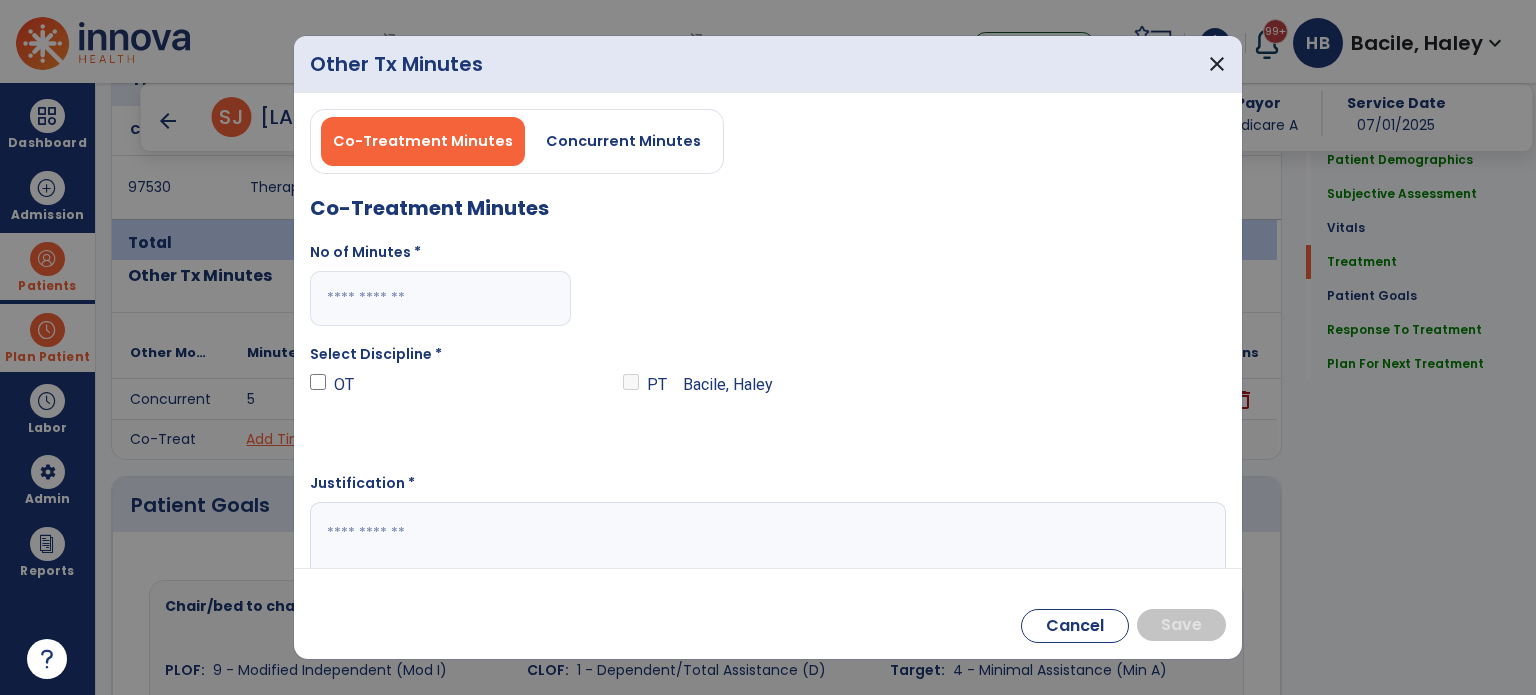 click at bounding box center [440, 298] 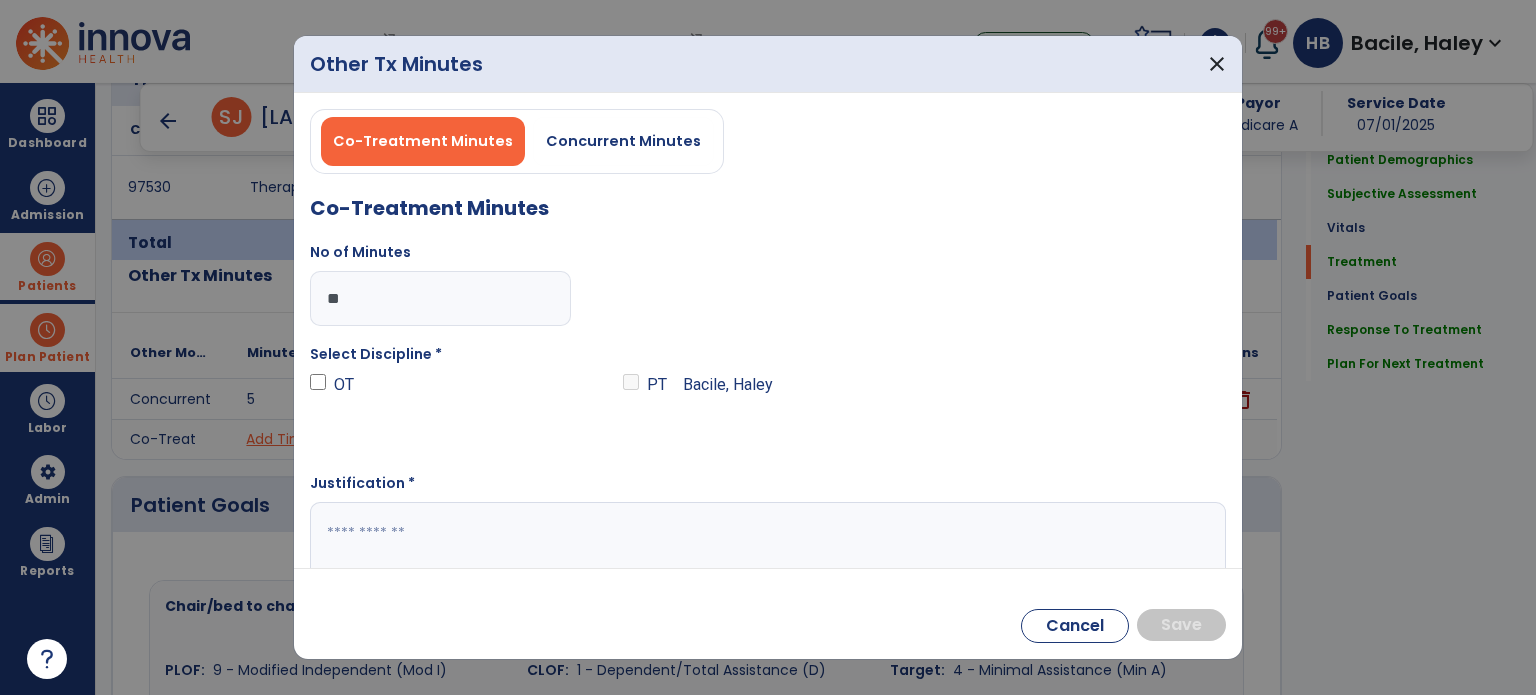 type on "**" 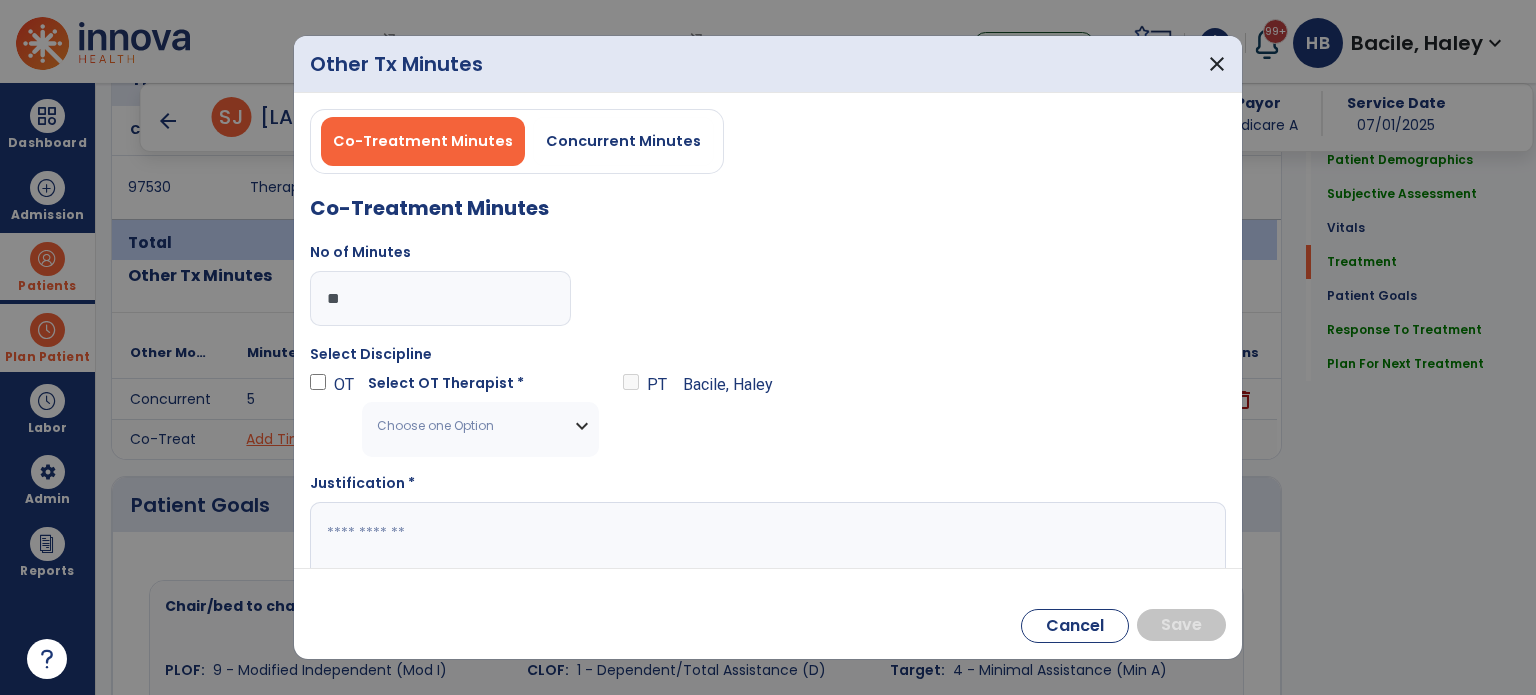click on "Choose one Option" at bounding box center [480, 426] 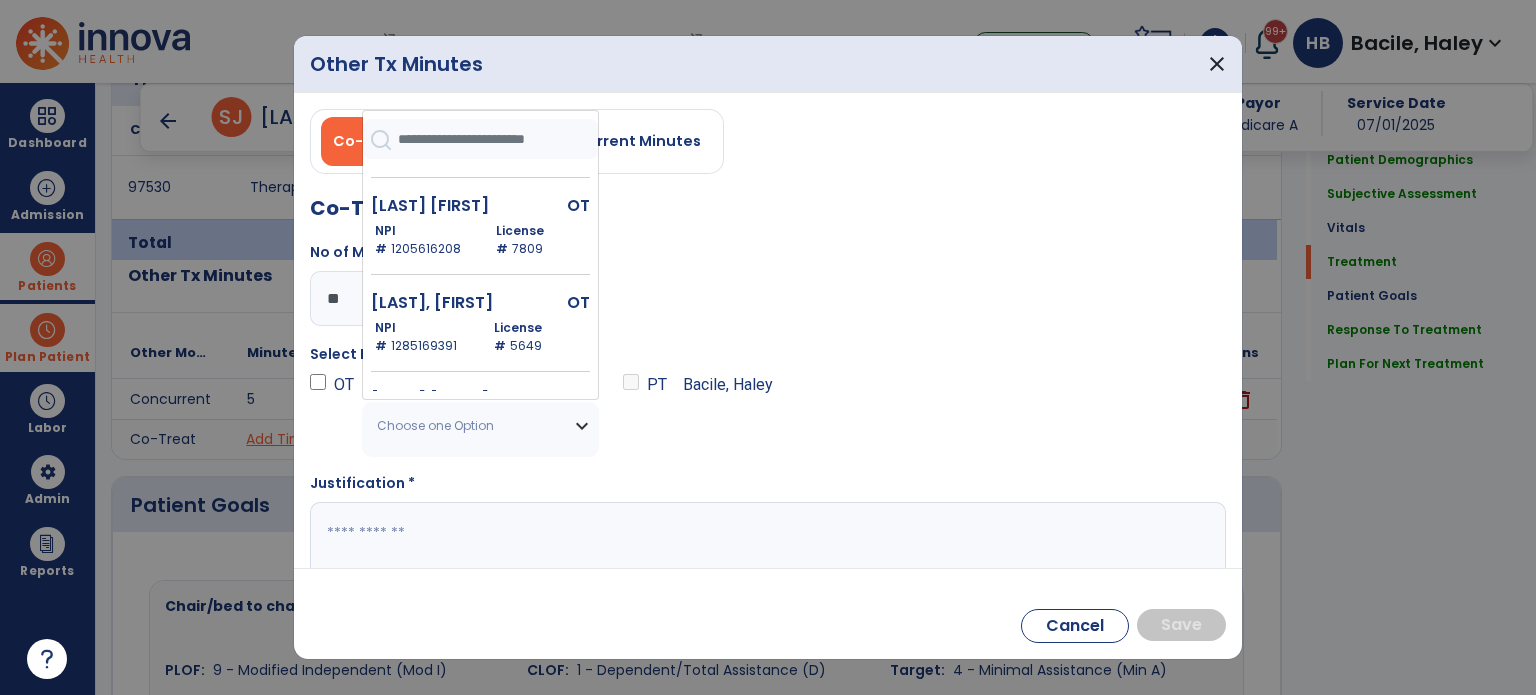 scroll, scrollTop: 1100, scrollLeft: 0, axis: vertical 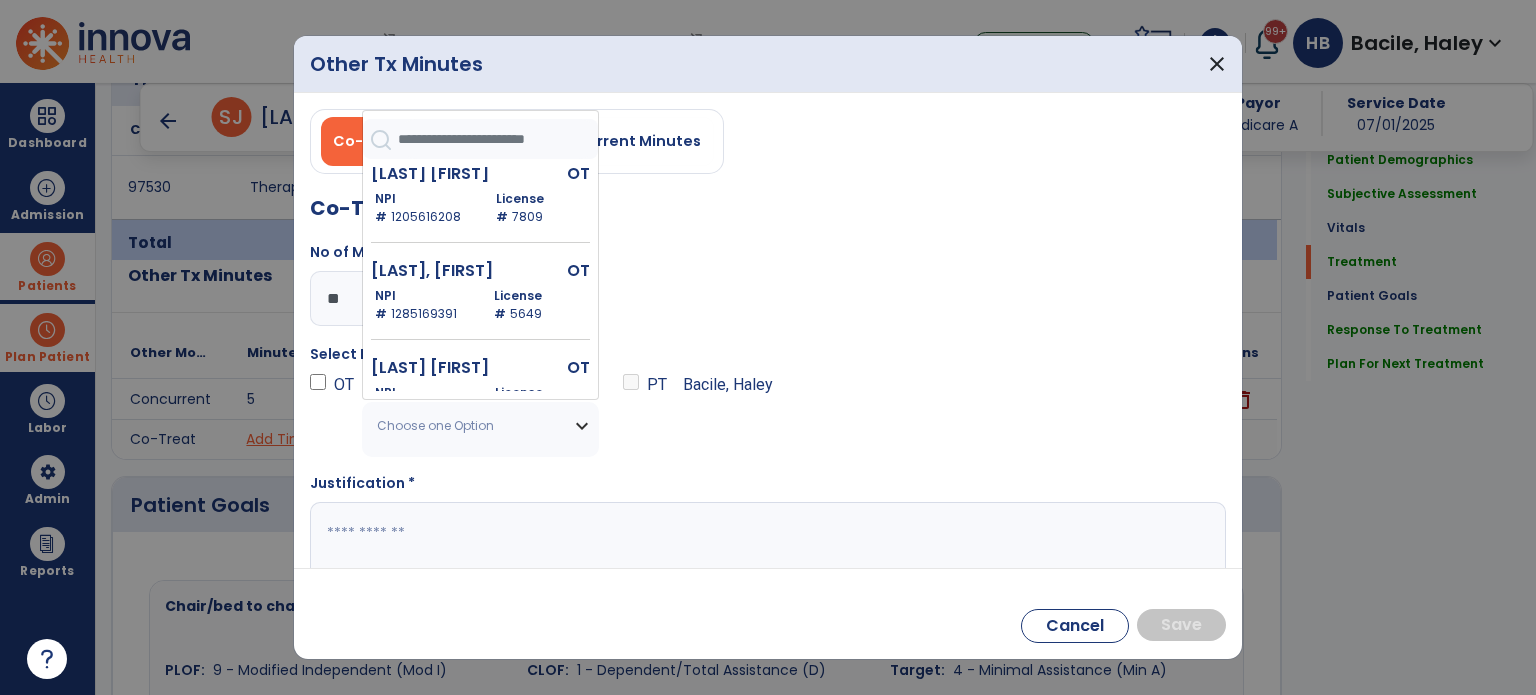 click on "NPI #  1205616208" at bounding box center [423, 208] 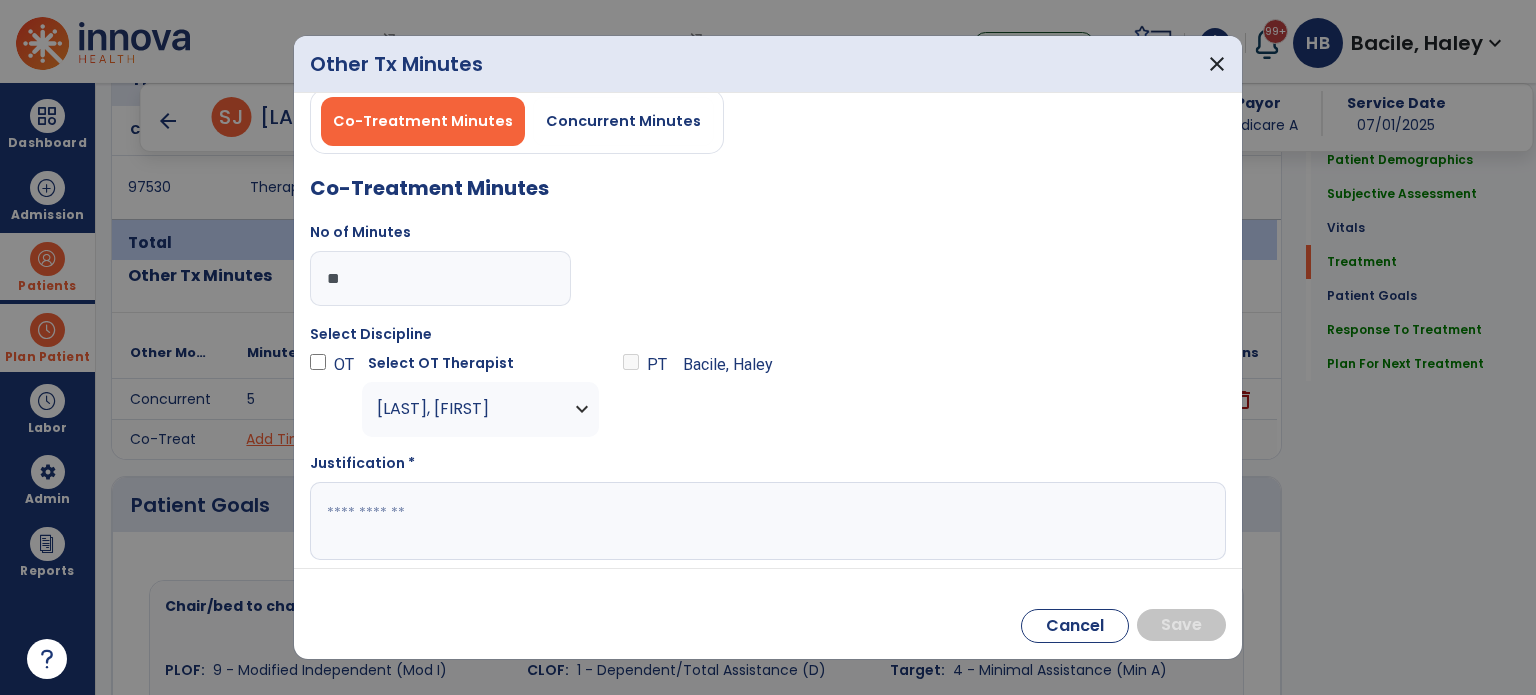 scroll, scrollTop: 26, scrollLeft: 0, axis: vertical 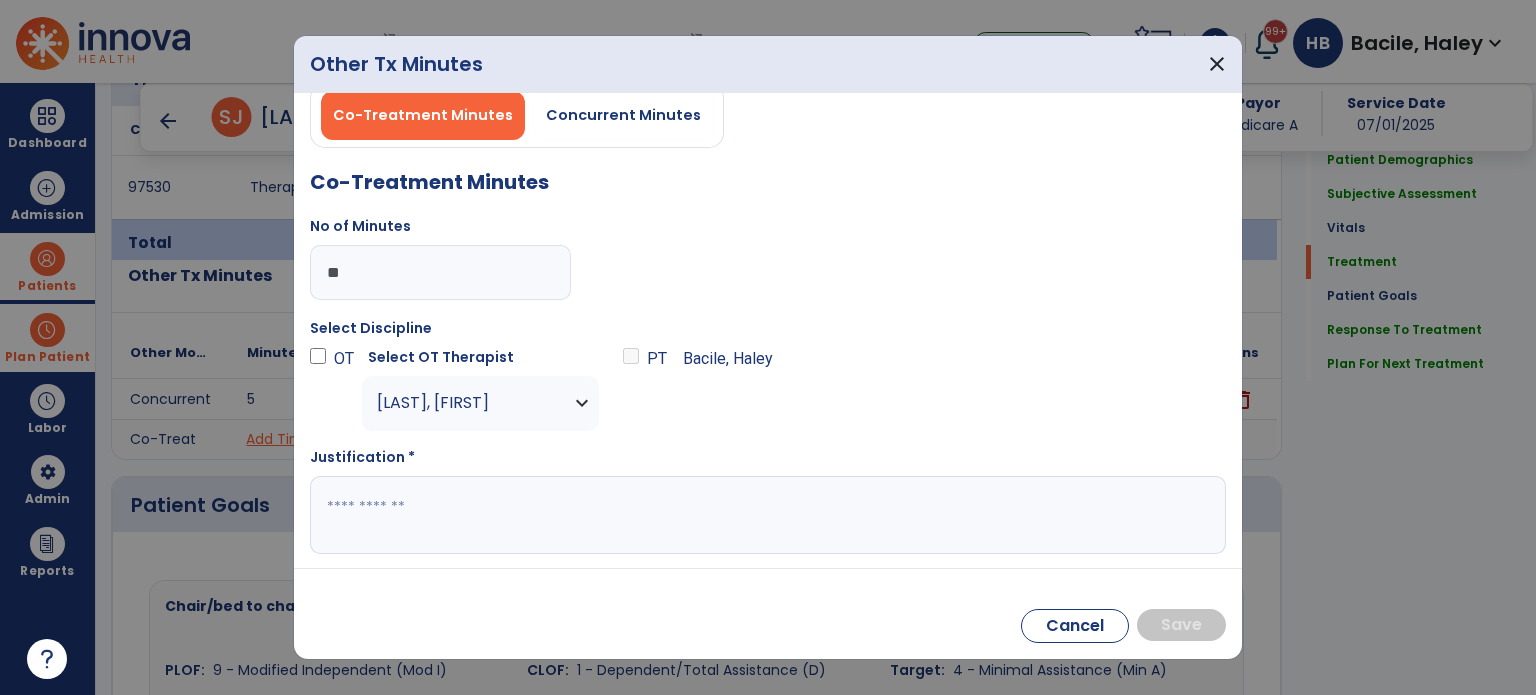 click at bounding box center [766, 515] 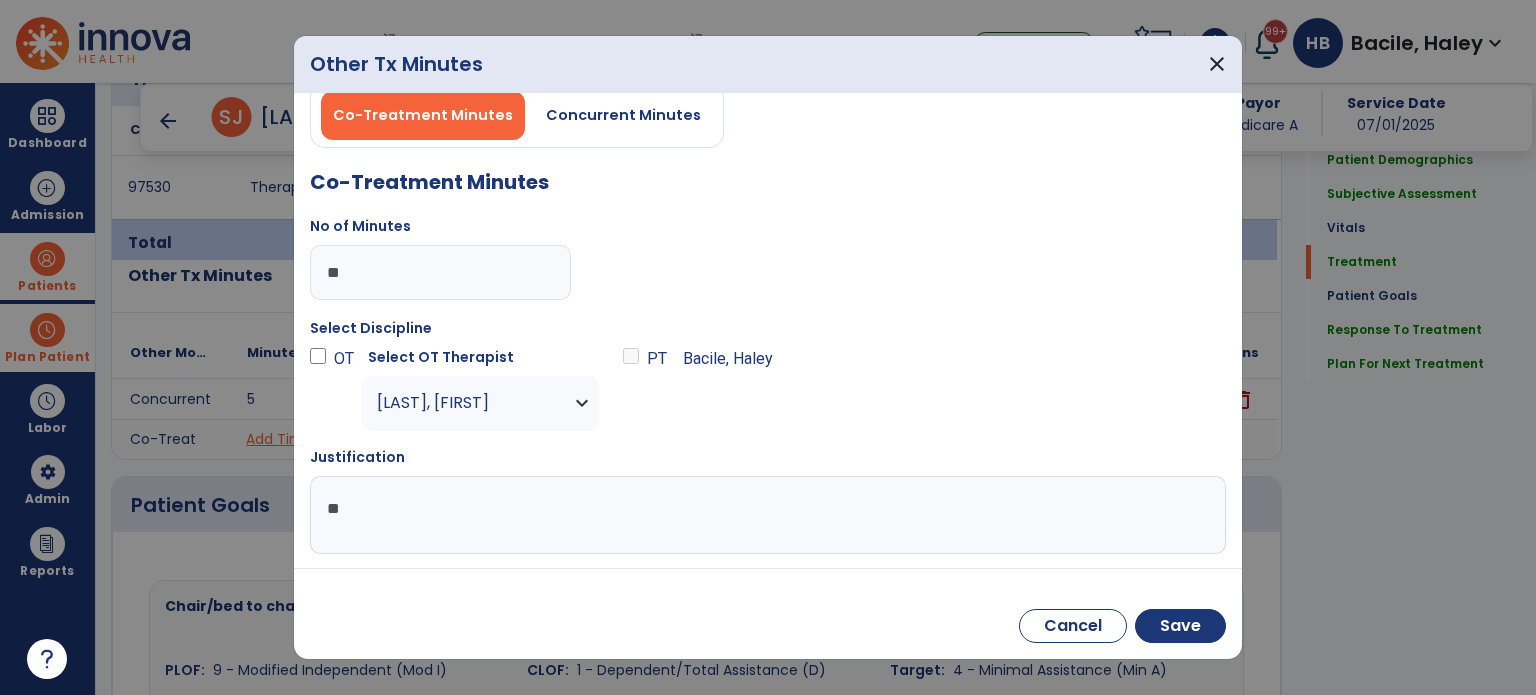 type on "*" 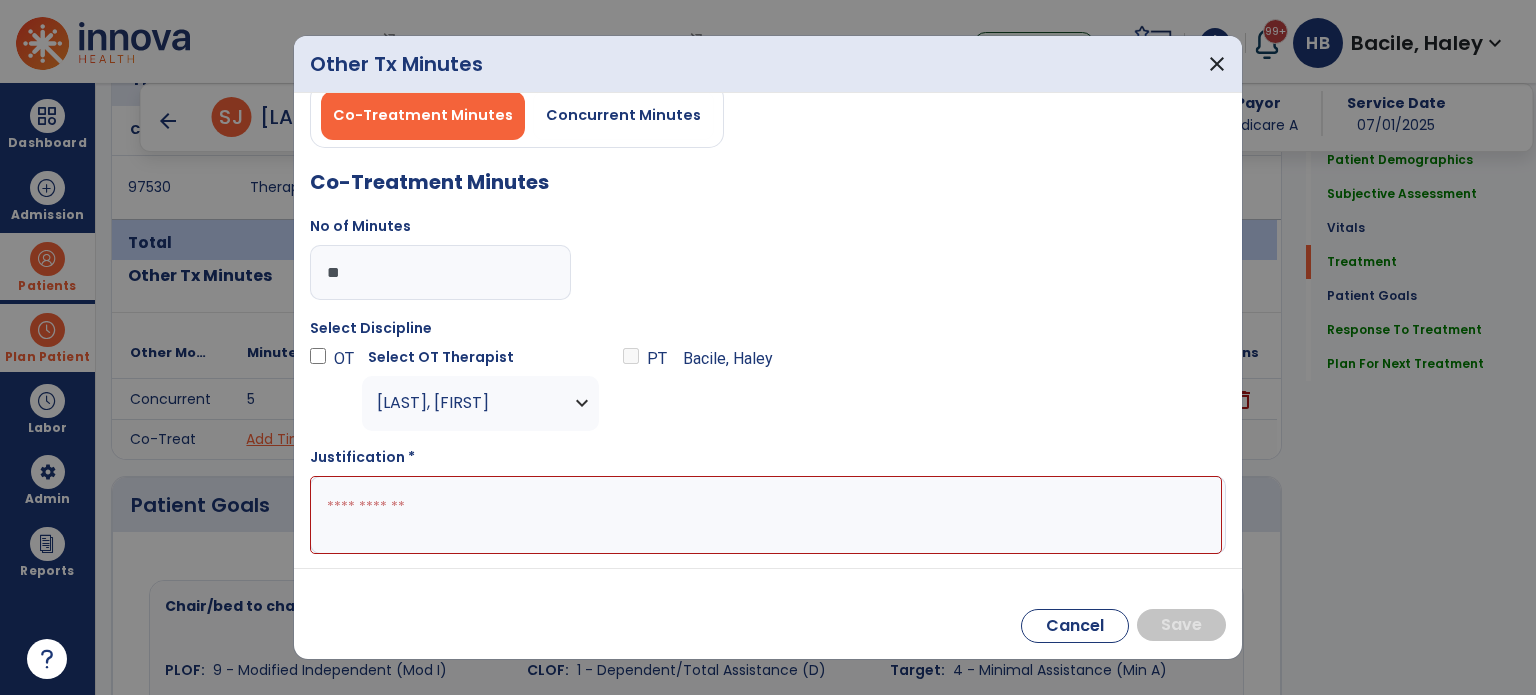 type on "*" 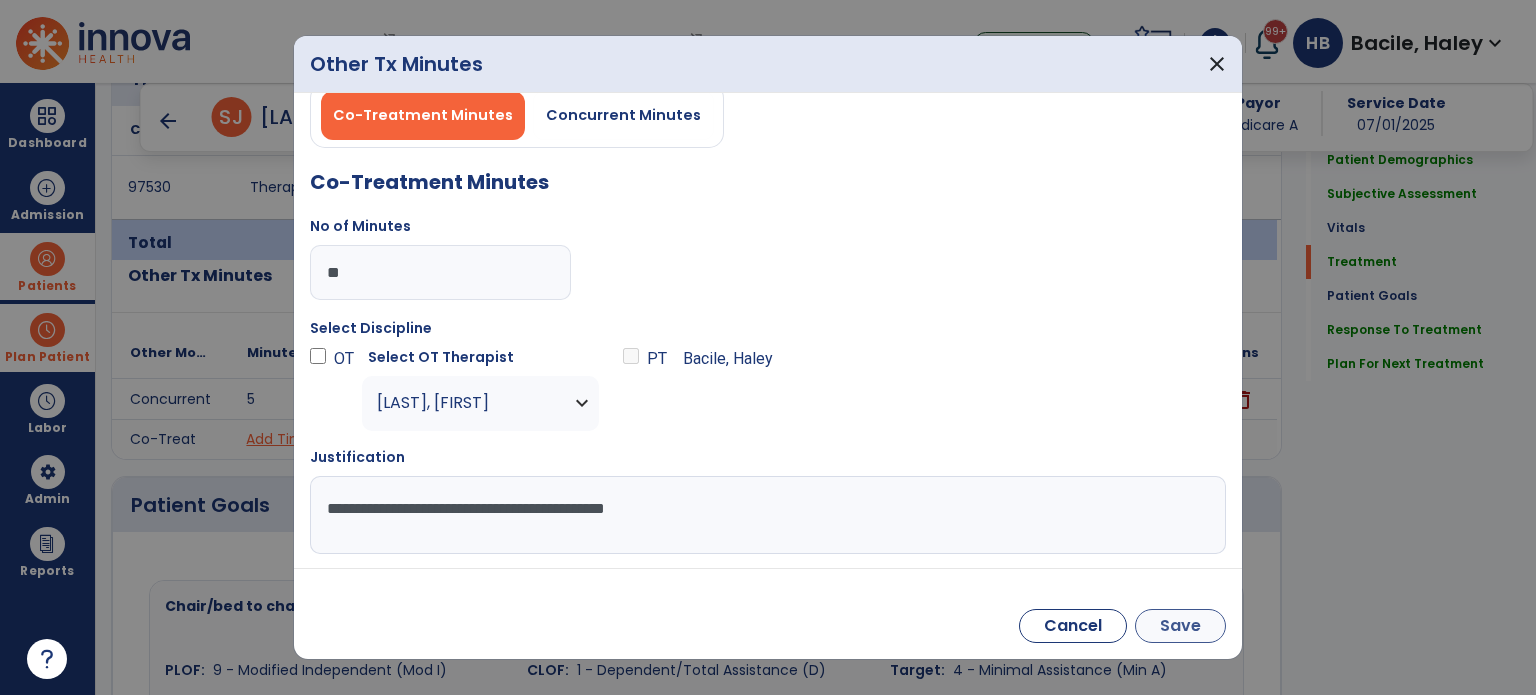 type on "**********" 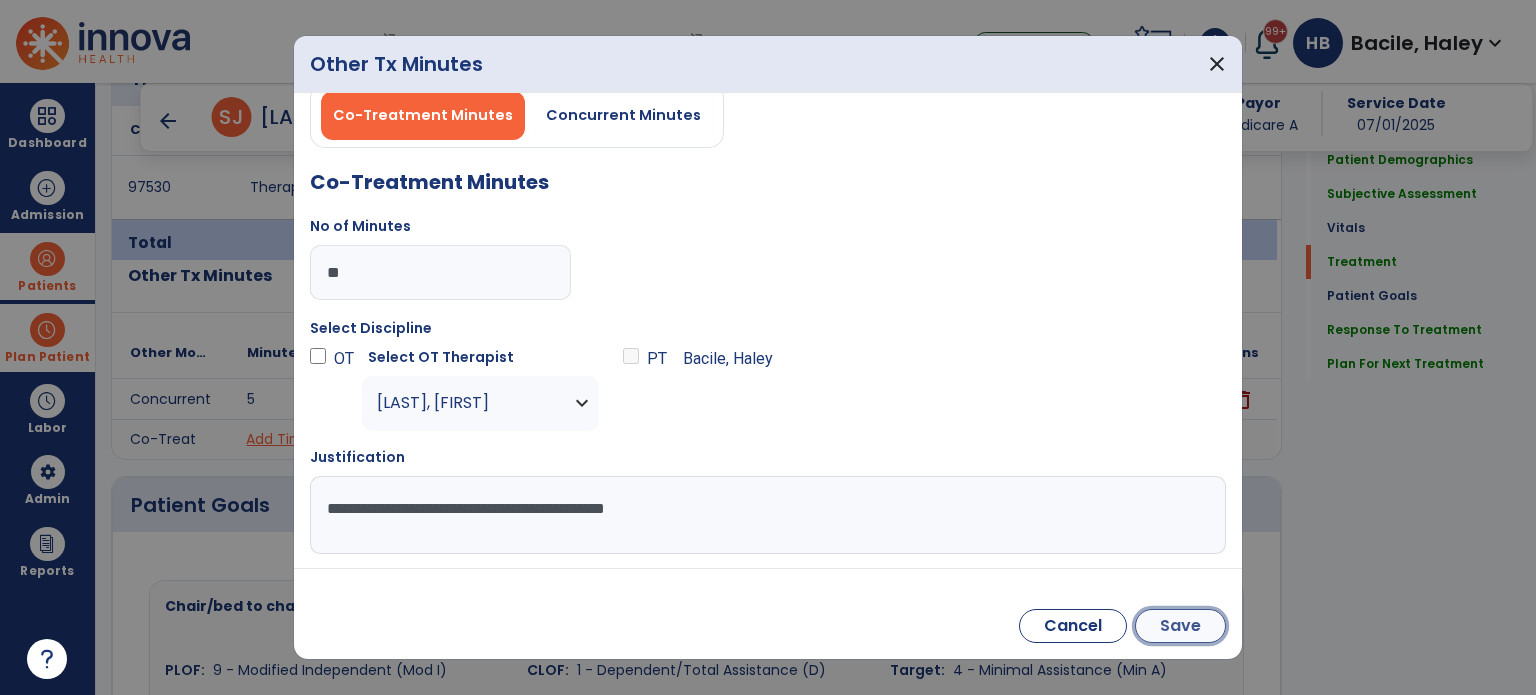 click on "Save" at bounding box center [1180, 626] 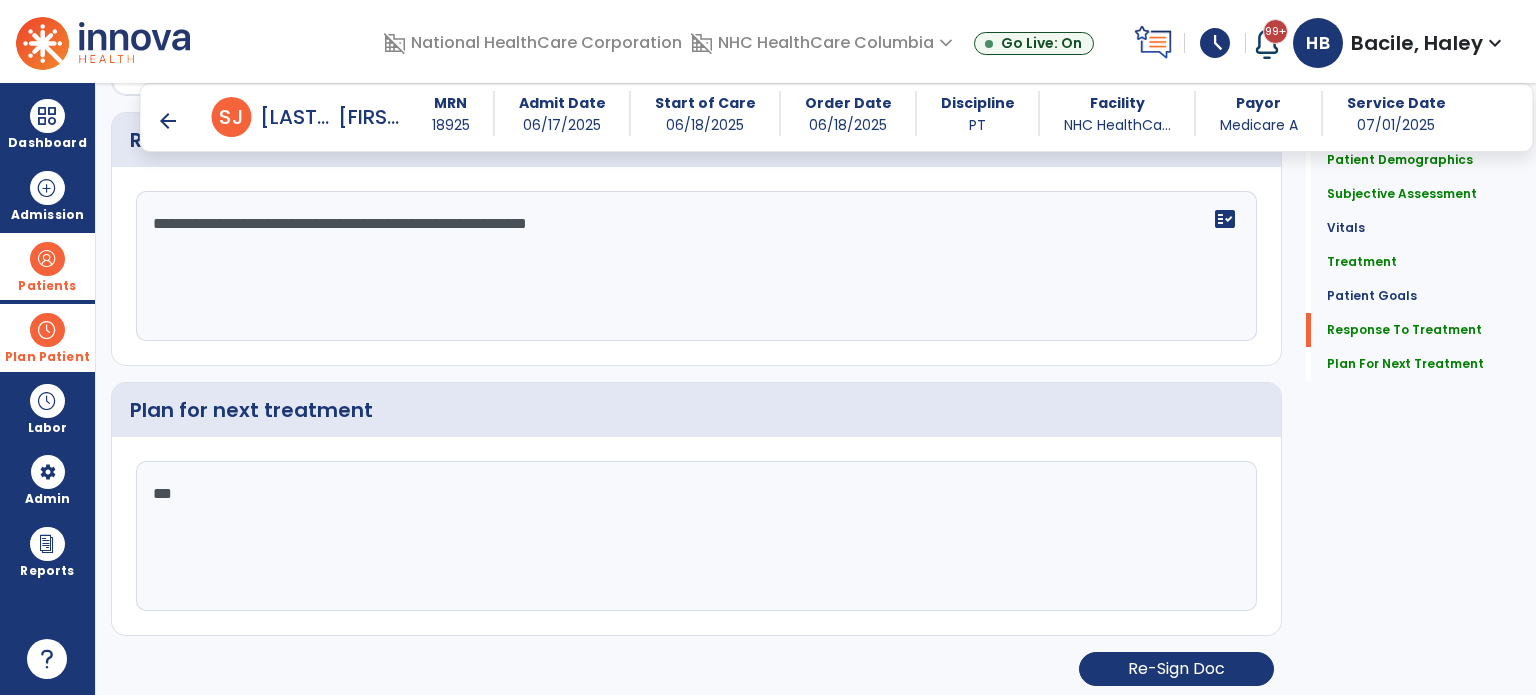 scroll, scrollTop: 2319, scrollLeft: 0, axis: vertical 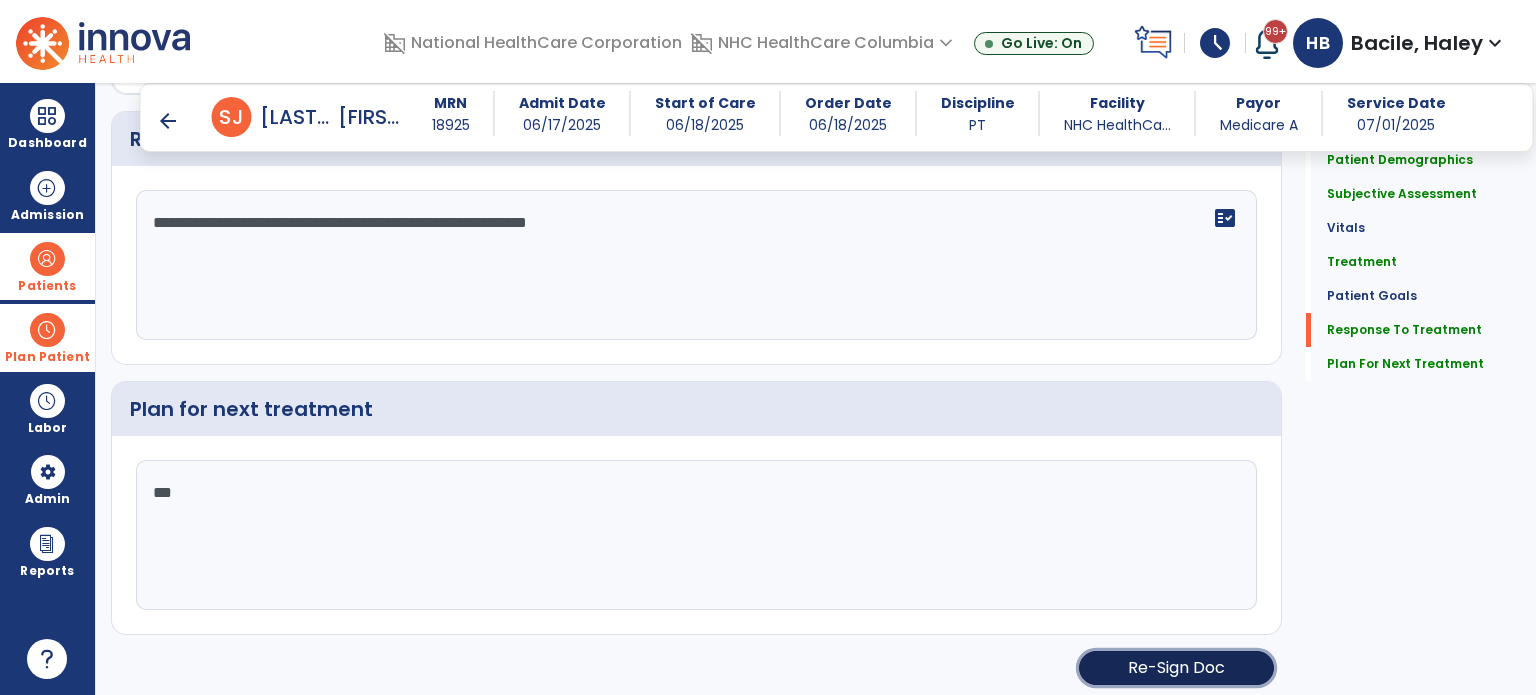 click on "Re-Sign Doc" 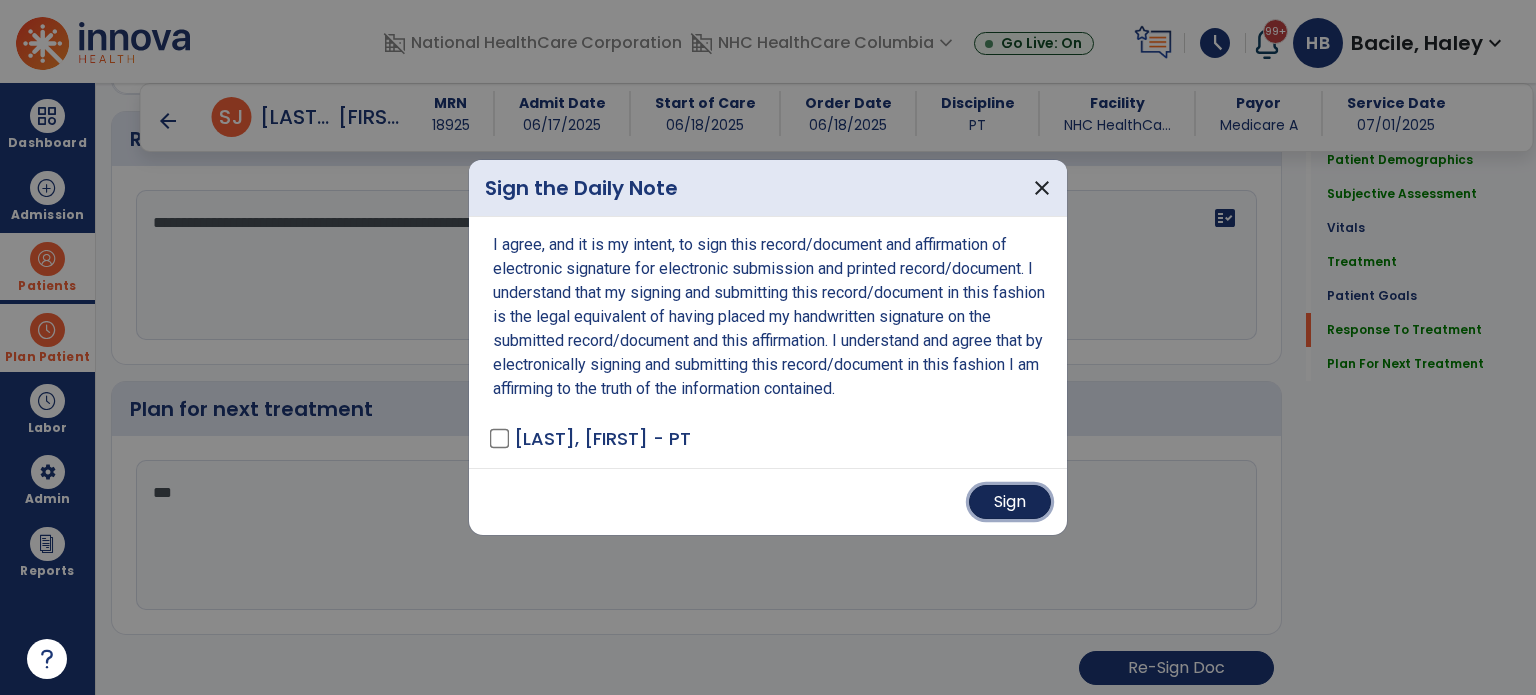 click on "Sign" at bounding box center [1010, 502] 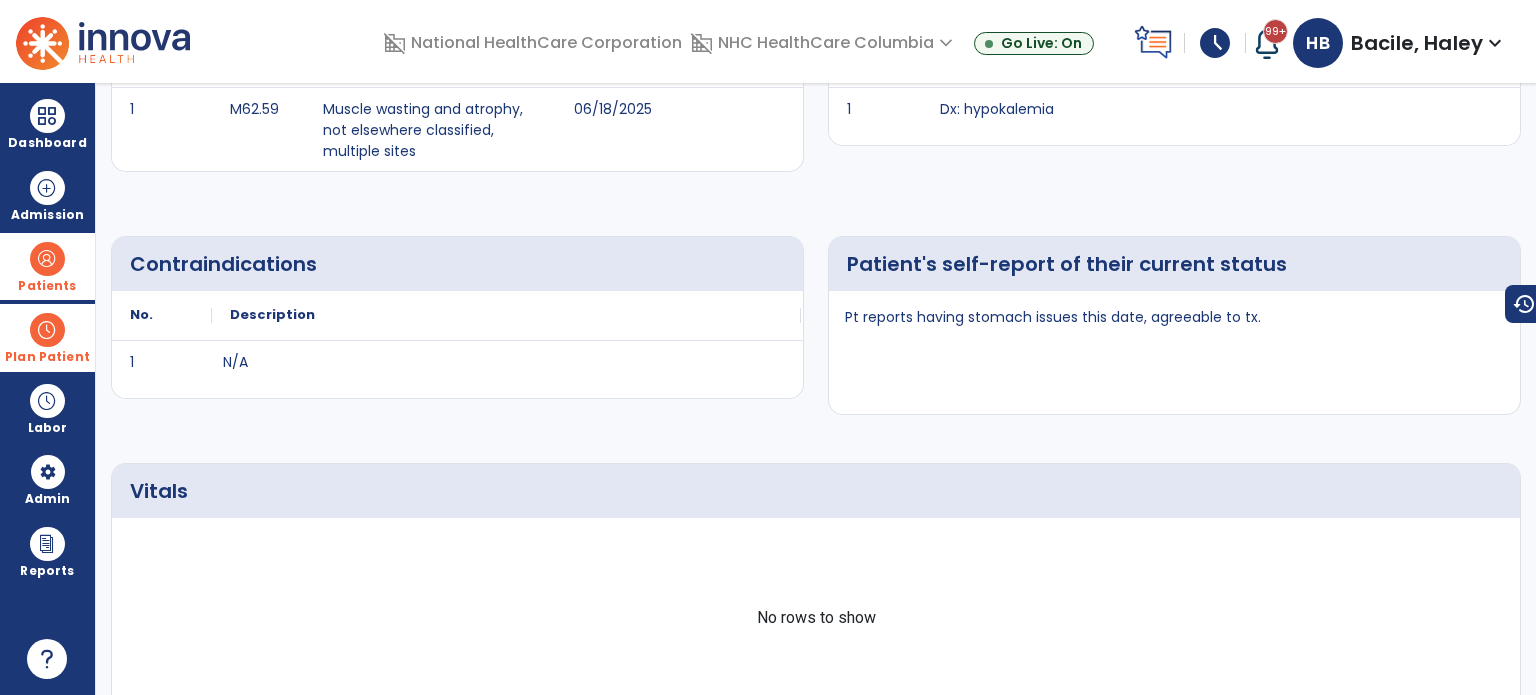 scroll, scrollTop: 0, scrollLeft: 0, axis: both 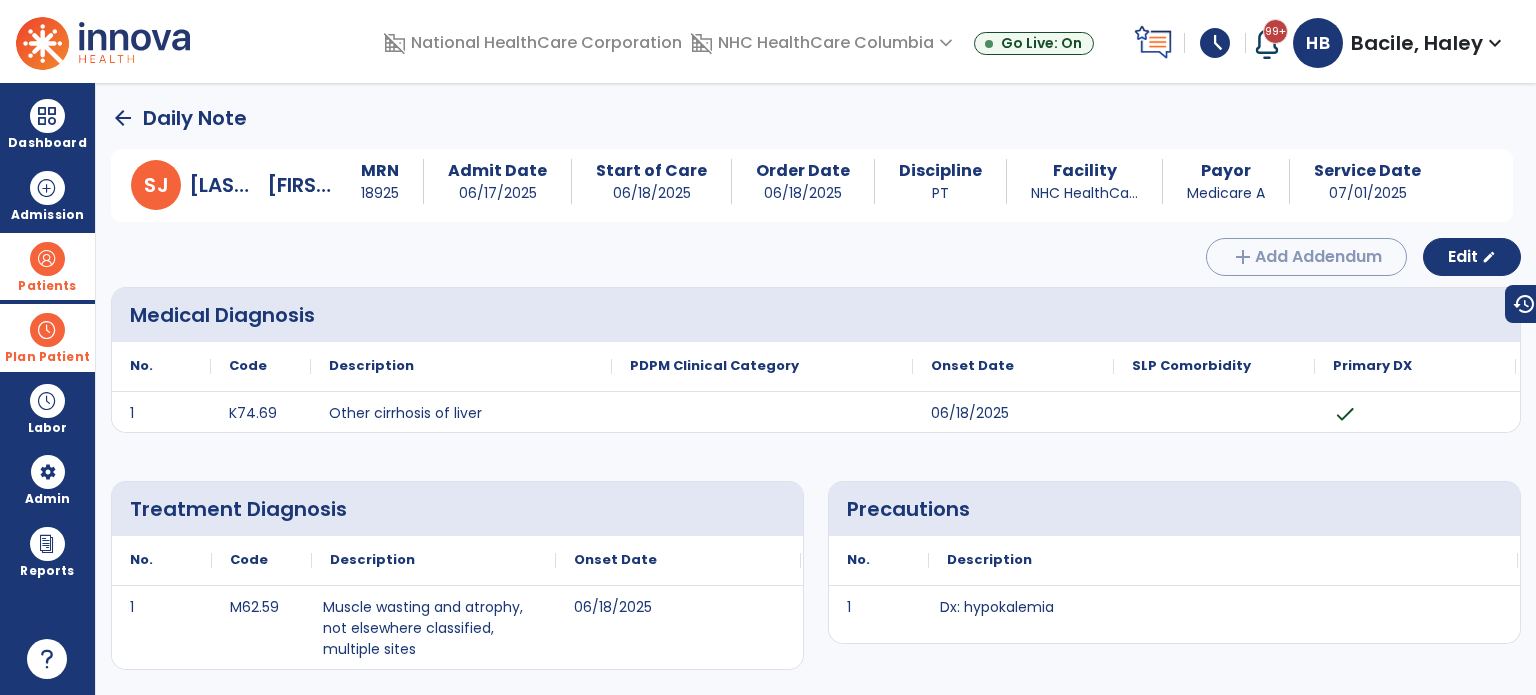 click on "arrow_back" 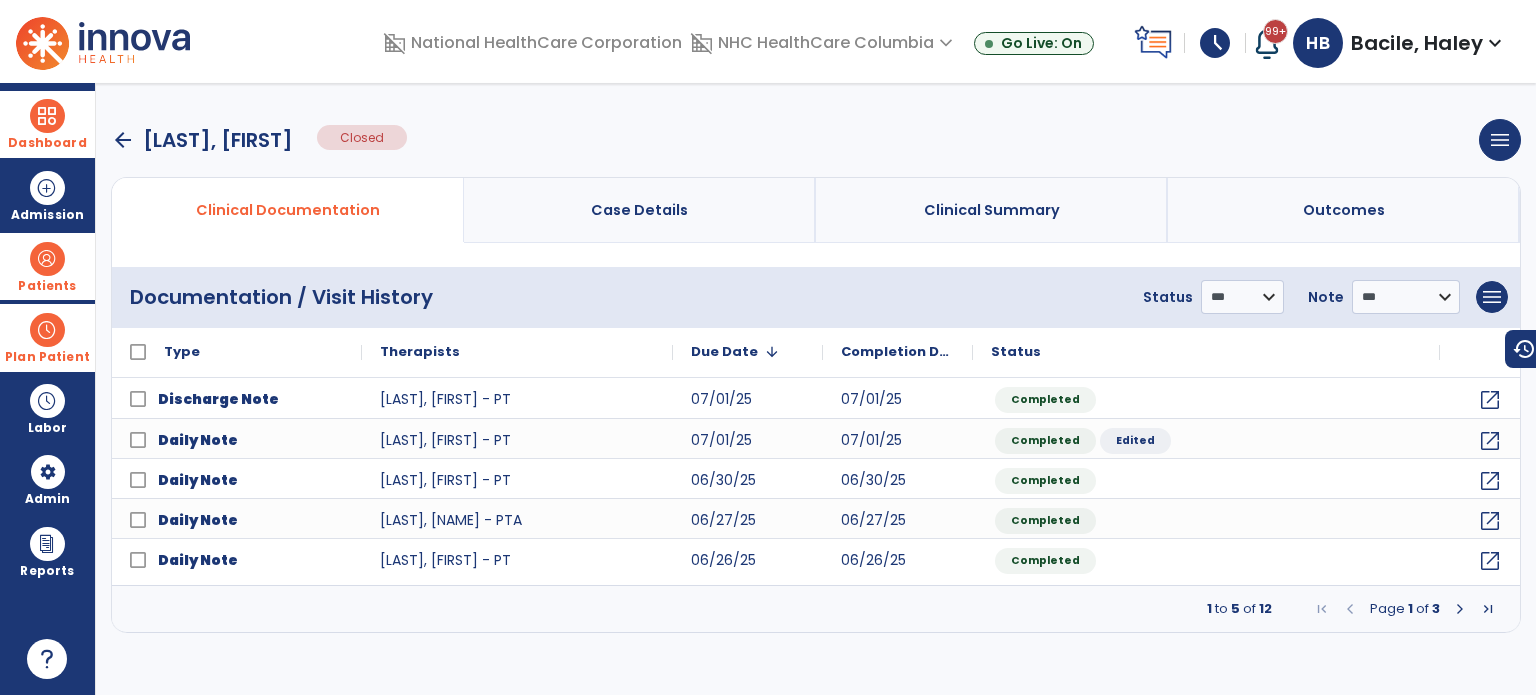 click on "Dashboard" at bounding box center (47, 124) 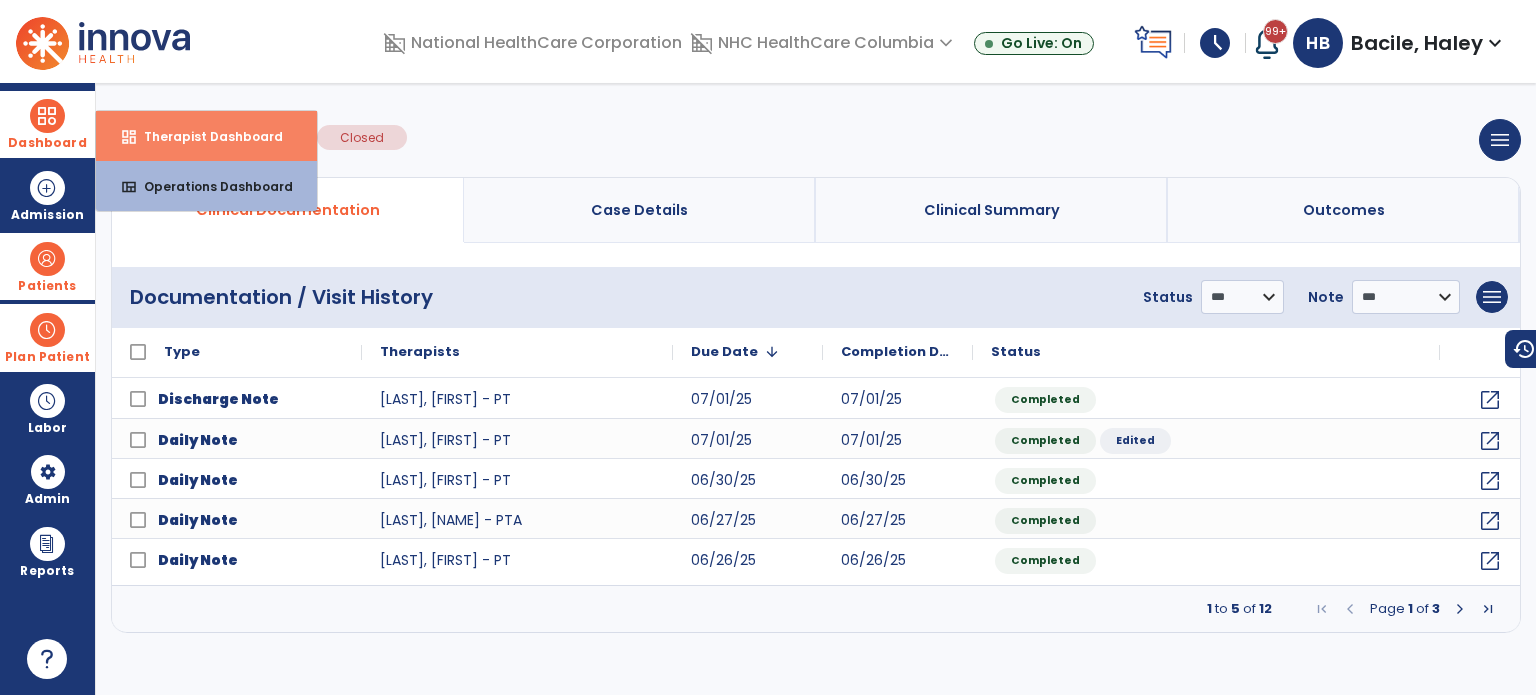 click on "dashboard  Therapist Dashboard" at bounding box center [206, 136] 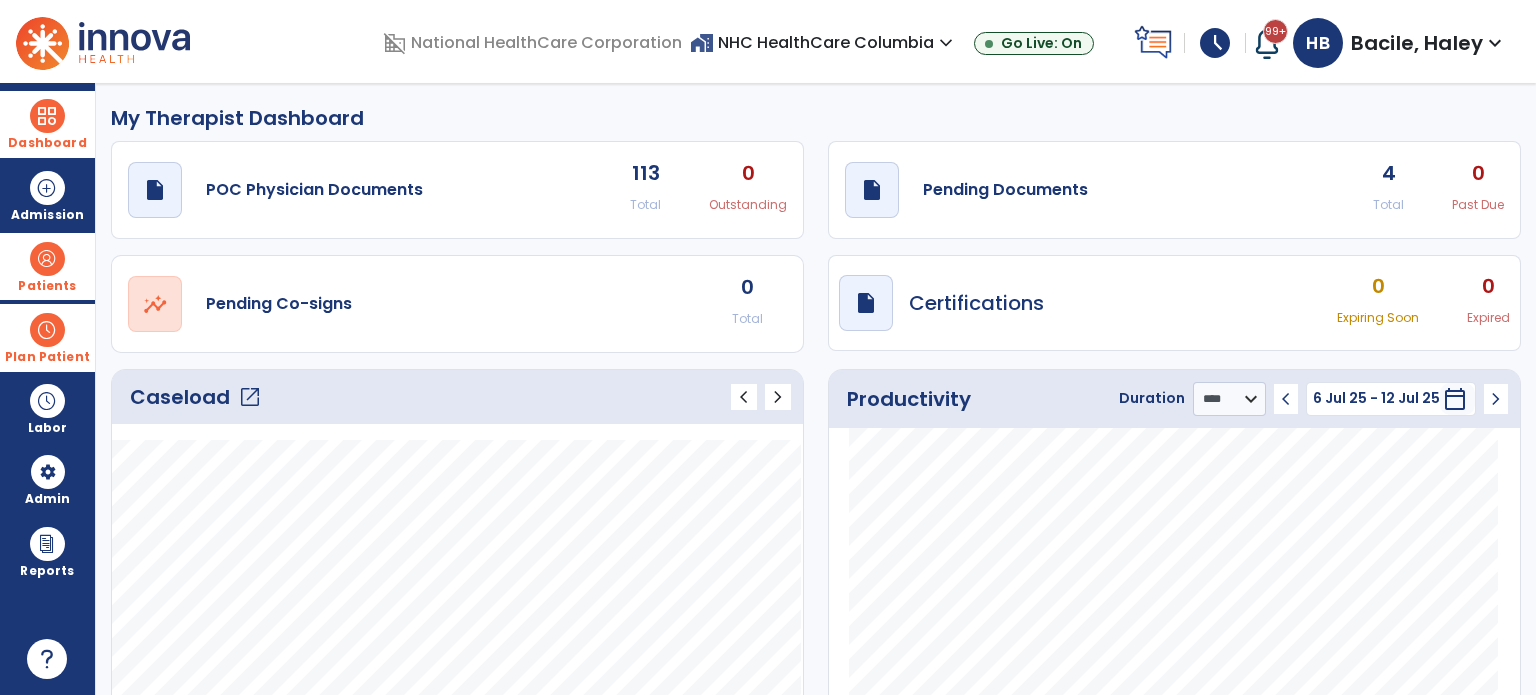 click at bounding box center [47, 330] 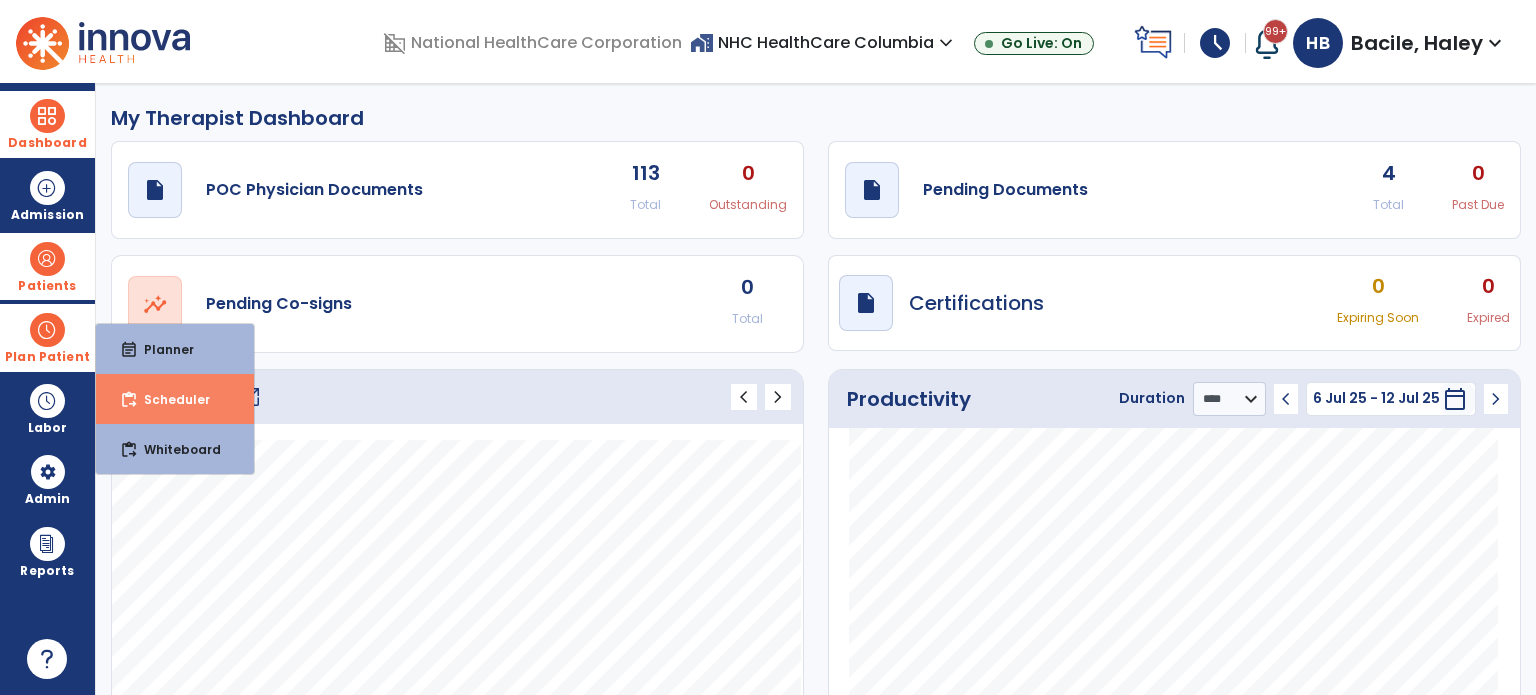 click on "content_paste_go  Scheduler" at bounding box center [175, 399] 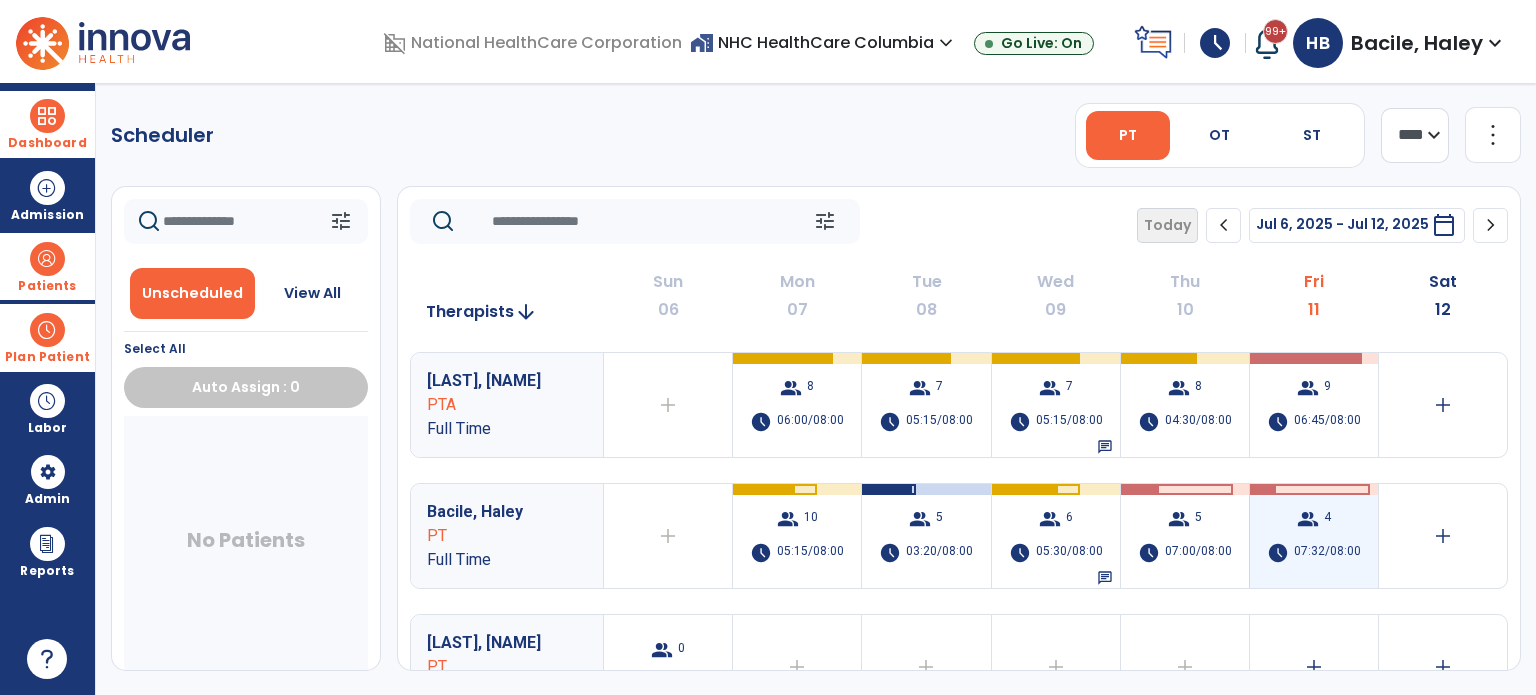 click on "07:32/08:00" at bounding box center [1327, 553] 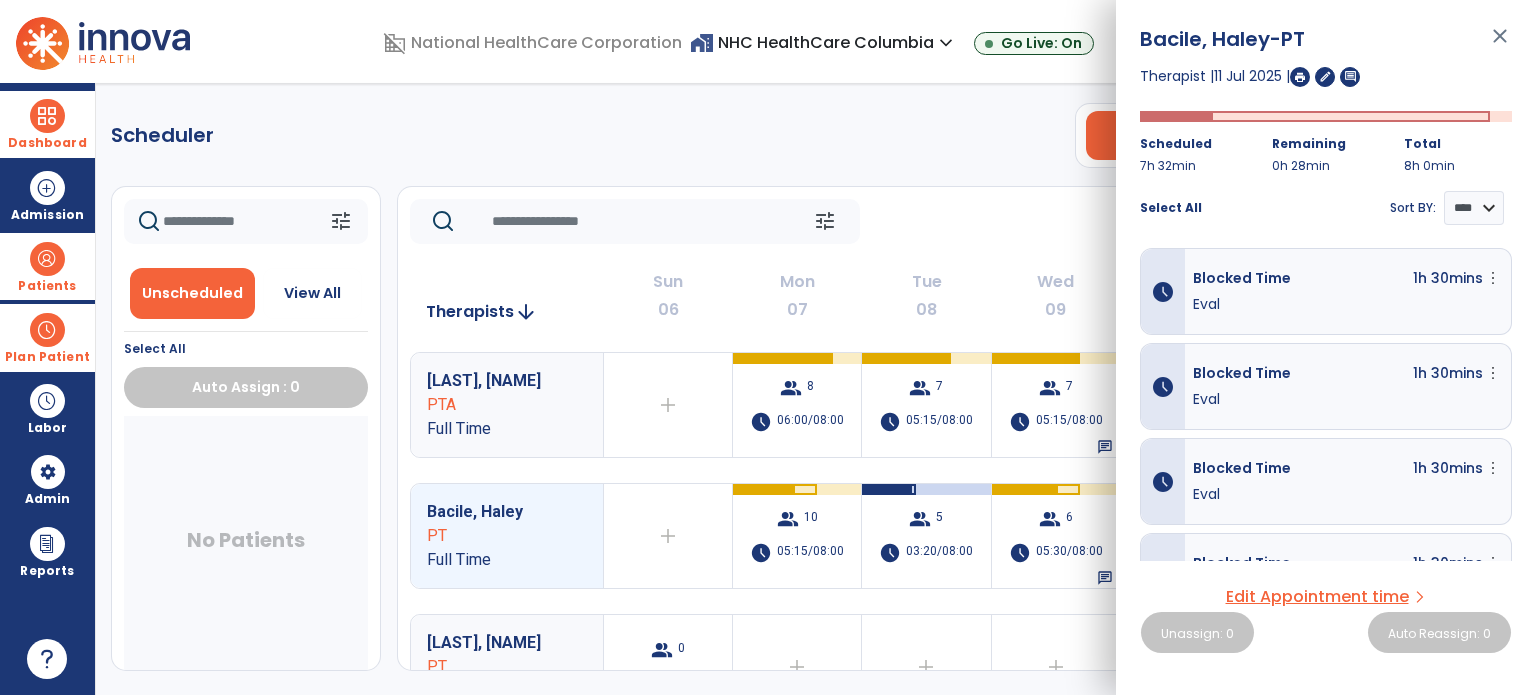 scroll, scrollTop: 0, scrollLeft: 0, axis: both 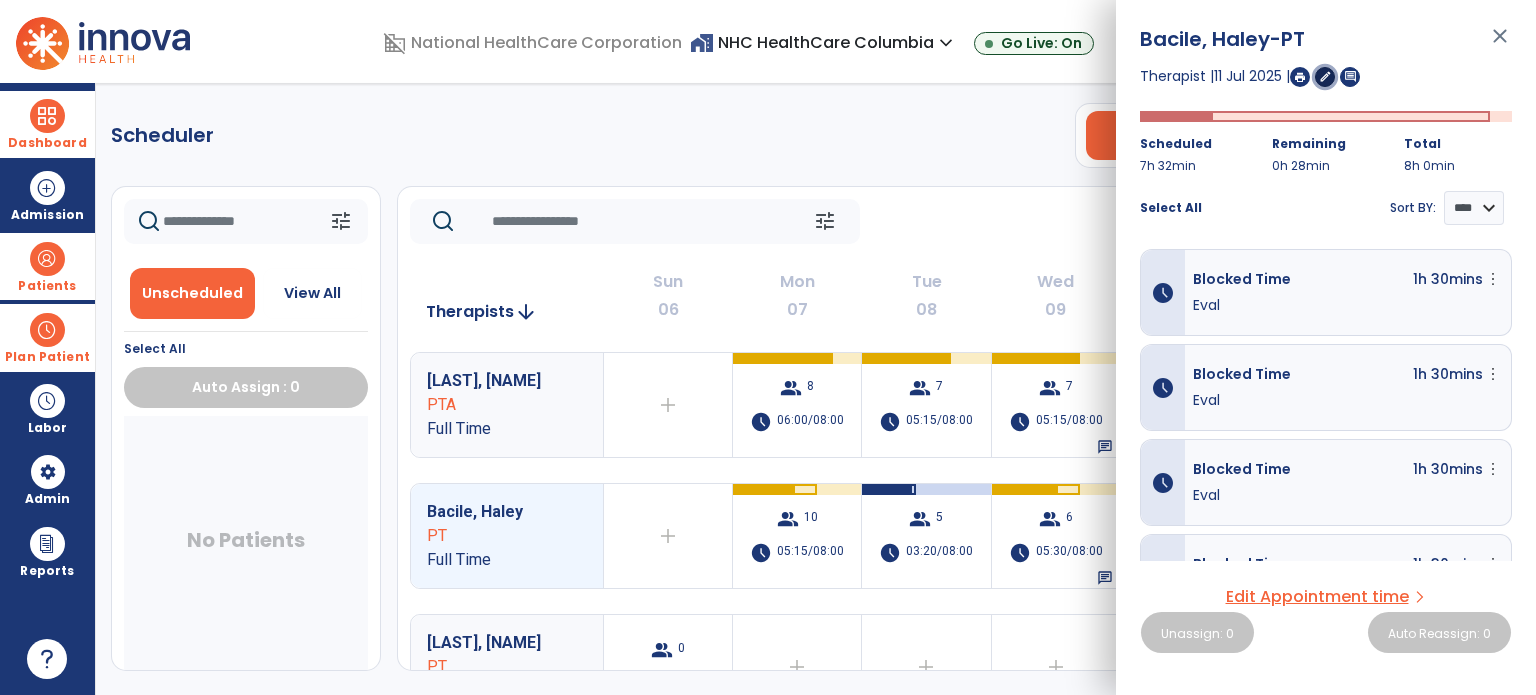click on "edit" at bounding box center (1325, 77) 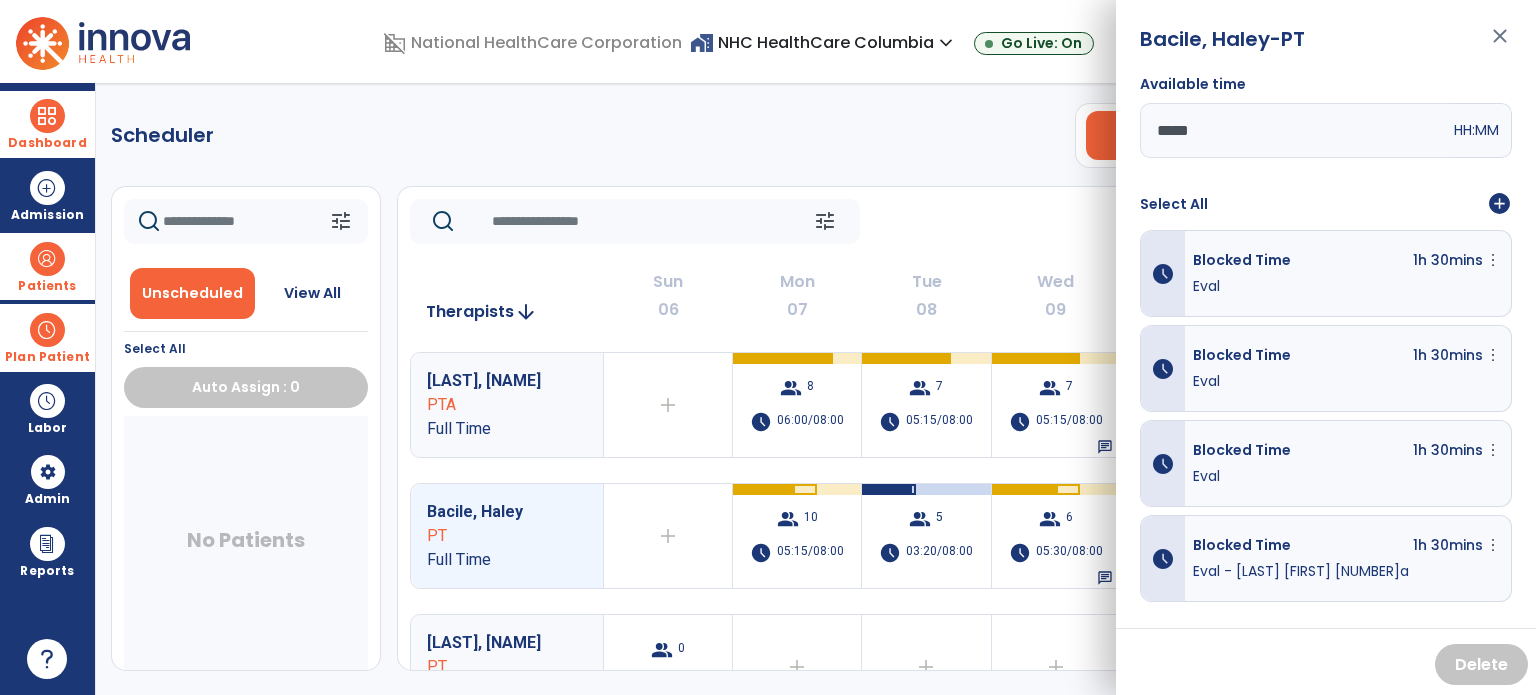 drag, startPoint x: 1505, startPoint y: 206, endPoint x: 1494, endPoint y: 209, distance: 11.401754 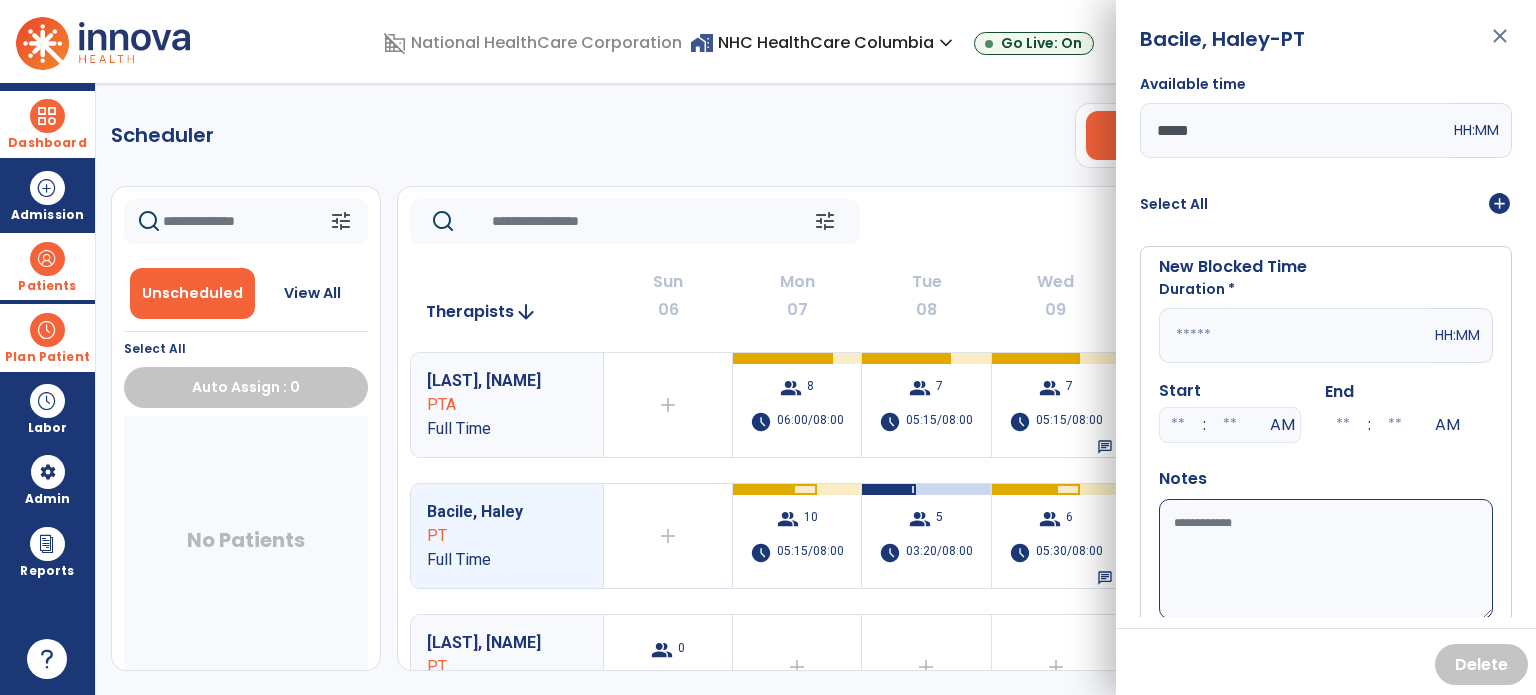 click on "Duration *" at bounding box center [1326, 293] 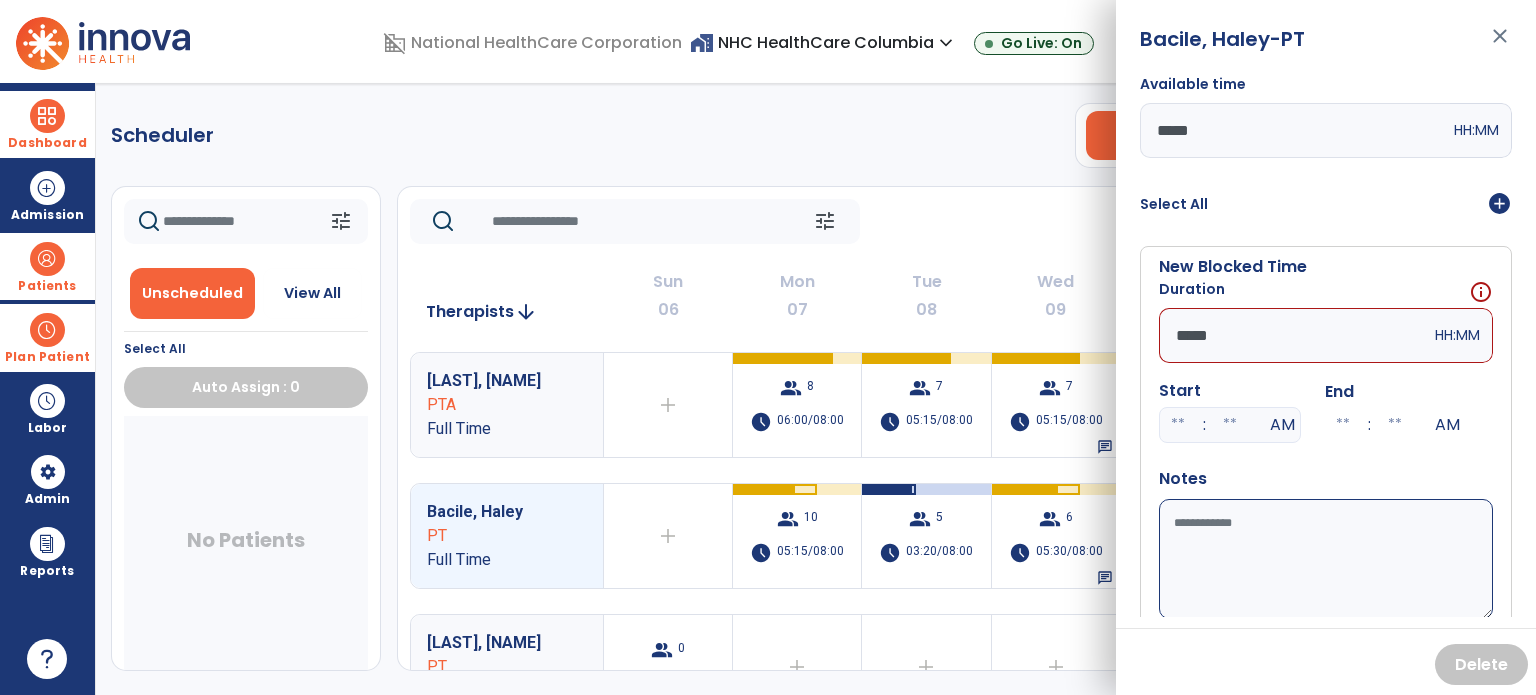 type on "*****" 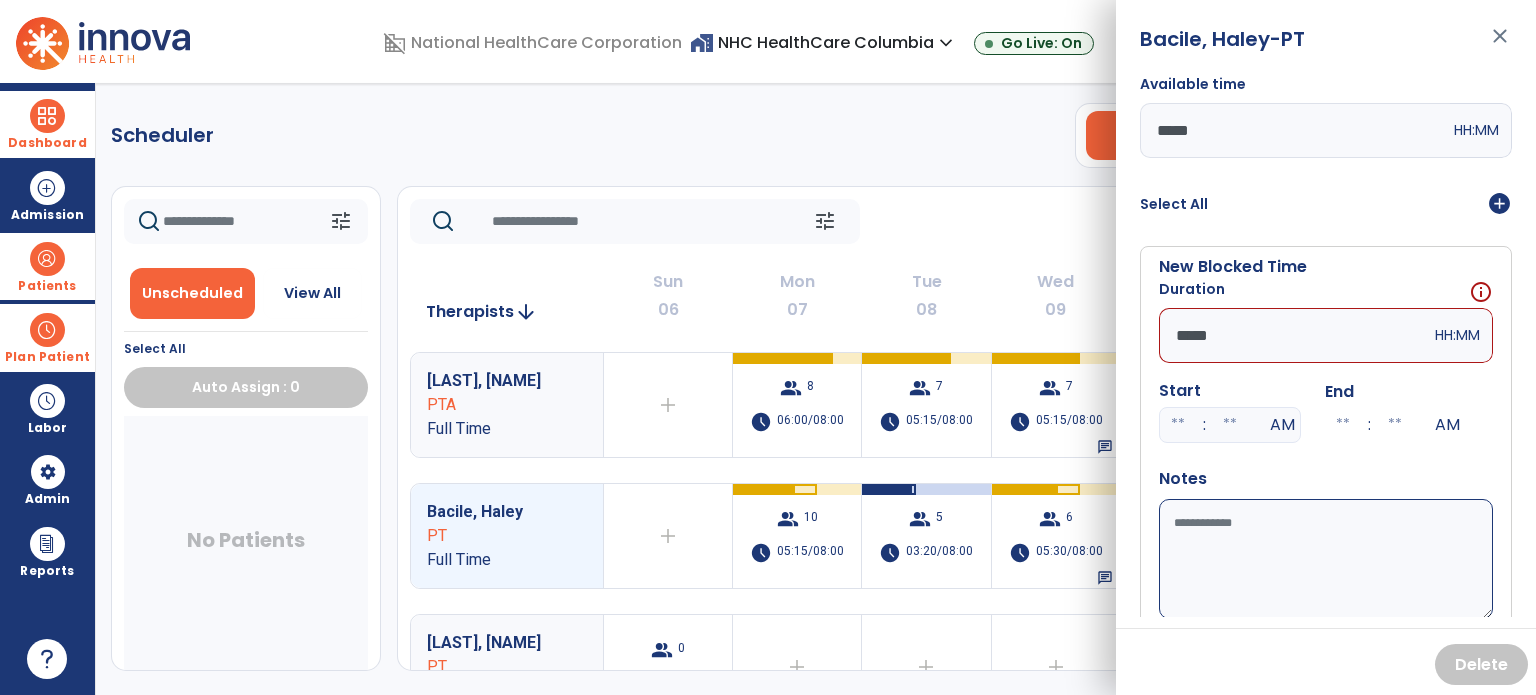 click on "Available time" at bounding box center (1326, 559) 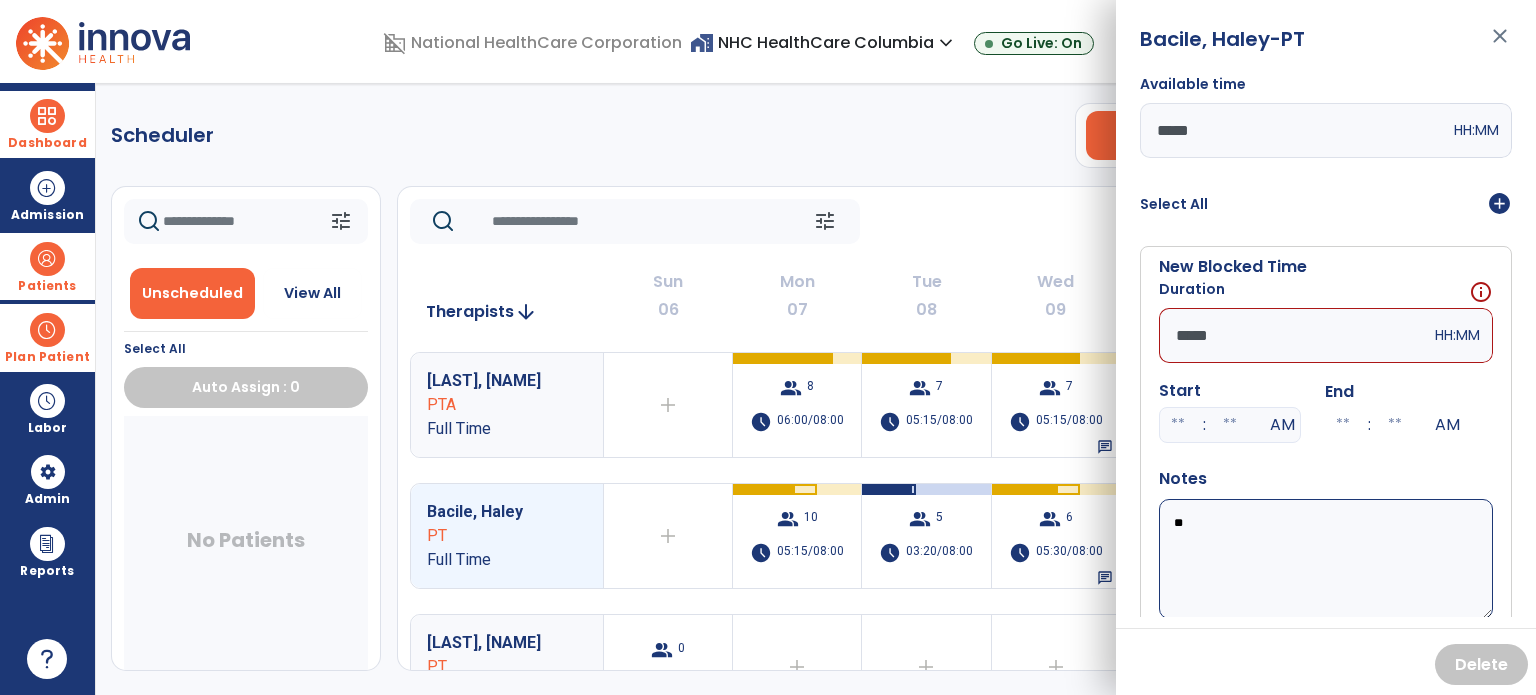 type on "*" 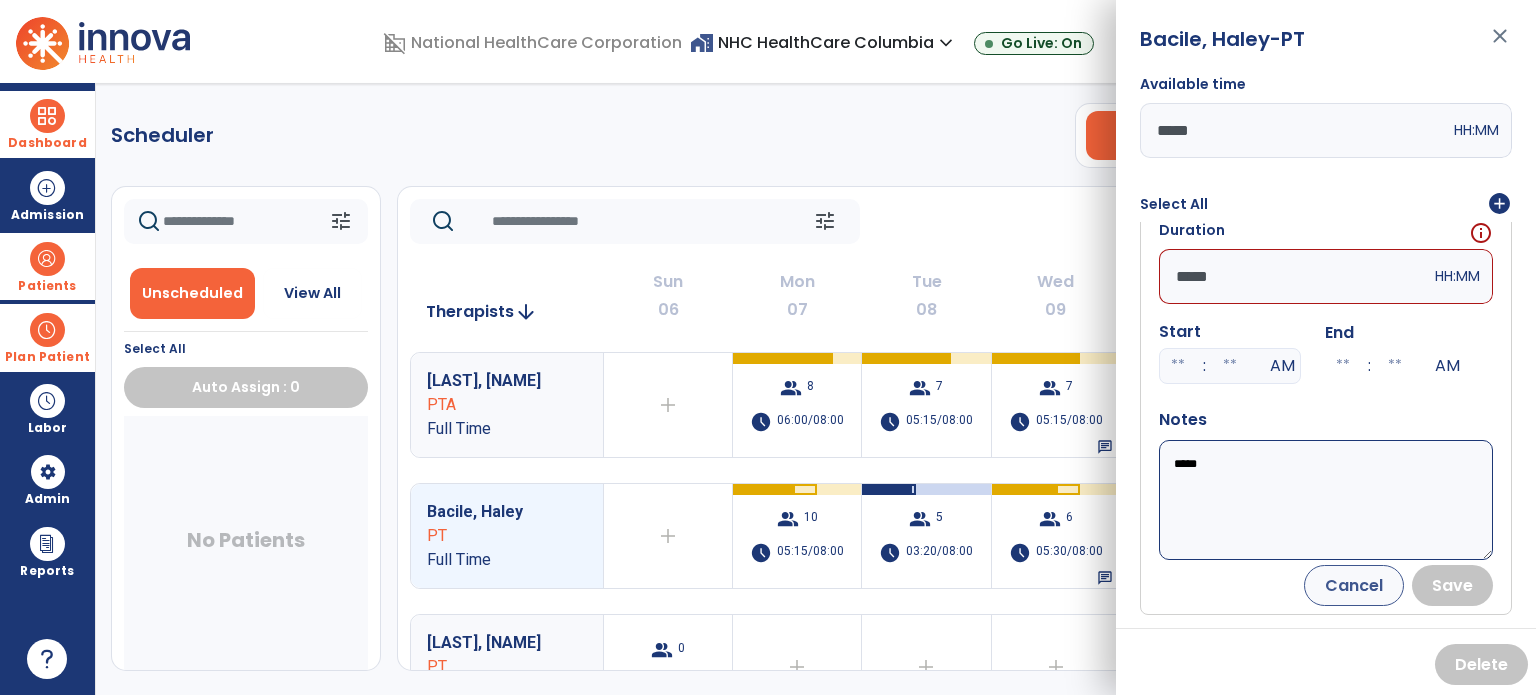 scroll, scrollTop: 0, scrollLeft: 0, axis: both 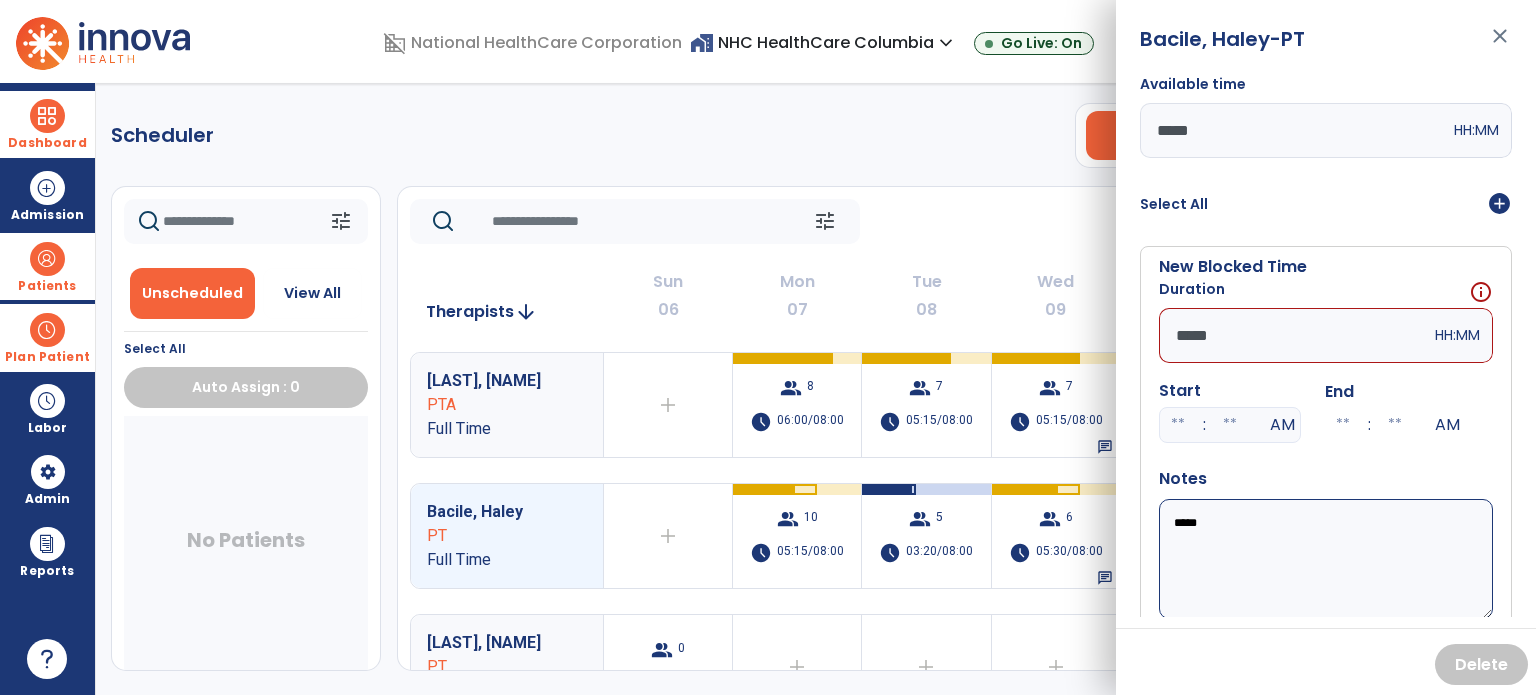 type on "*****" 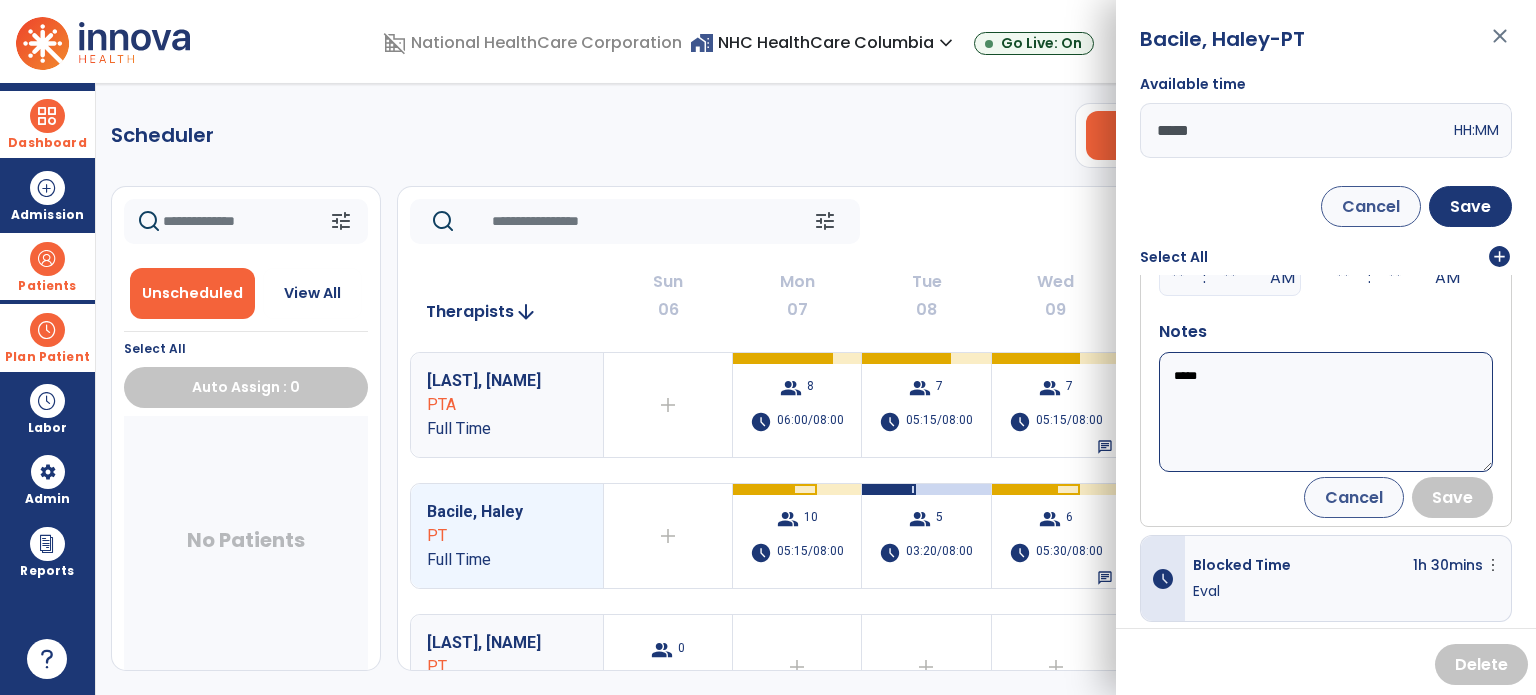 click on "*****" at bounding box center (1326, 412) 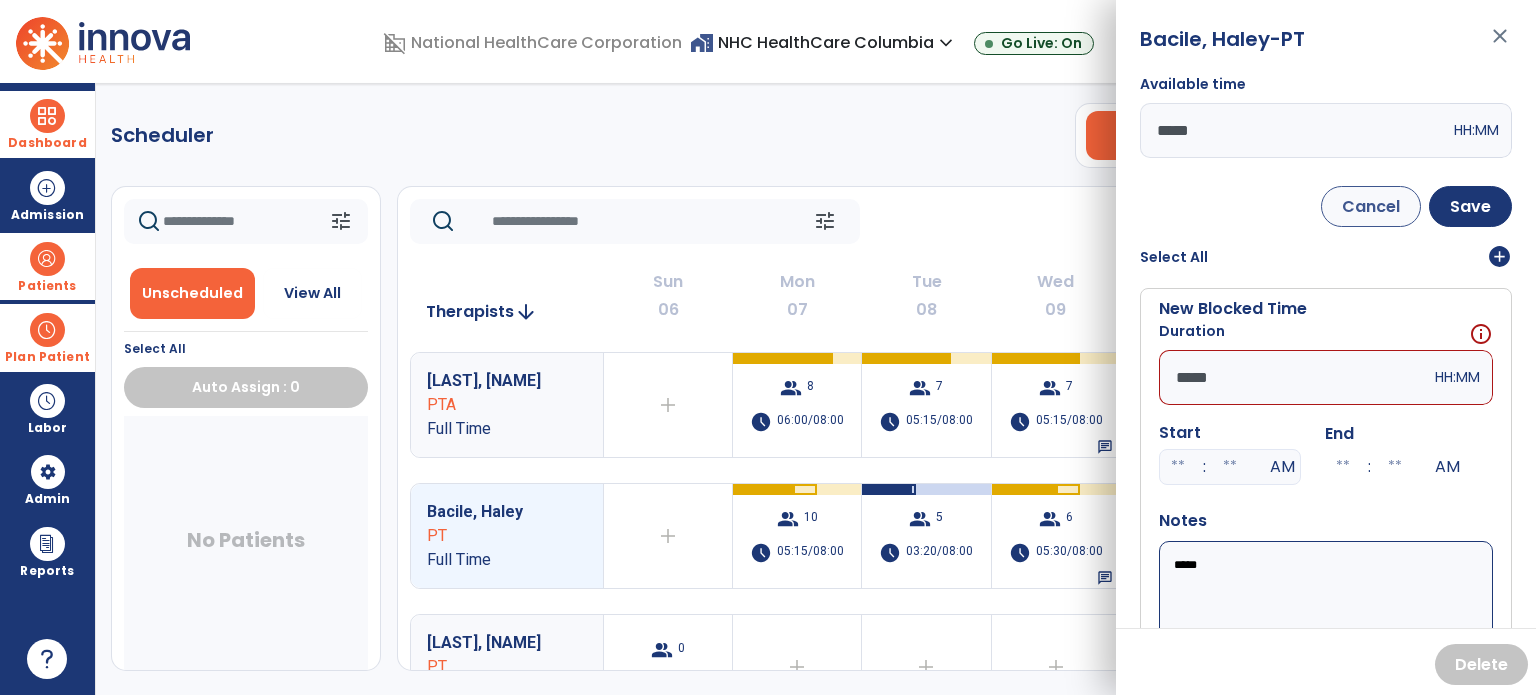 scroll, scrollTop: 0, scrollLeft: 0, axis: both 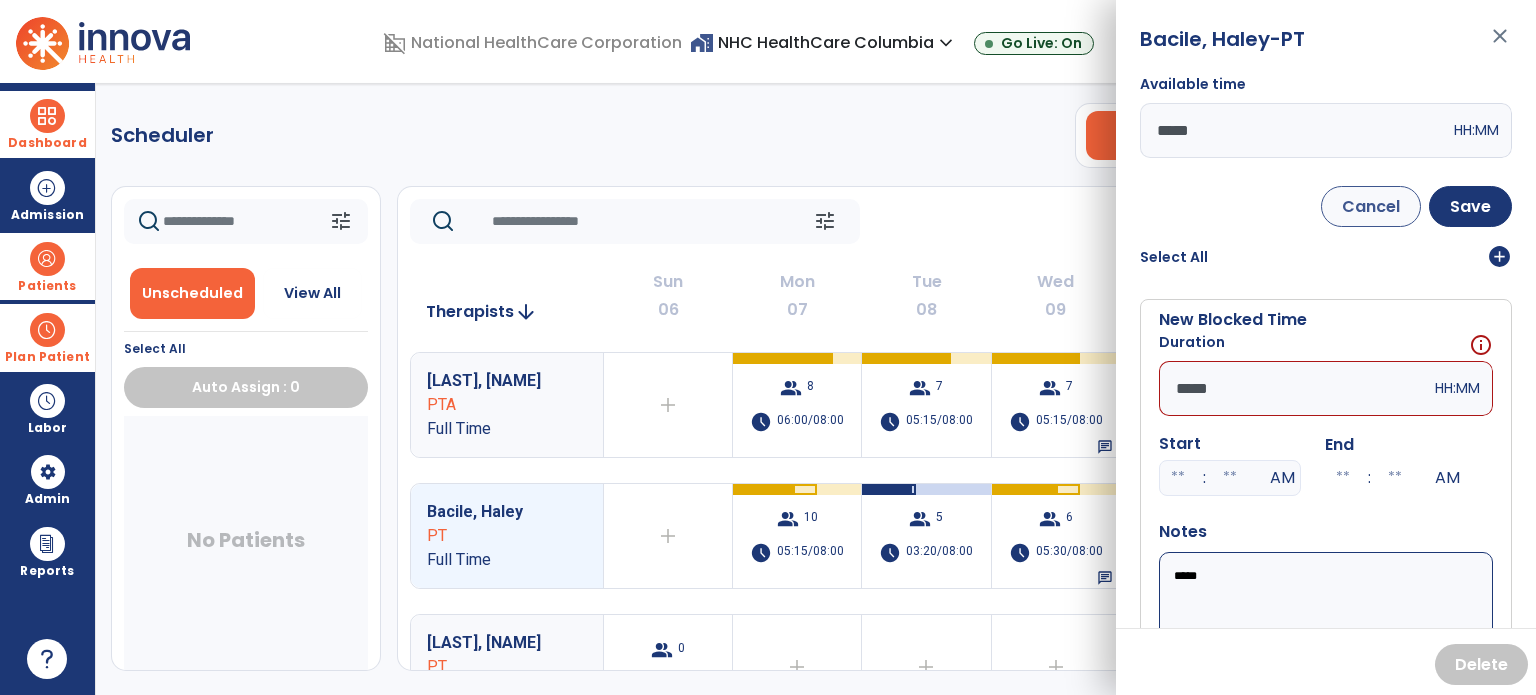 click on "*****" at bounding box center (1295, 388) 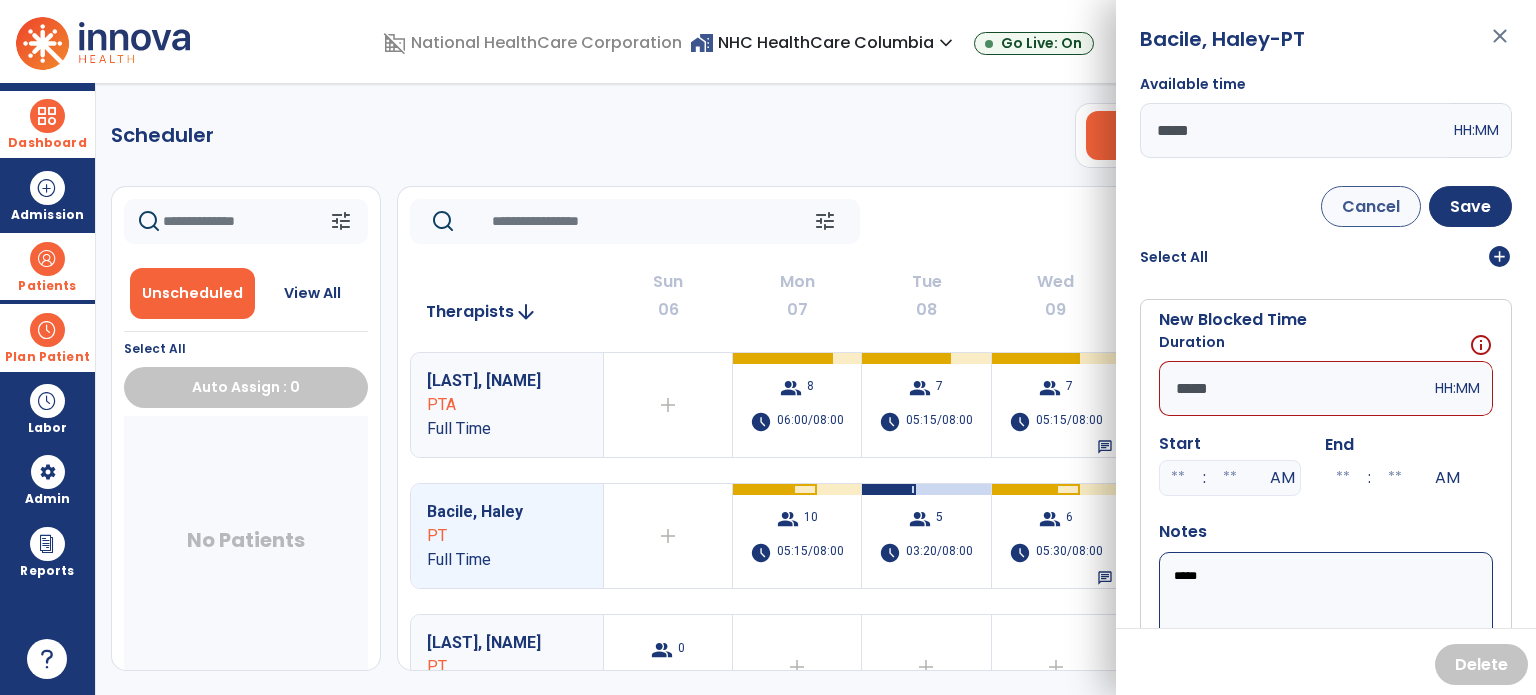 click on "Available time" at bounding box center [1326, 88] 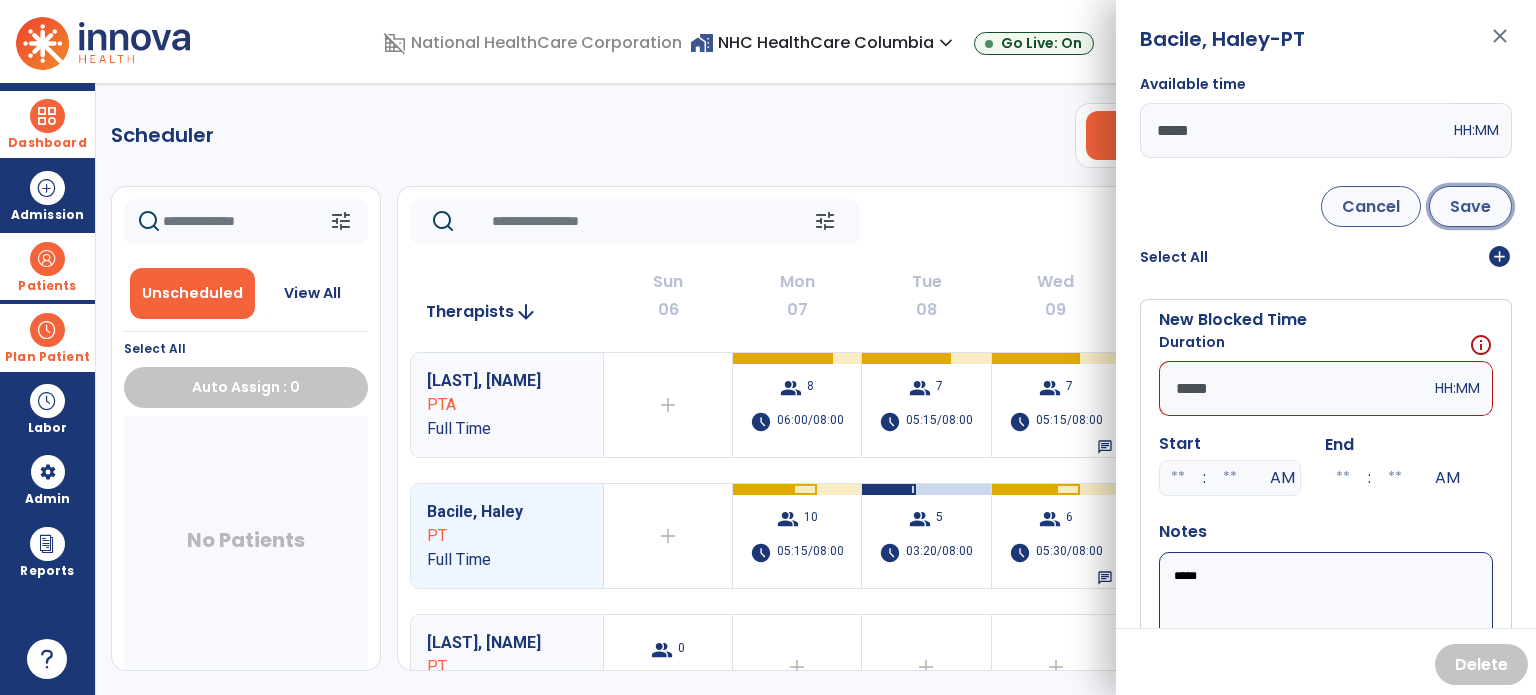 click on "Save" at bounding box center (1470, 206) 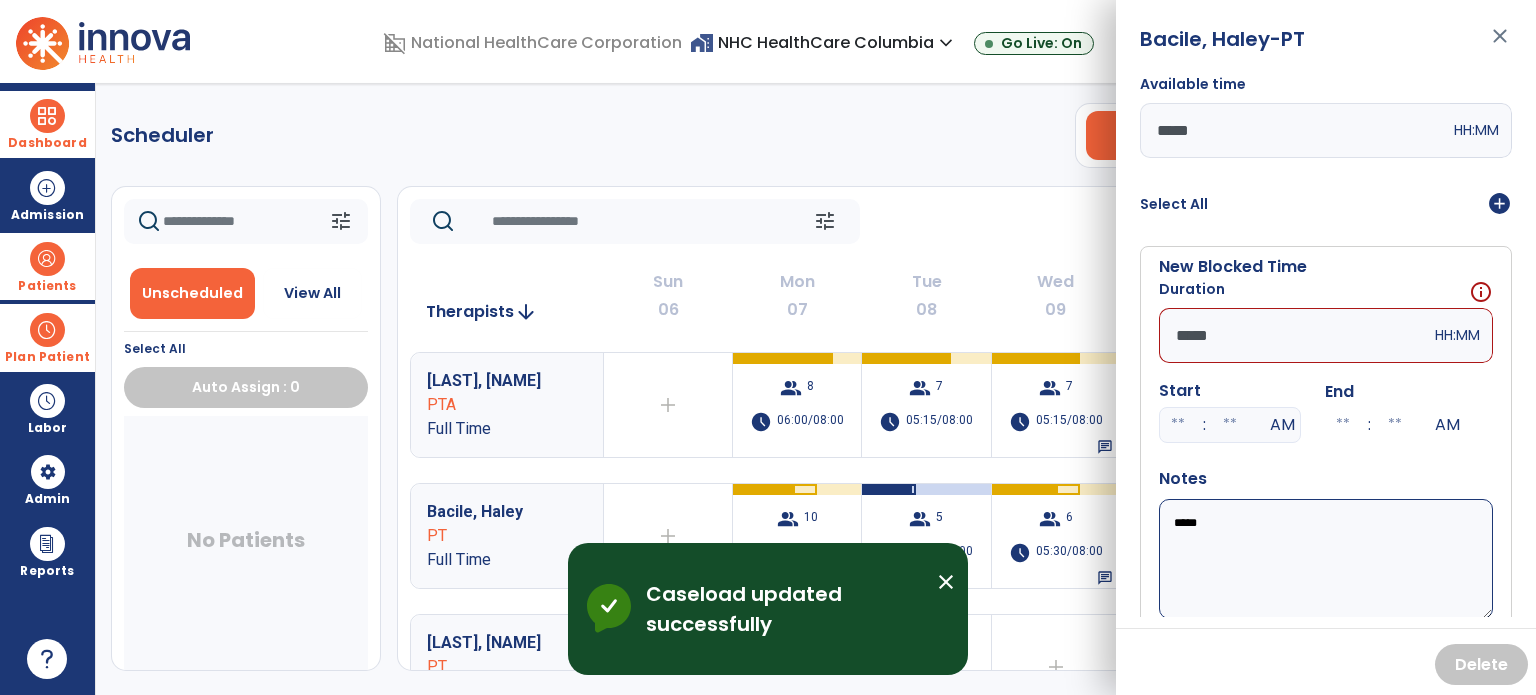 click on "*****" at bounding box center (1295, 335) 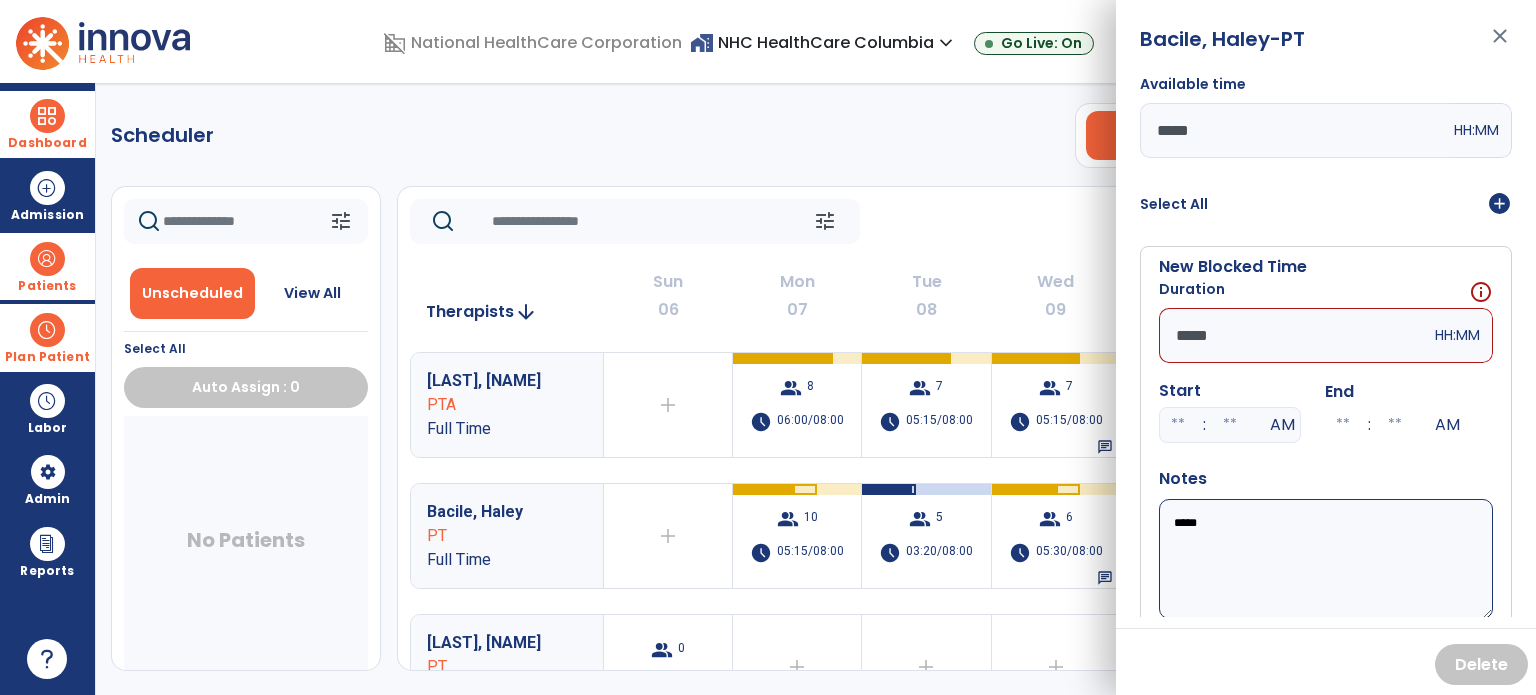 click on "*****" at bounding box center [1326, 559] 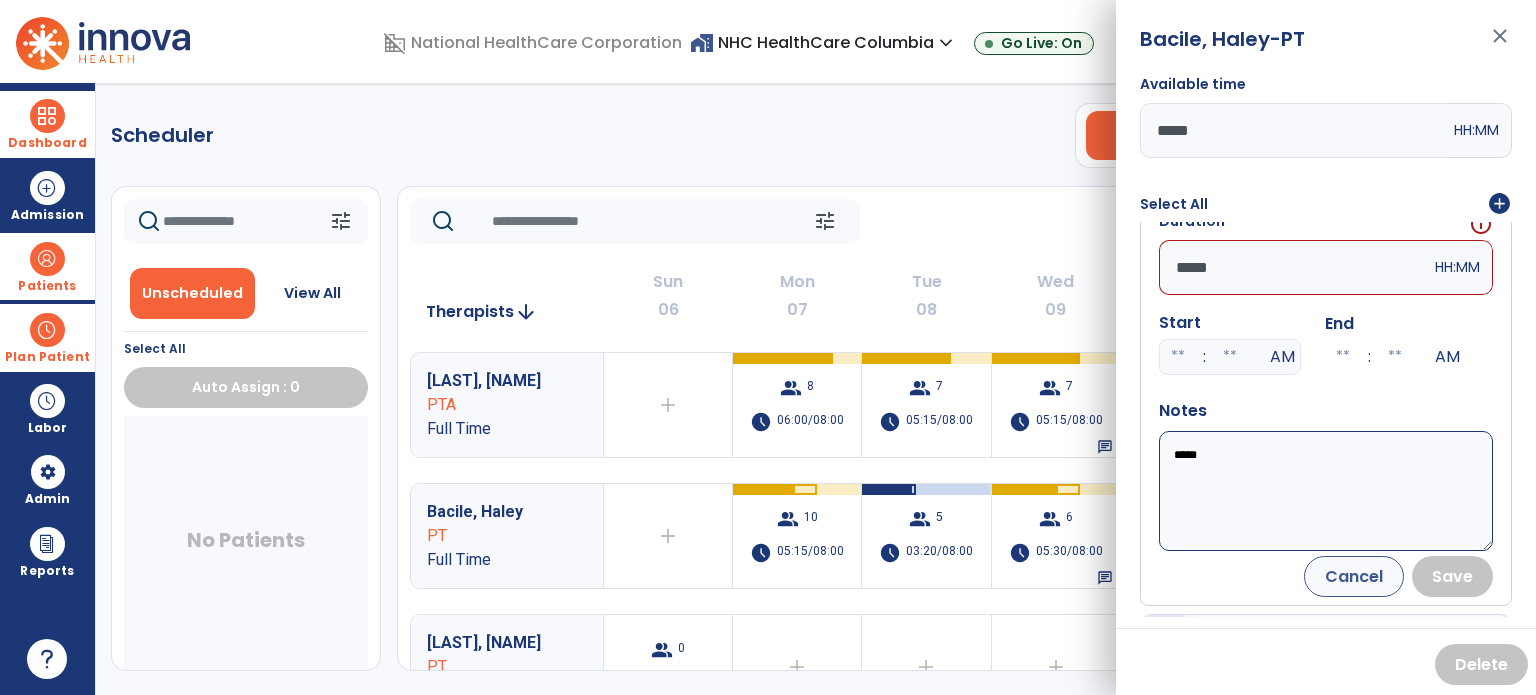 scroll, scrollTop: 0, scrollLeft: 0, axis: both 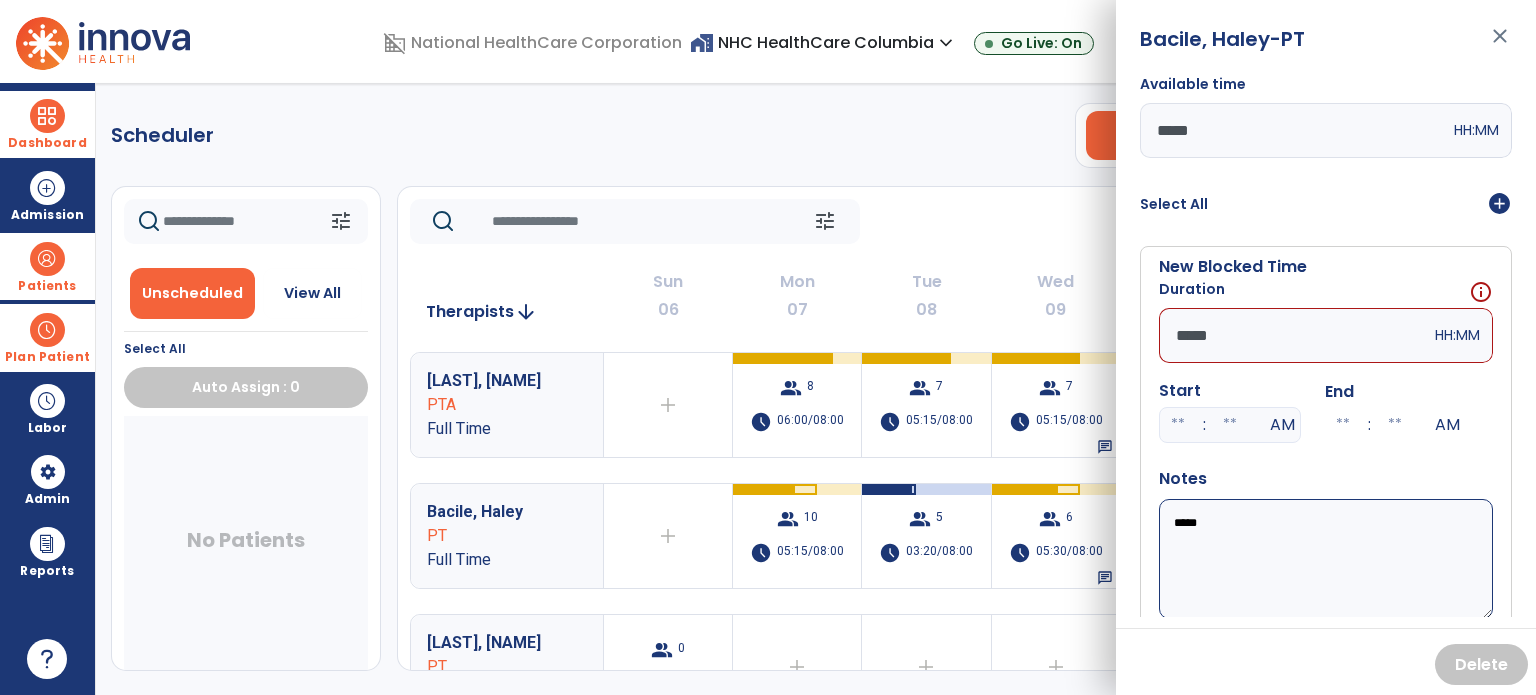 click on "*****" at bounding box center [1295, 130] 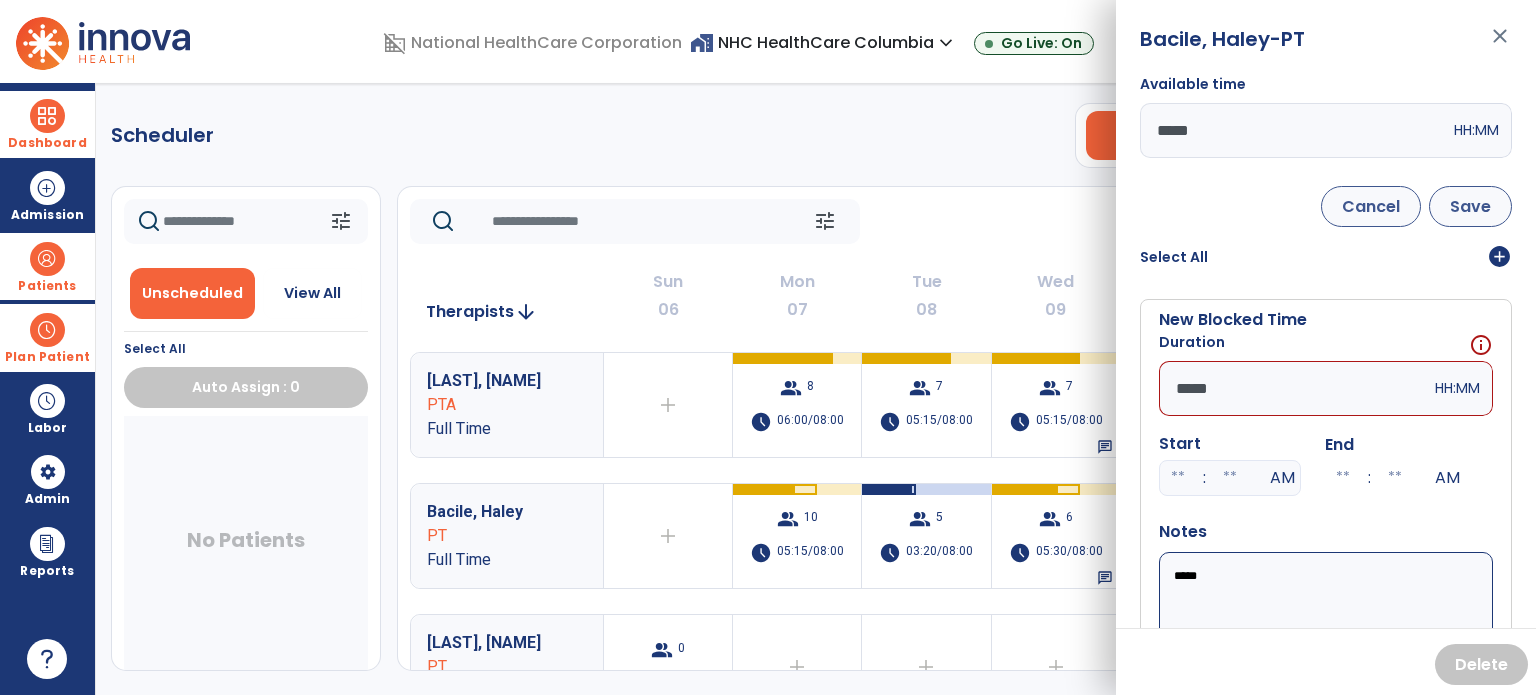 type on "*****" 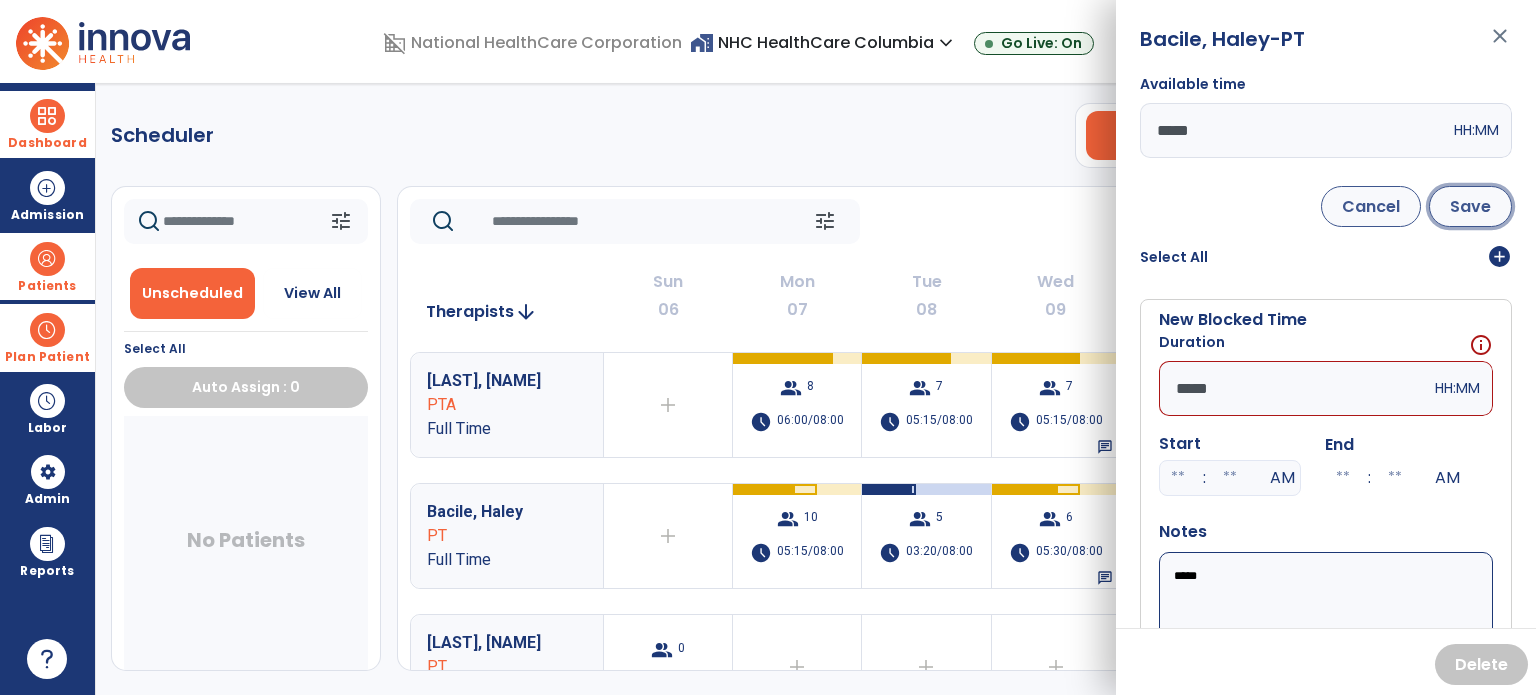 click on "Save" at bounding box center [1470, 206] 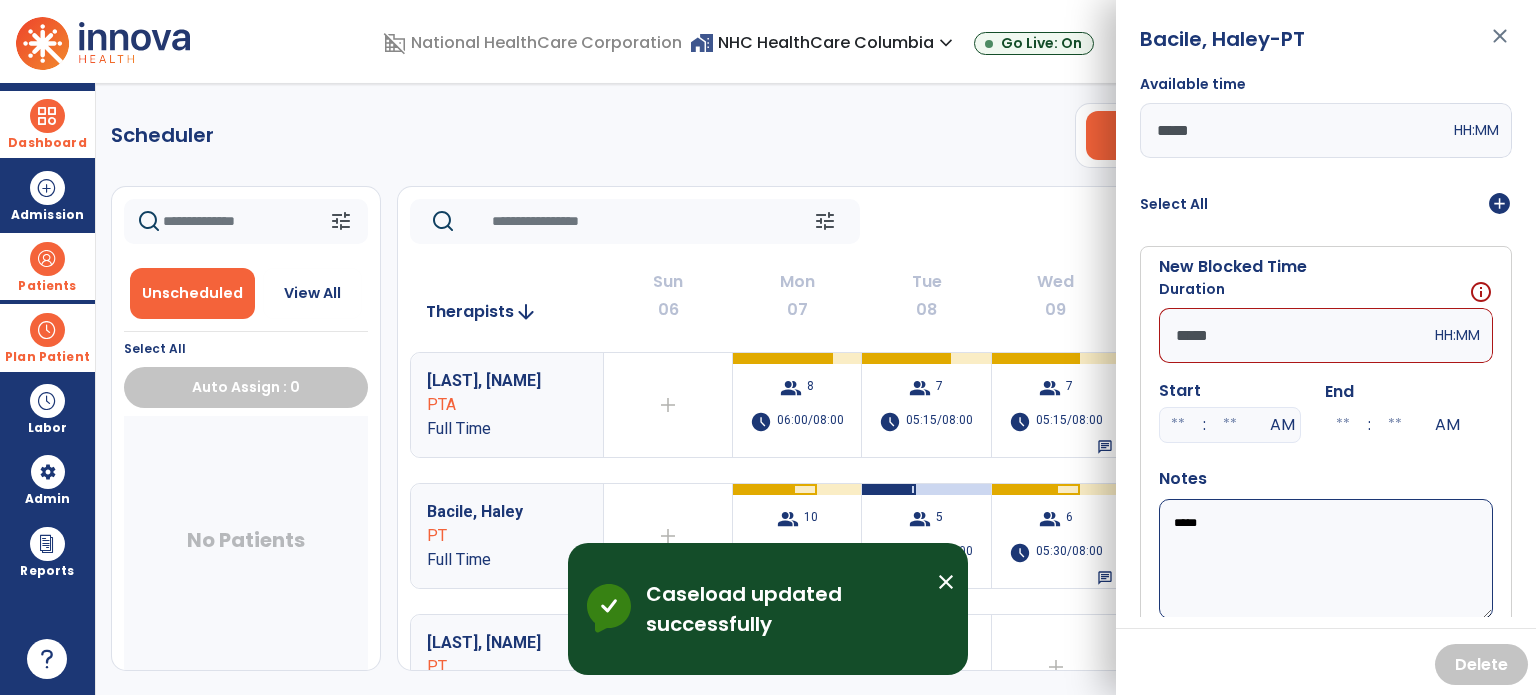 click on "*****" at bounding box center (1295, 335) 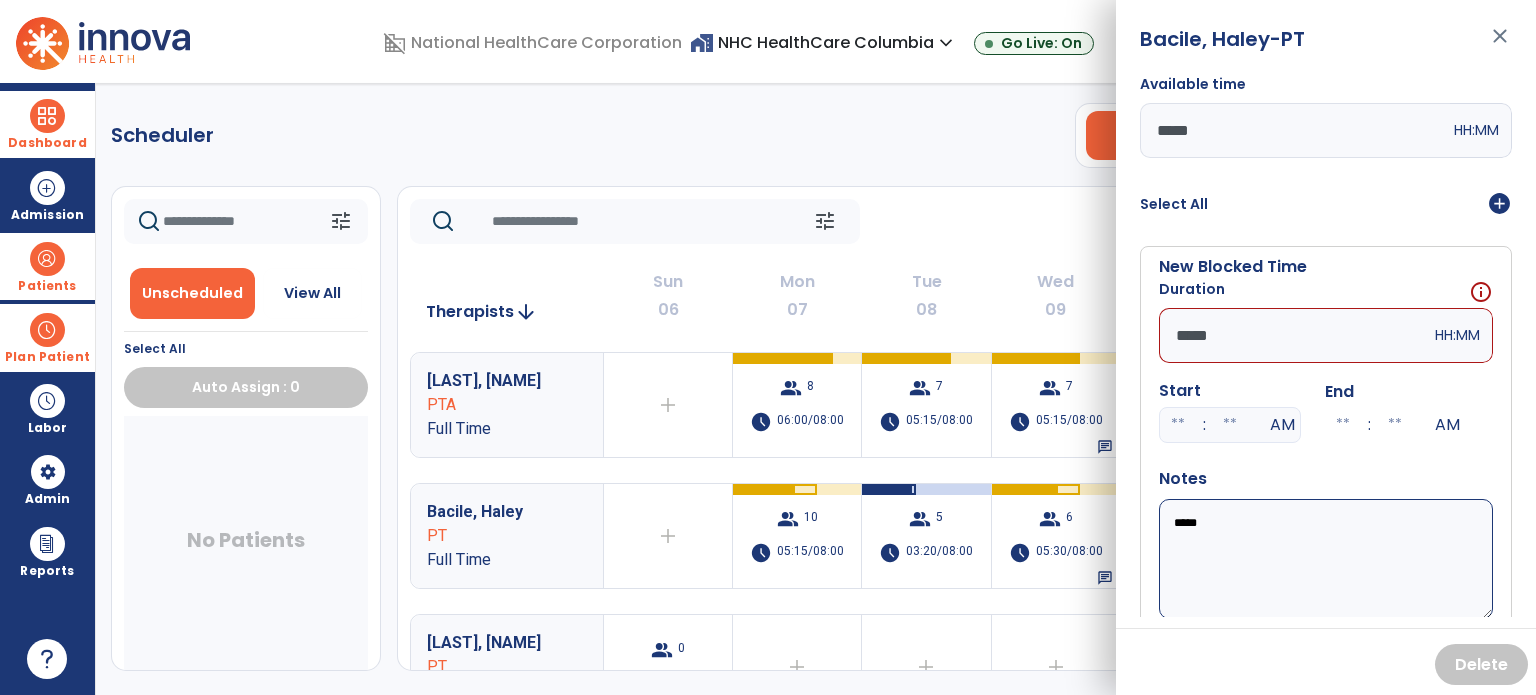 drag, startPoint x: 1244, startPoint y: 324, endPoint x: 1109, endPoint y: 336, distance: 135.53229 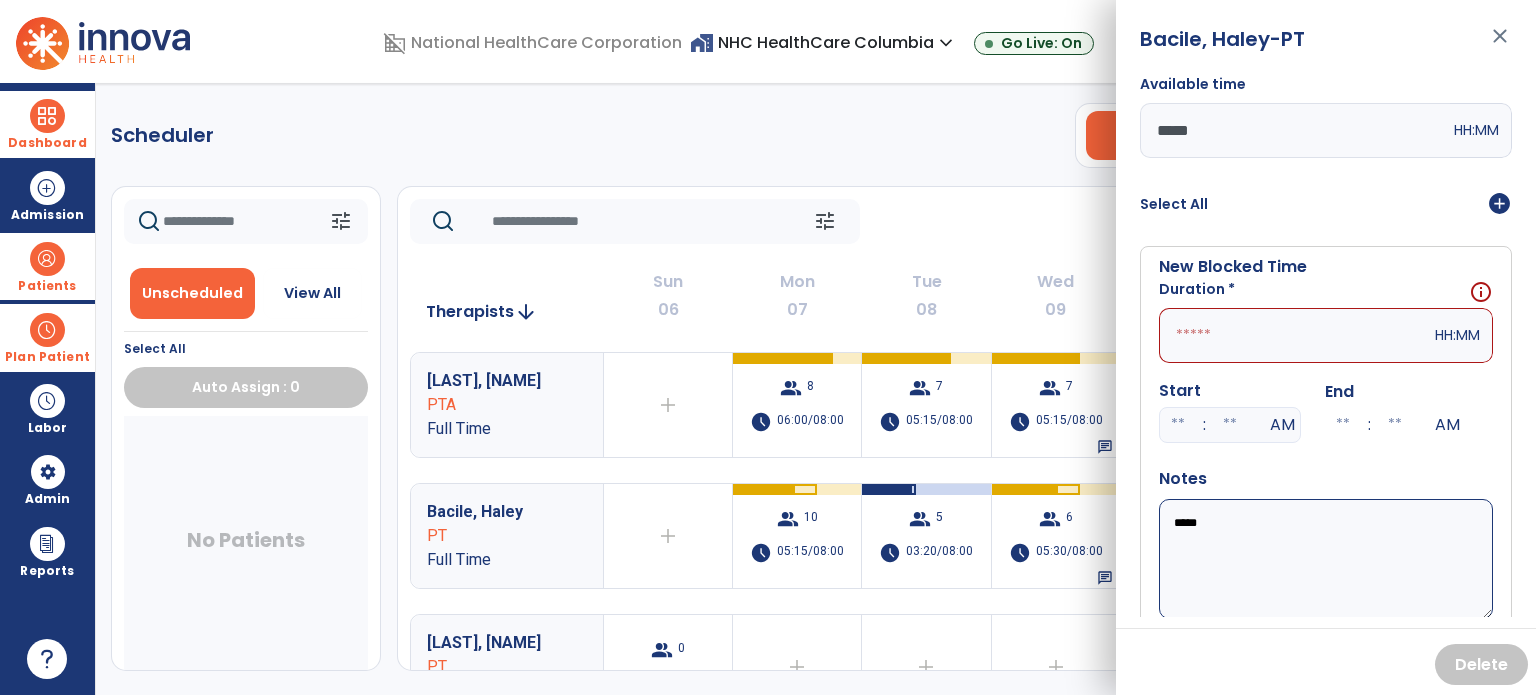 click on "*****" at bounding box center [1326, 559] 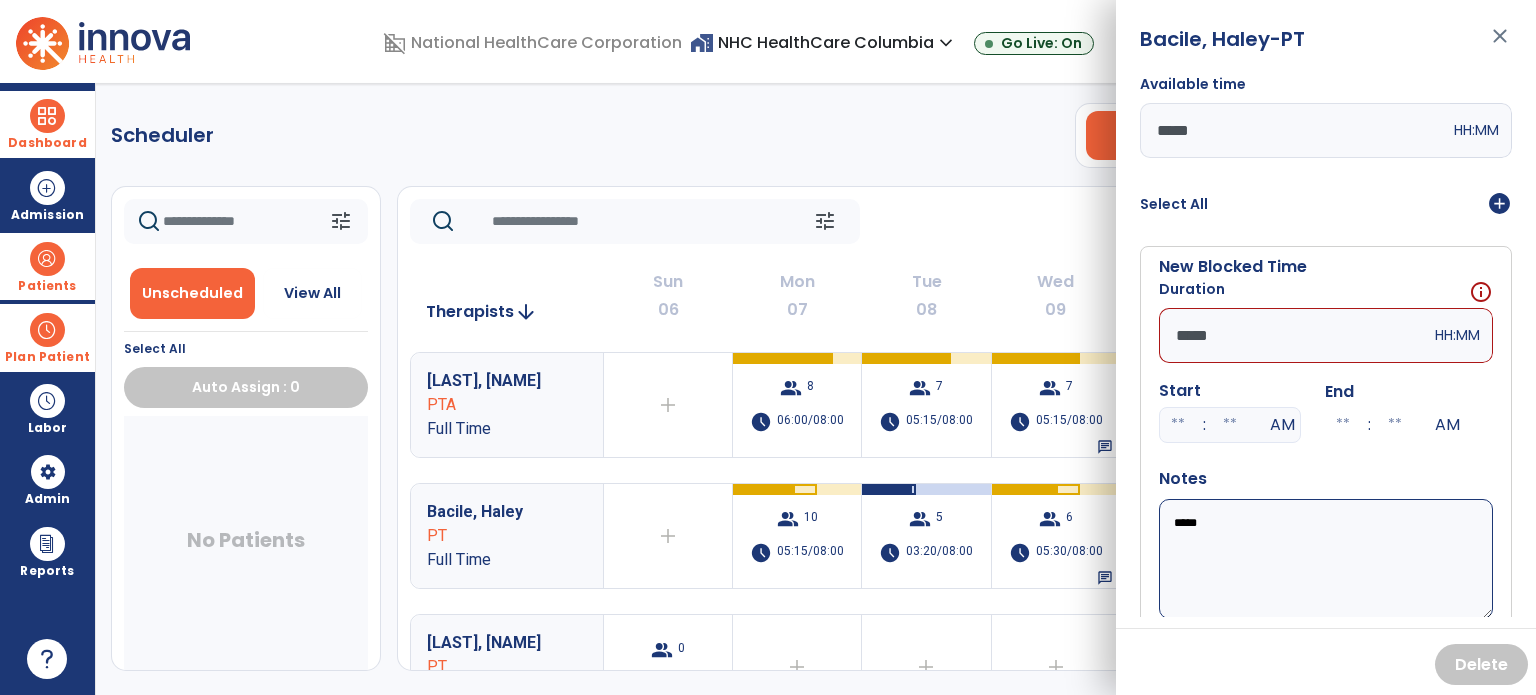 type on "*****" 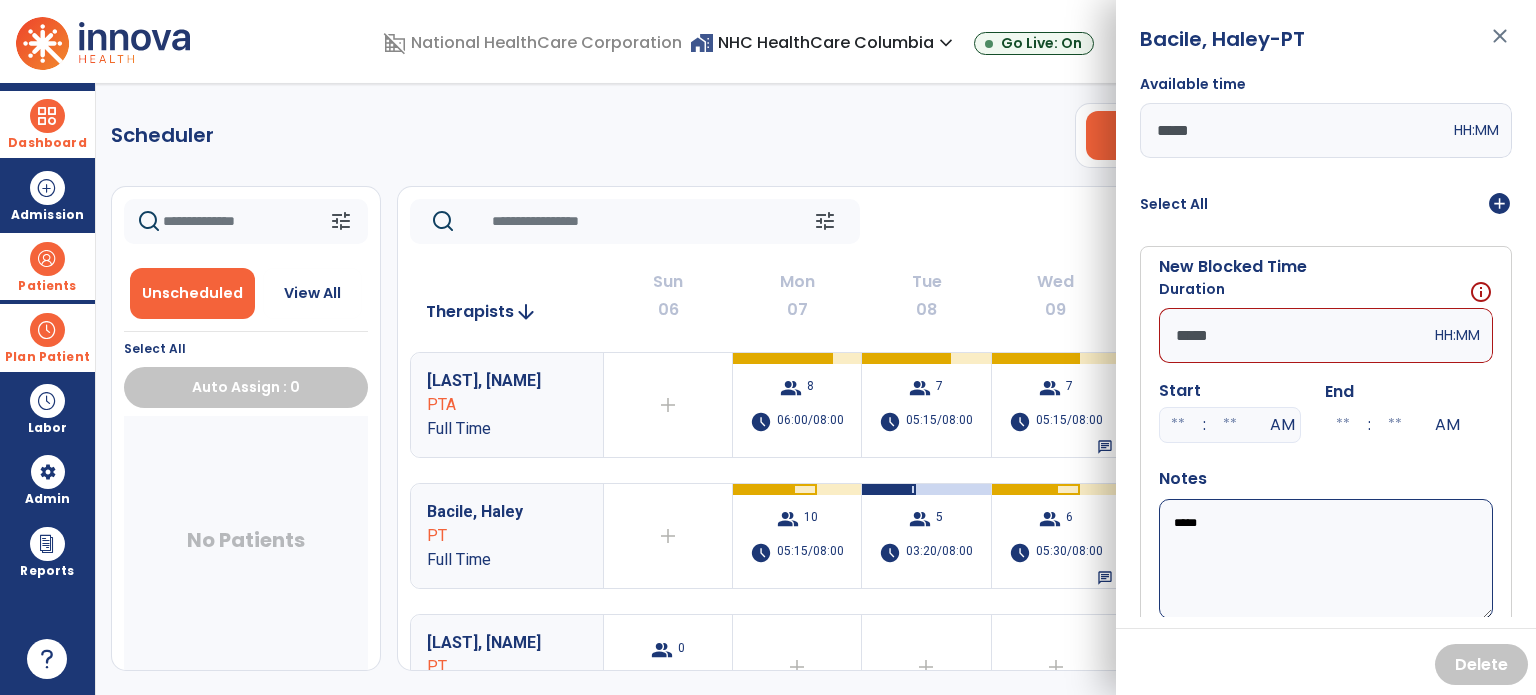 drag, startPoint x: 1360, startPoint y: 612, endPoint x: 1348, endPoint y: 567, distance: 46.572525 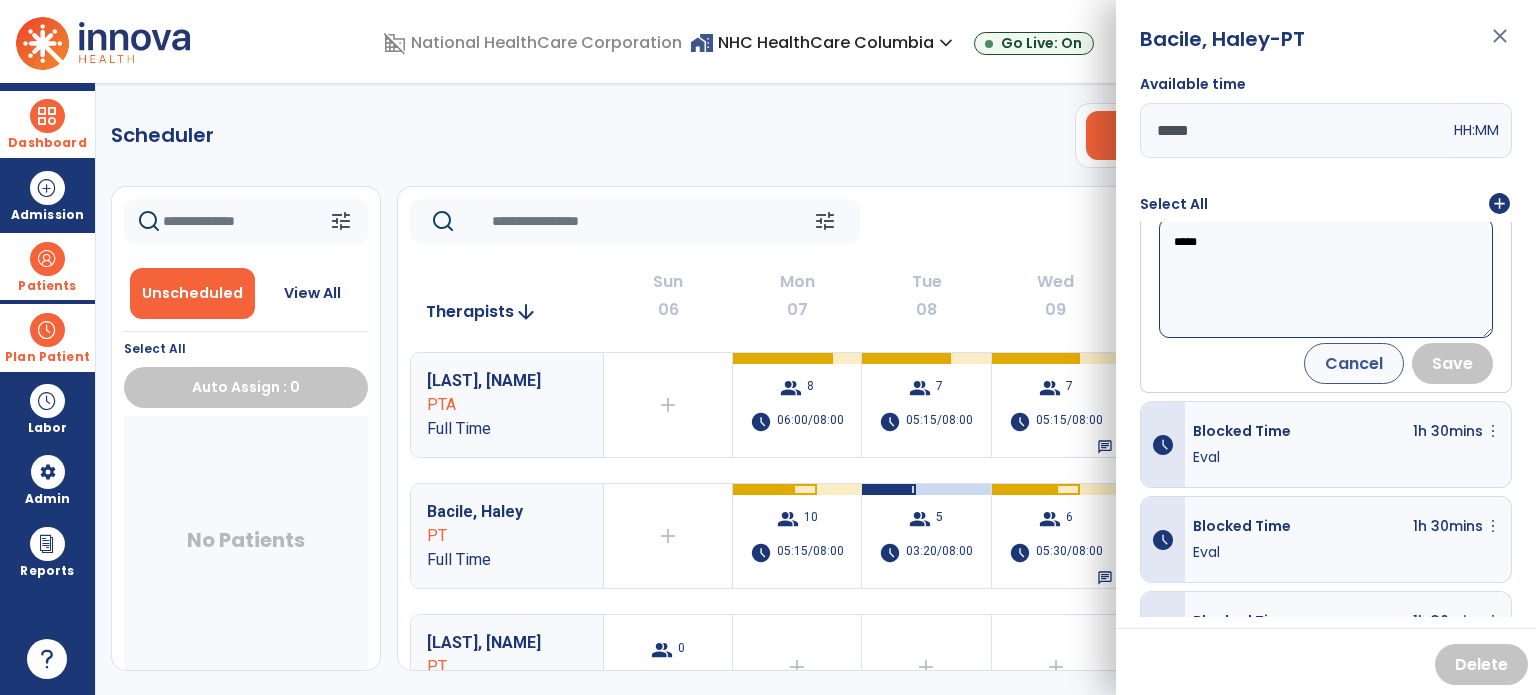 scroll, scrollTop: 400, scrollLeft: 0, axis: vertical 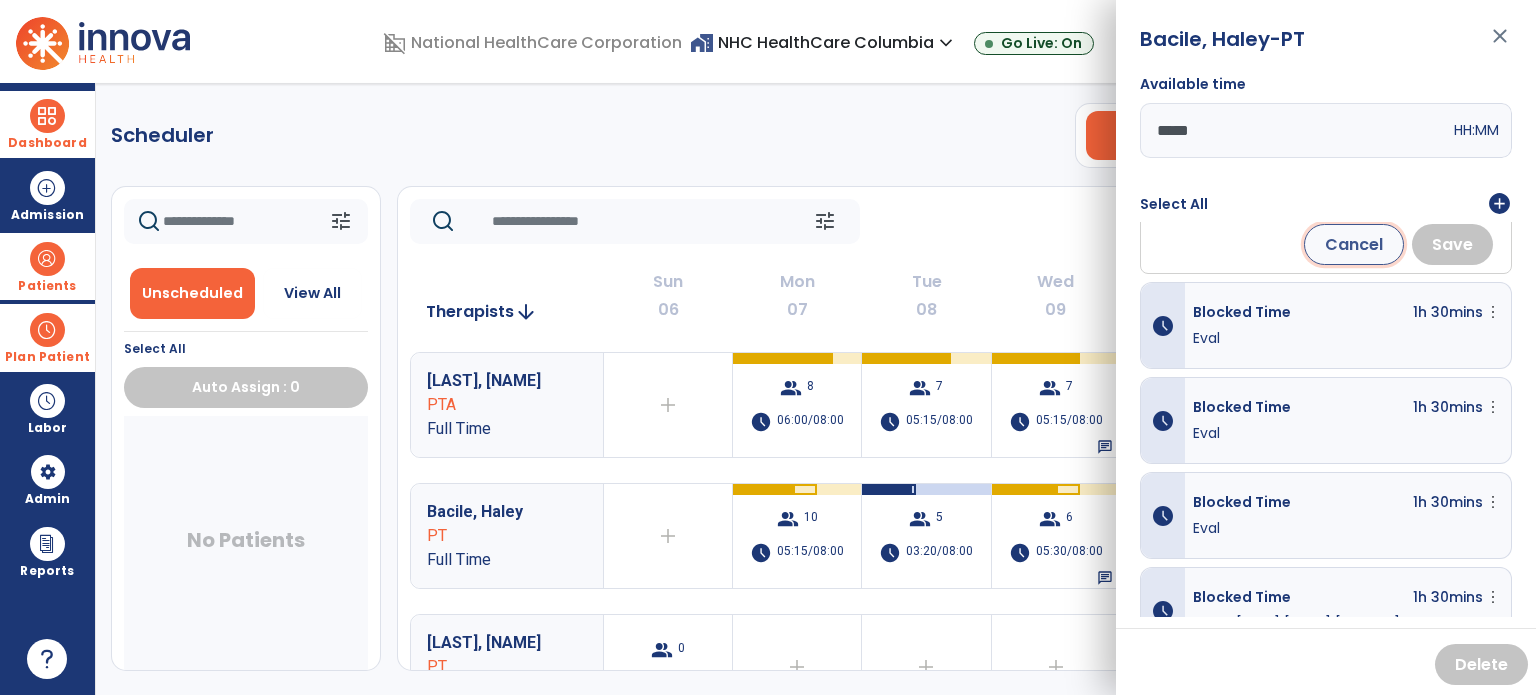 click on "Cancel" at bounding box center (1354, 244) 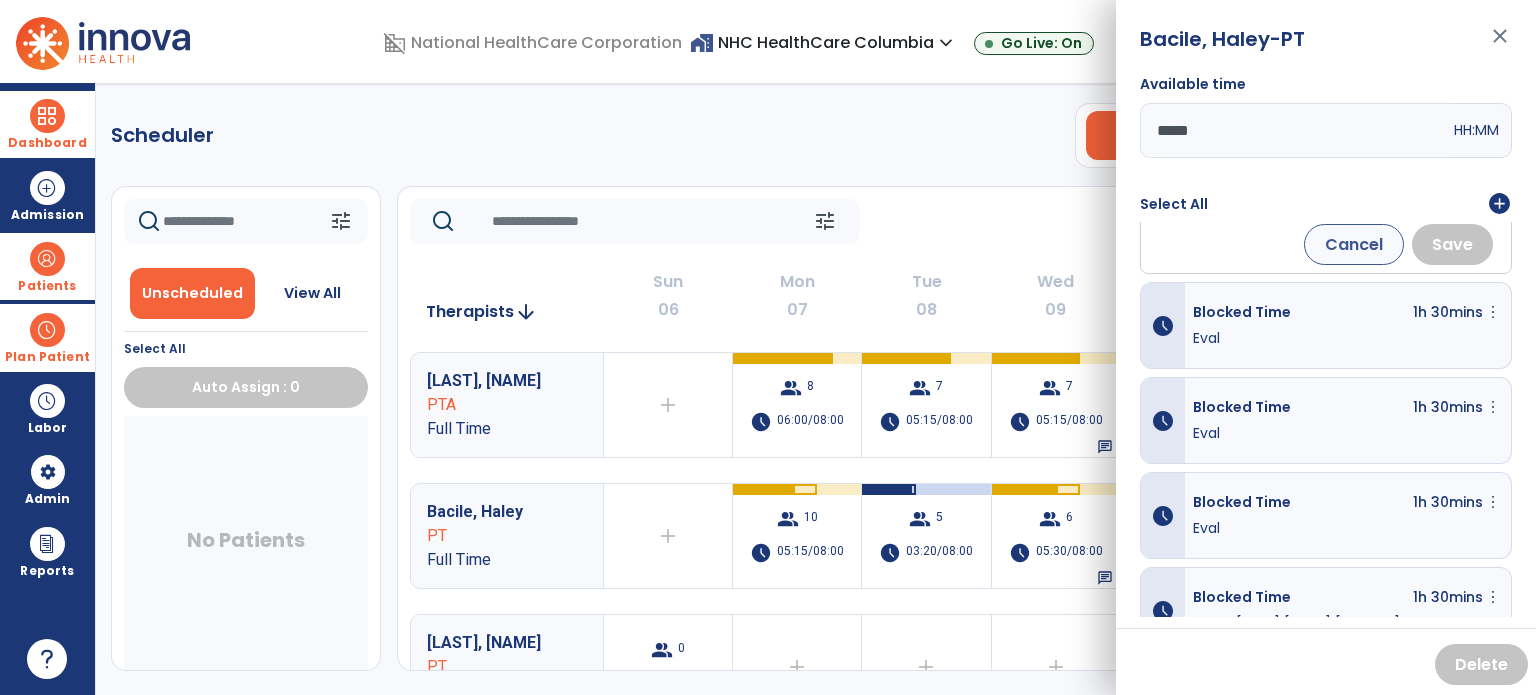 scroll, scrollTop: 0, scrollLeft: 0, axis: both 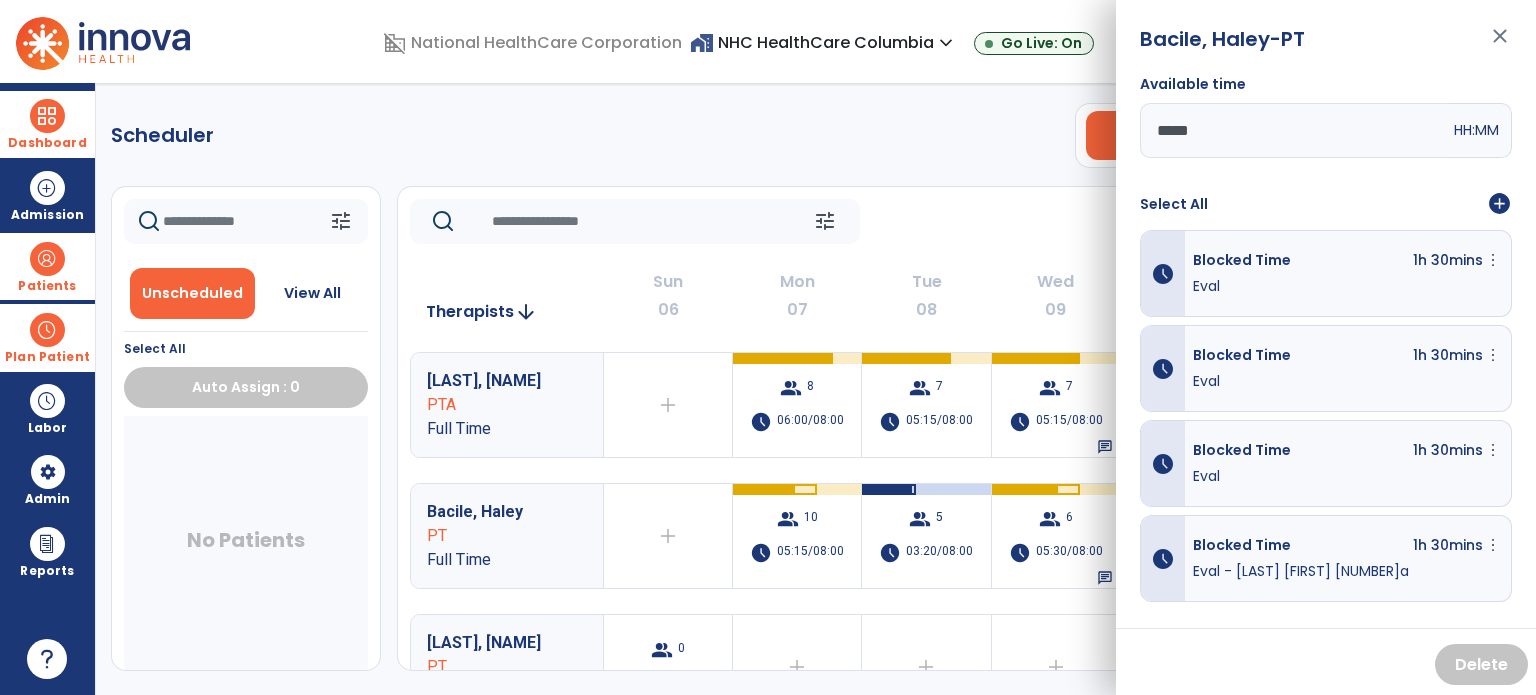 click on "add_circle" at bounding box center [1499, 204] 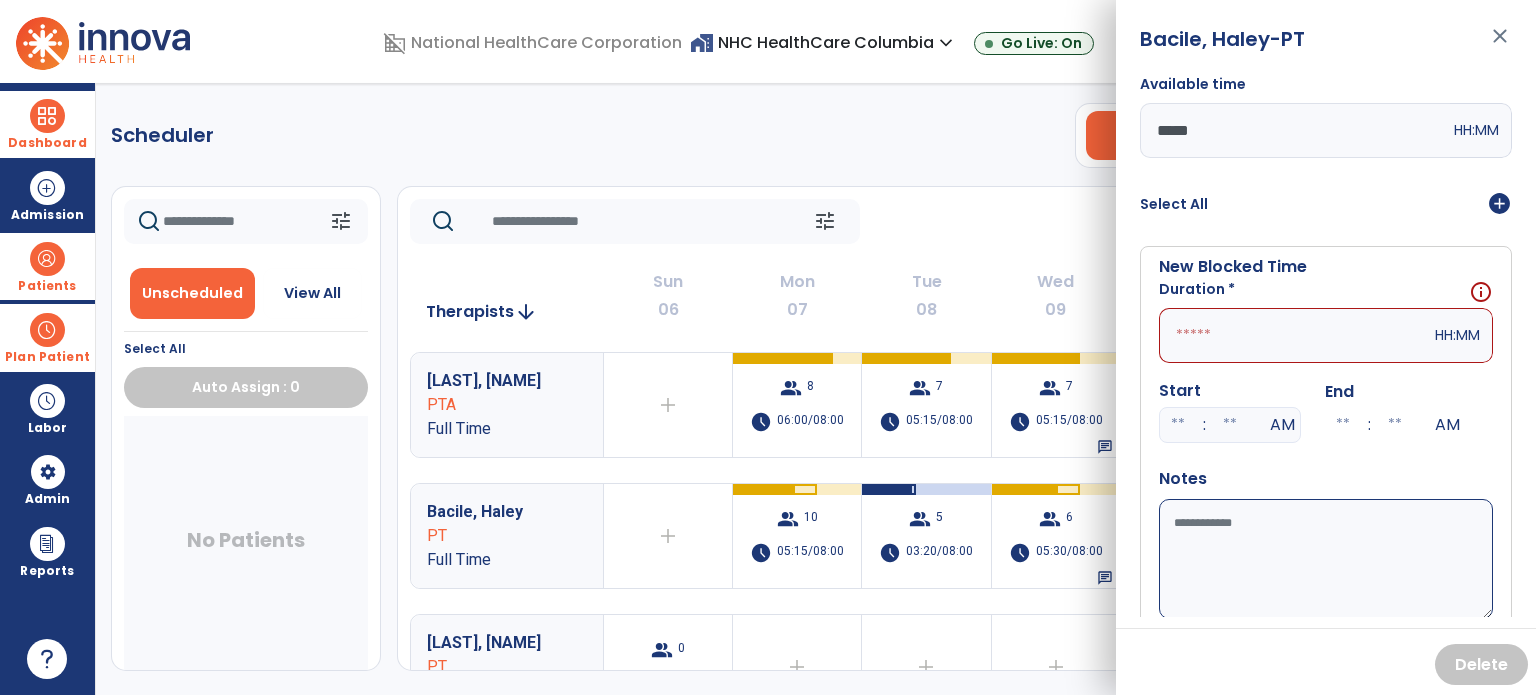 click at bounding box center [1295, 335] 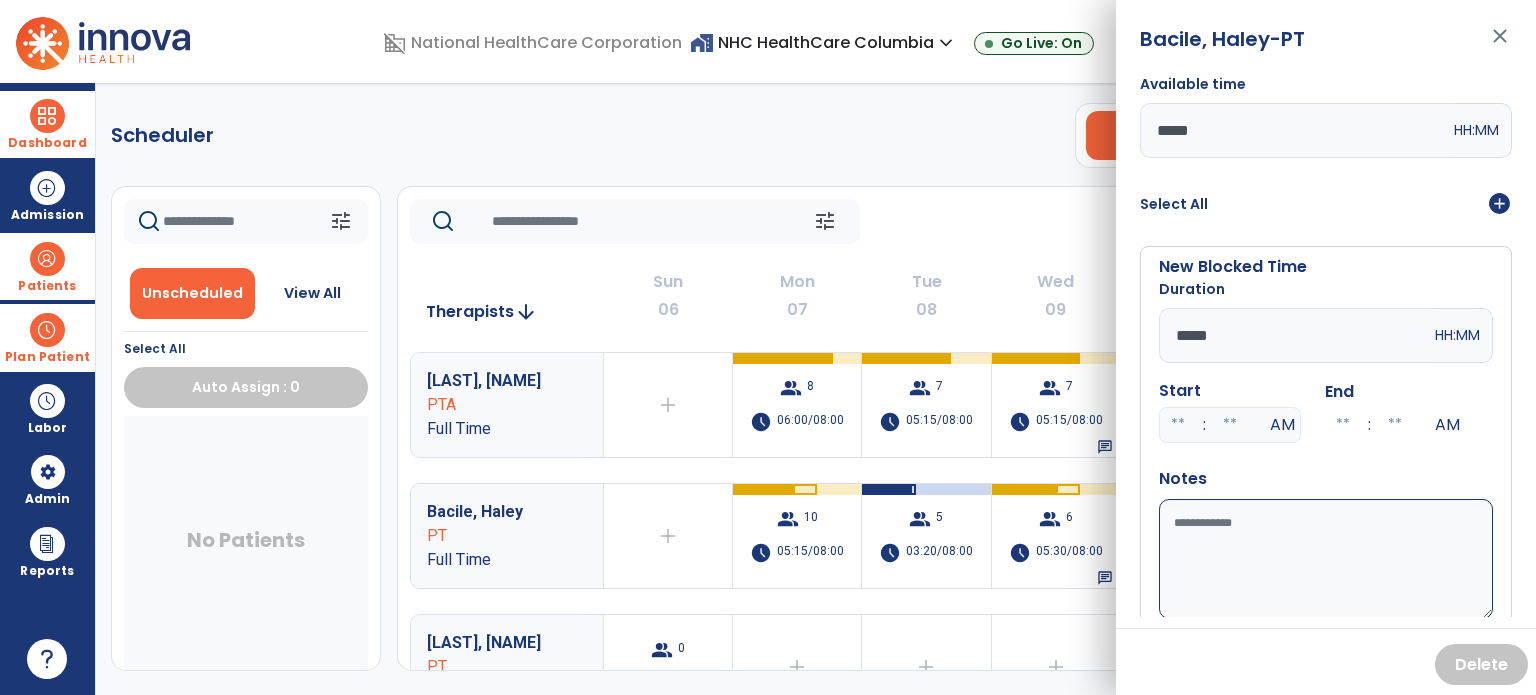 type on "*****" 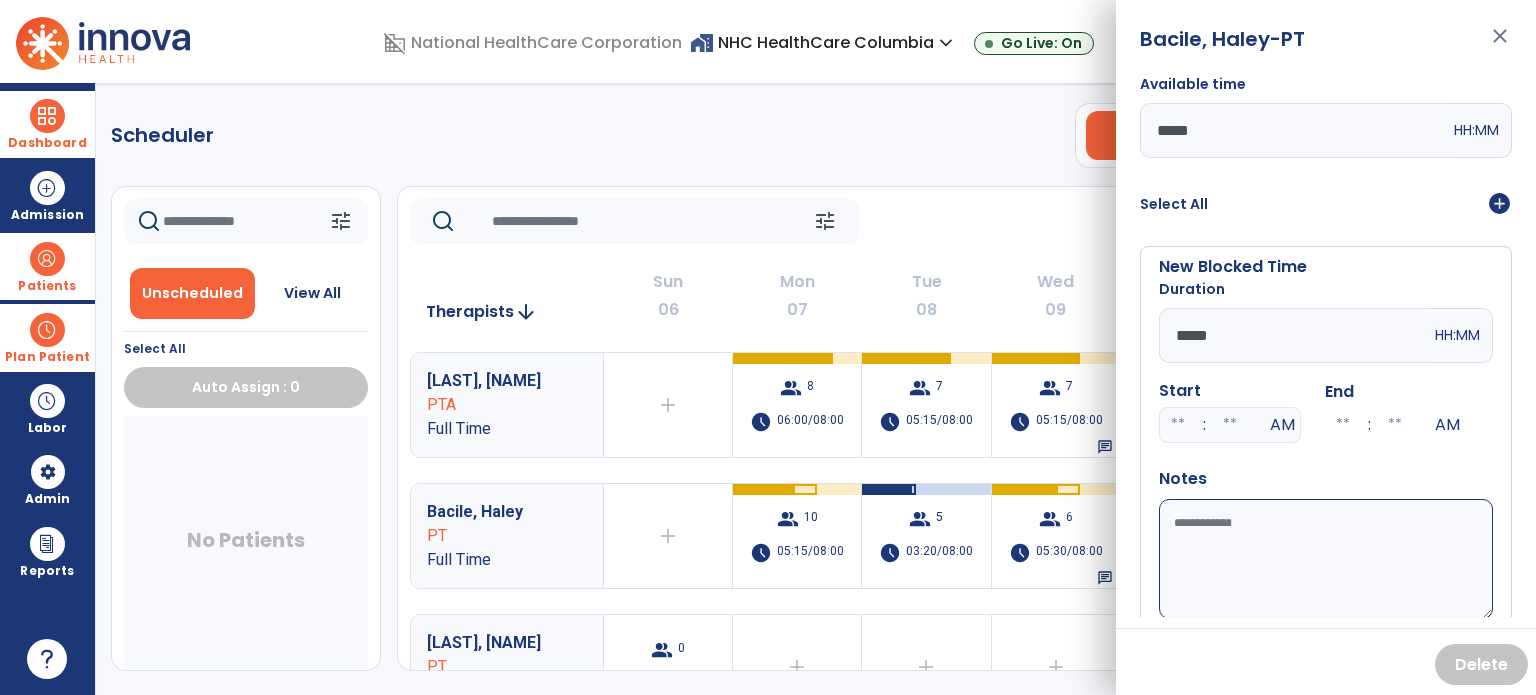 click on "Available time" at bounding box center (1326, 559) 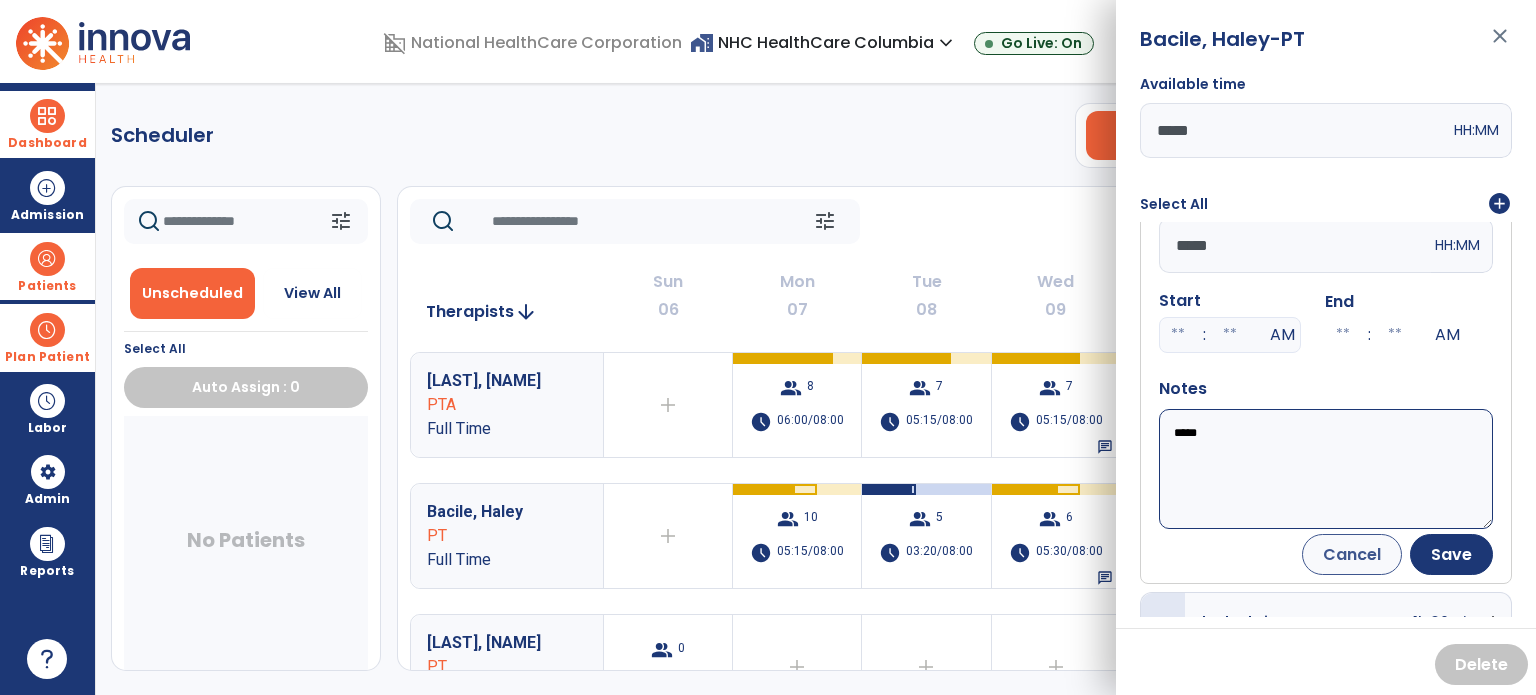 scroll, scrollTop: 300, scrollLeft: 0, axis: vertical 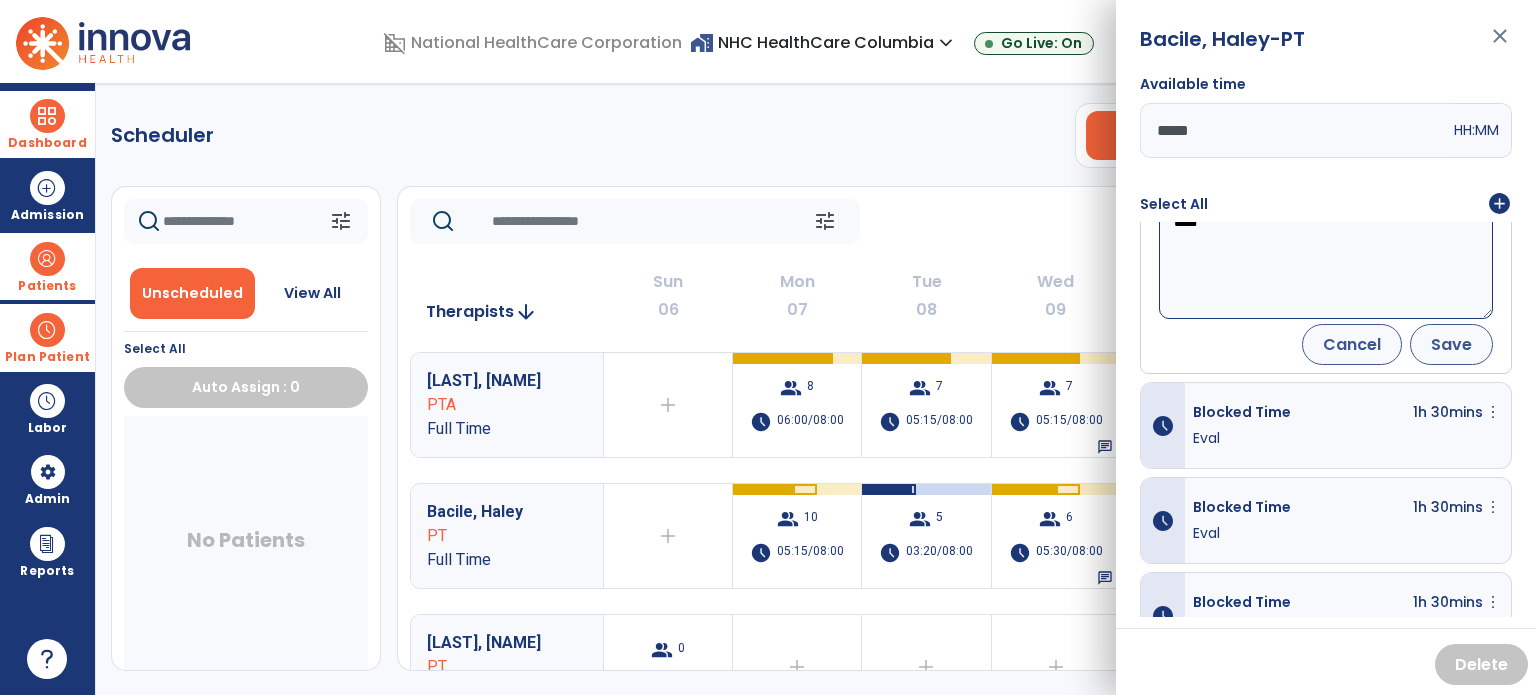 type on "*****" 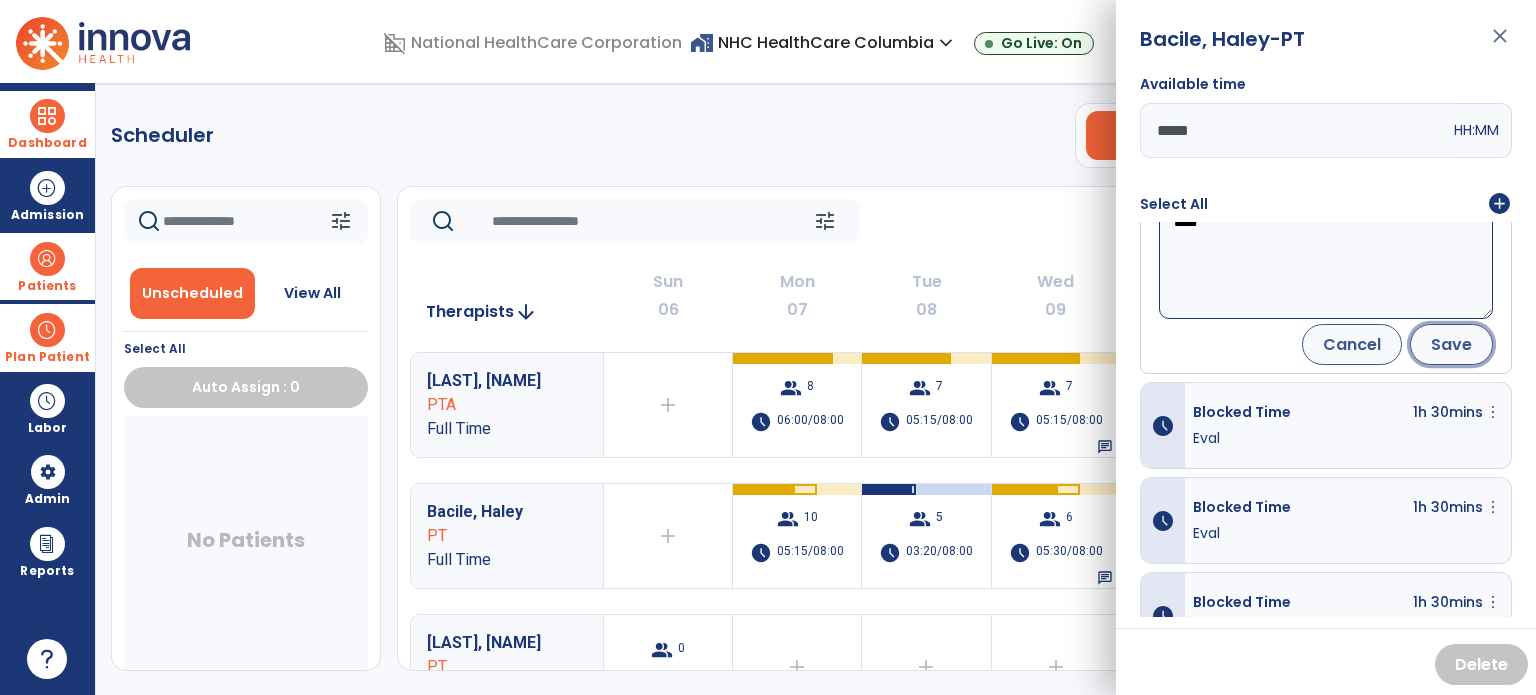 click on "Save" at bounding box center [1451, 344] 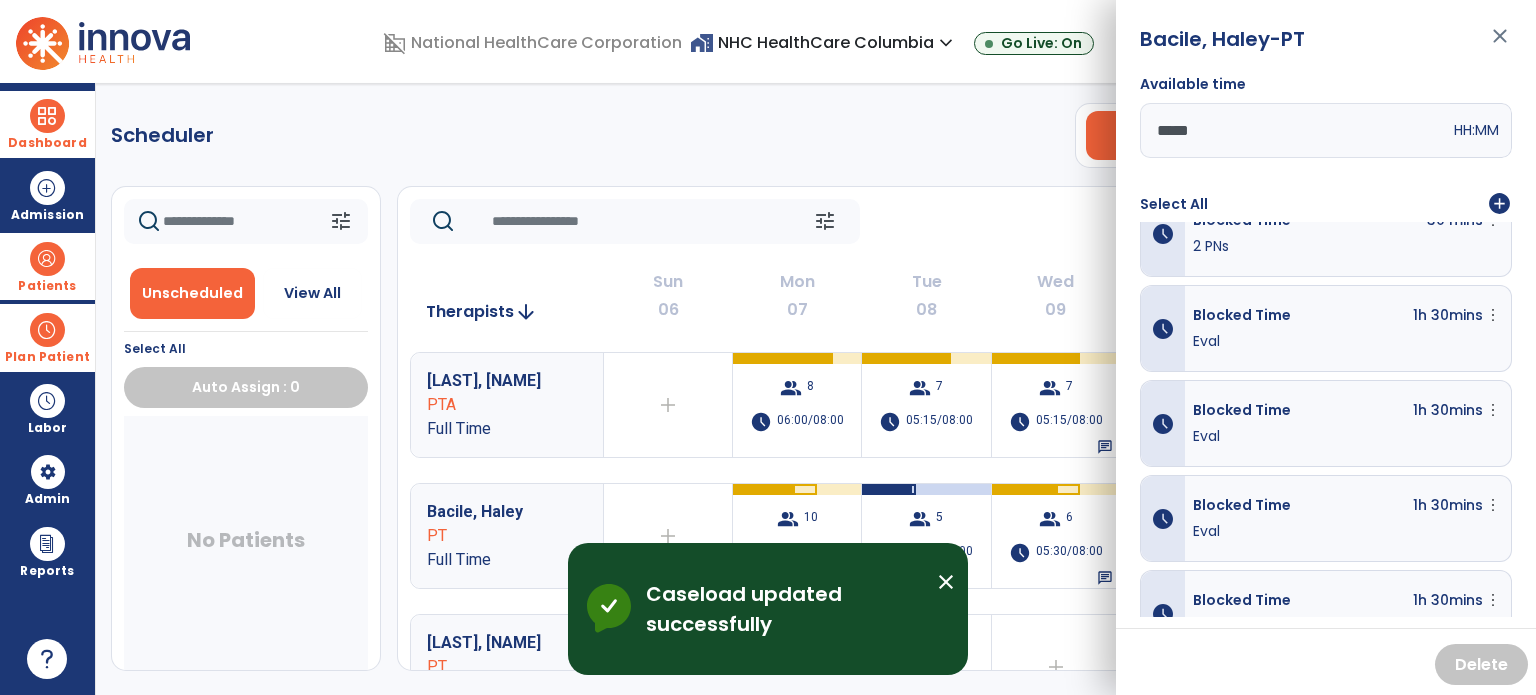 scroll, scrollTop: 77, scrollLeft: 0, axis: vertical 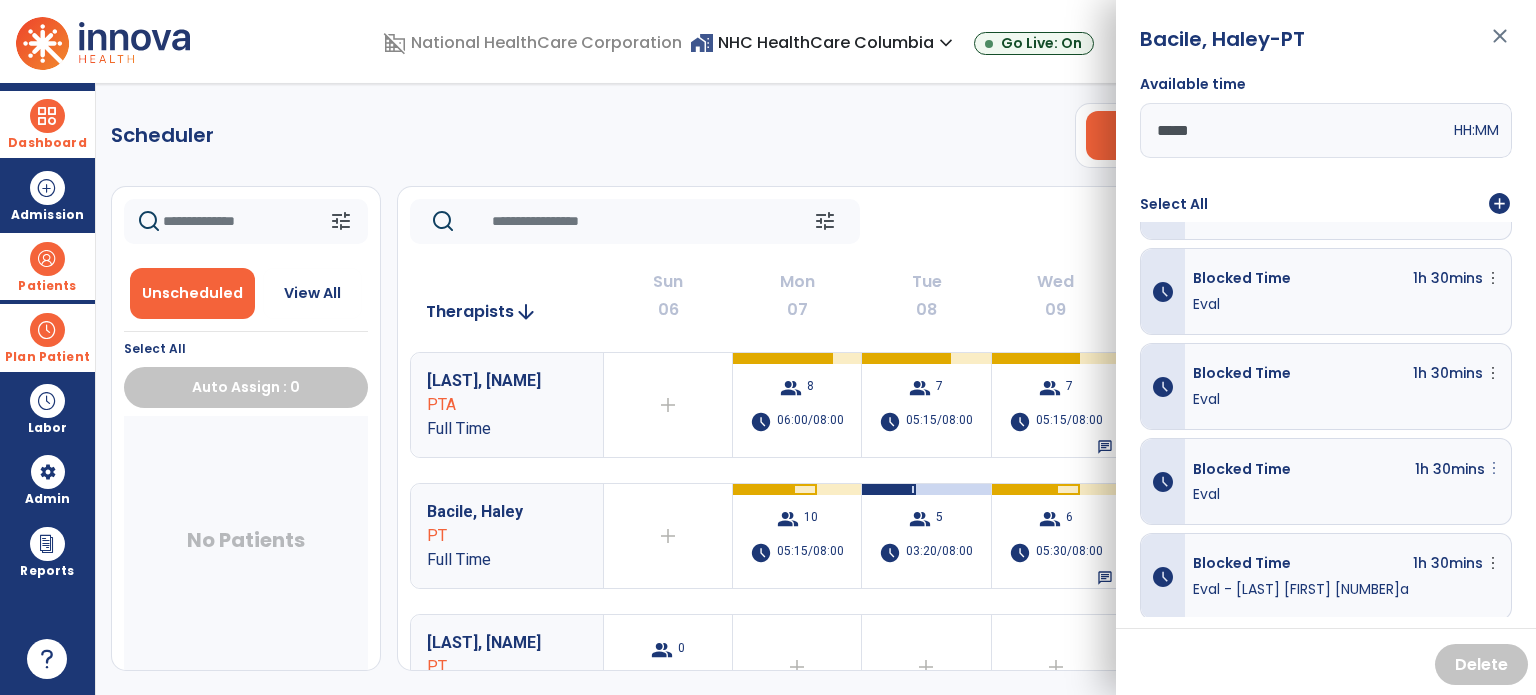 click on "more_vert" at bounding box center (1493, 183) 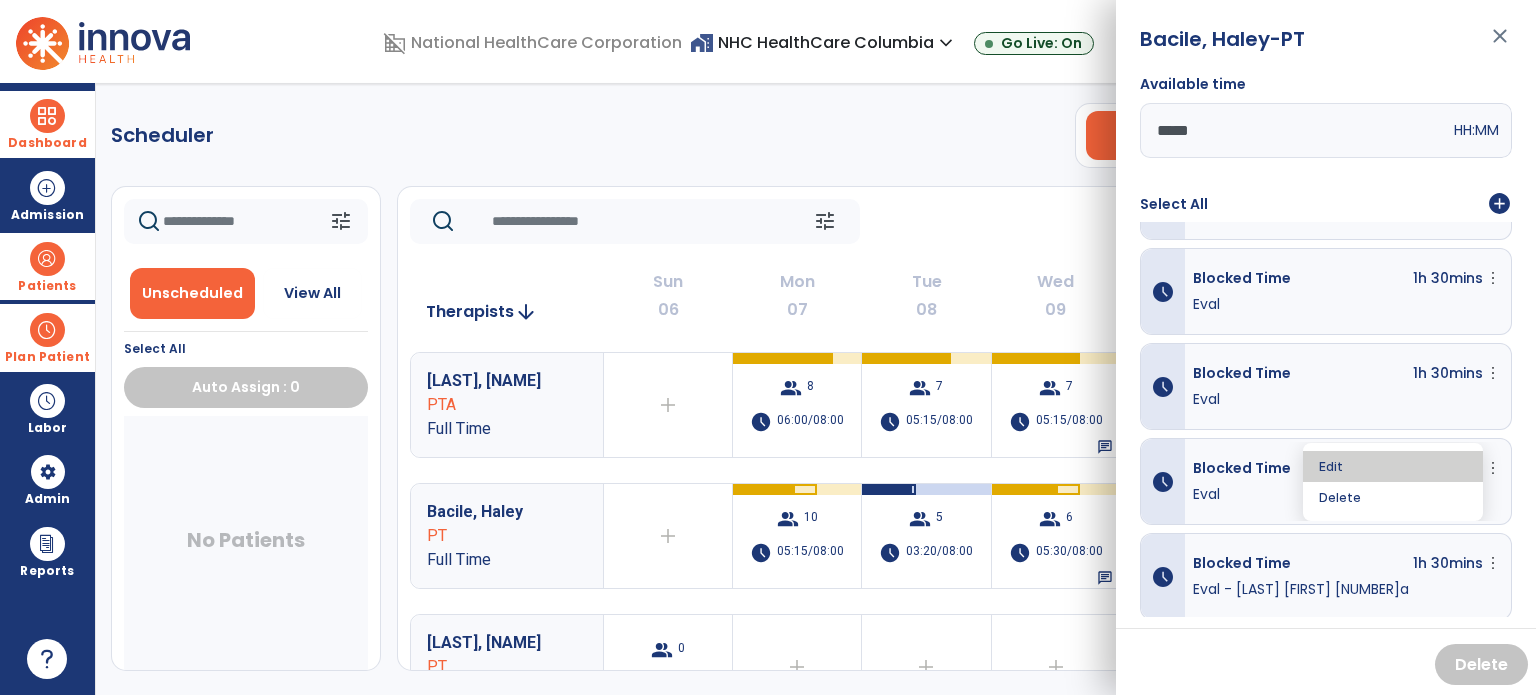 click on "Edit" at bounding box center (1393, 466) 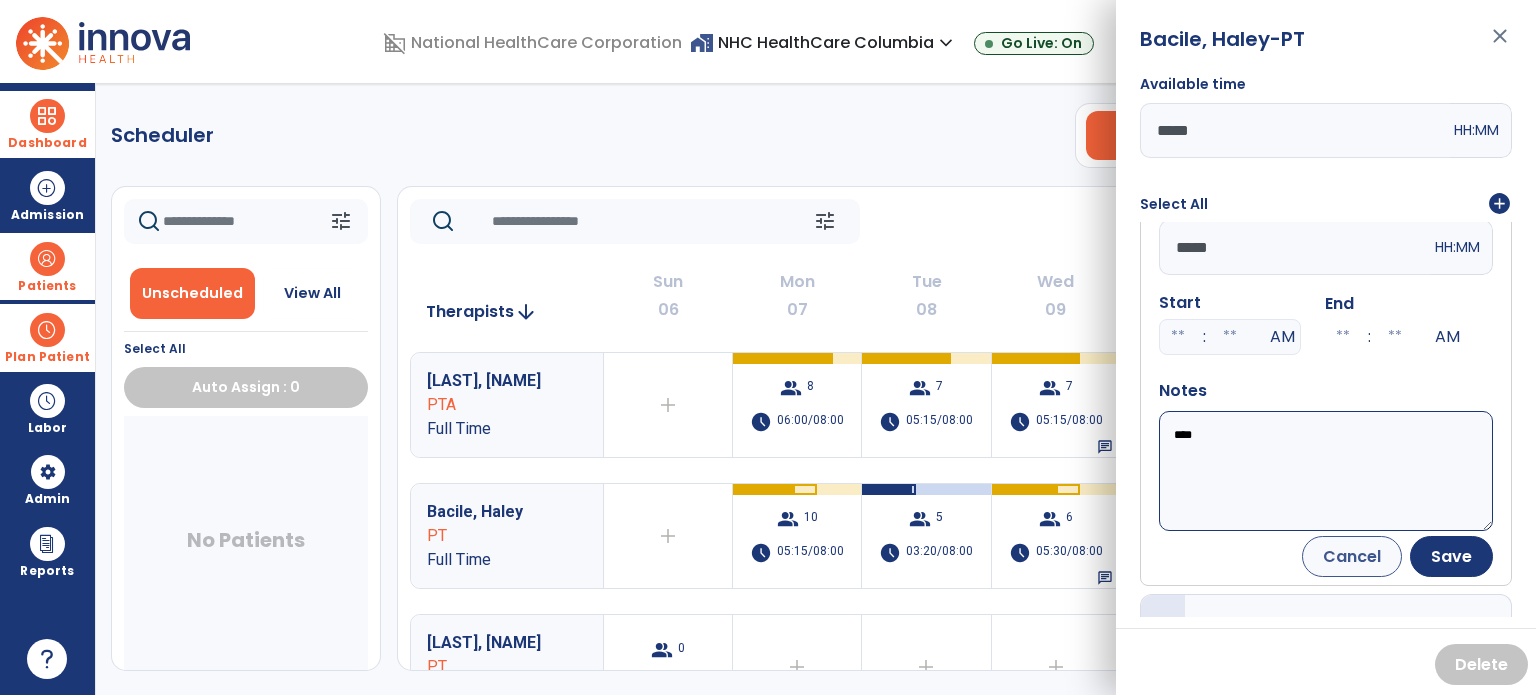 scroll, scrollTop: 377, scrollLeft: 0, axis: vertical 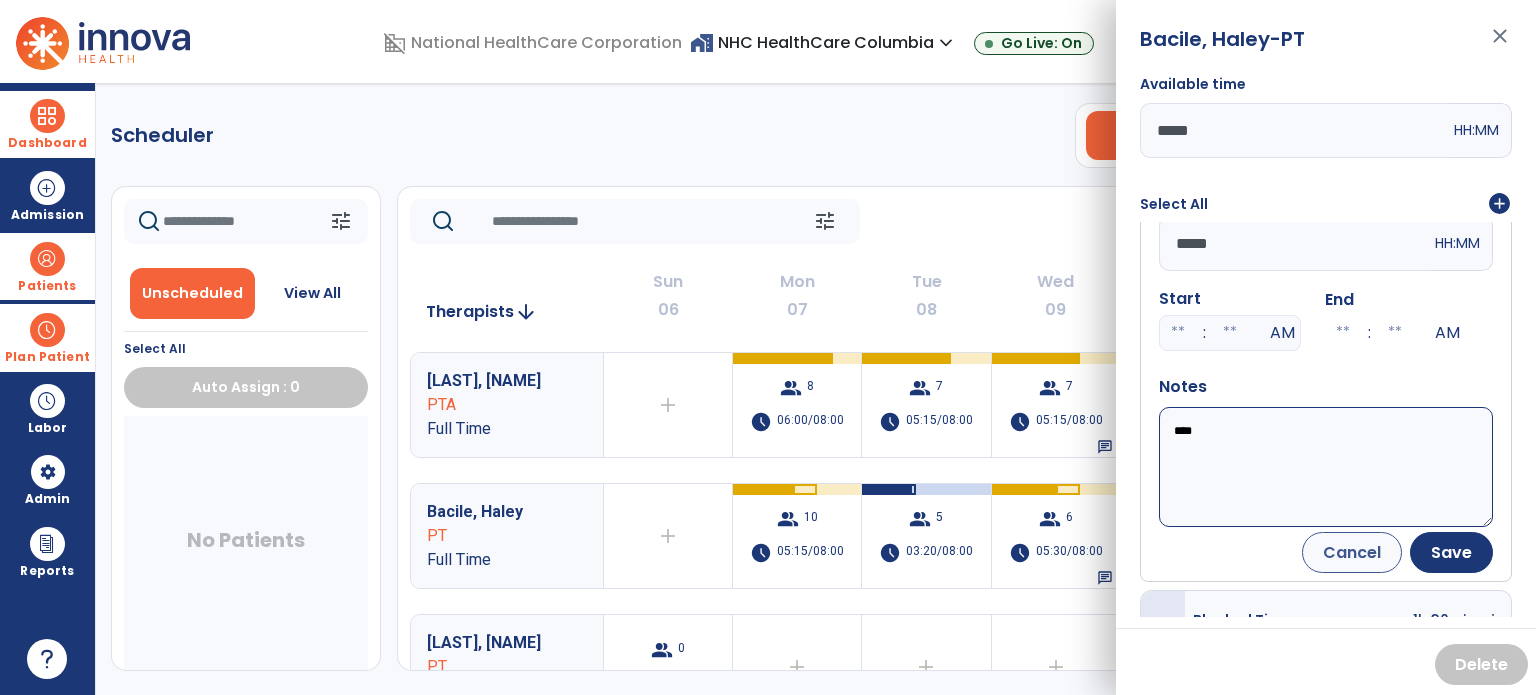 click on "****" at bounding box center (1326, 467) 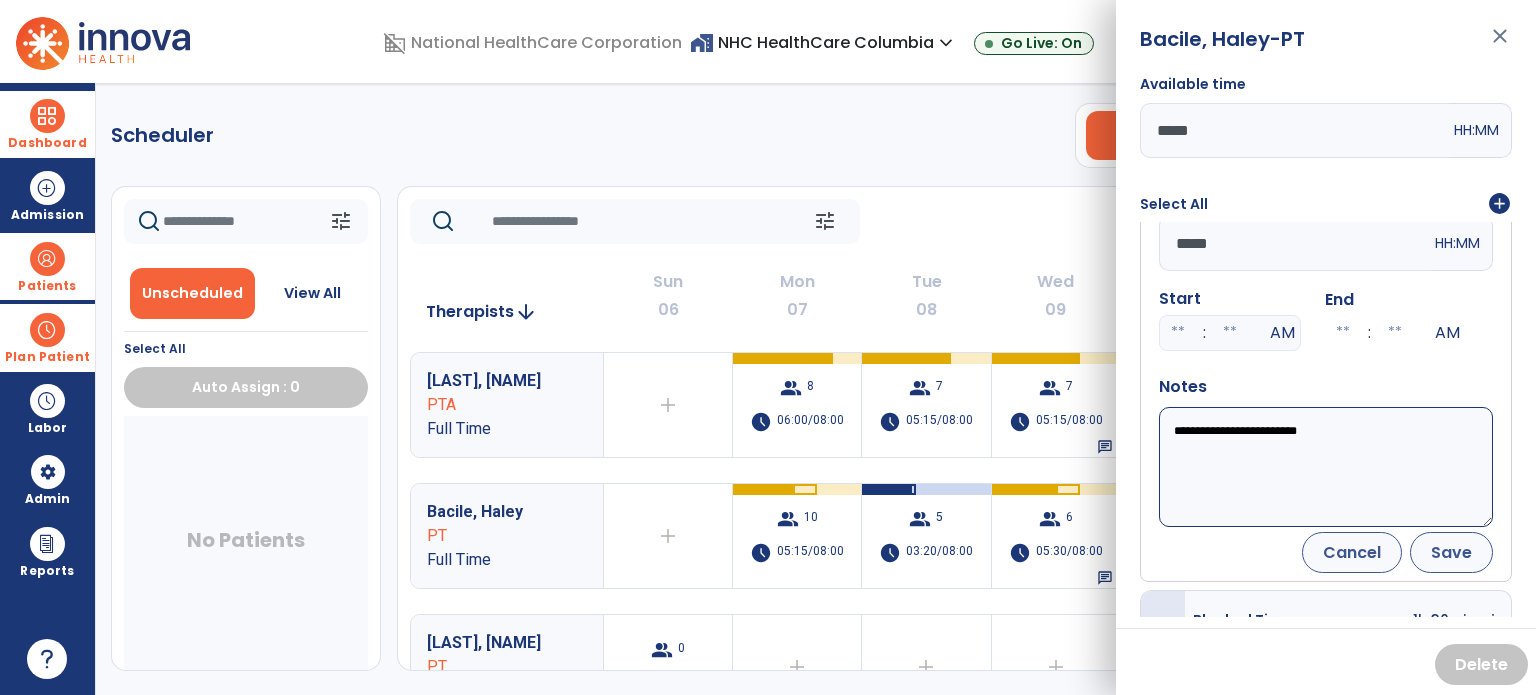 type on "**********" 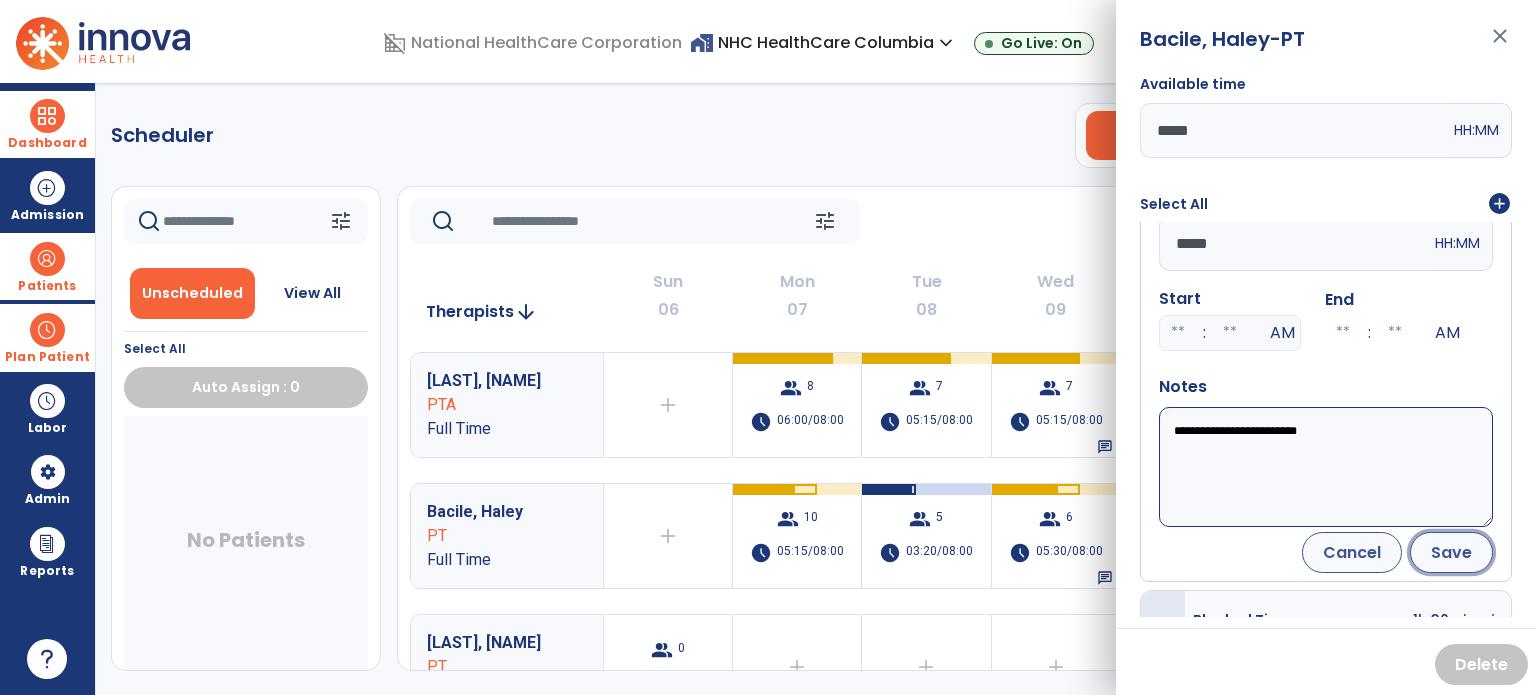 click on "Save" at bounding box center [1451, 552] 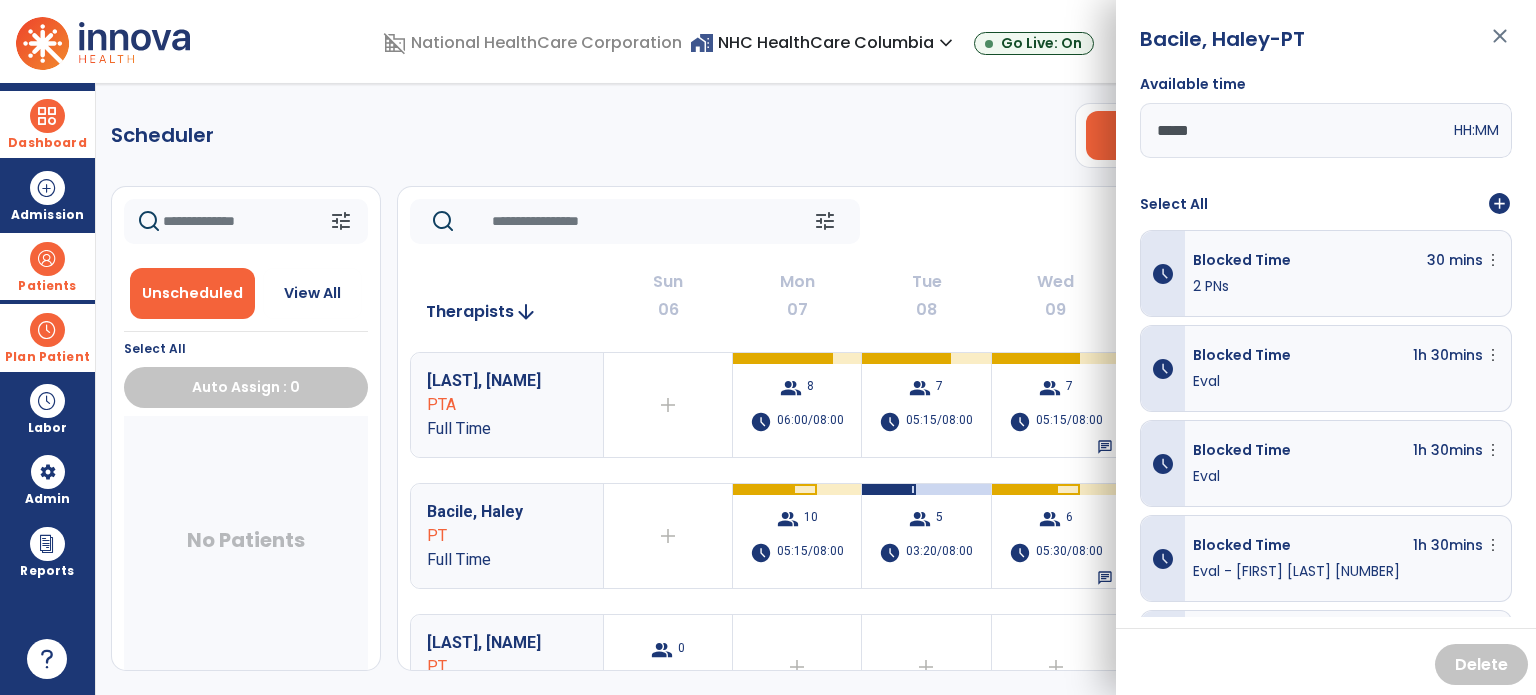 scroll, scrollTop: 77, scrollLeft: 0, axis: vertical 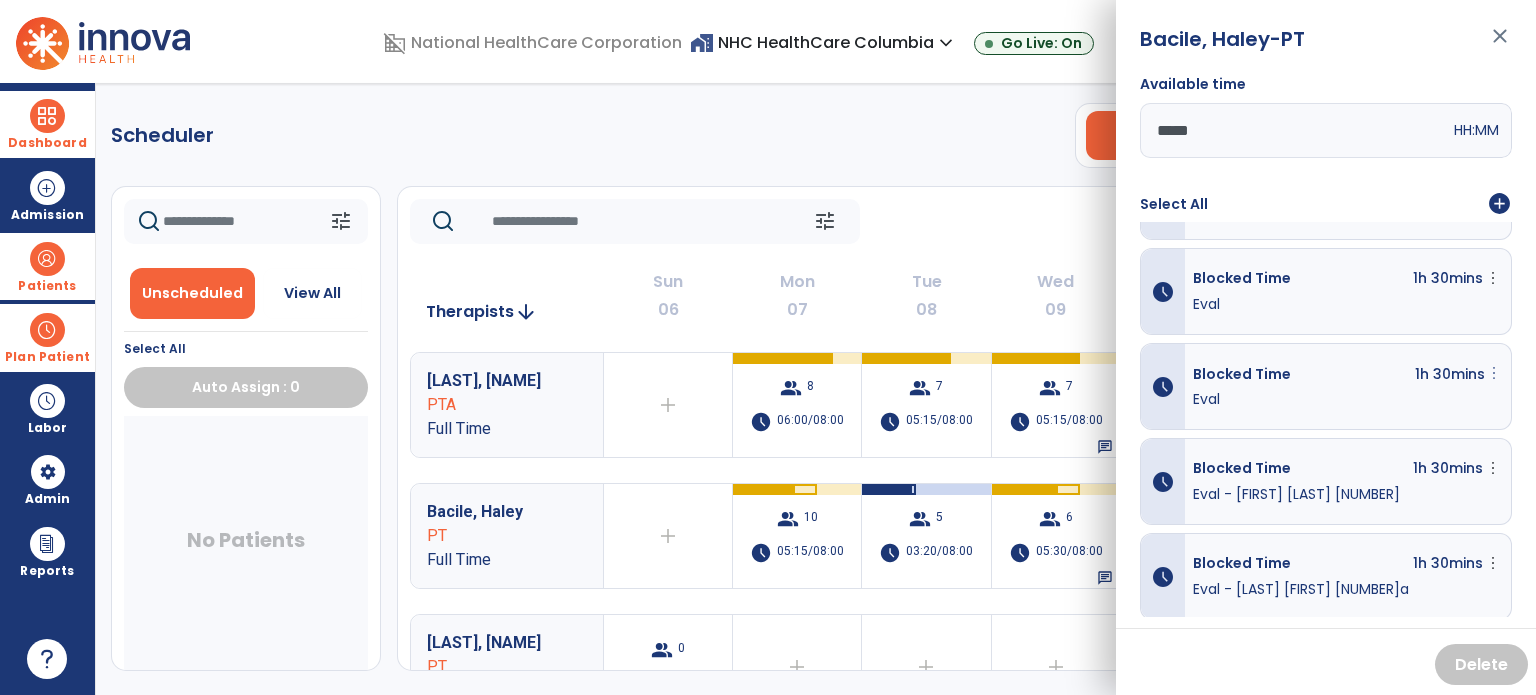 click on "more_vert" at bounding box center (1493, 183) 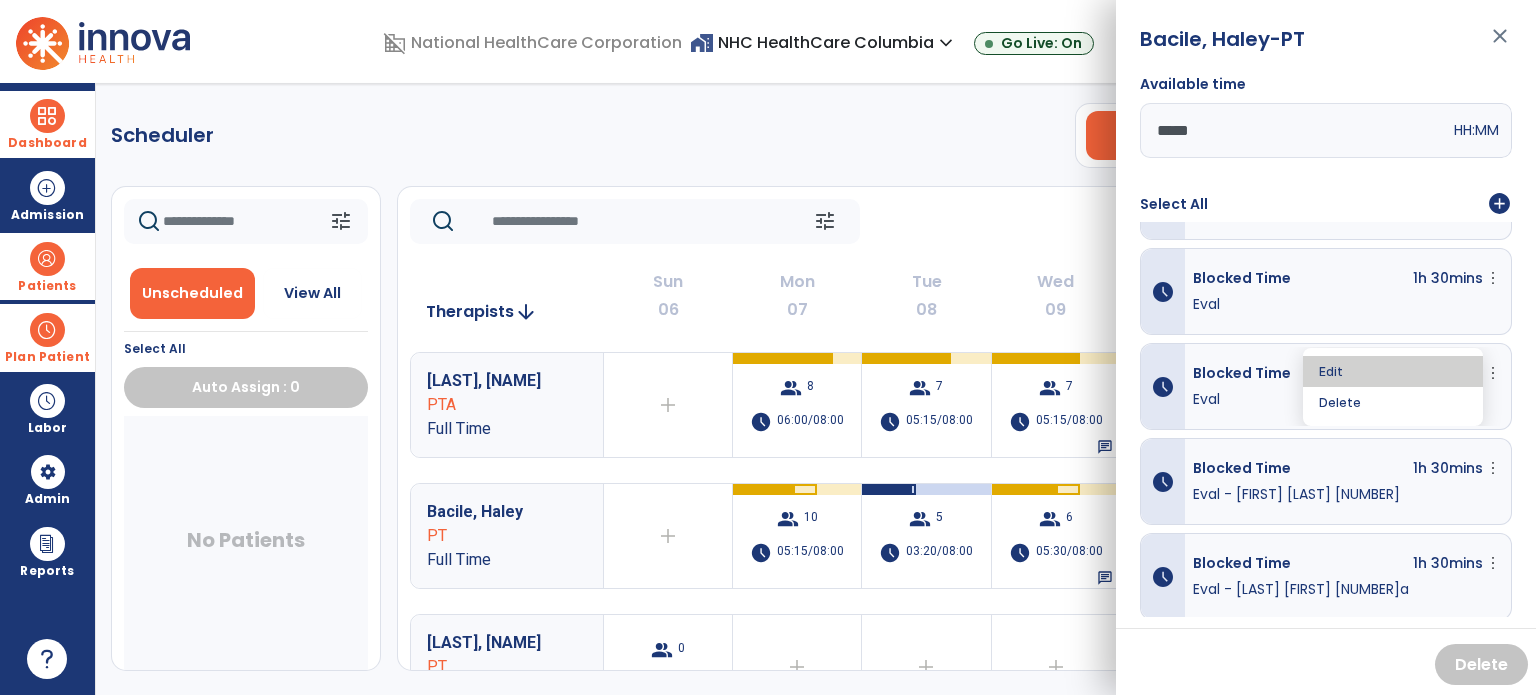 click on "Edit" at bounding box center [1393, 371] 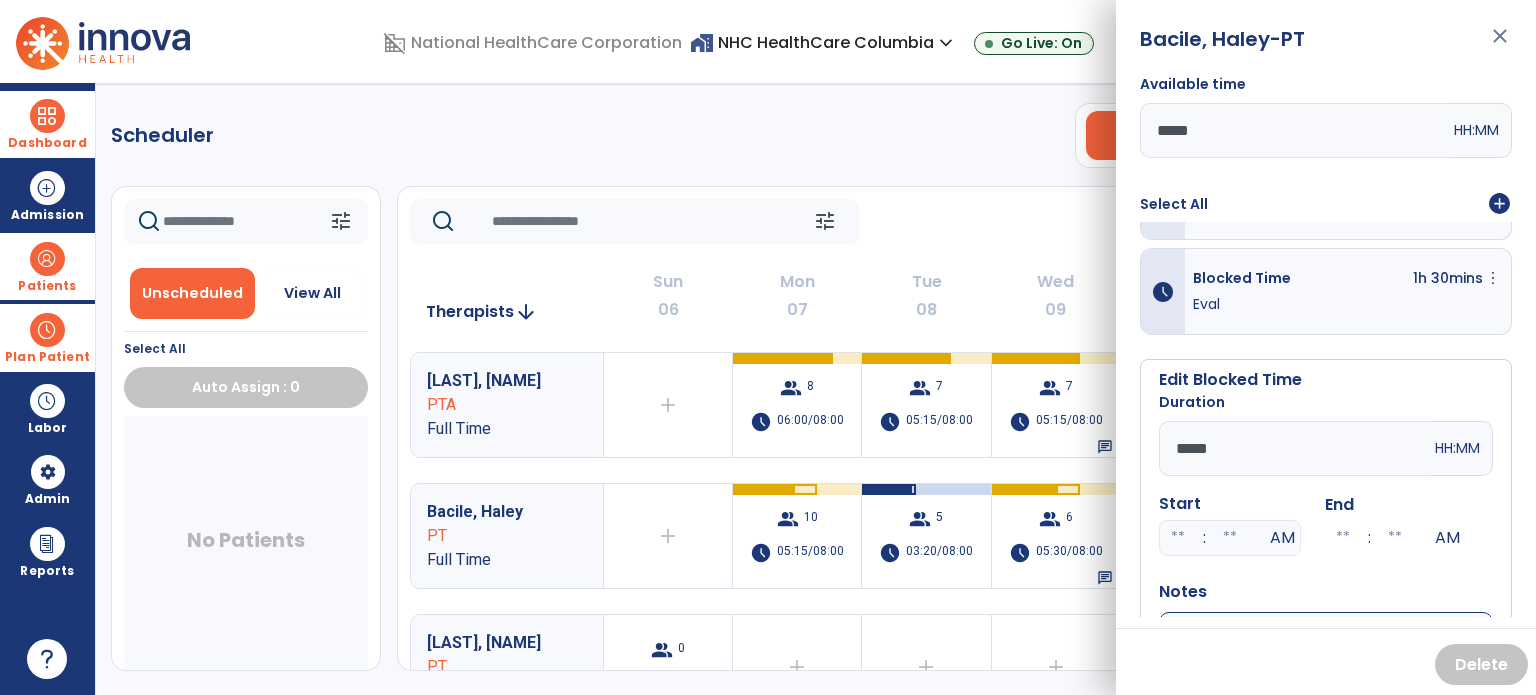scroll, scrollTop: 277, scrollLeft: 0, axis: vertical 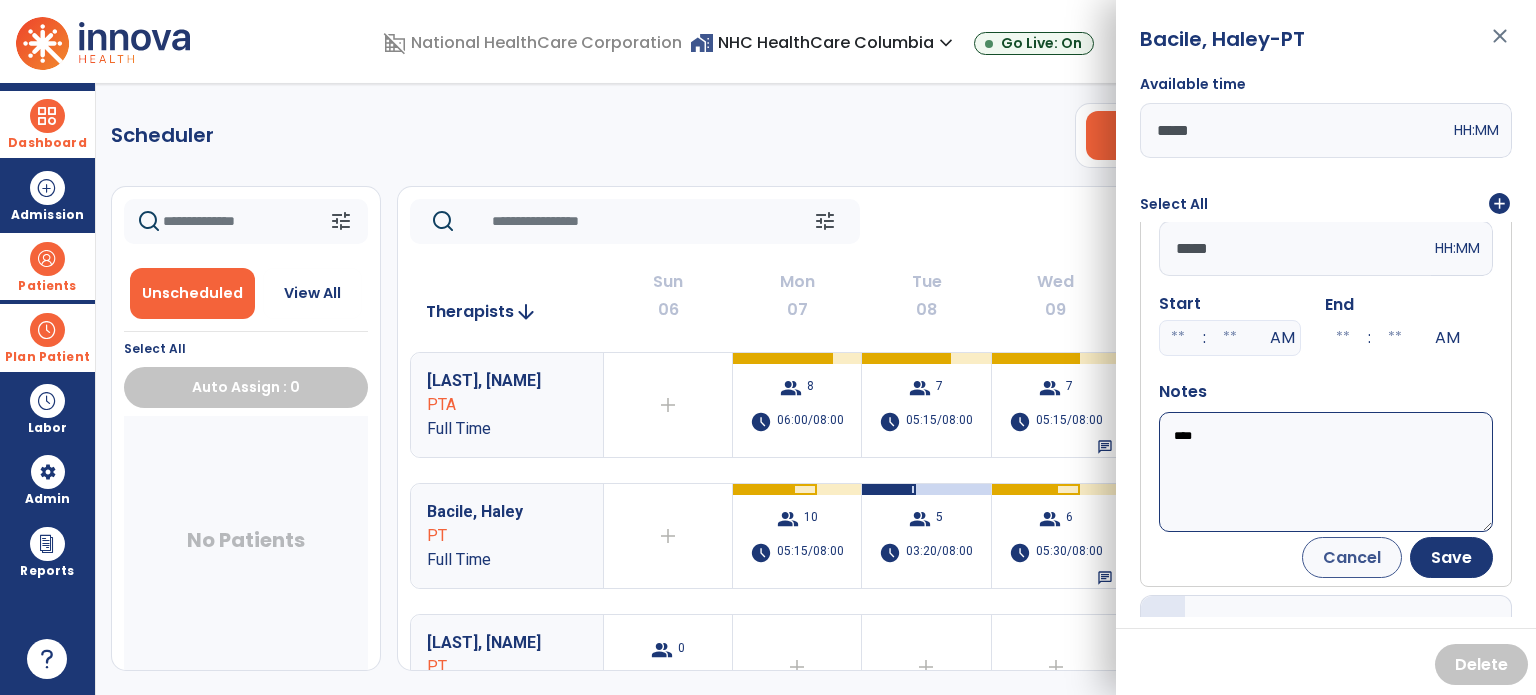 click on "****" at bounding box center [1326, 472] 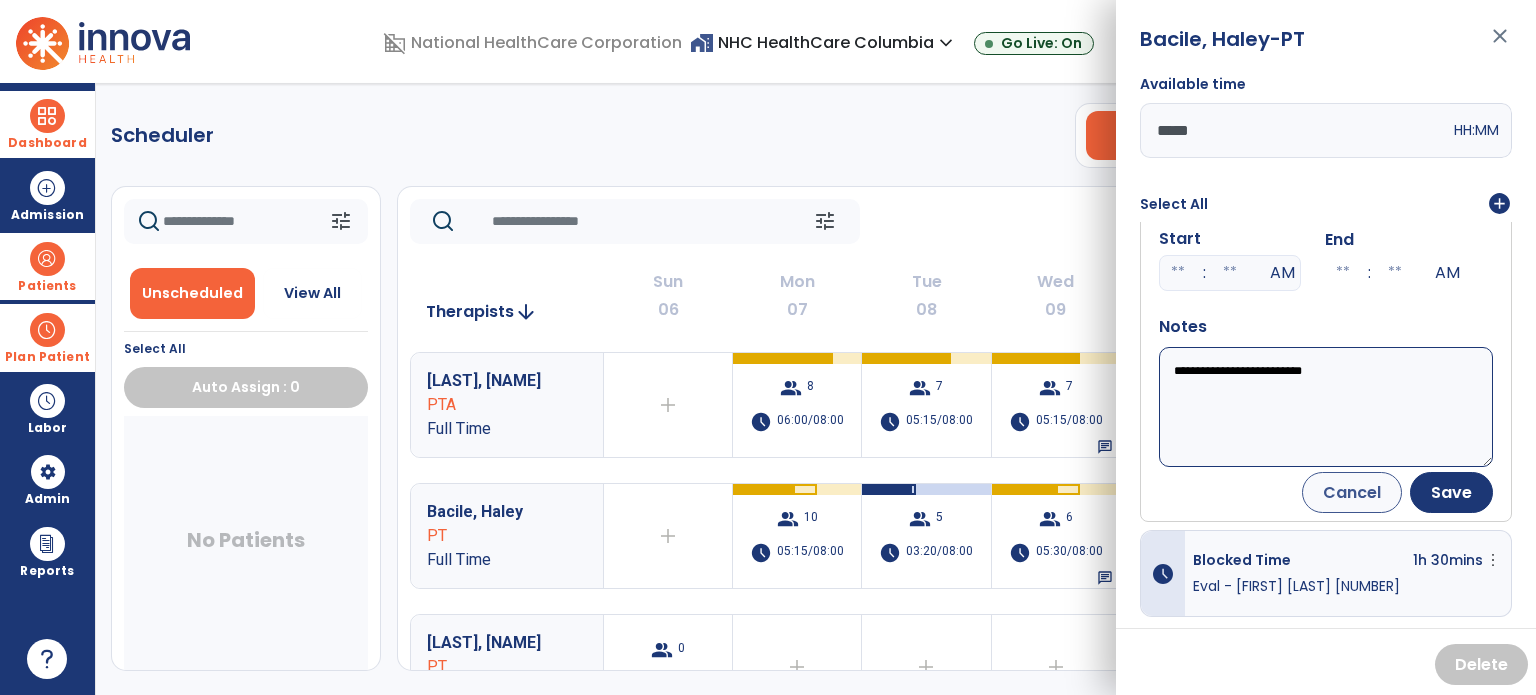 scroll, scrollTop: 377, scrollLeft: 0, axis: vertical 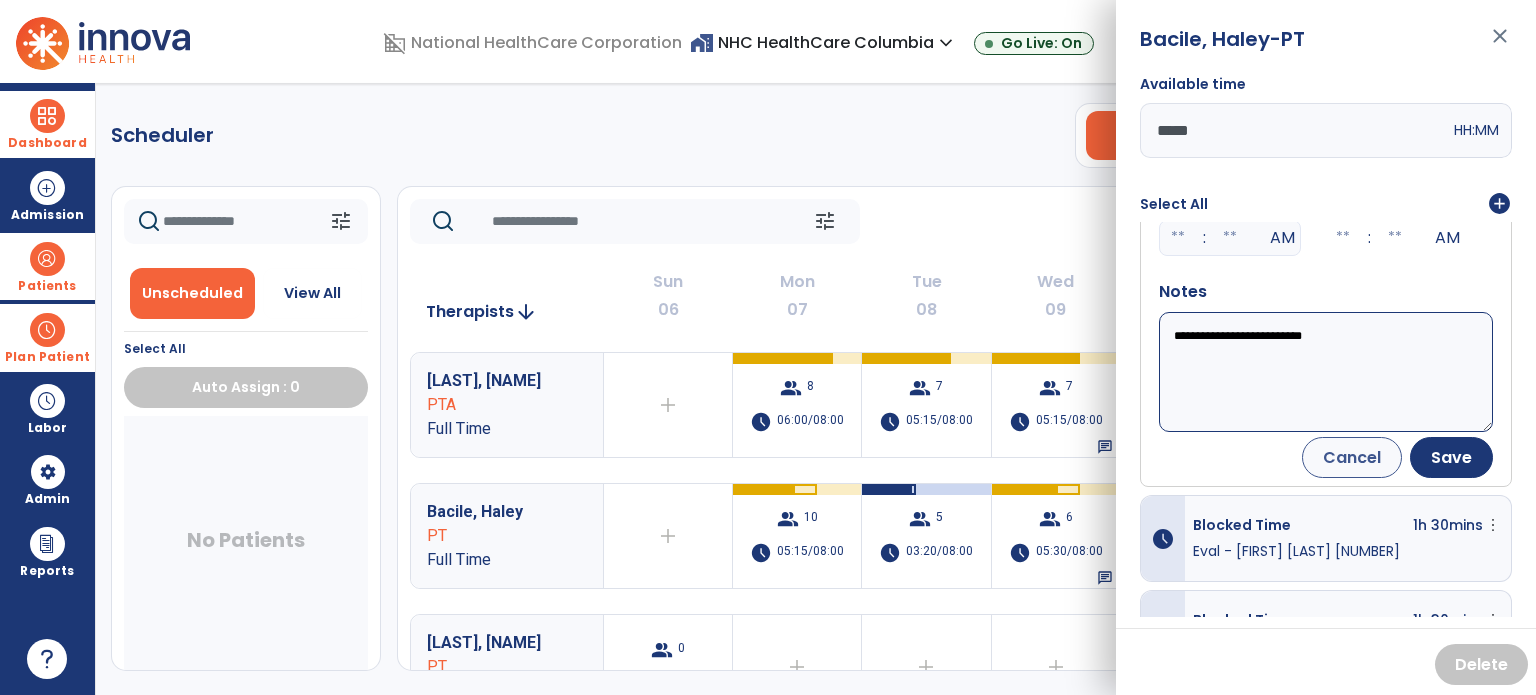 type on "**********" 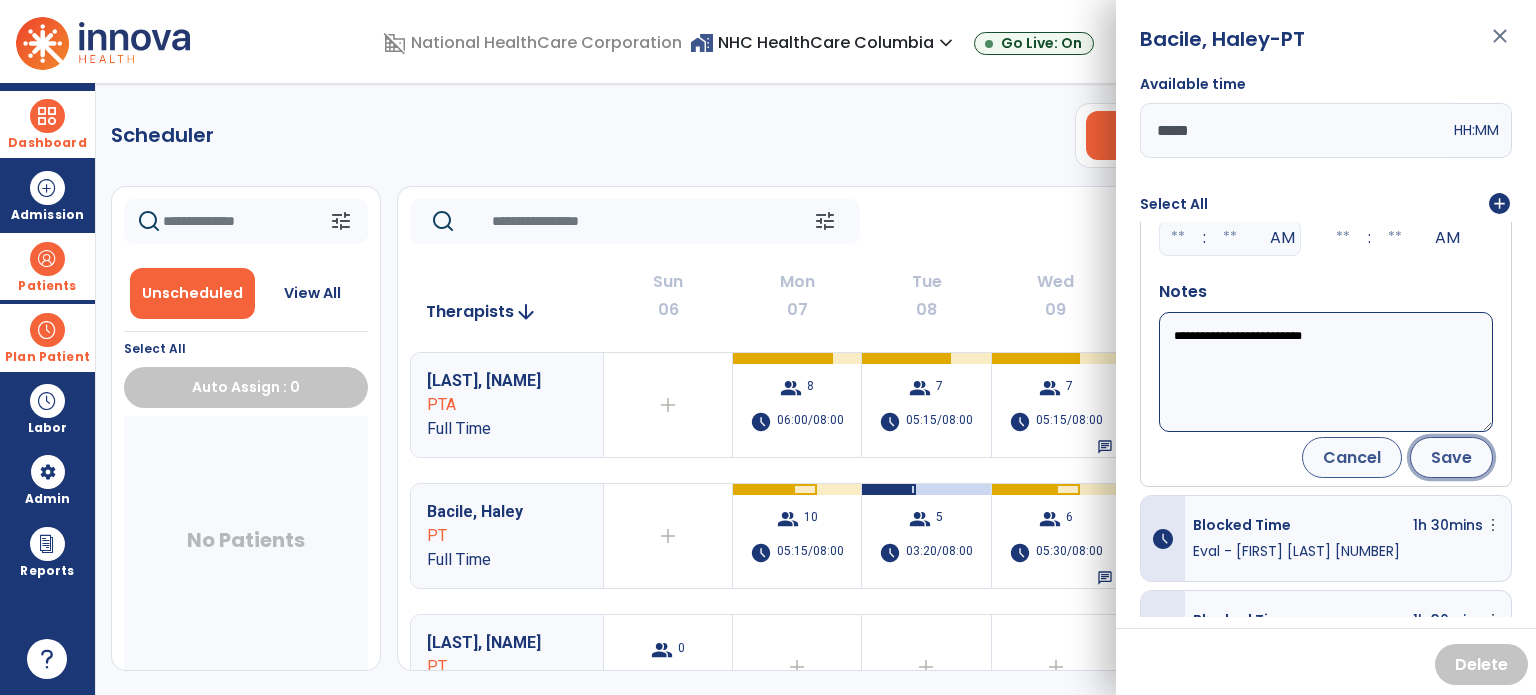 click on "Save" at bounding box center [1451, 457] 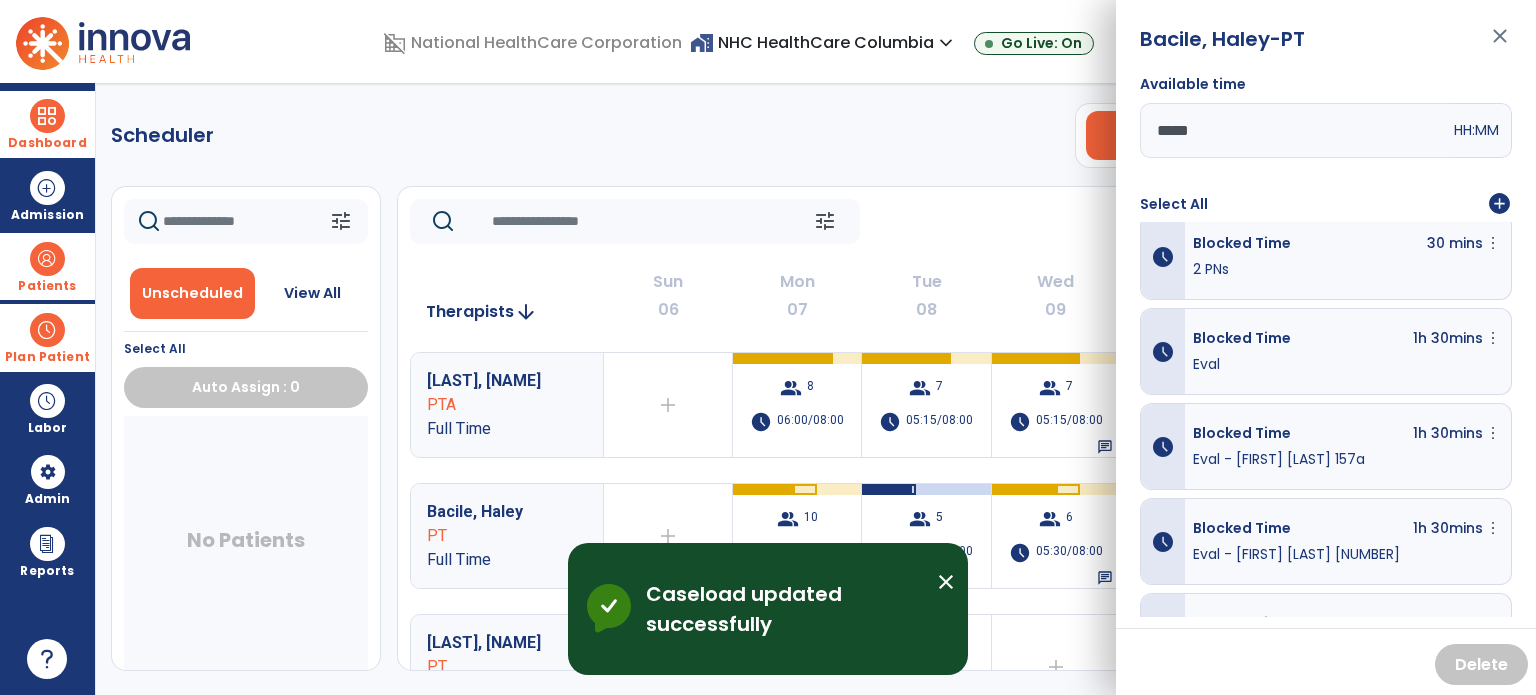 scroll, scrollTop: 0, scrollLeft: 0, axis: both 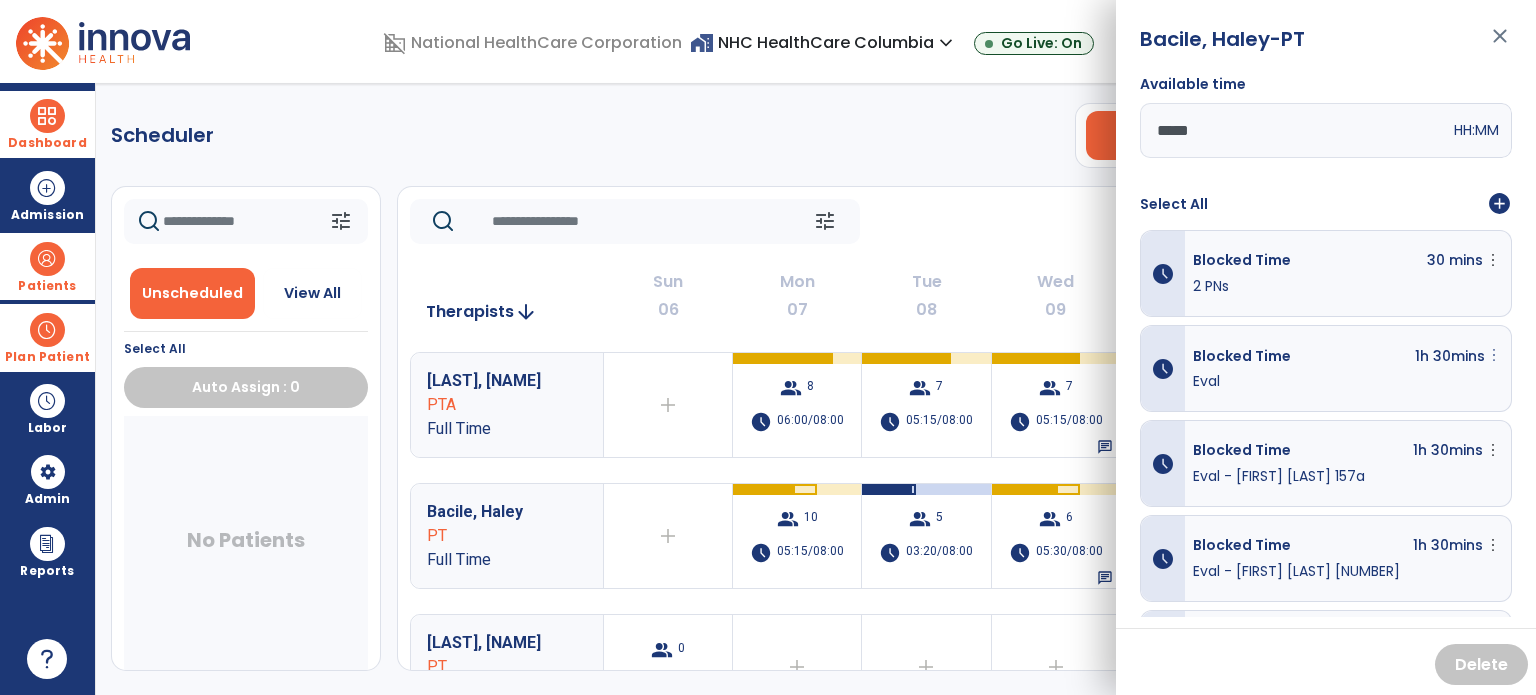 click on "more_vert" at bounding box center (1493, 260) 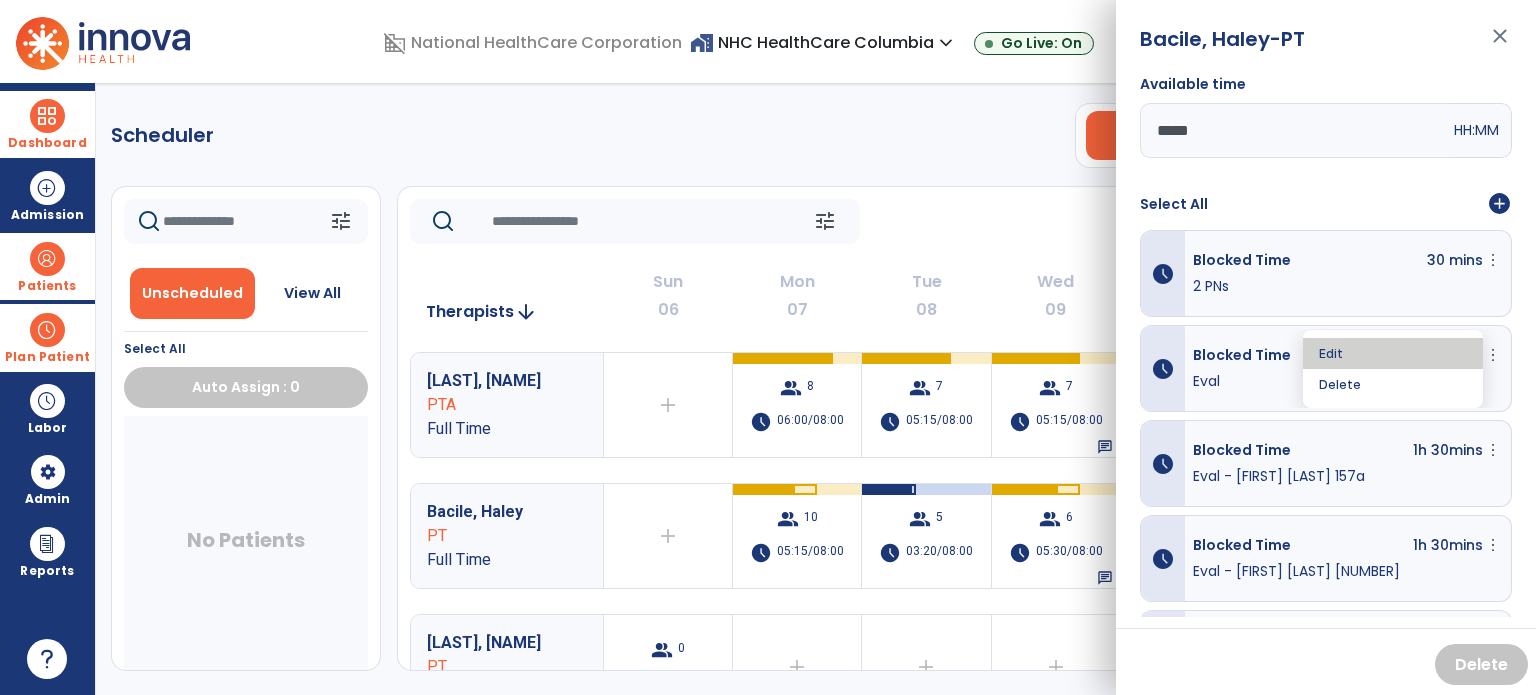 click on "Edit" at bounding box center (1393, 353) 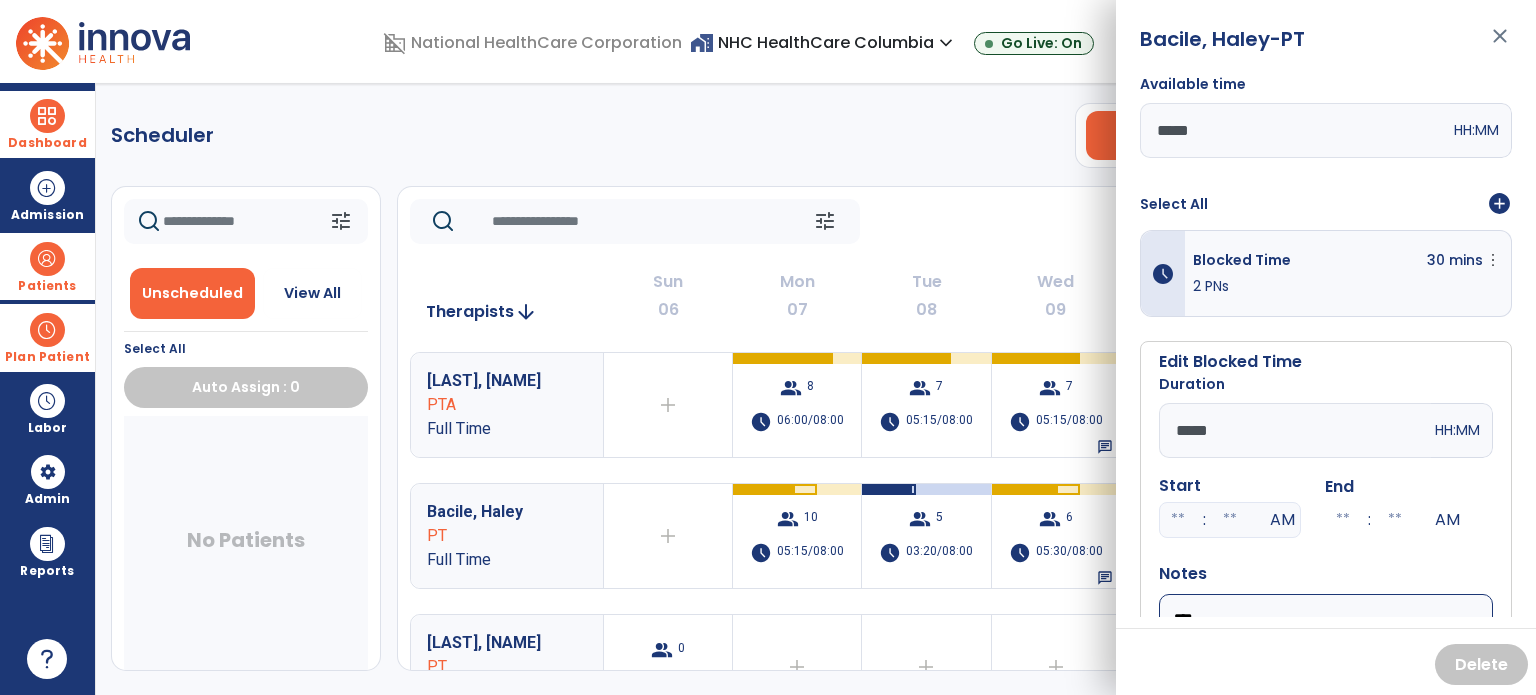 scroll, scrollTop: 200, scrollLeft: 0, axis: vertical 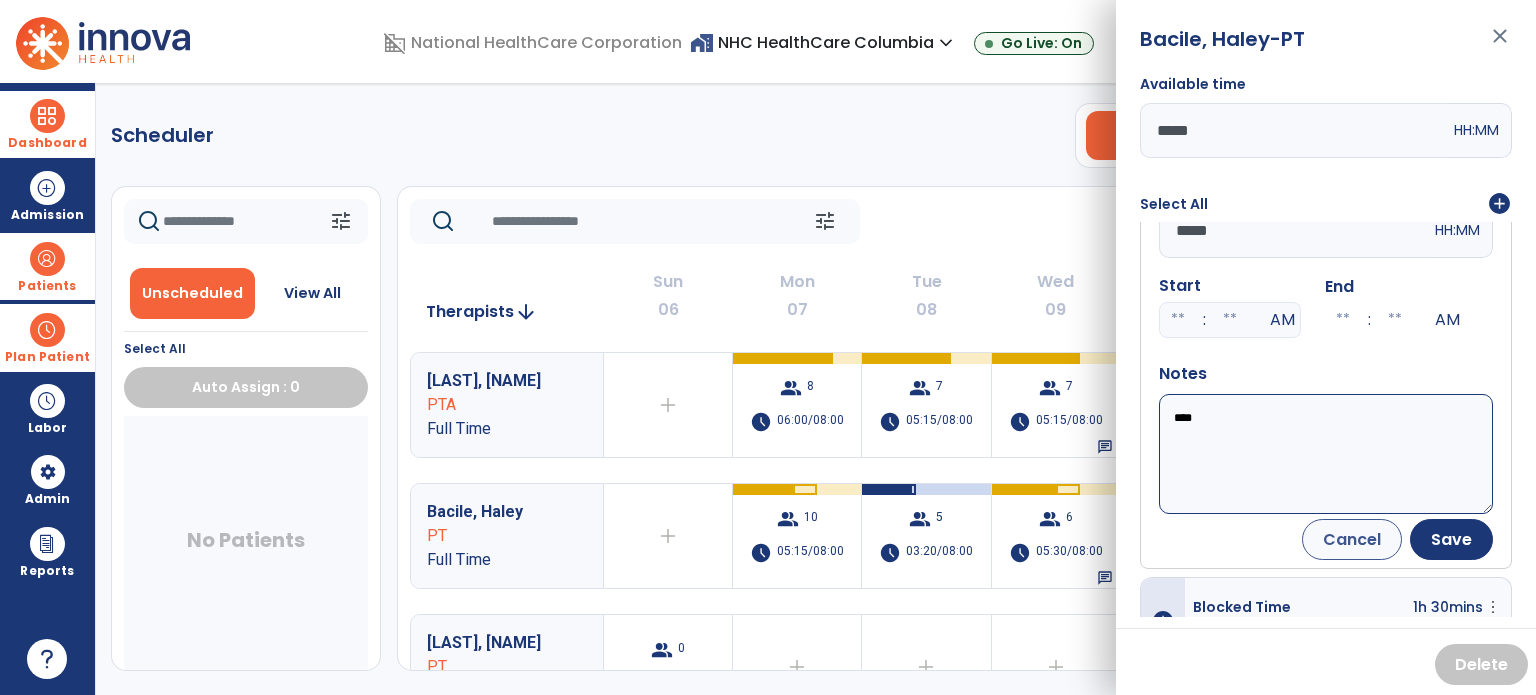 click on "****" at bounding box center (1326, 454) 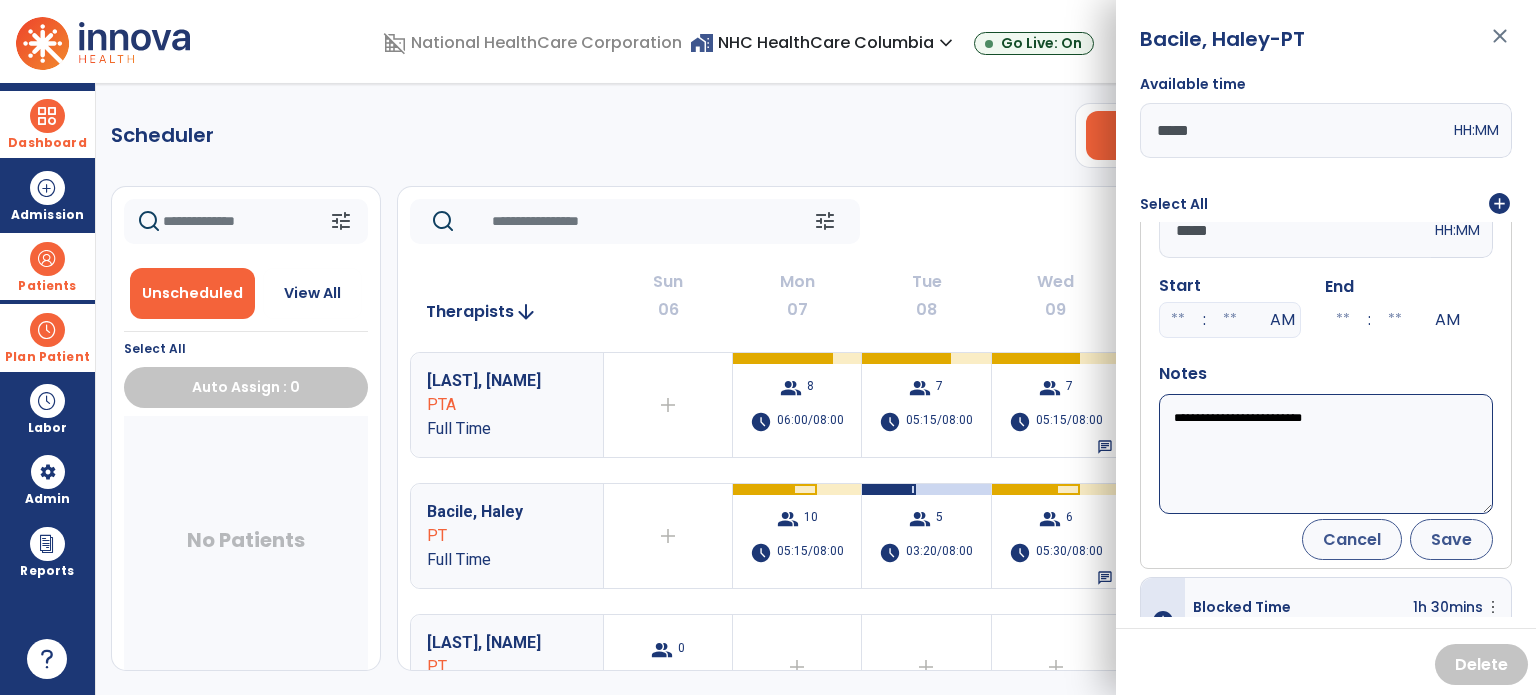 type on "**********" 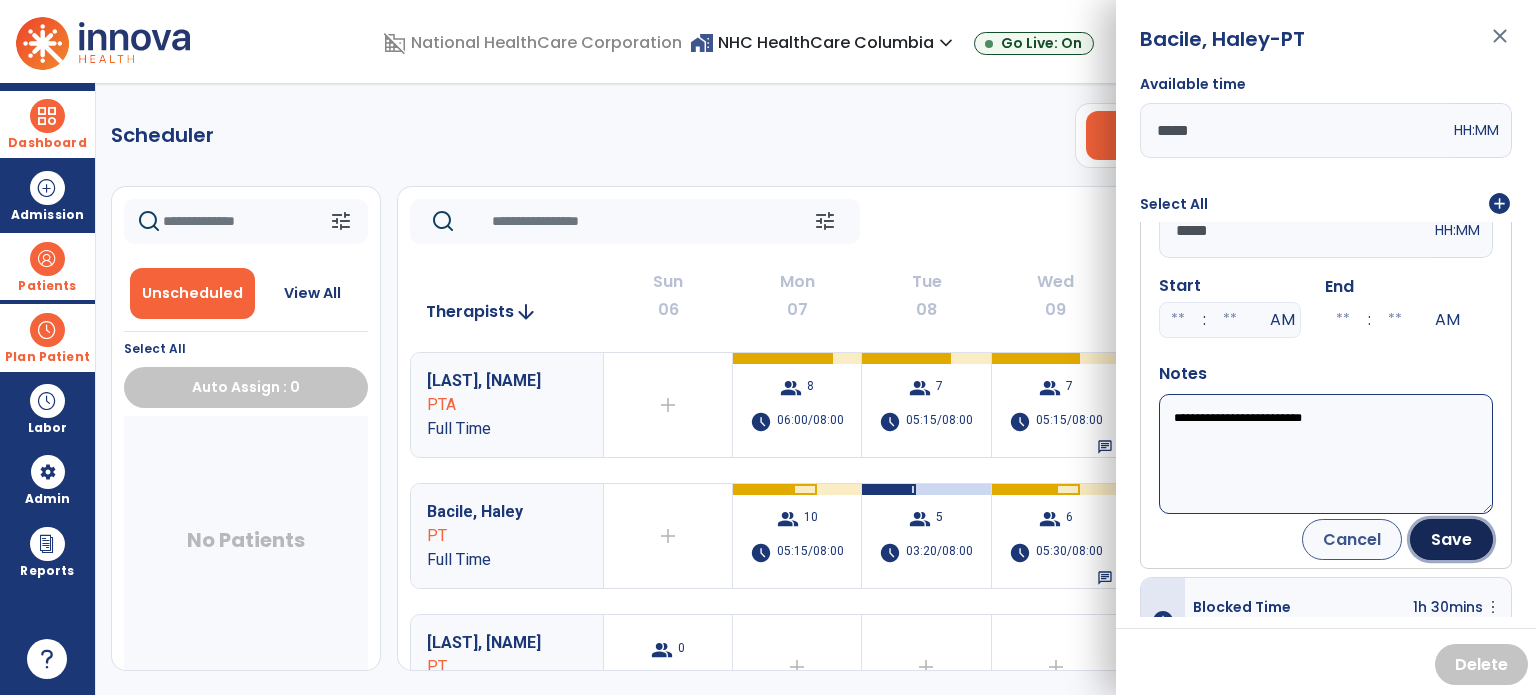 click on "Save" at bounding box center (1451, 539) 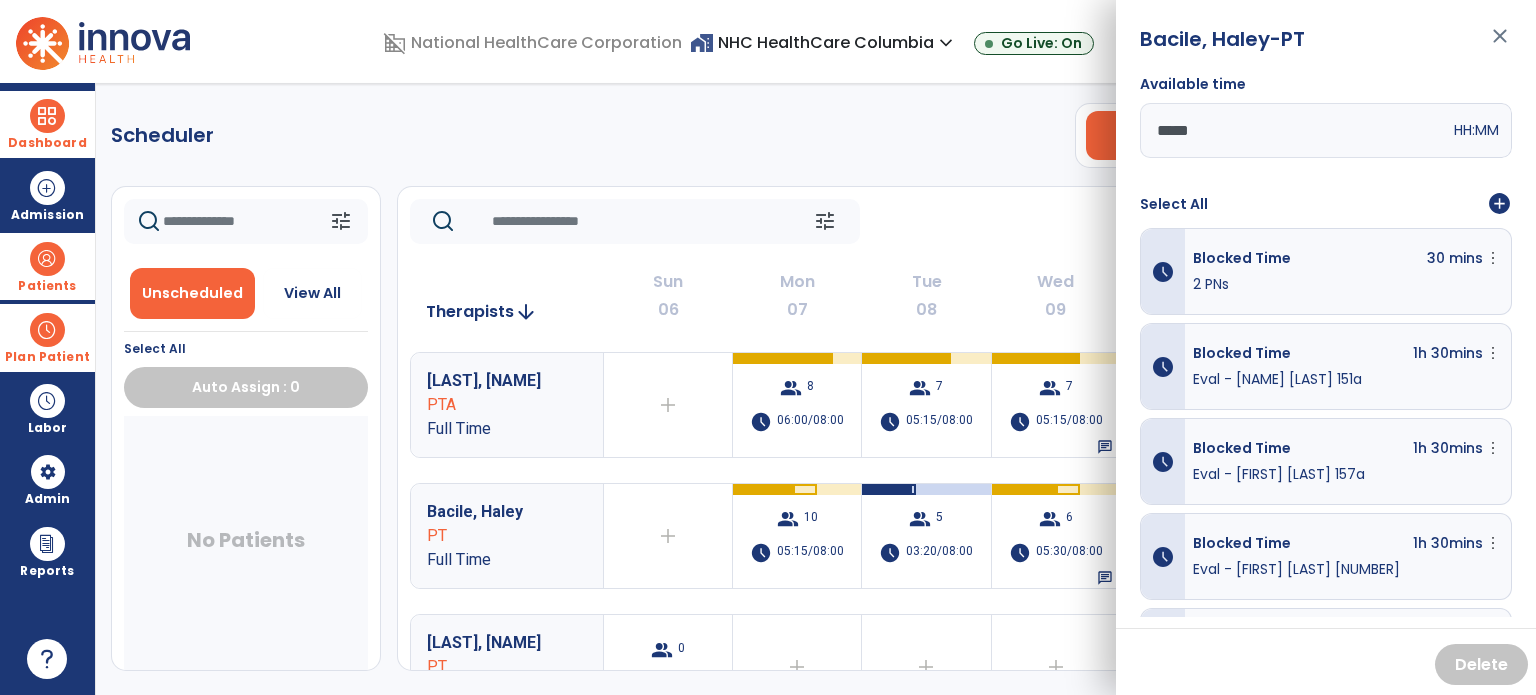scroll, scrollTop: 0, scrollLeft: 0, axis: both 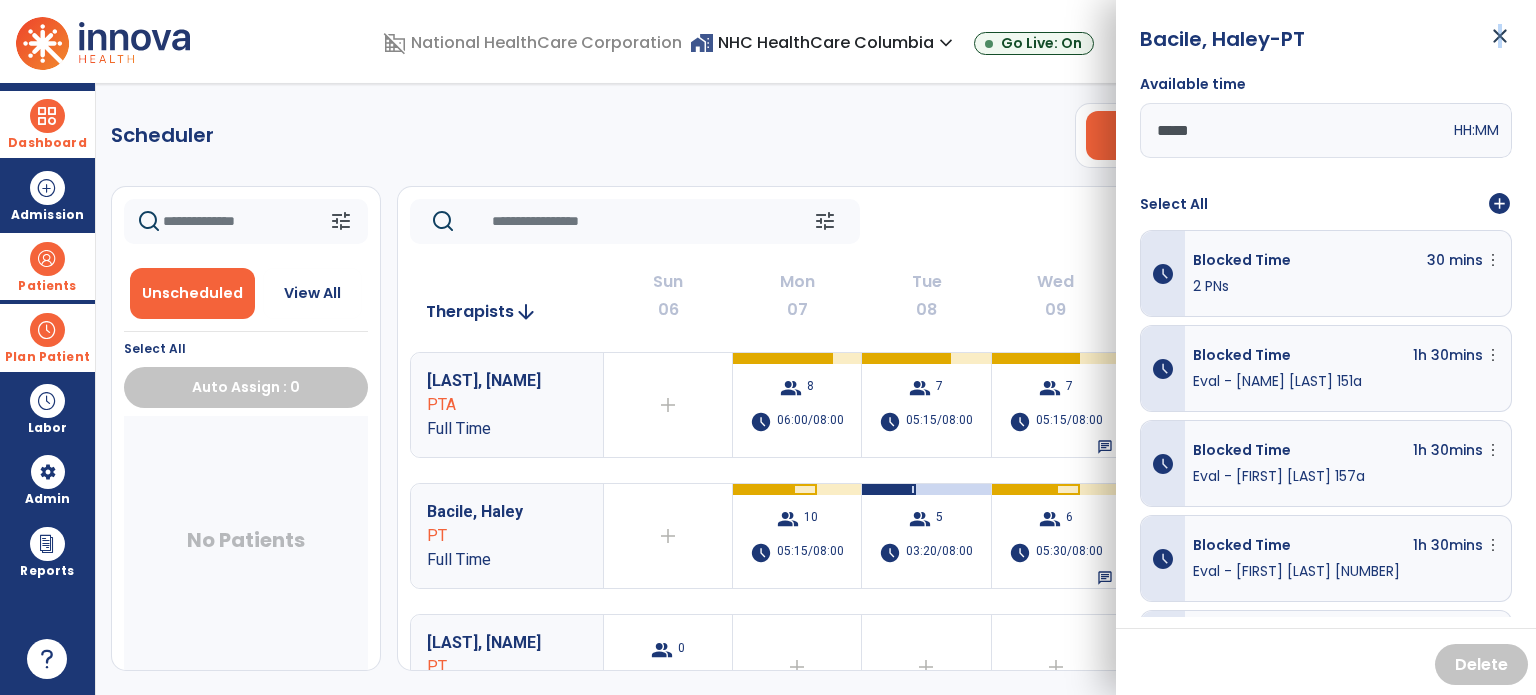 click on "Available time  ***** HH:MM Select All  add_circle  schedule  Blocked Time  30 mins   more_vert   Edit   Delete   2 PNs   schedule  Blocked Time  1h 30mins   more_vert   Edit   Delete   Eval - [FIRST] [LAST] [NUMBER]a   schedule  Blocked Time  1h 30mins   more_vert   Edit   Delete   Eval - [FIRST] [LAST] [NUMBER]a   schedule  Blocked Time  1h 30mins   more_vert   Edit   Delete   Eval - [FIRST] [LAST] [NUMBER]   schedule  Blocked Time  1h 30mins   more_vert   Edit   Delete   Eval - [LAST] [FIRST] [NUMBER]a  Delete" at bounding box center (1326, 347) 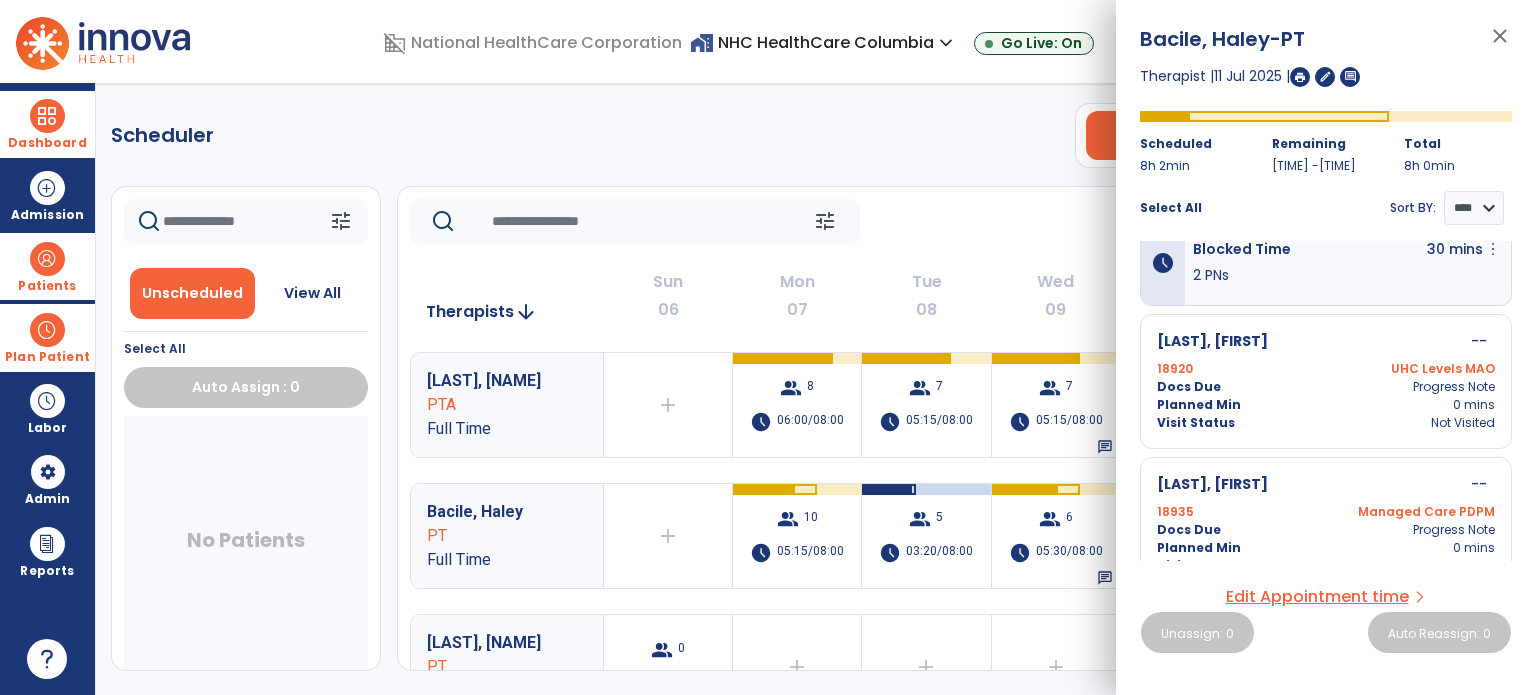 scroll, scrollTop: 726, scrollLeft: 0, axis: vertical 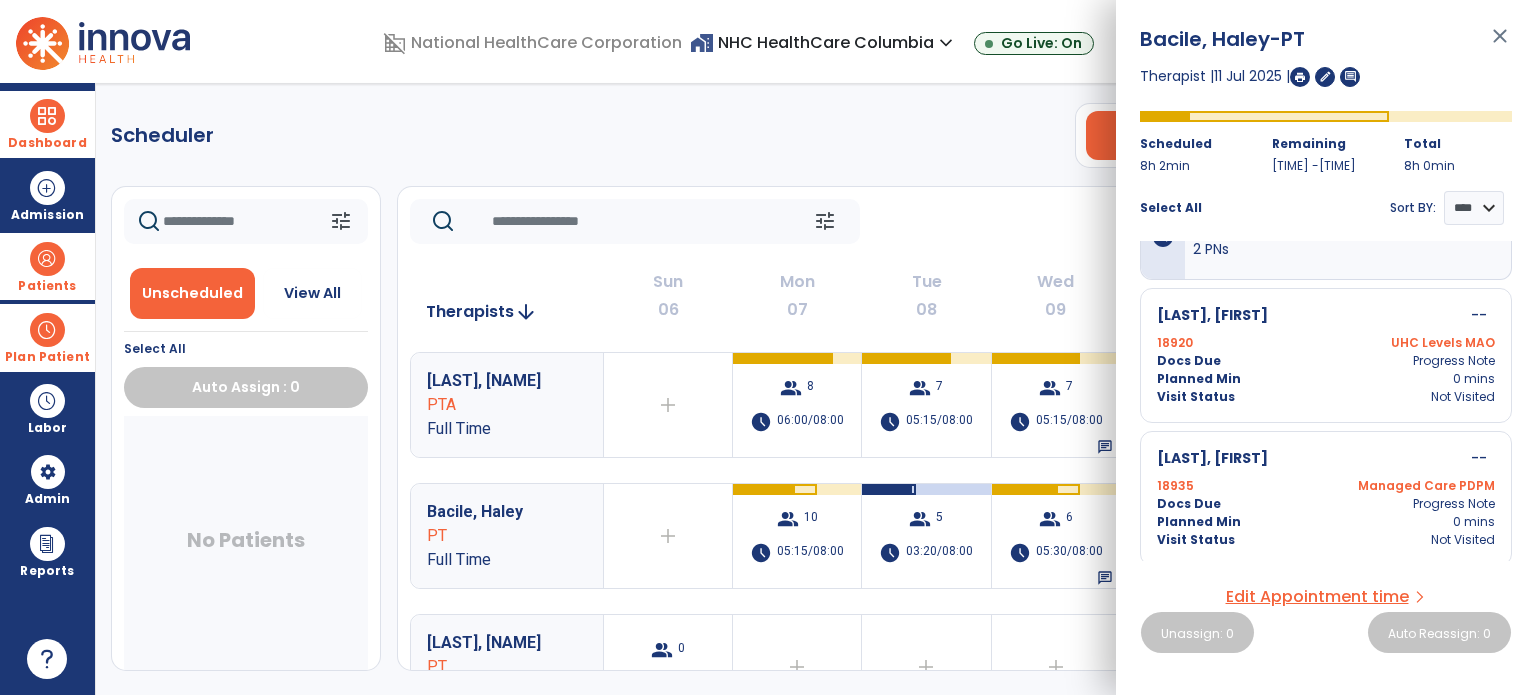 click on "Scheduler   PT   OT   ST  **** *** more_vert  Manage Labor   View All Therapists   Print" 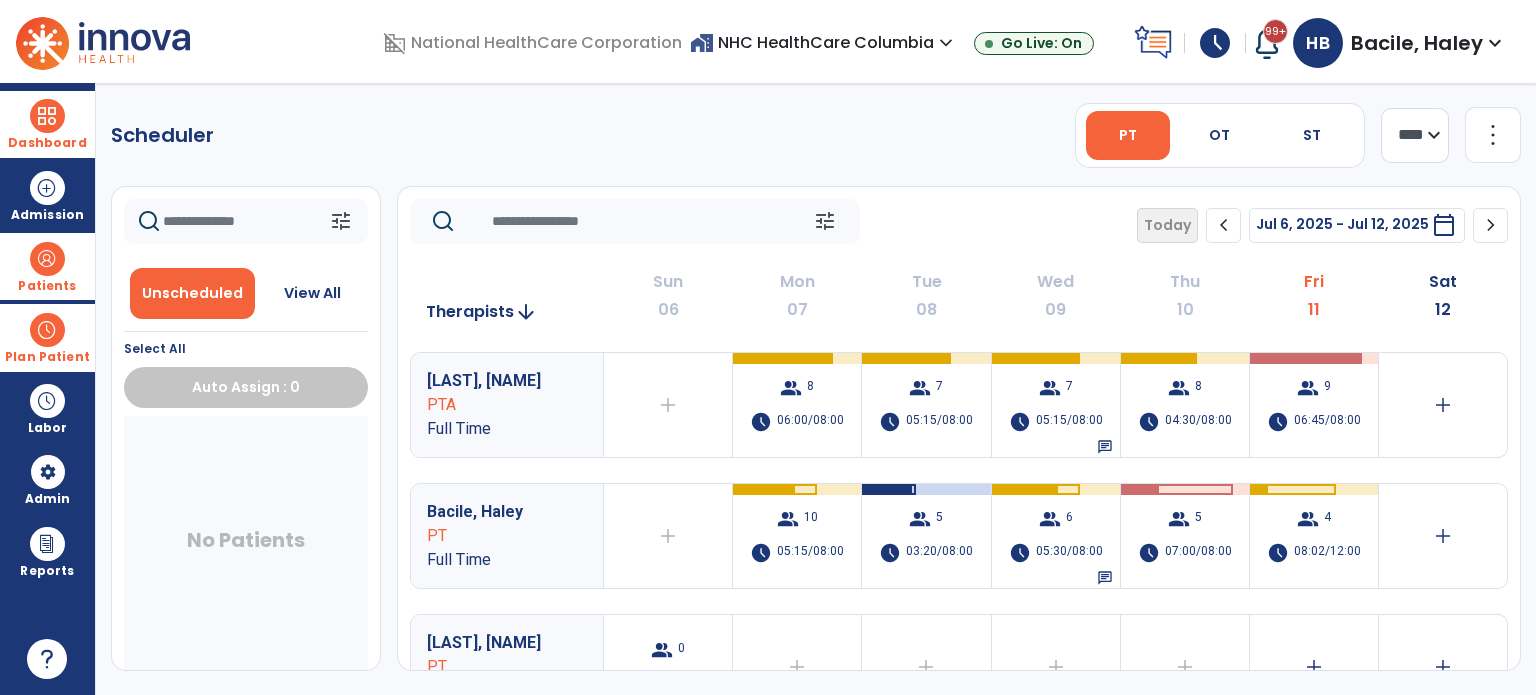 click on "more_vert" 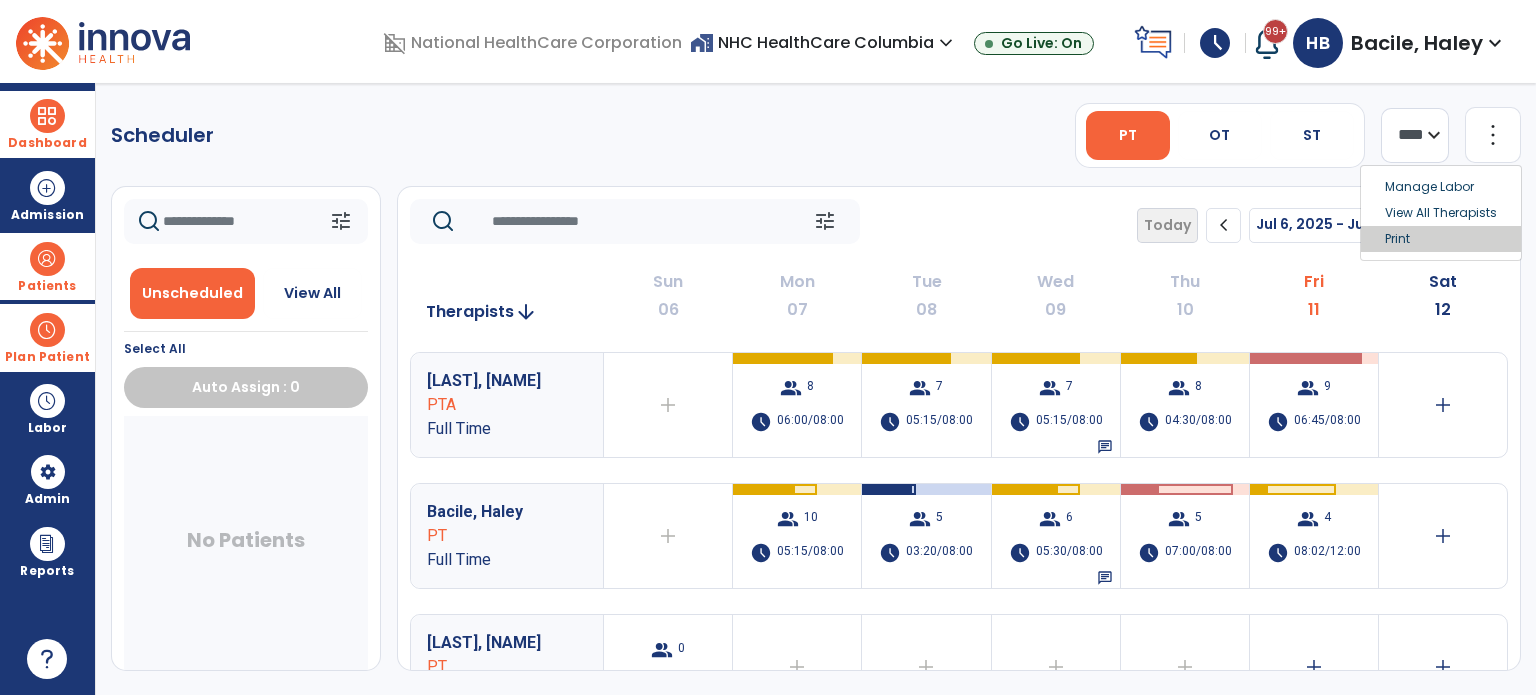 click on "Print" at bounding box center (1441, 239) 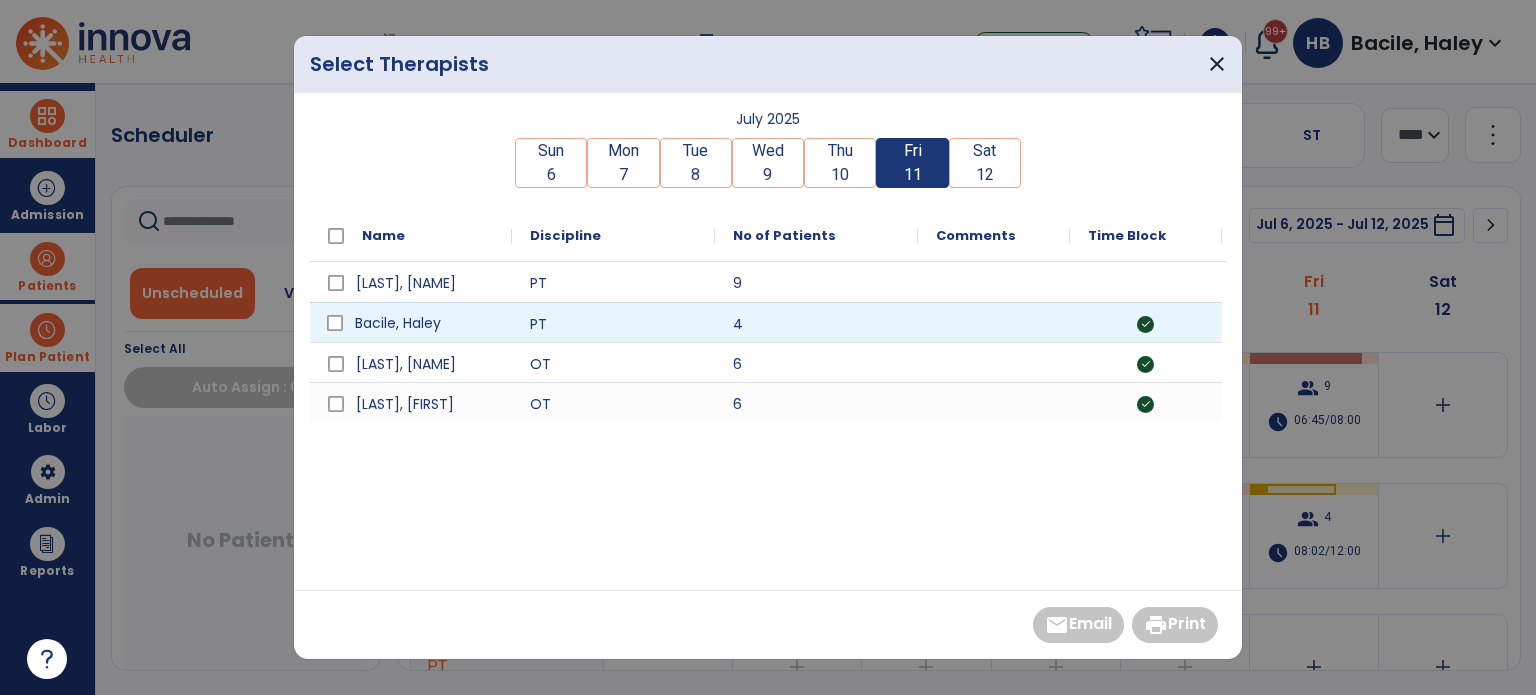 click on "Bacile, Haley" at bounding box center [425, 323] 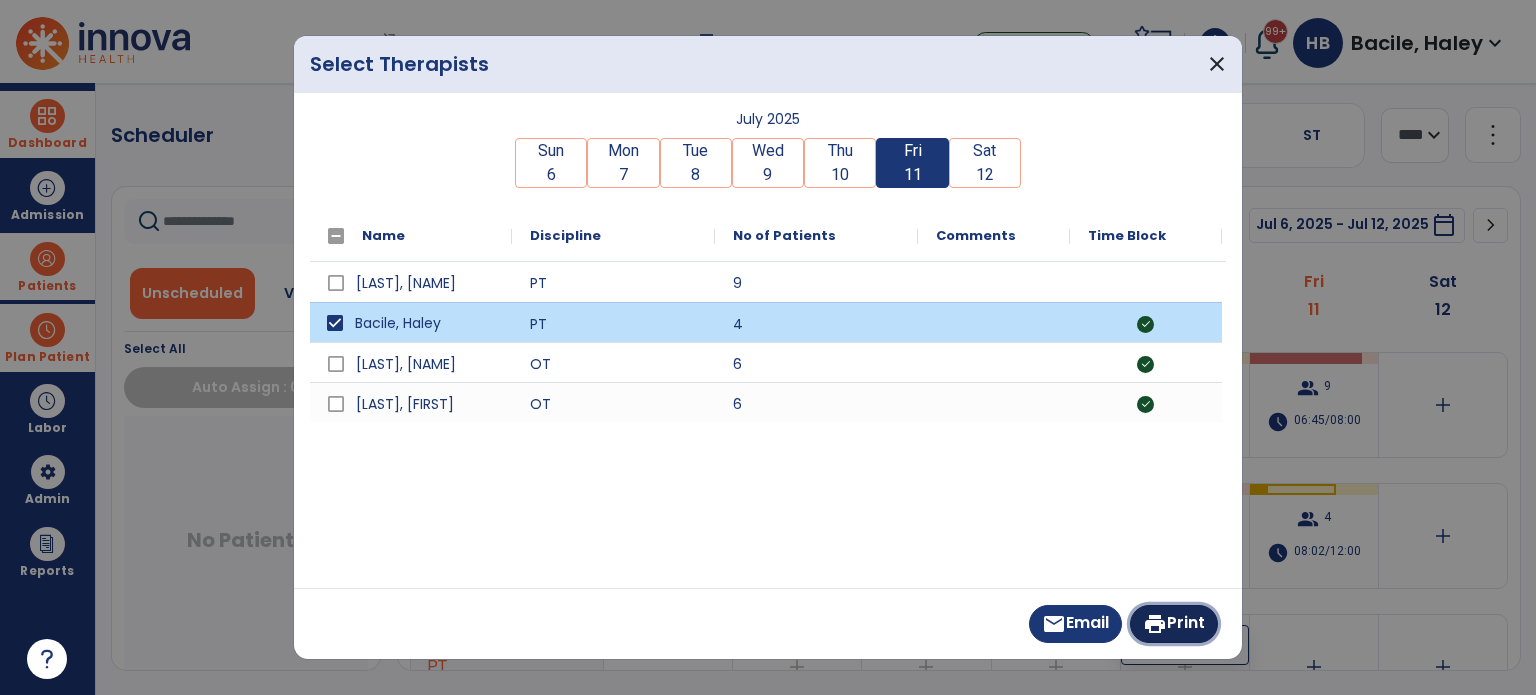click on "print  Print" at bounding box center [1174, 624] 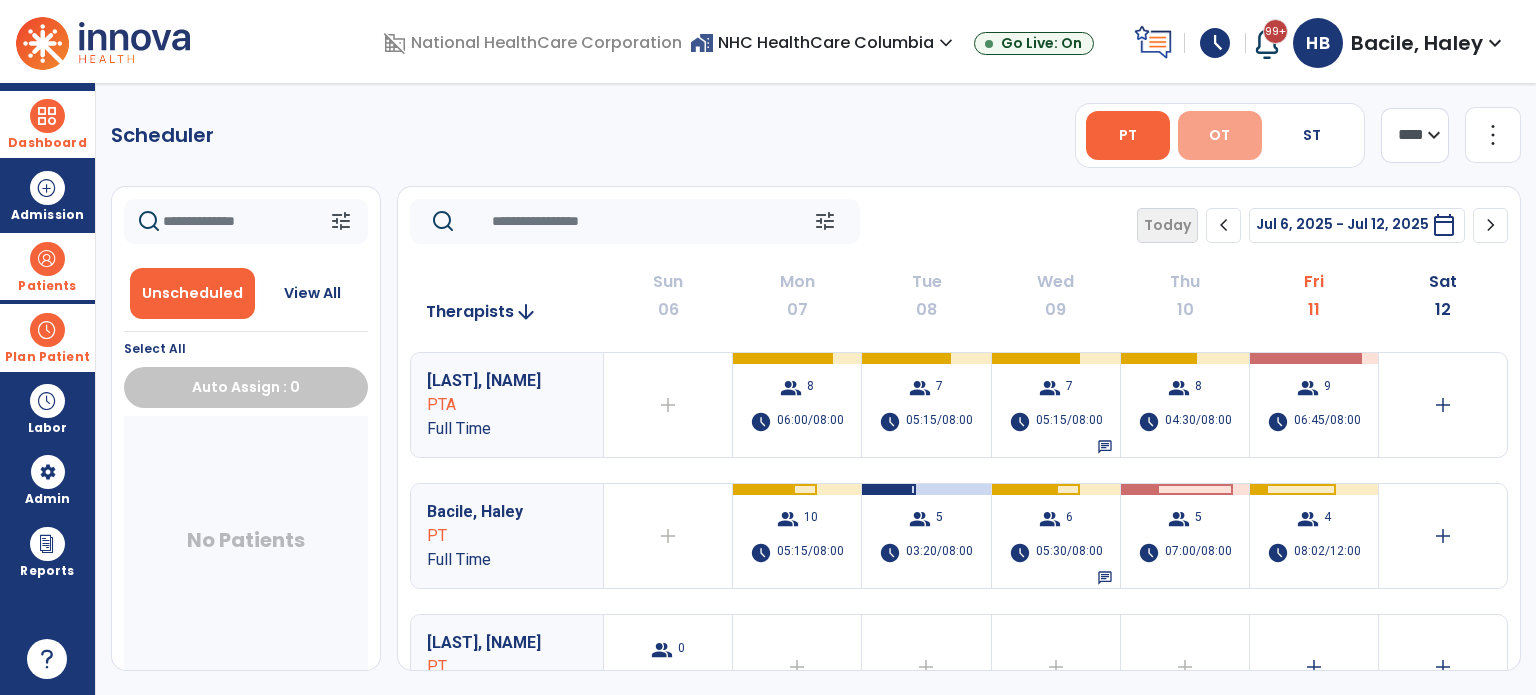 click on "OT" at bounding box center [1220, 135] 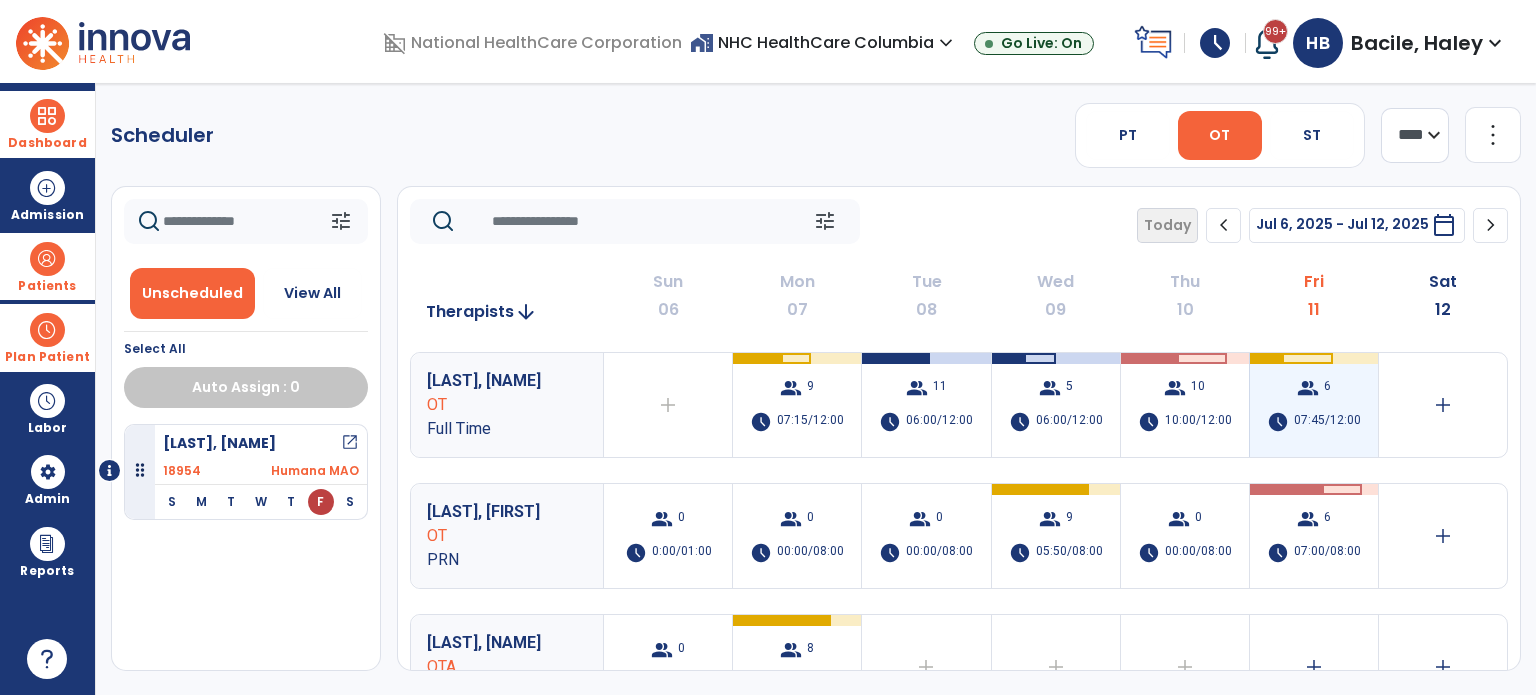 click on "07:45/12:00" at bounding box center [1327, 422] 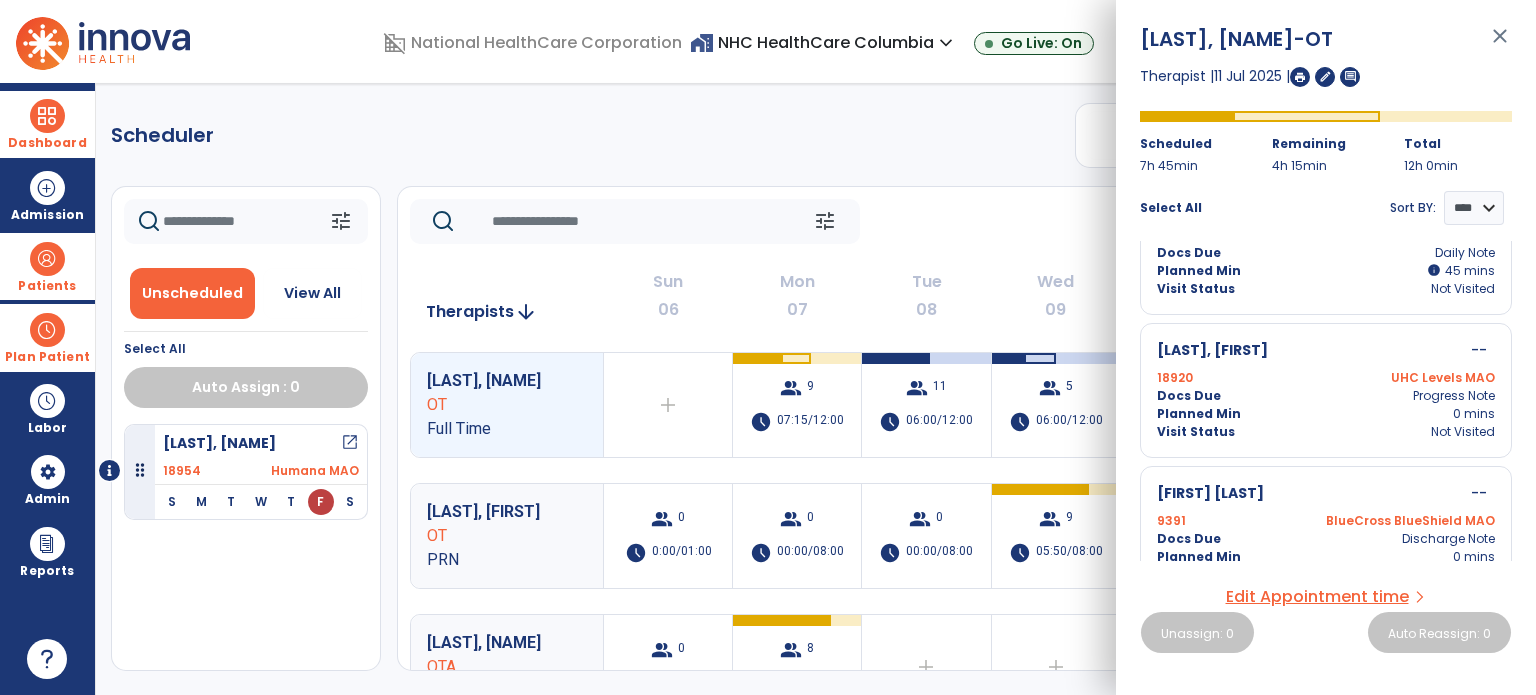 scroll, scrollTop: 636, scrollLeft: 0, axis: vertical 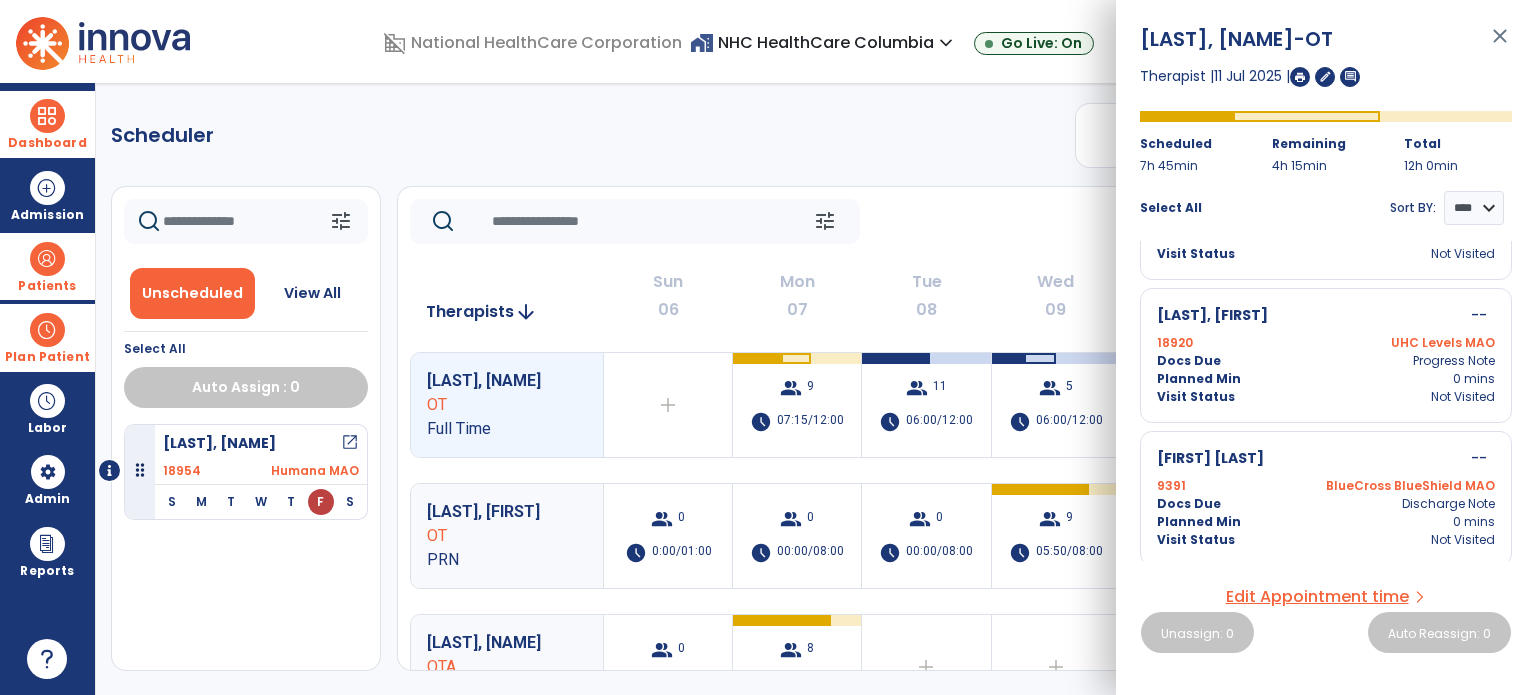 click on "Scheduler   PT   OT   ST  **** *** more_vert  Manage Labor   View All Therapists   Print" 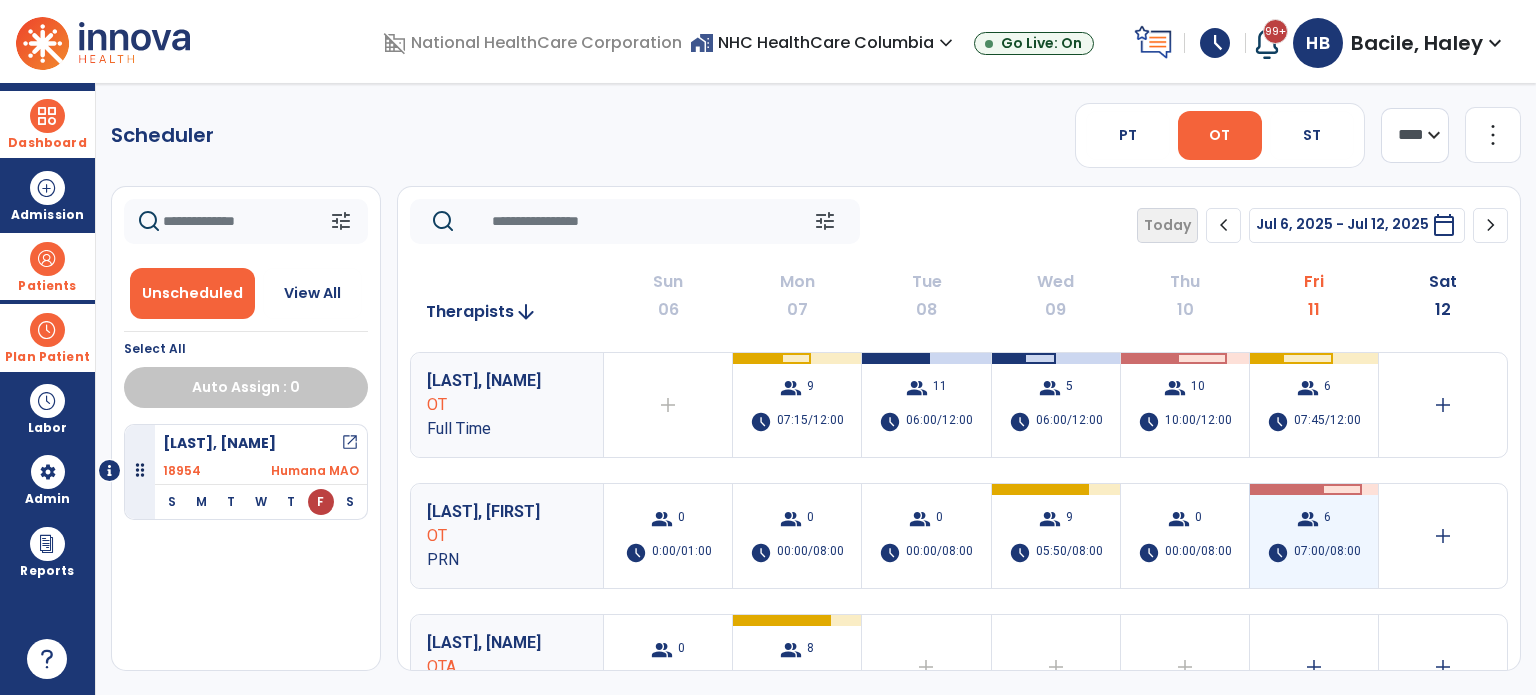 click on "group  6  schedule  07:00/08:00" at bounding box center (1314, 536) 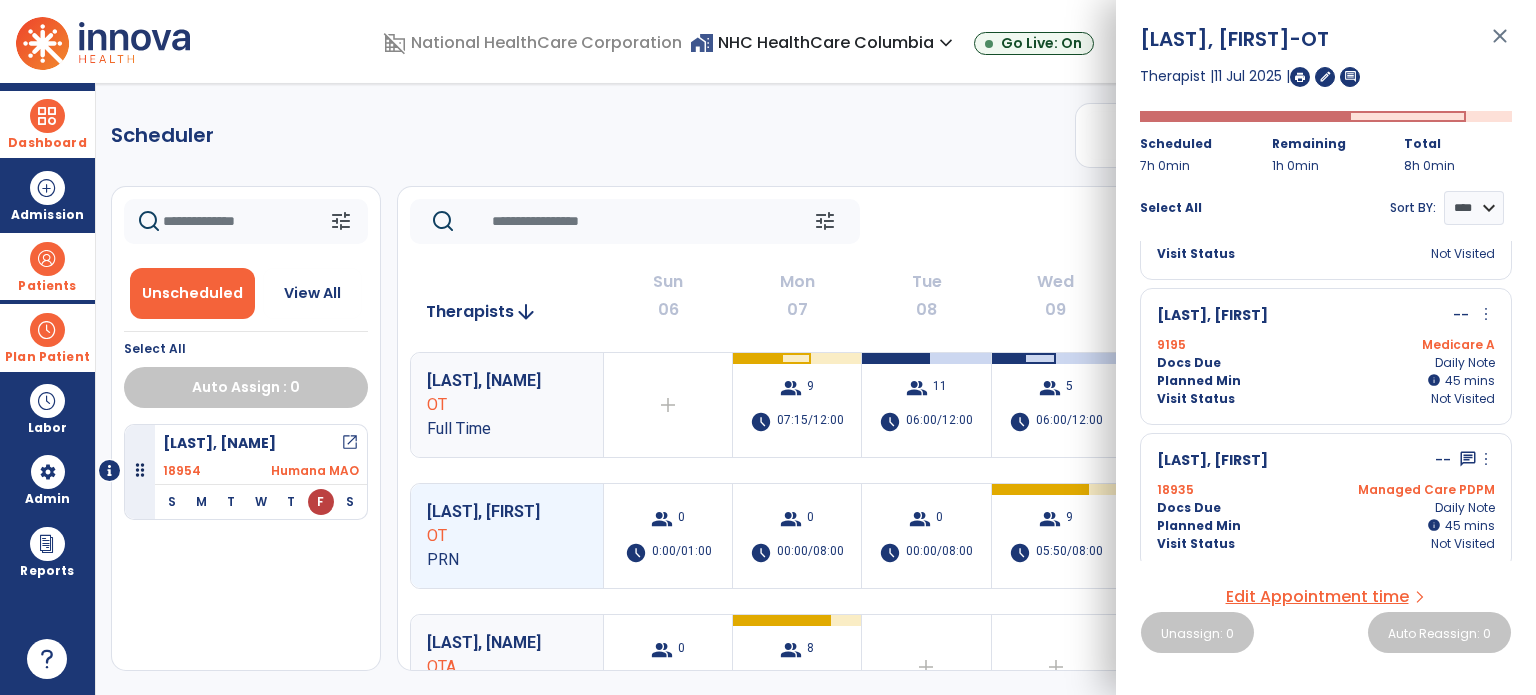 scroll, scrollTop: 640, scrollLeft: 0, axis: vertical 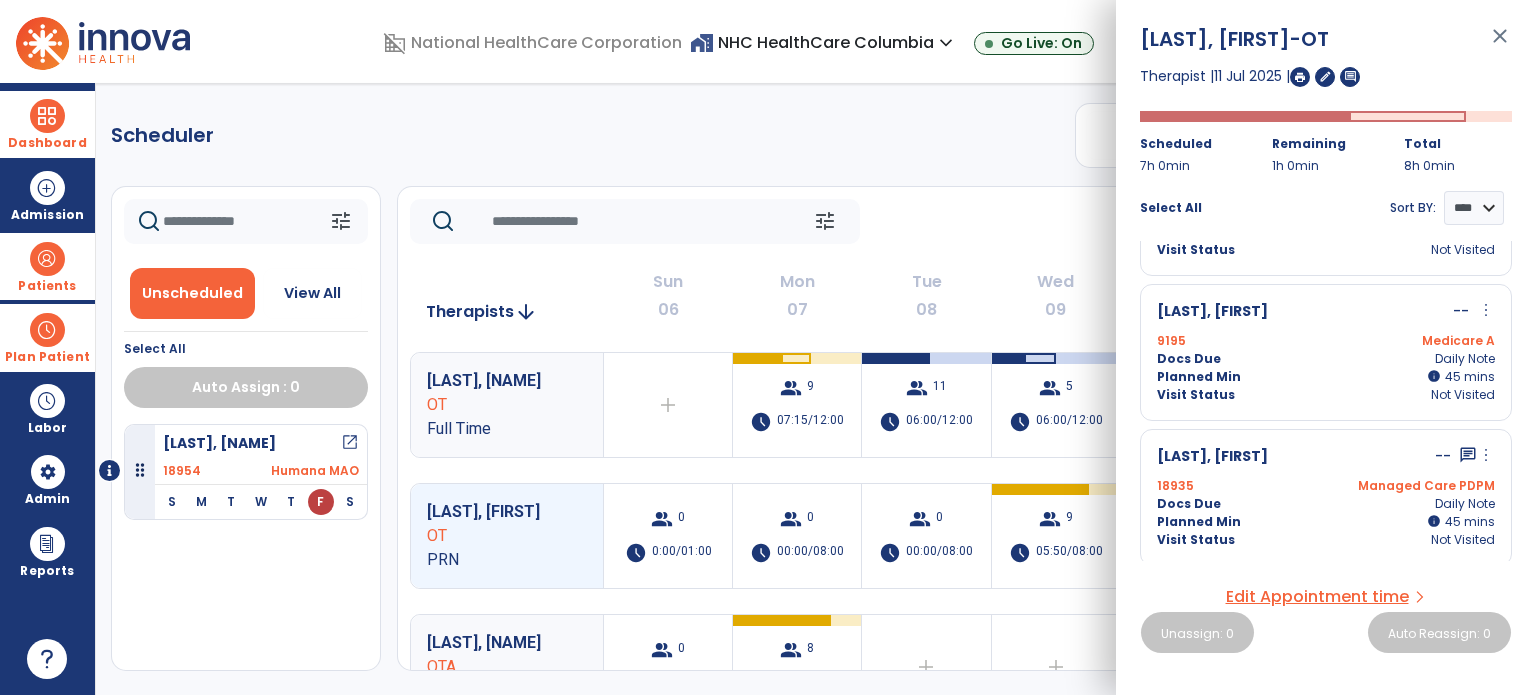 click on "Scheduler   PT   OT   ST  **** *** more_vert  Manage Labor   View All Therapists   Print   tune   Unscheduled   View All  Select All  Auto Assign : 0   [LAST], [FIRST]  open_in_new  [NUMBER]  S M T W T F S  tune   Today  chevron_left Jul 6, 2025 - Jul 12, 2025  *********  calendar_today  chevron_right   Therapists  arrow_downward Sun  06  Mon  07  Tue  08  Wed  09  Thu  10  Fri  11  Sat  12  [LAST], [FIRST] OT Full Time  add  Therapist not available for the day  group  9  schedule  07:15/12:00   group  11  schedule  06:00/12:00   group  5  schedule  06:00/12:00   group  10  schedule  10:00/12:00   group  6  schedule  07:45/12:00   add  [LAST], [FIRST] OT PRN  group  0  schedule  0:00/01:00  group  0  schedule  00:00/08:00   group  0  schedule  00:00/08:00   group  9  schedule  05:50/08:00   group  0  schedule  00:00/08:00   group  6  schedule  07:00/08:00   add  [LAST], [FIRST] OTA PRN  group  0  schedule  0:00/01:00  group  8  schedule  05:50/08:00   add  Therapist not available for the day  add  0" at bounding box center [816, 389] 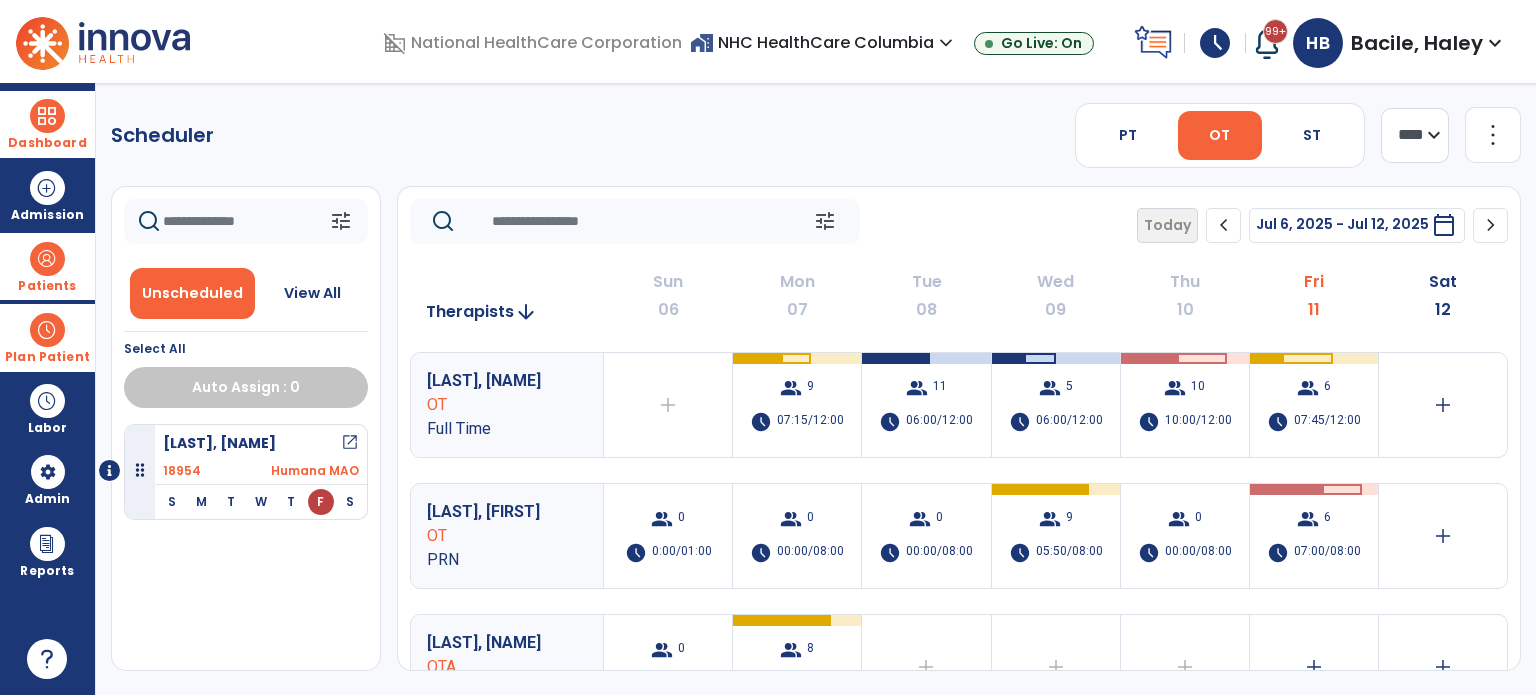 click on "Dashboard" at bounding box center (47, 124) 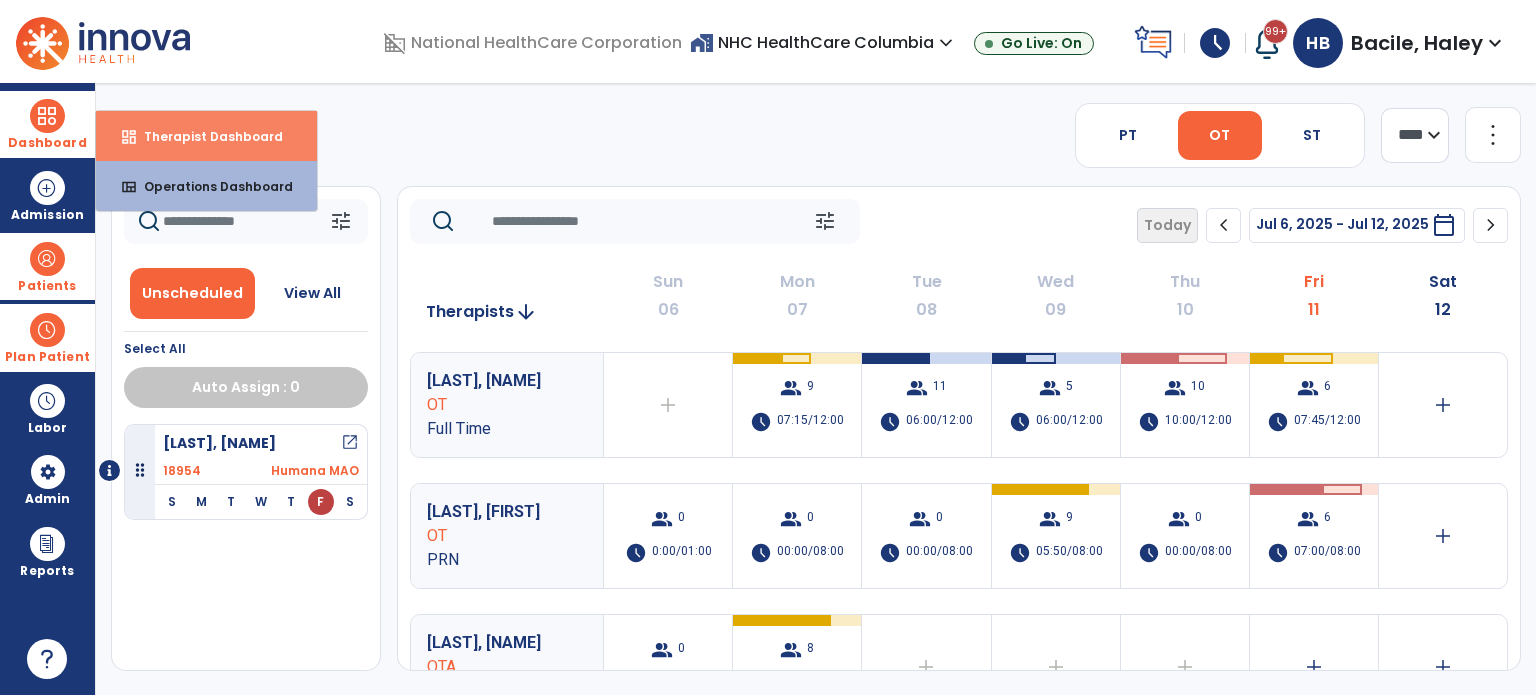 click on "dashboard" at bounding box center (129, 137) 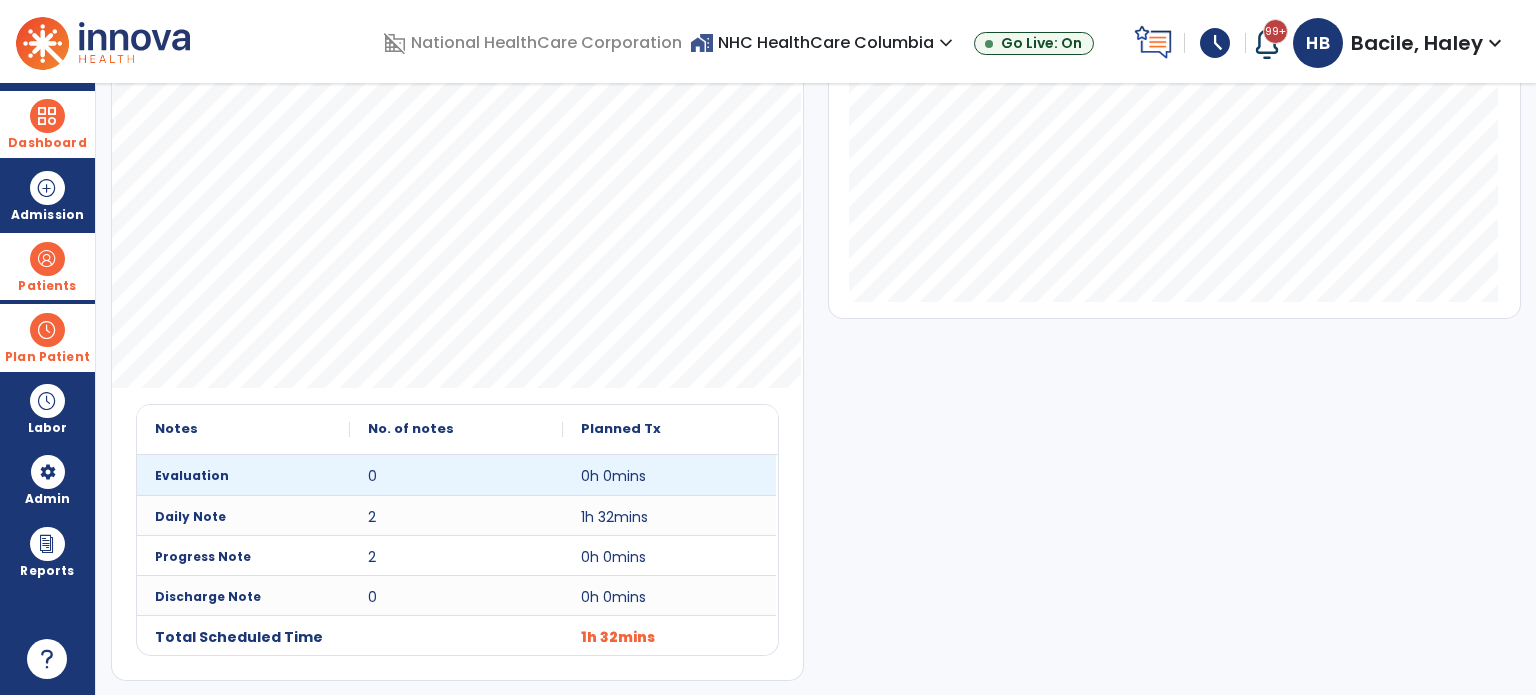scroll, scrollTop: 0, scrollLeft: 0, axis: both 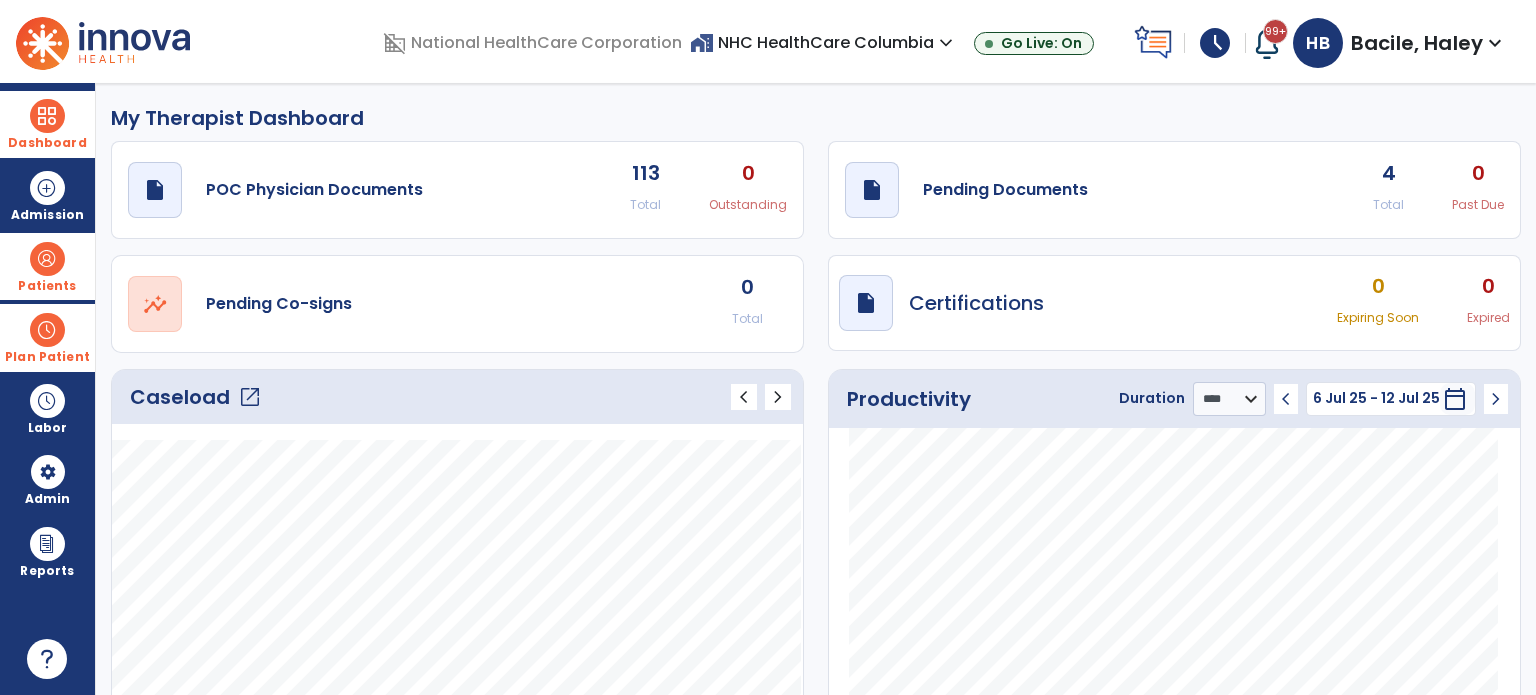 drag, startPoint x: 224, startPoint y: 281, endPoint x: 783, endPoint y: 123, distance: 580.90015 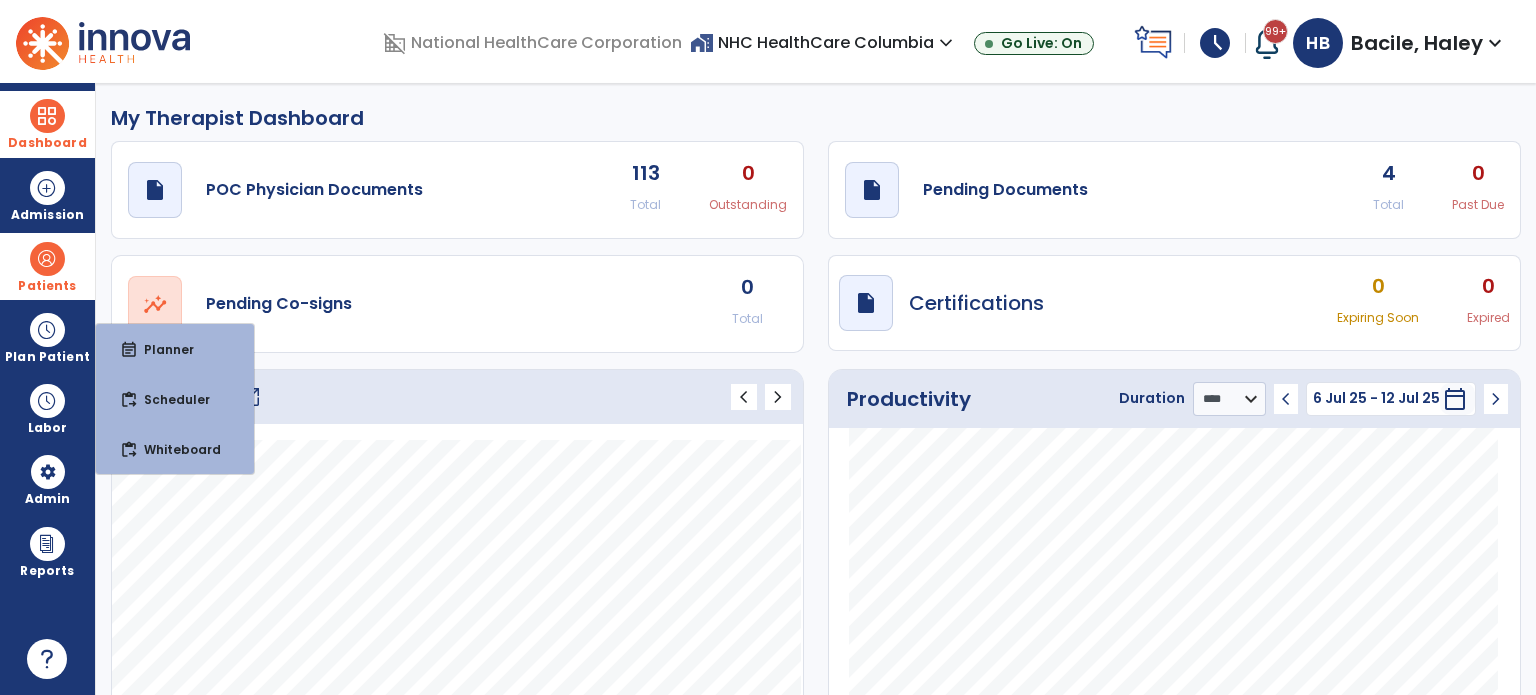 click on "Patients" at bounding box center (47, 266) 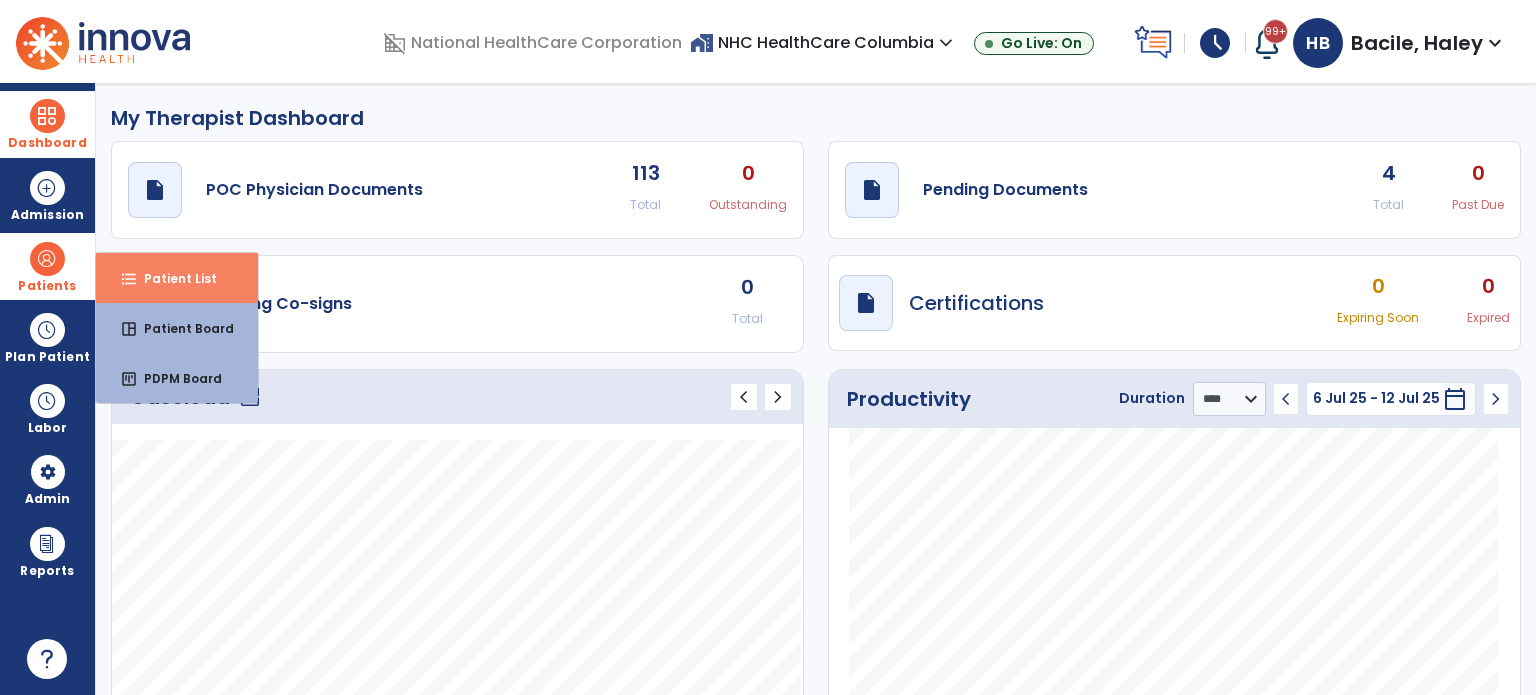 click on "Patient List" at bounding box center [172, 278] 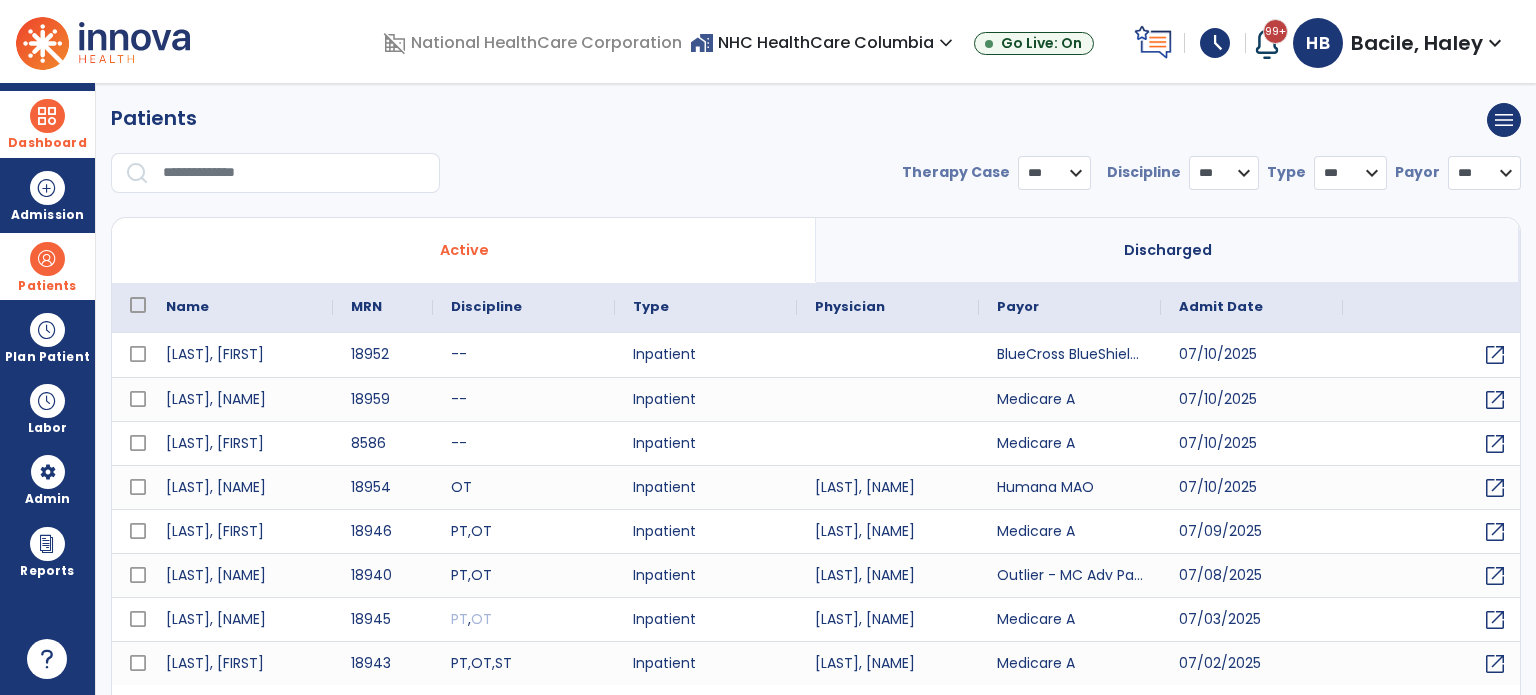 select on "***" 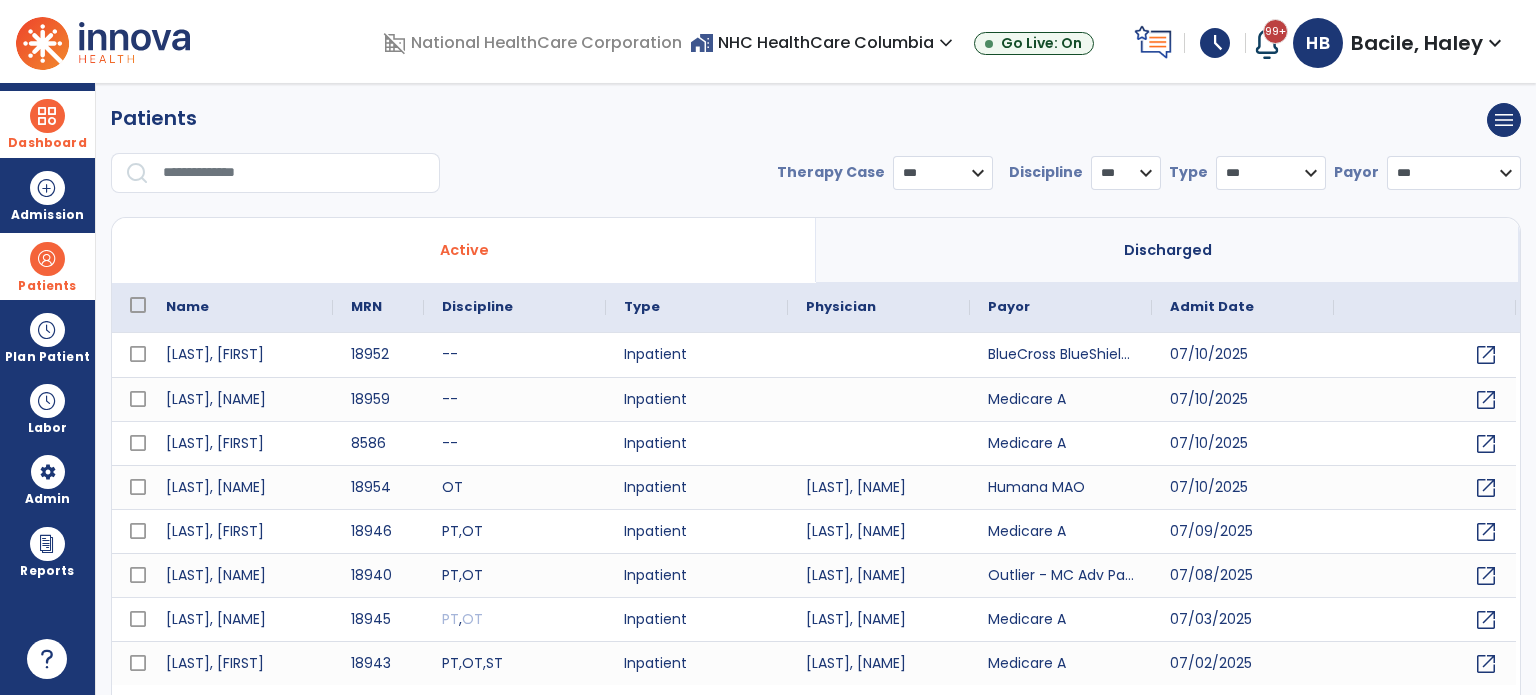 drag, startPoint x: 209, startPoint y: 197, endPoint x: 200, endPoint y: 182, distance: 17.492855 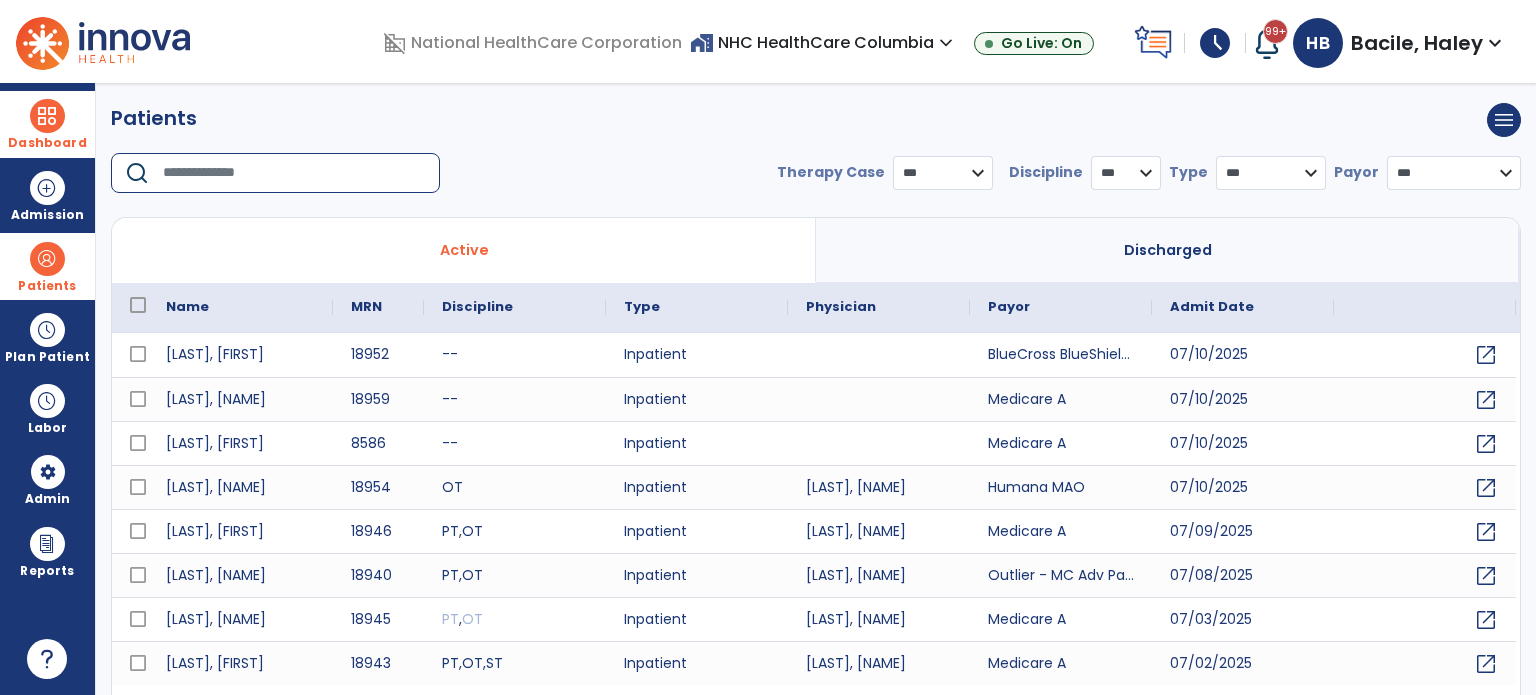 click at bounding box center (294, 173) 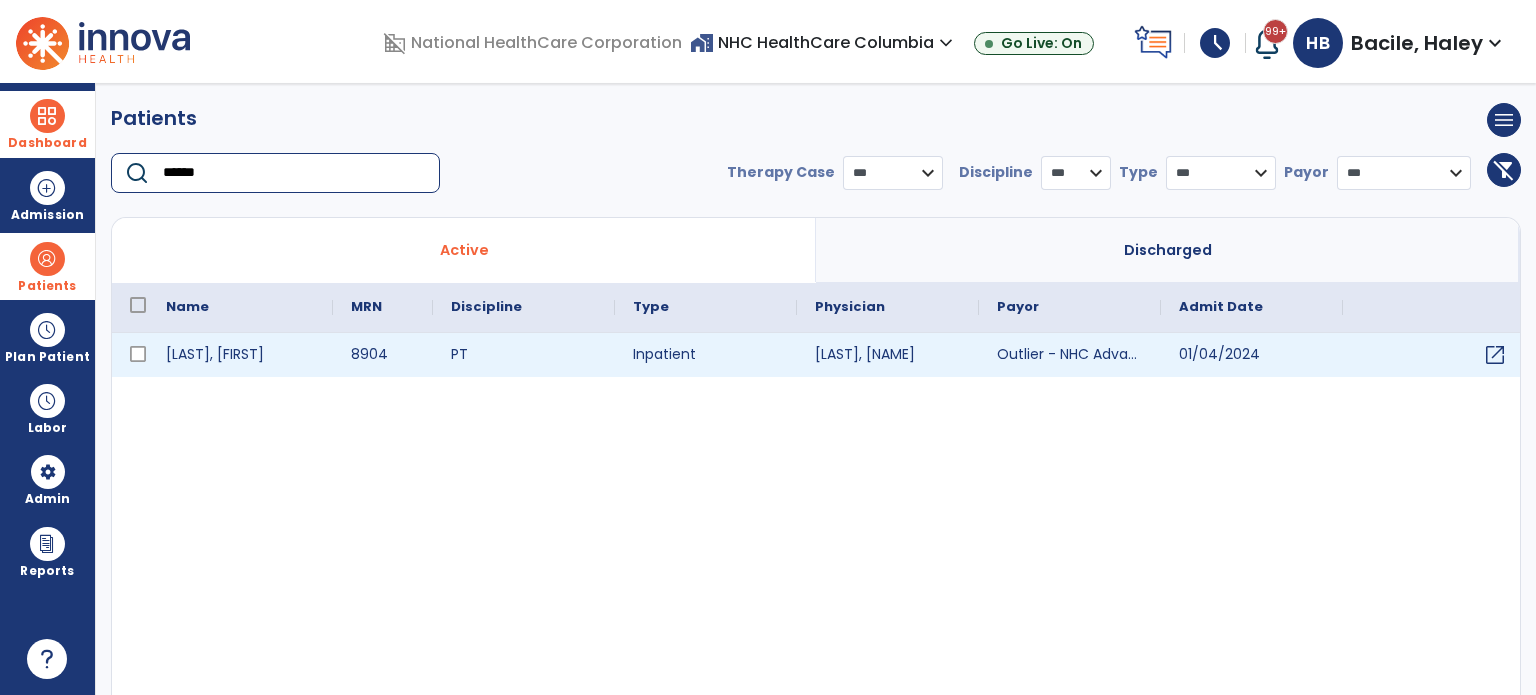 type on "******" 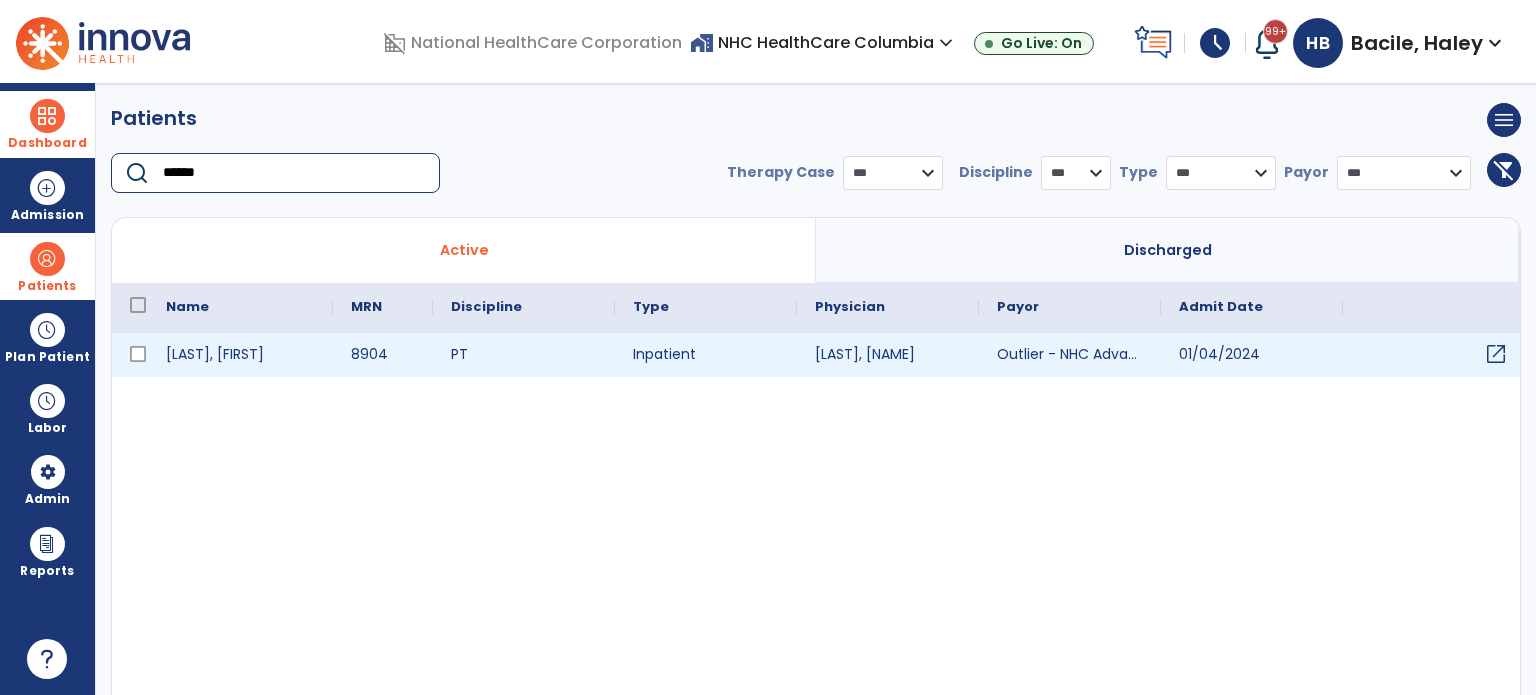 click on "open_in_new" at bounding box center (1496, 354) 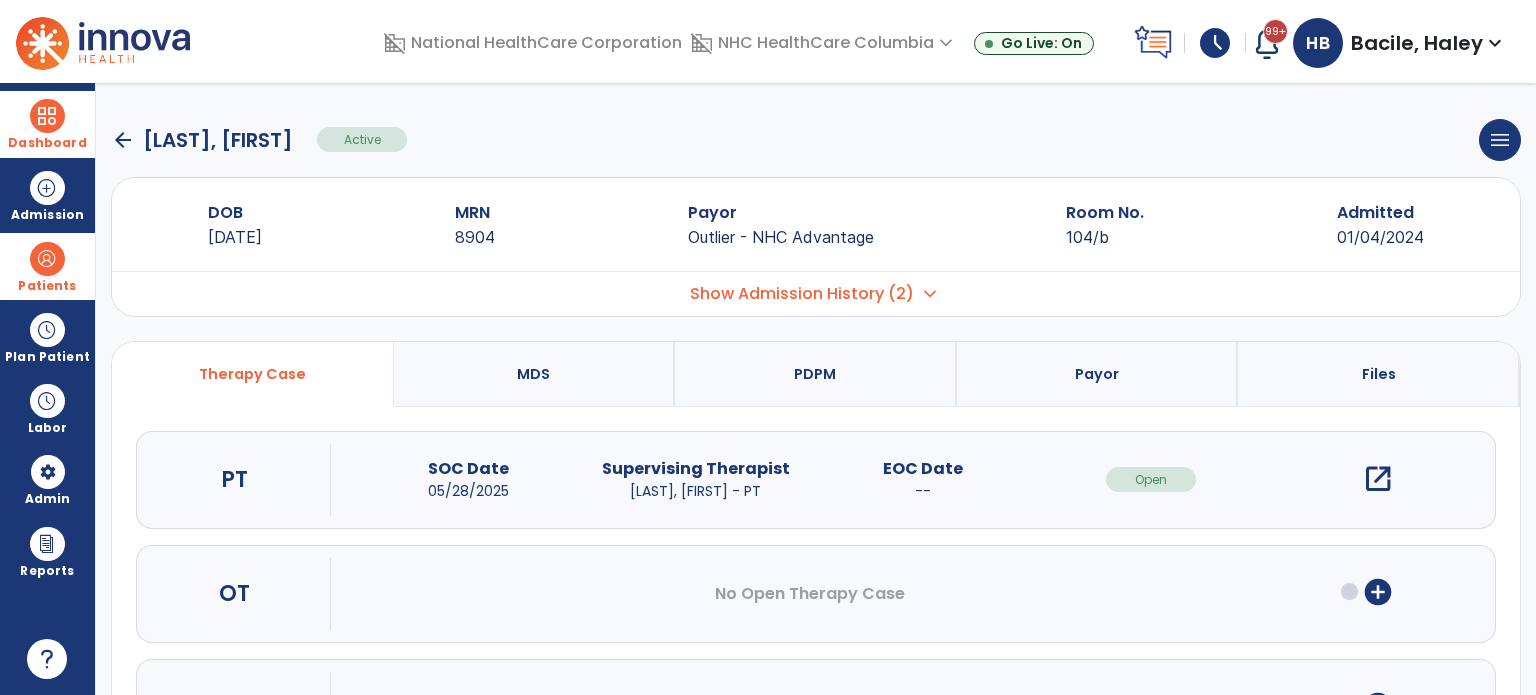 click on "open_in_new" at bounding box center [1378, 479] 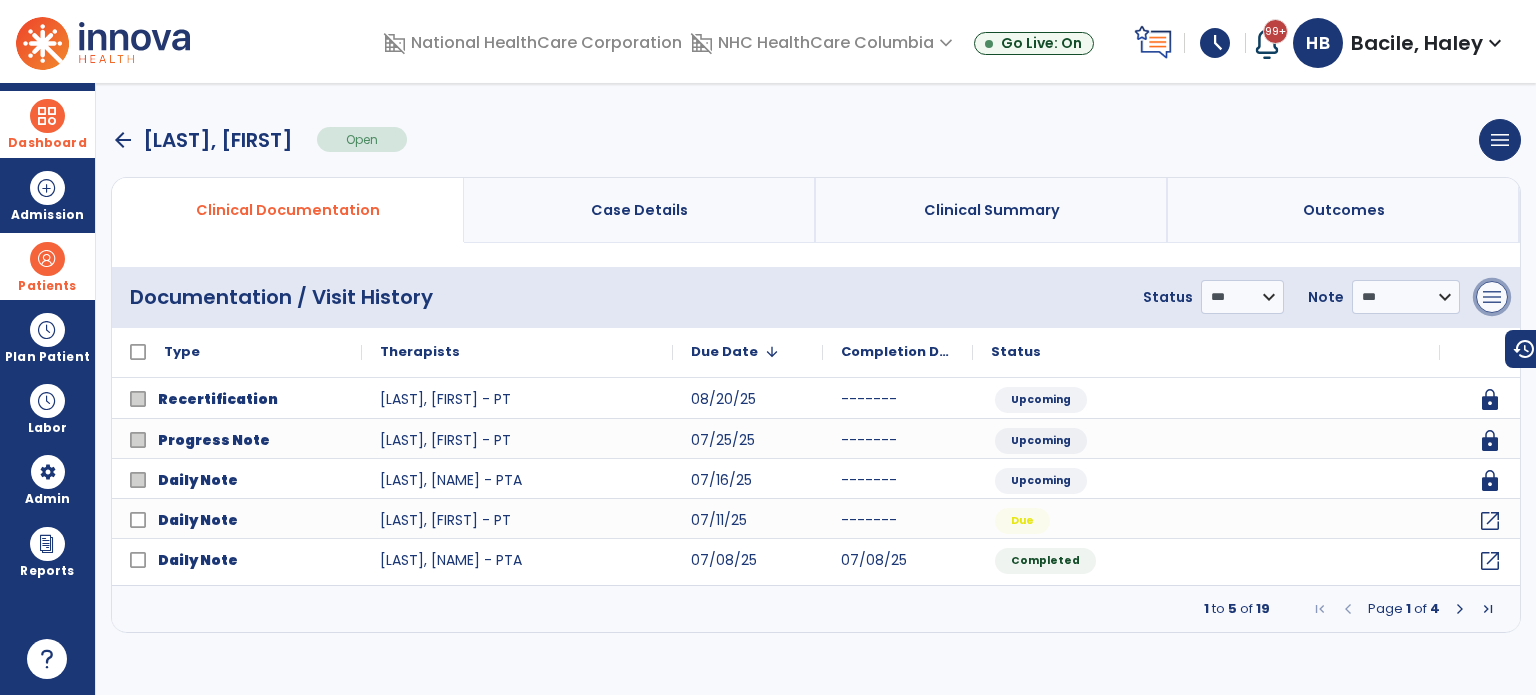 click on "menu" at bounding box center [1492, 297] 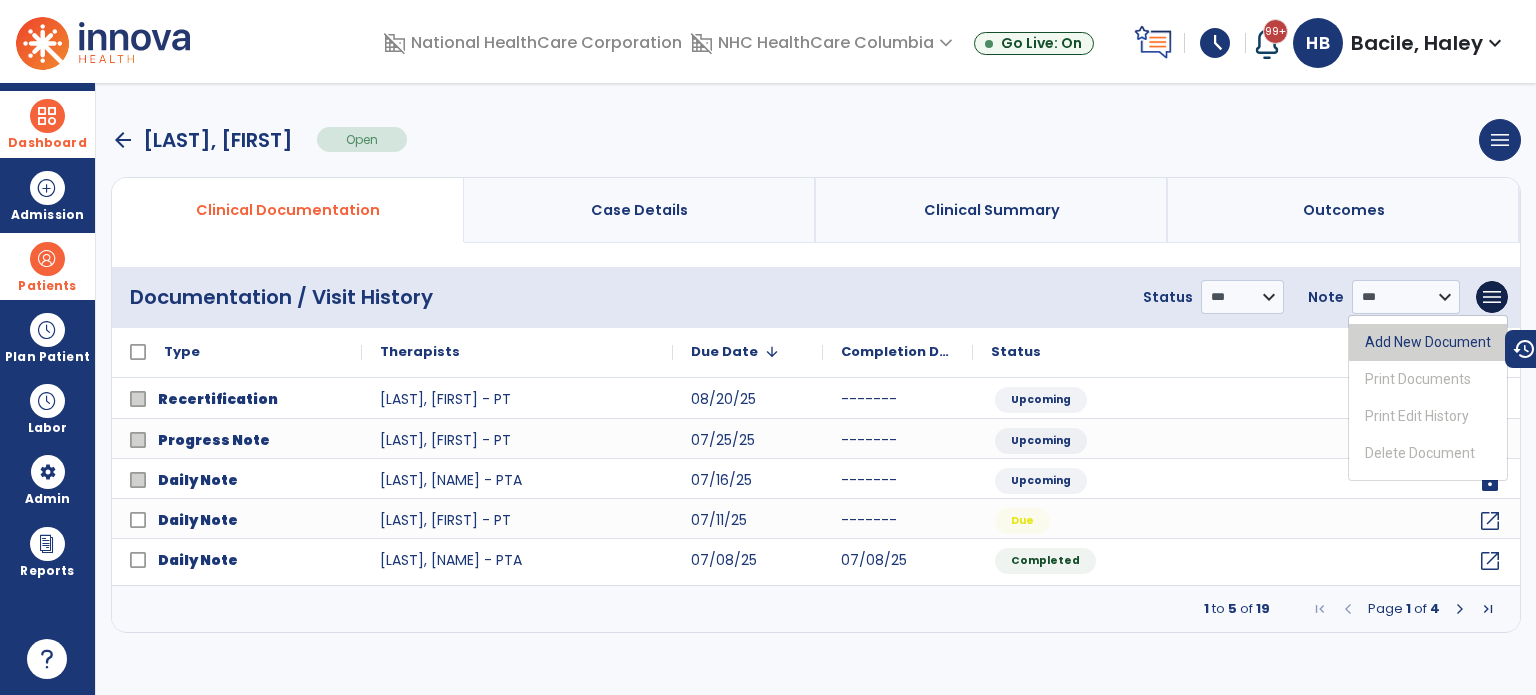 click on "Add New Document" at bounding box center [1428, 342] 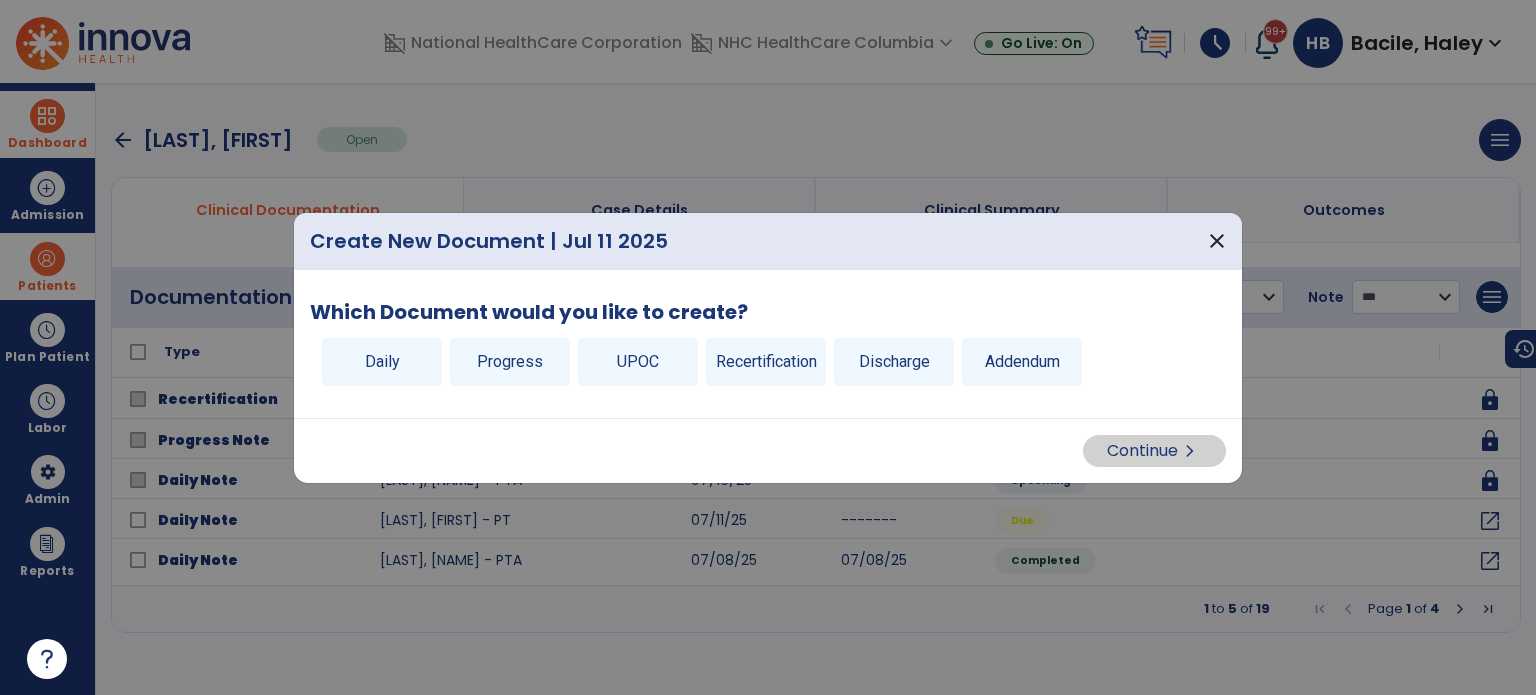 click on "Discharge" at bounding box center [894, 362] 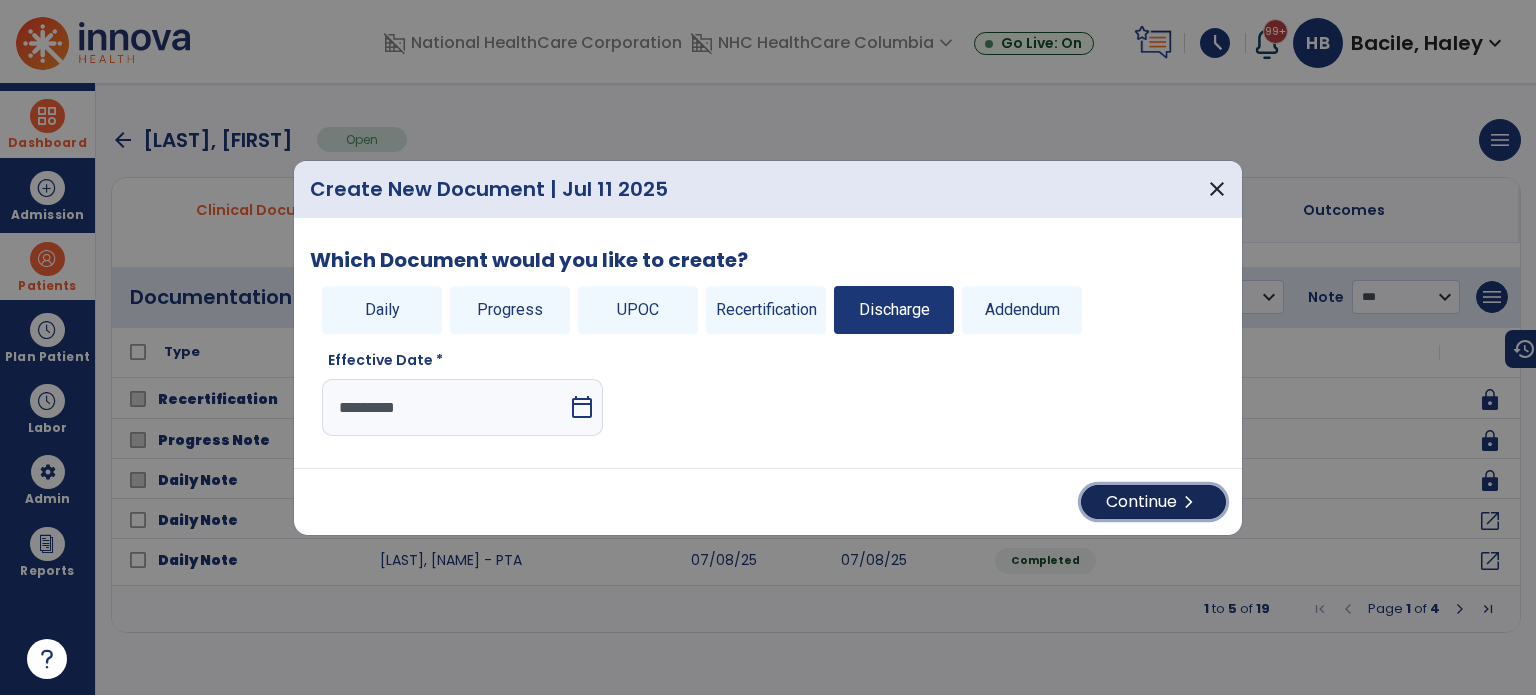click on "Continue   chevron_right" at bounding box center [1153, 502] 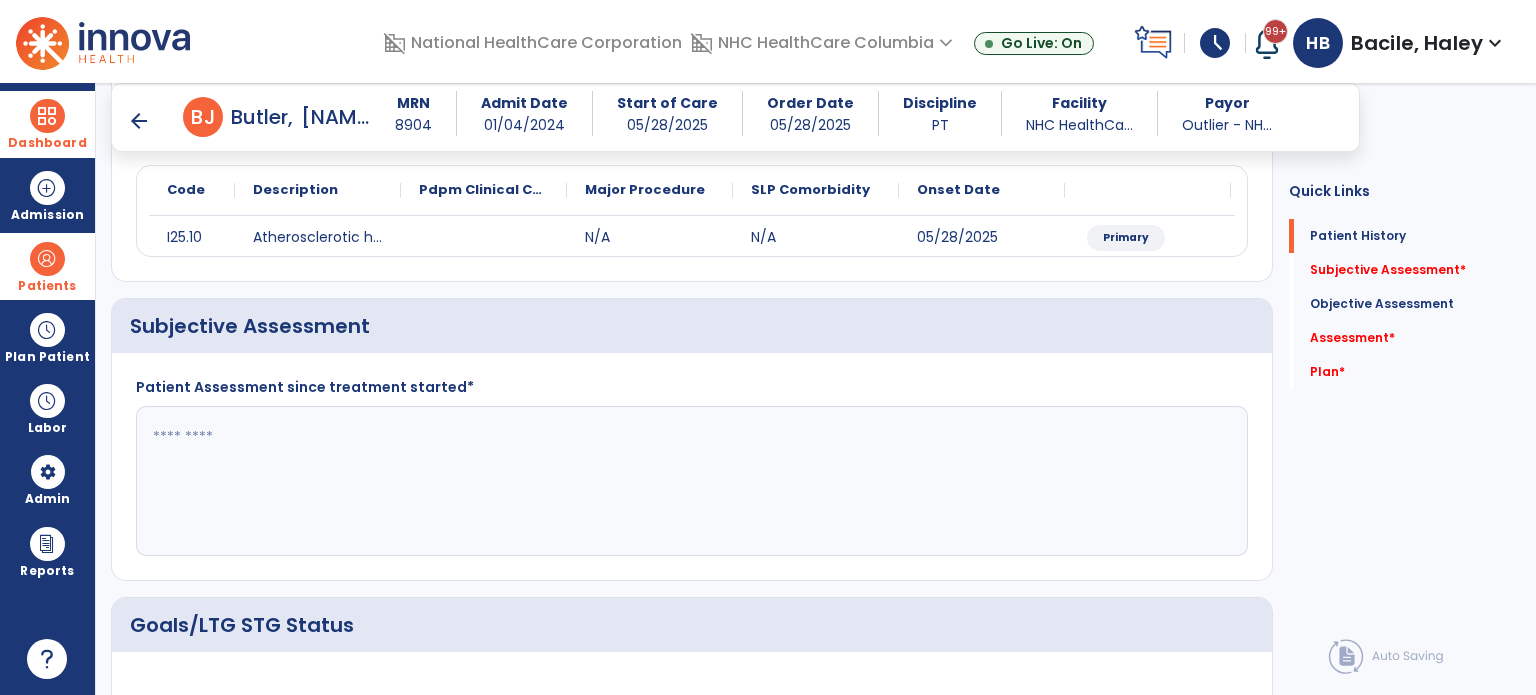 scroll, scrollTop: 400, scrollLeft: 0, axis: vertical 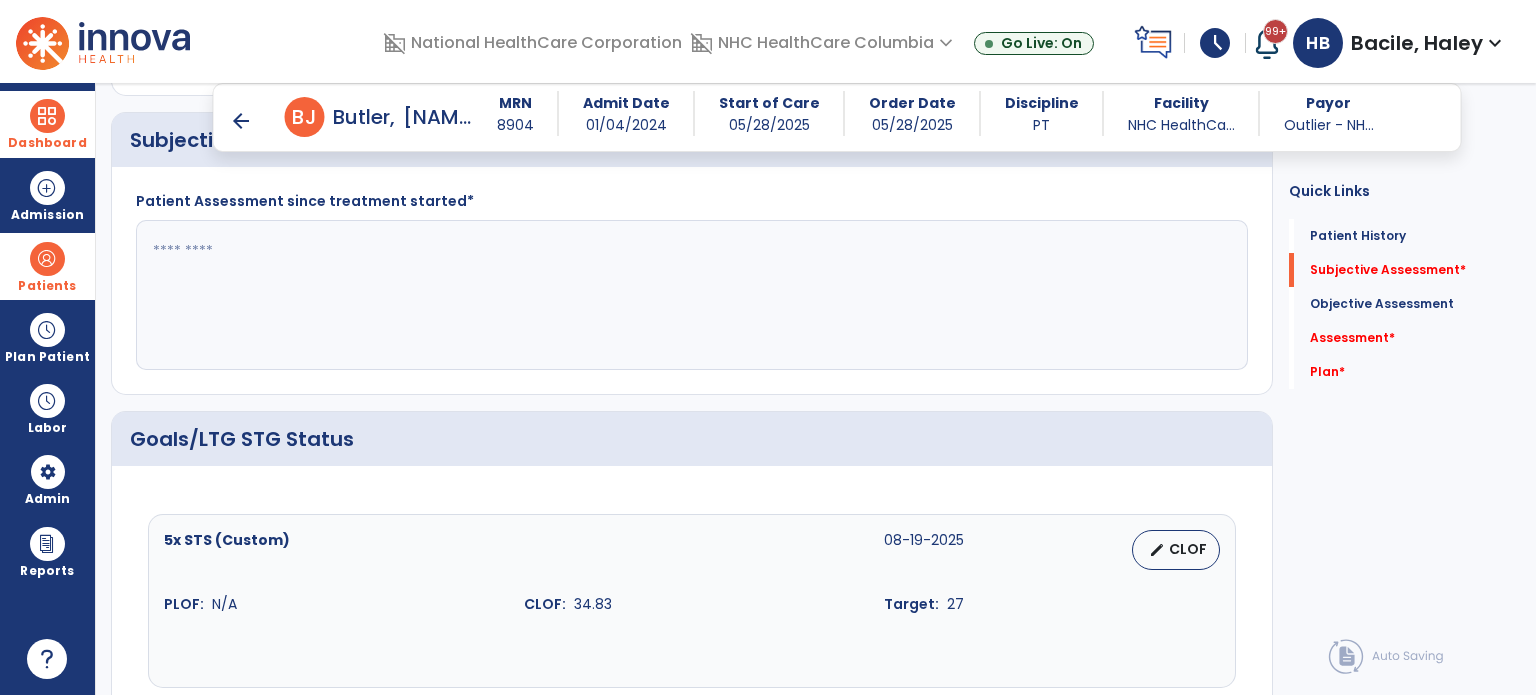 drag, startPoint x: 535, startPoint y: 257, endPoint x: 524, endPoint y: 257, distance: 11 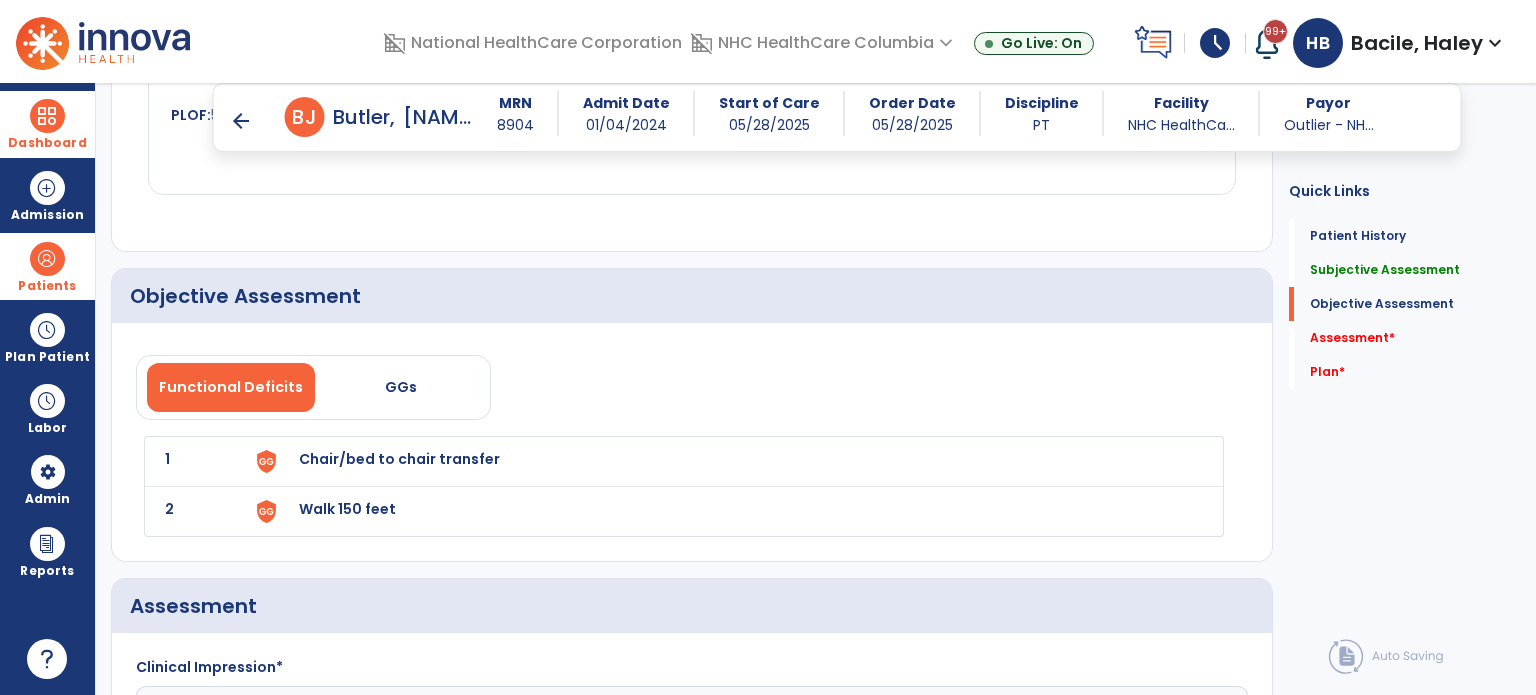 scroll, scrollTop: 1187, scrollLeft: 0, axis: vertical 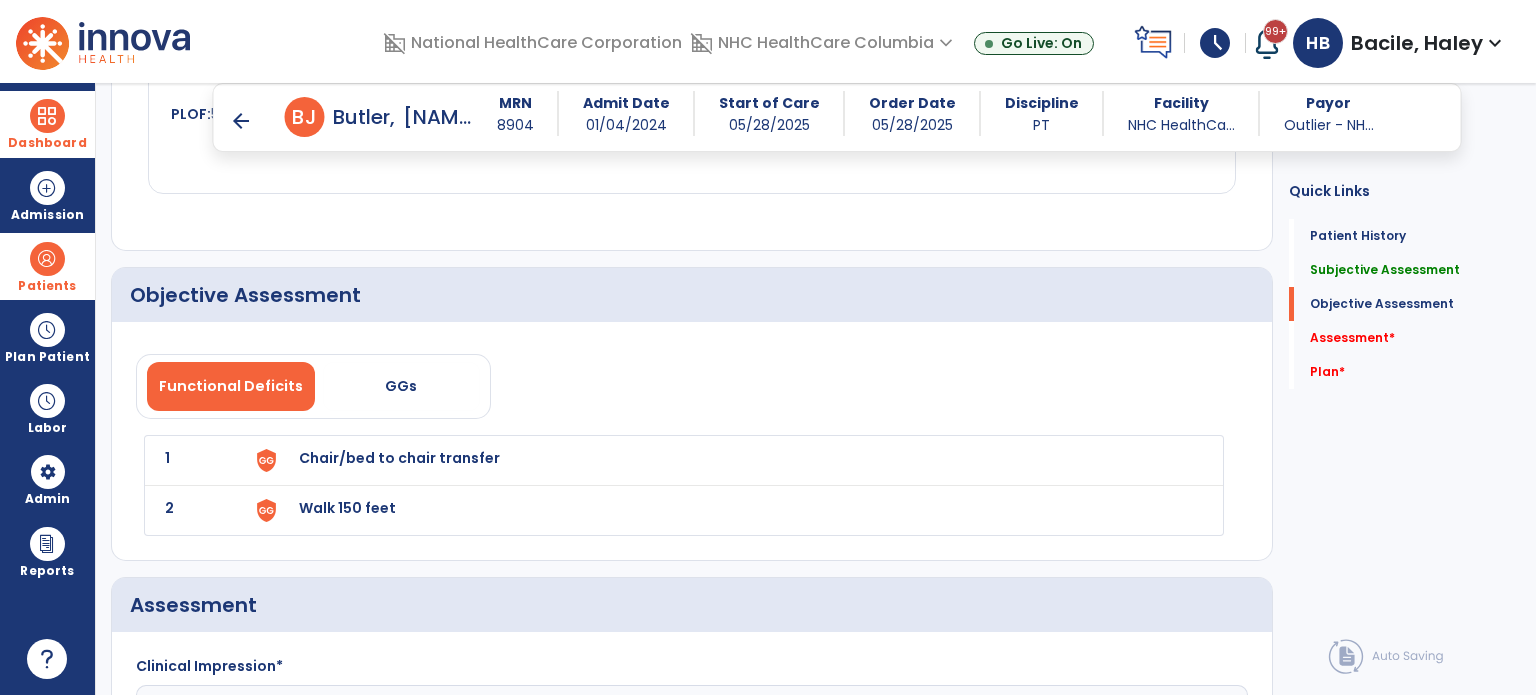 type on "**********" 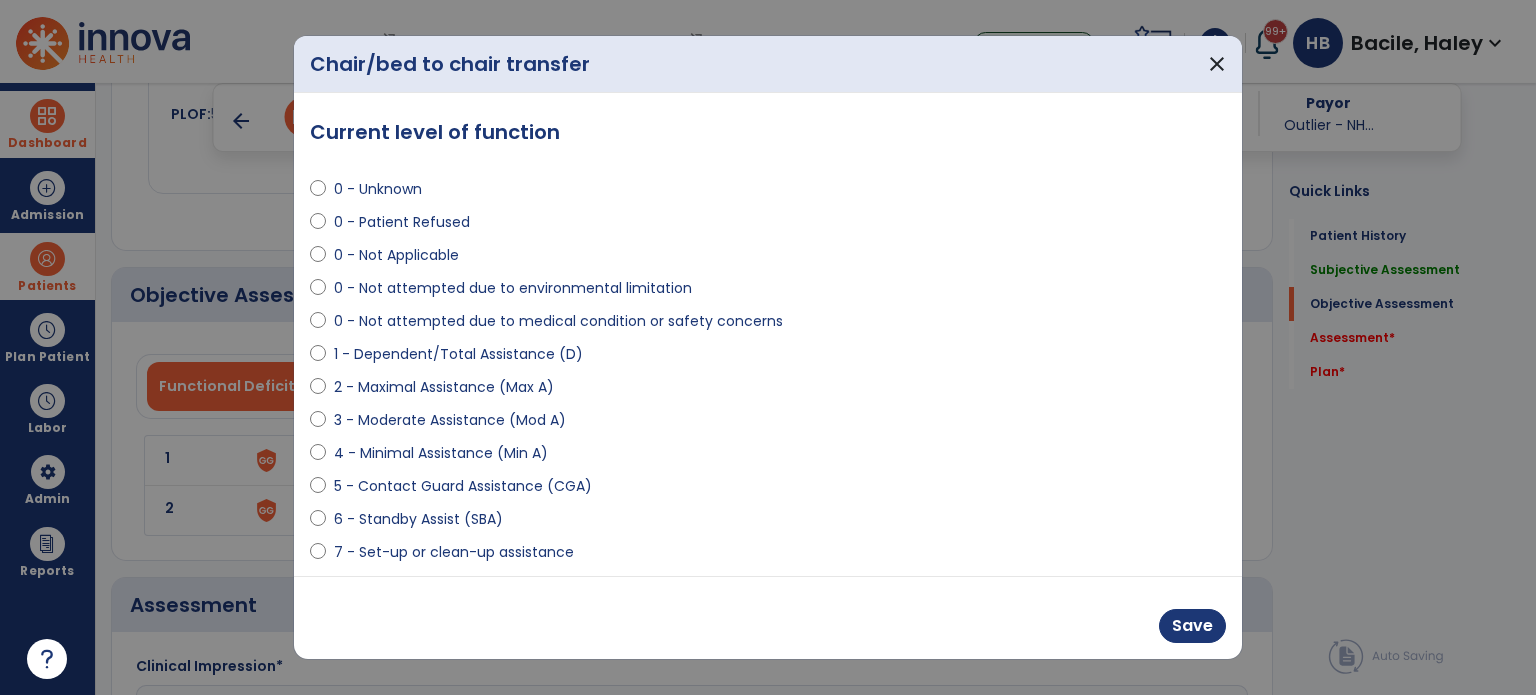 scroll, scrollTop: 26, scrollLeft: 0, axis: vertical 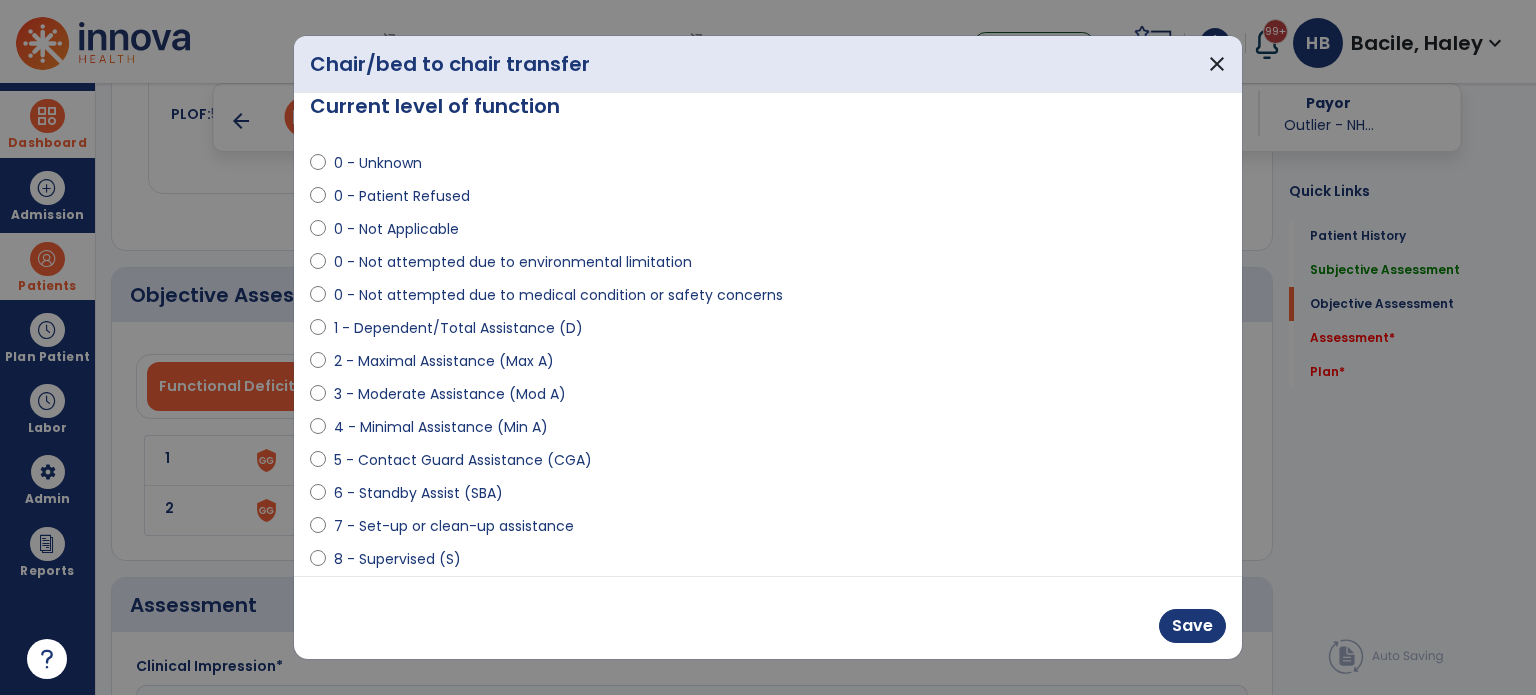 click on "6 - Standby Assist (SBA)" at bounding box center [418, 493] 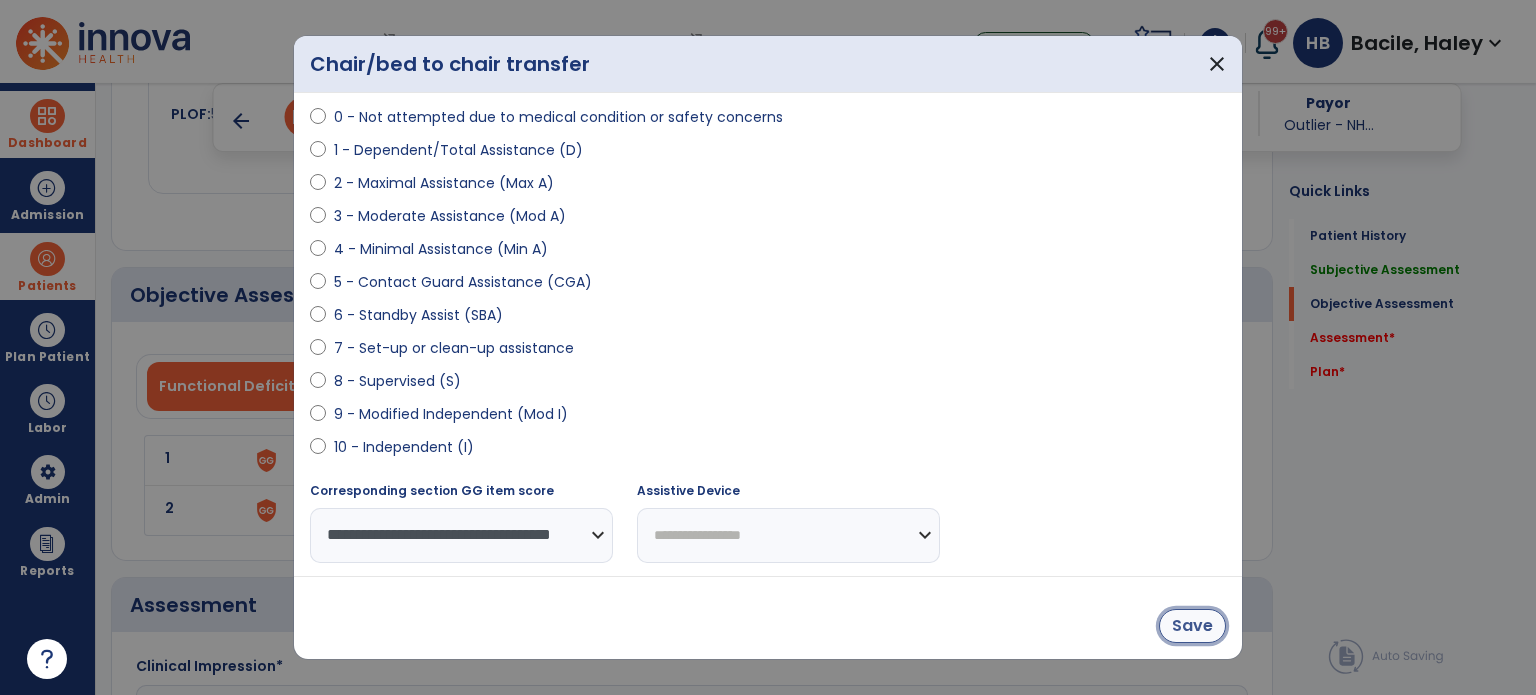 click on "Save" at bounding box center [1192, 626] 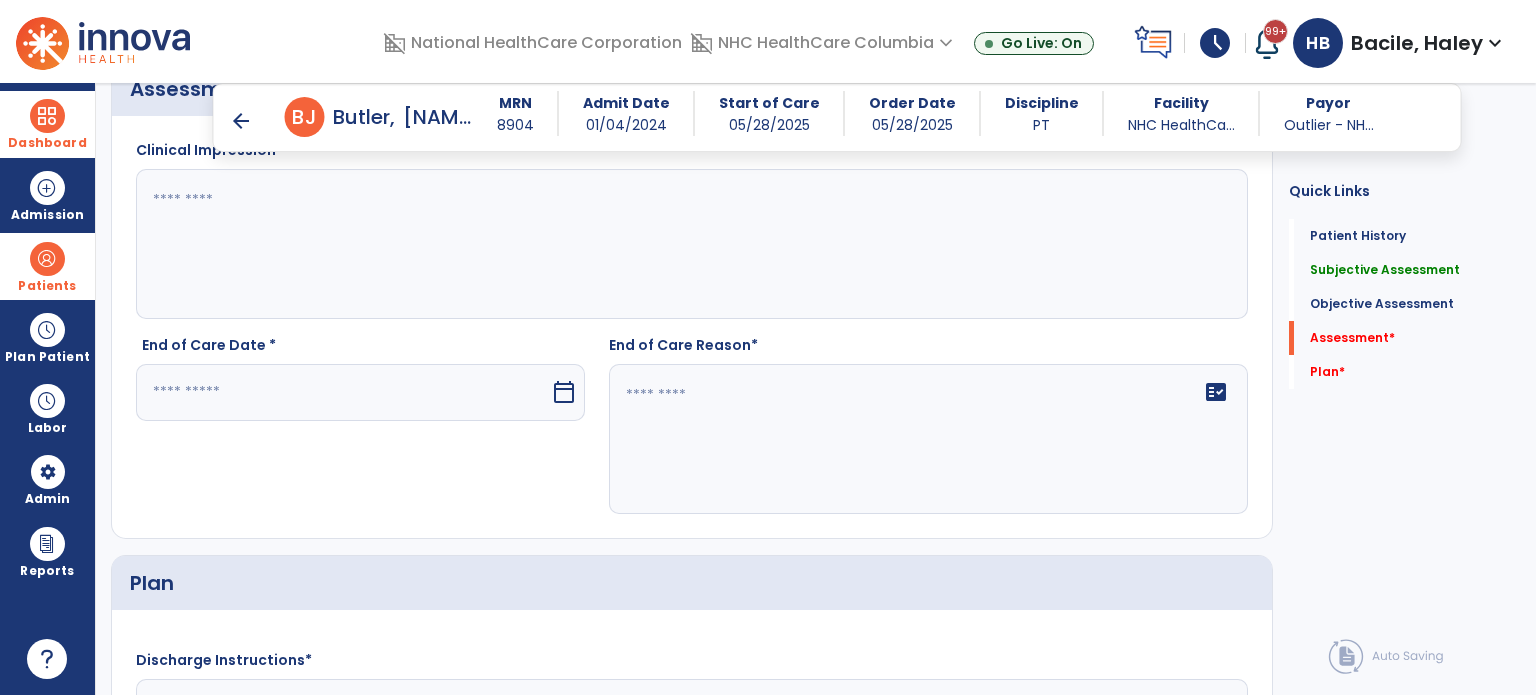 scroll, scrollTop: 1704, scrollLeft: 0, axis: vertical 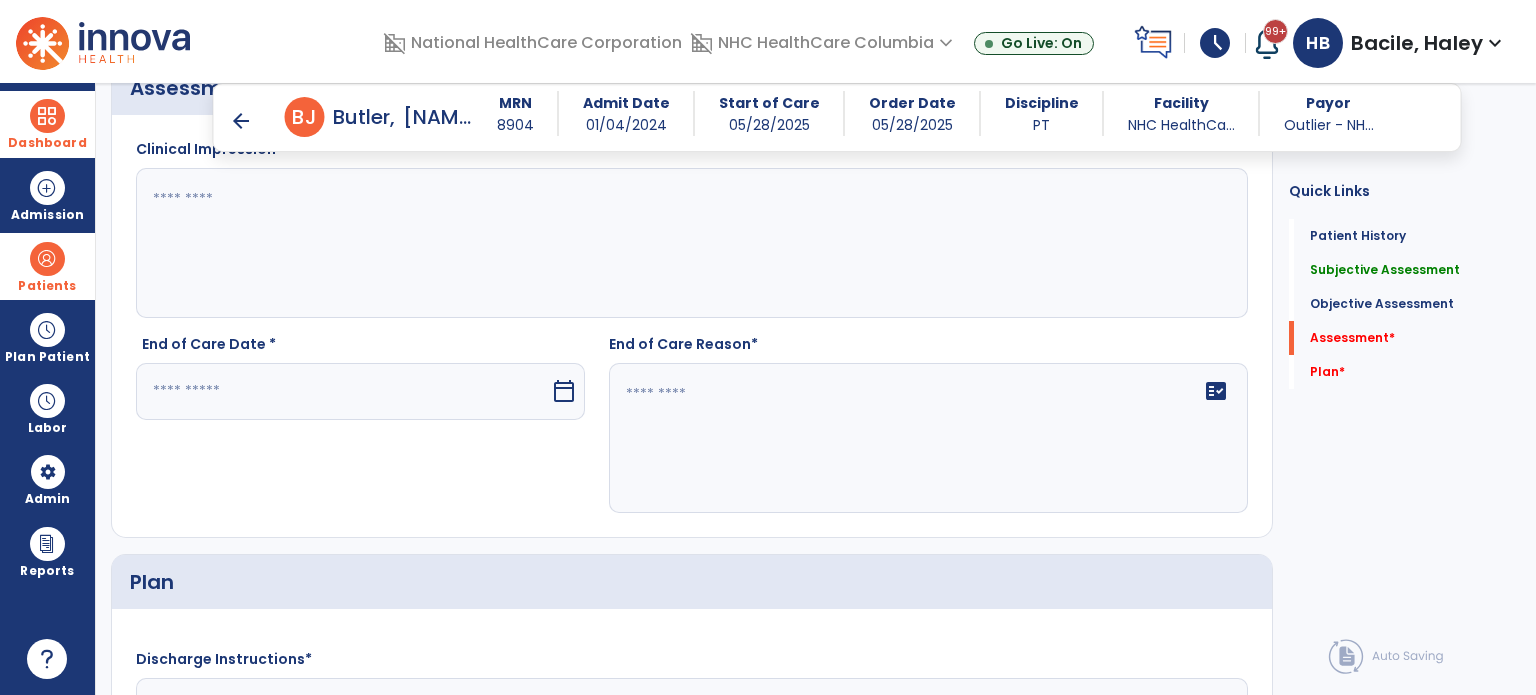 click 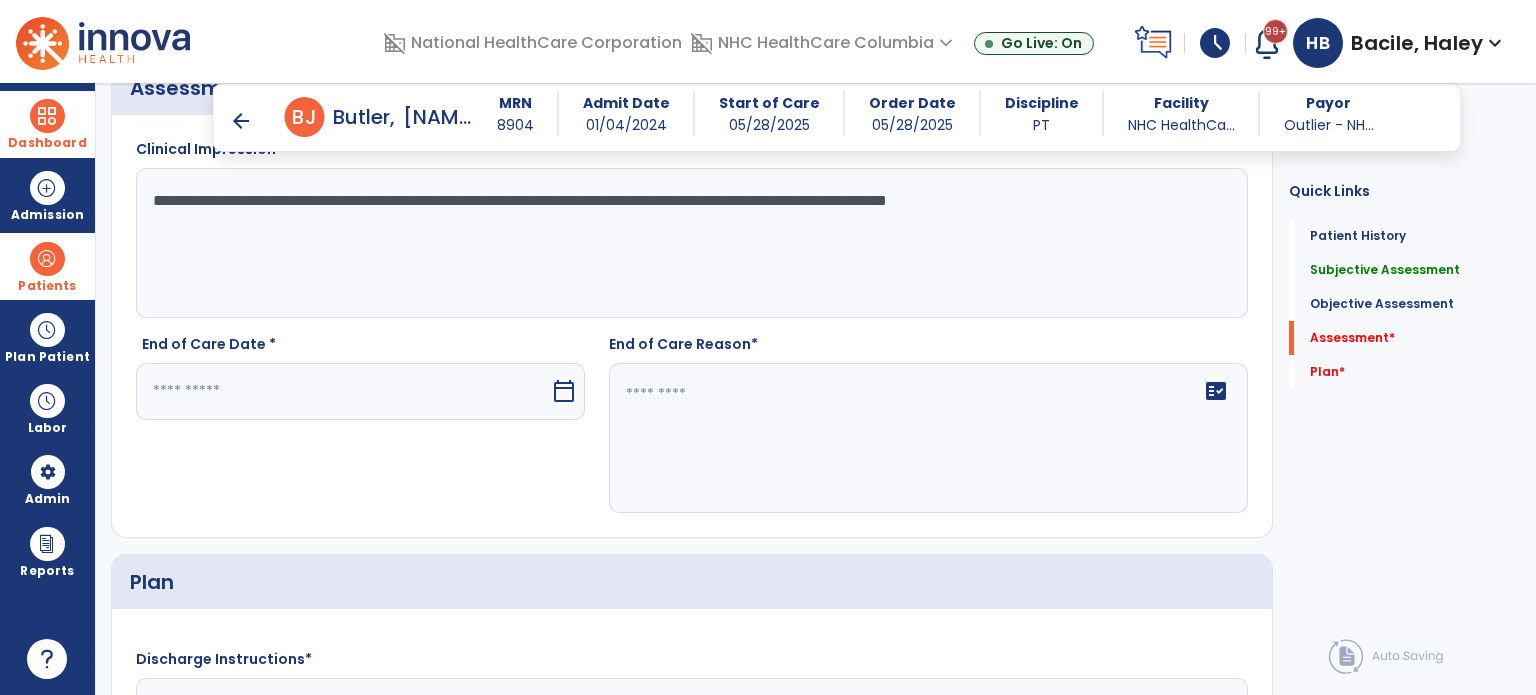 click on "**********" 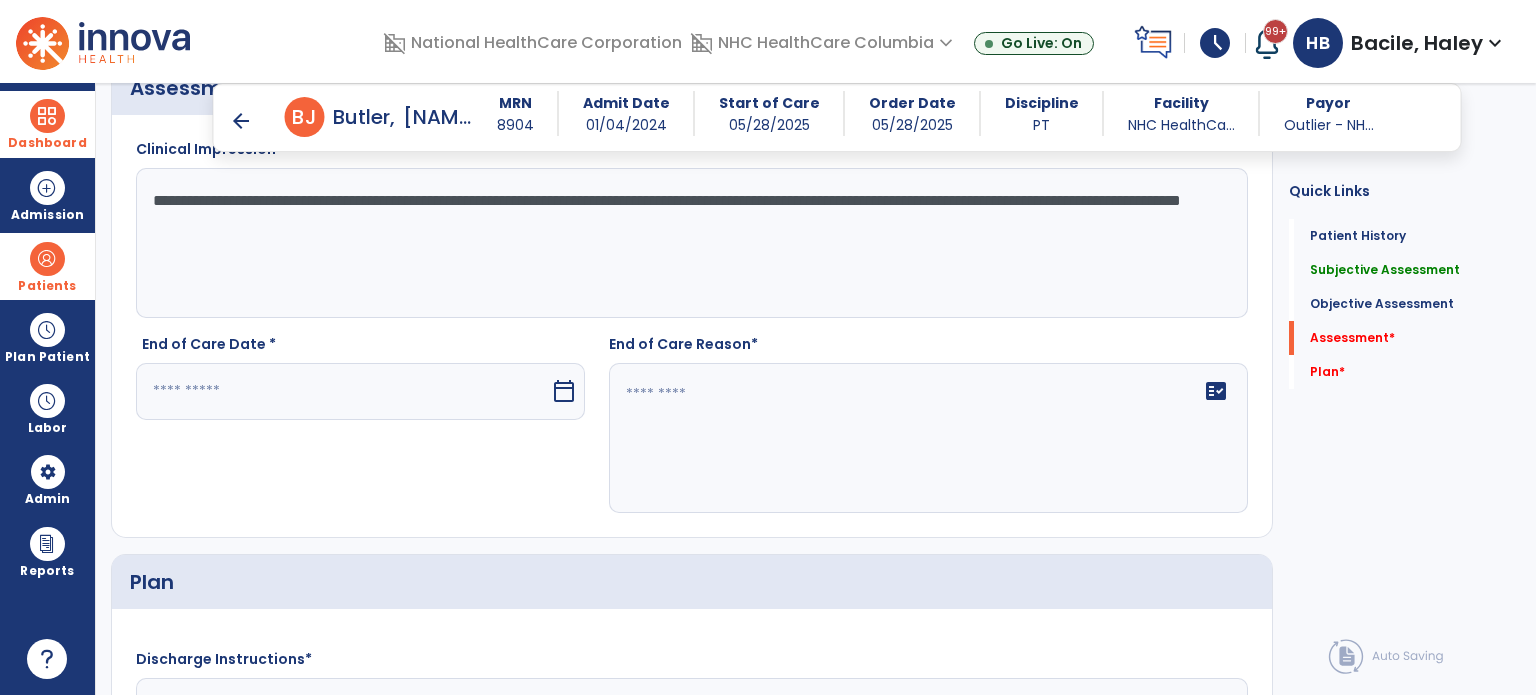 type on "**********" 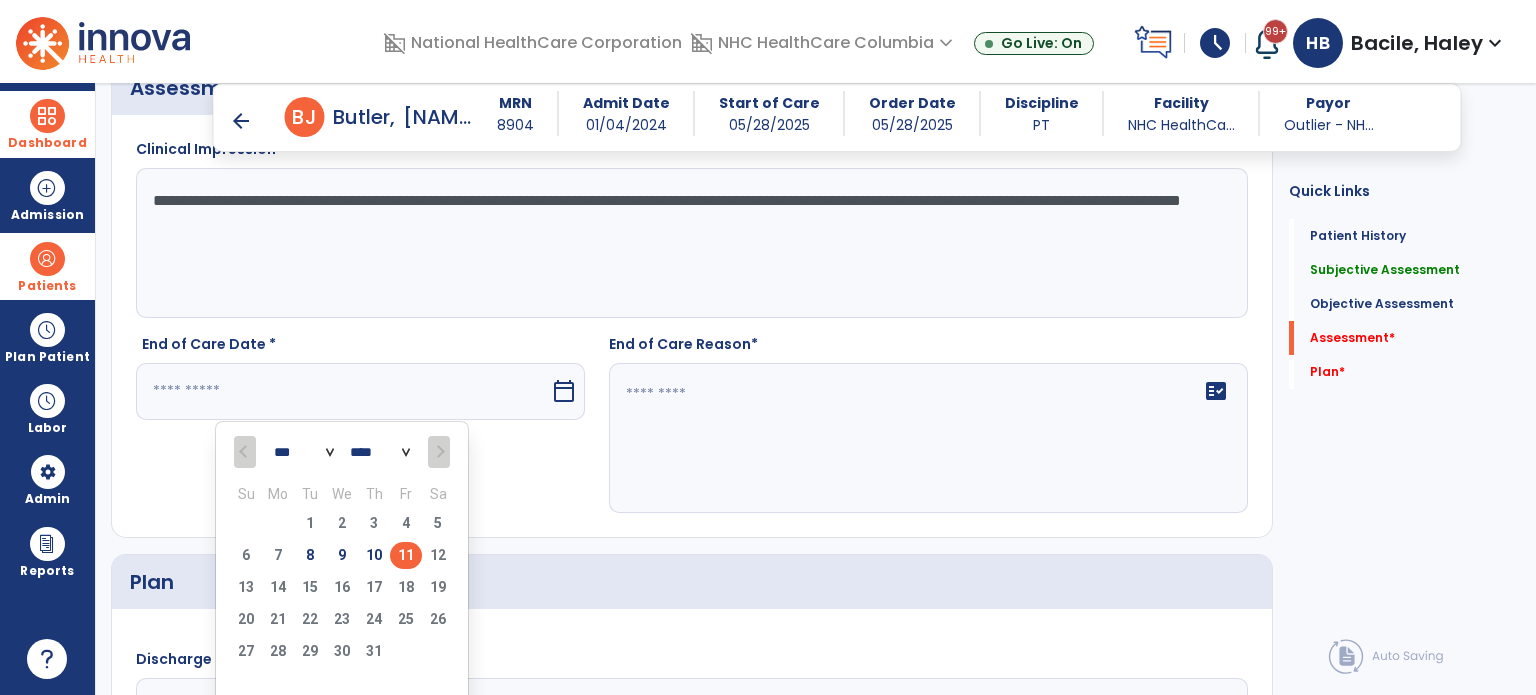 click on "11" at bounding box center (406, 555) 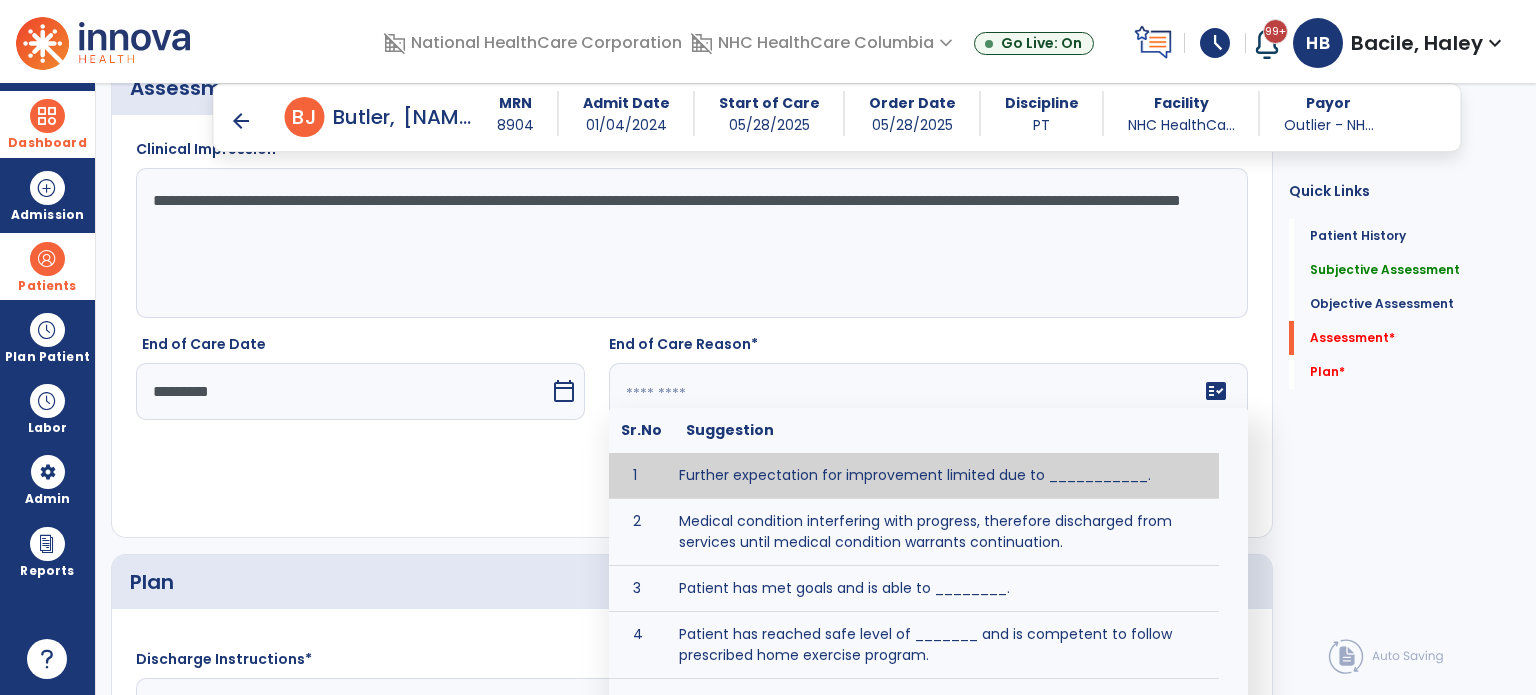 click on "fact_check  Sr.No Suggestion 1 Further expectation for improvement limited due to ___________. 2 Medical condition interfering with progress, therefore discharged from services until medical condition warrants continuation. 3 Patient has met goals and is able to ________. 4 Patient has reached safe level of _______ and is competent to follow prescribed home exercise program. 5 Patient responded to therapy ____________. 6 Unexpected facility discharge - patient continues to warrant further therapy and will be re-screened upon readmission. 7 Unstable medical condition makes continued services inappropriate at this time." 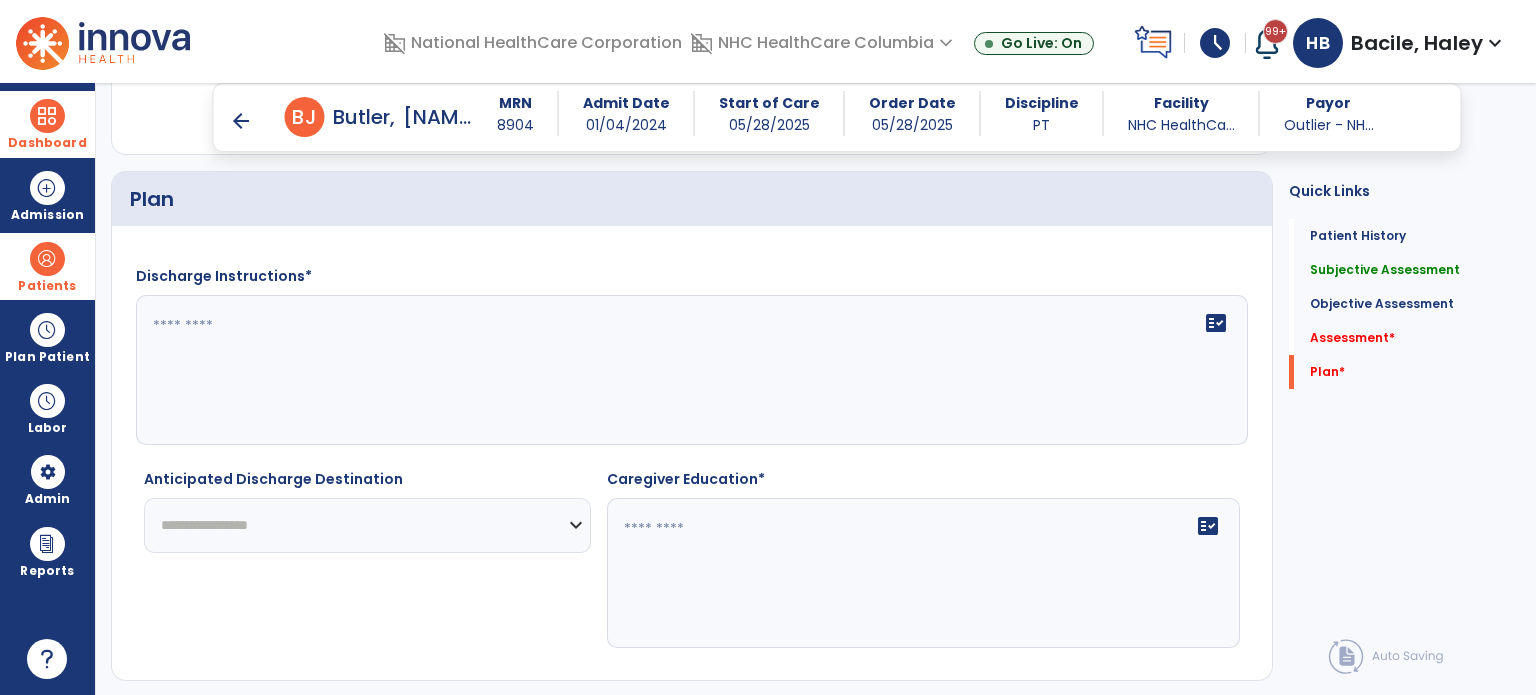 scroll, scrollTop: 2088, scrollLeft: 0, axis: vertical 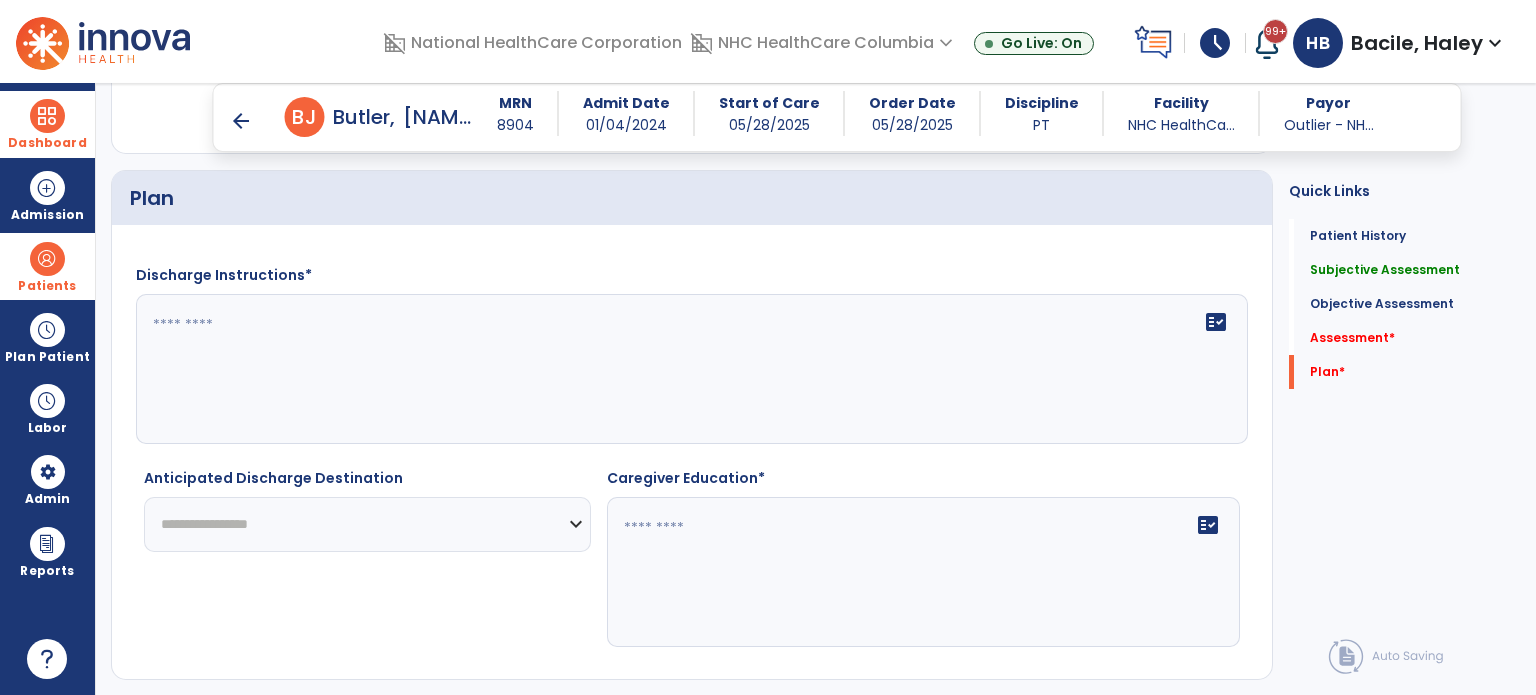 type on "**********" 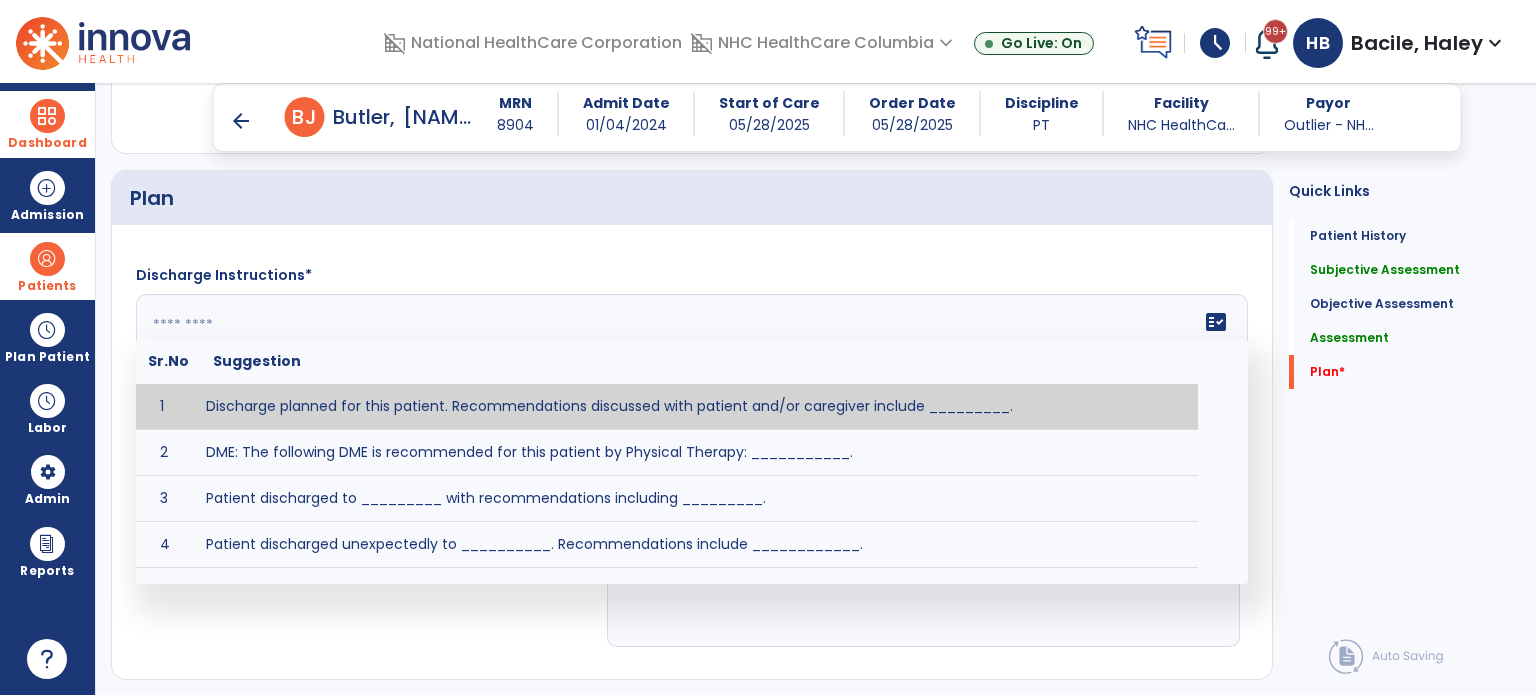 click on "fact_check  Sr.No Suggestion 1 Discharge planned for this patient. Recommendations discussed with patient and/or caregiver include _________. 2 DME: The following DME is recommended for this patient by Physical Therapy: ___________. 3 Patient discharged to _________ with recommendations including _________. 4 Patient discharged unexpectedly to __________. Recommendations include ____________." 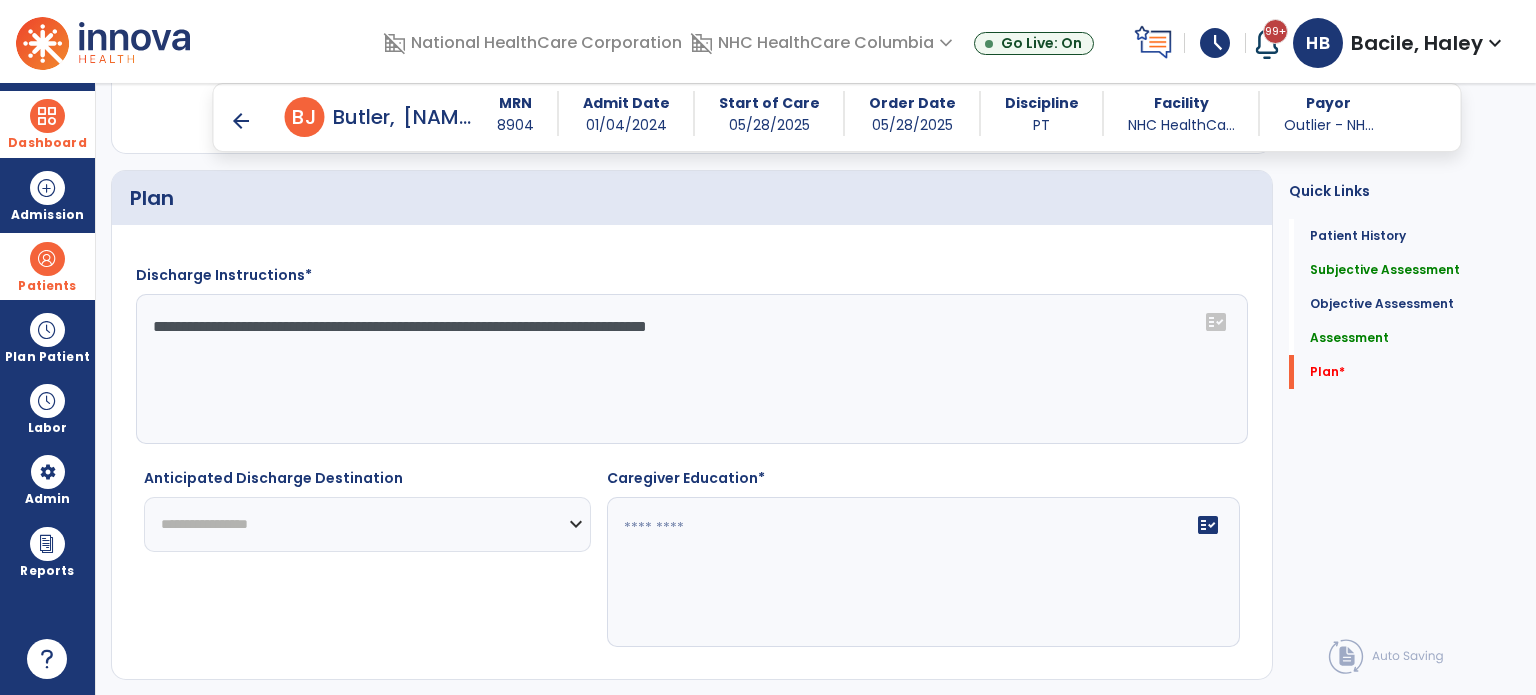 scroll, scrollTop: 2123, scrollLeft: 0, axis: vertical 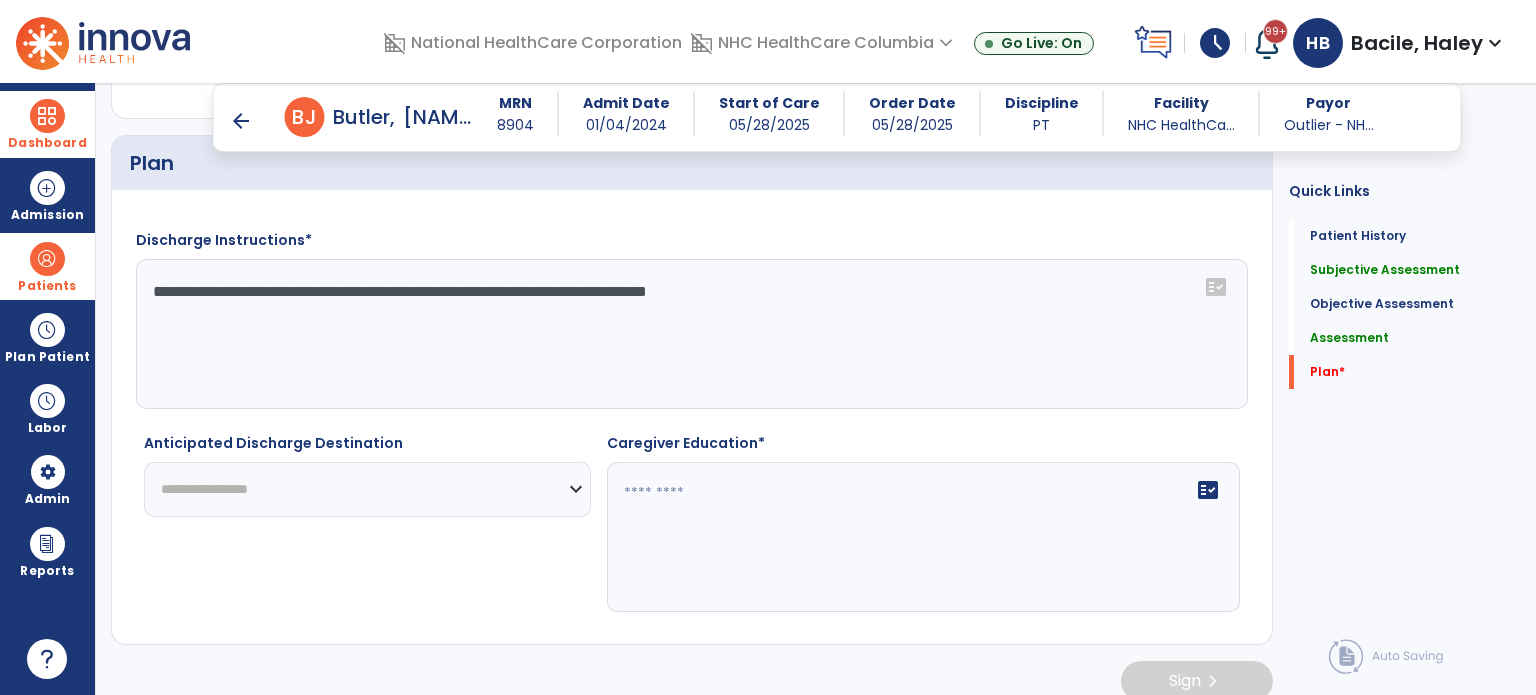 type on "**********" 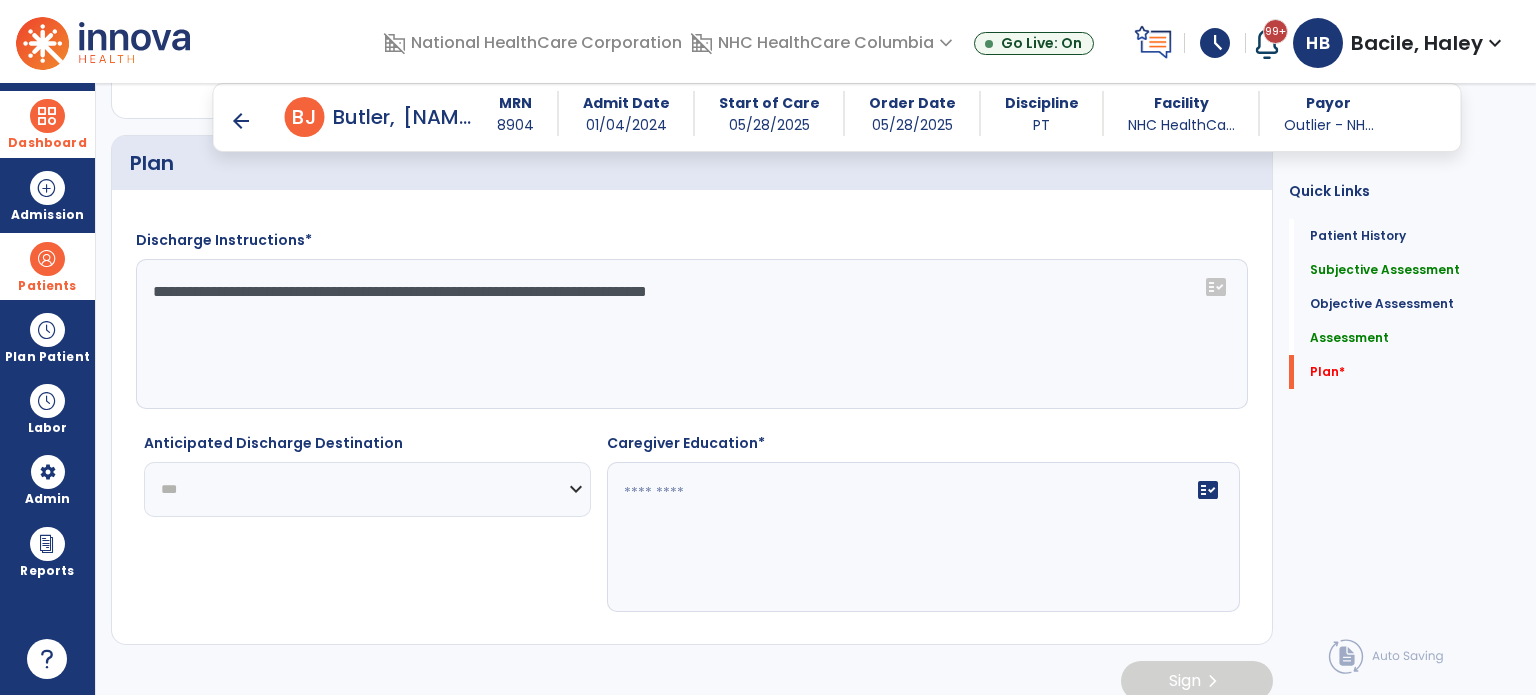 click on "**********" 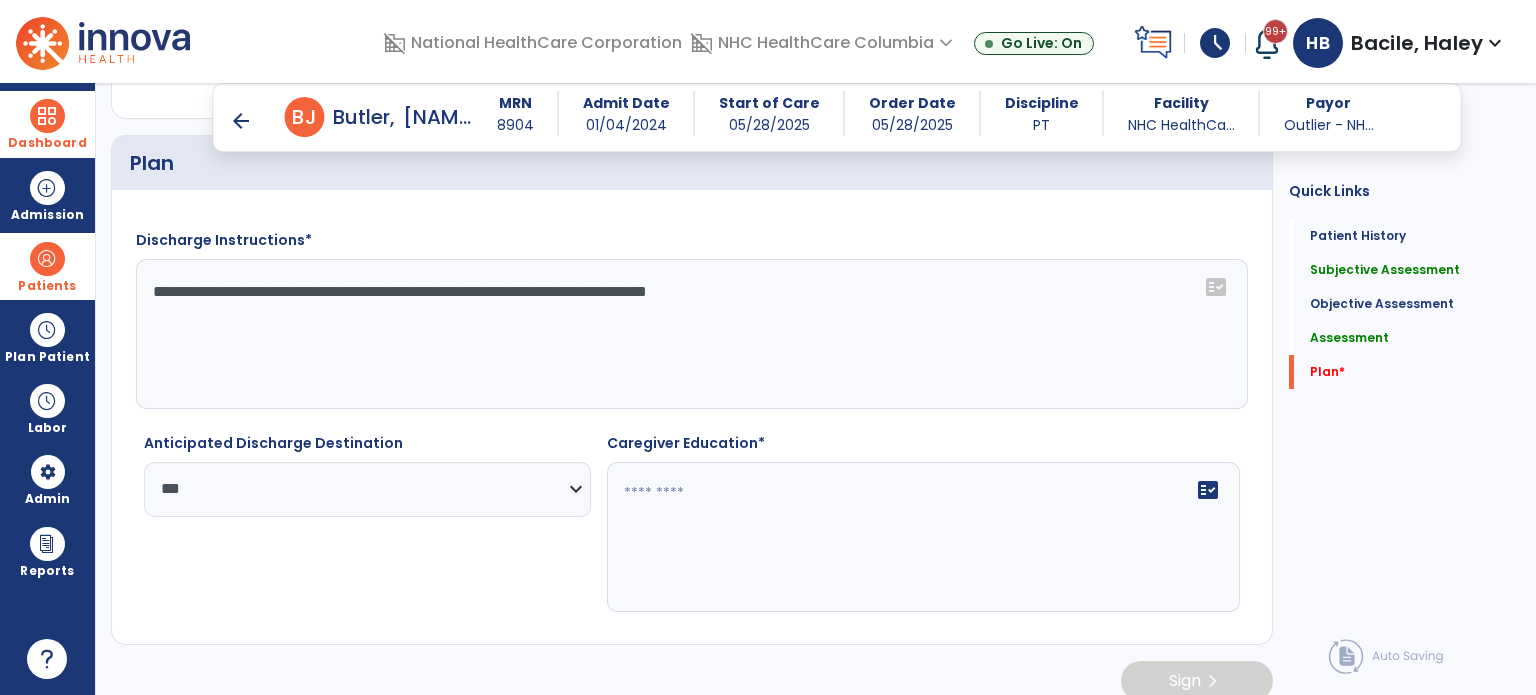 click on "**********" 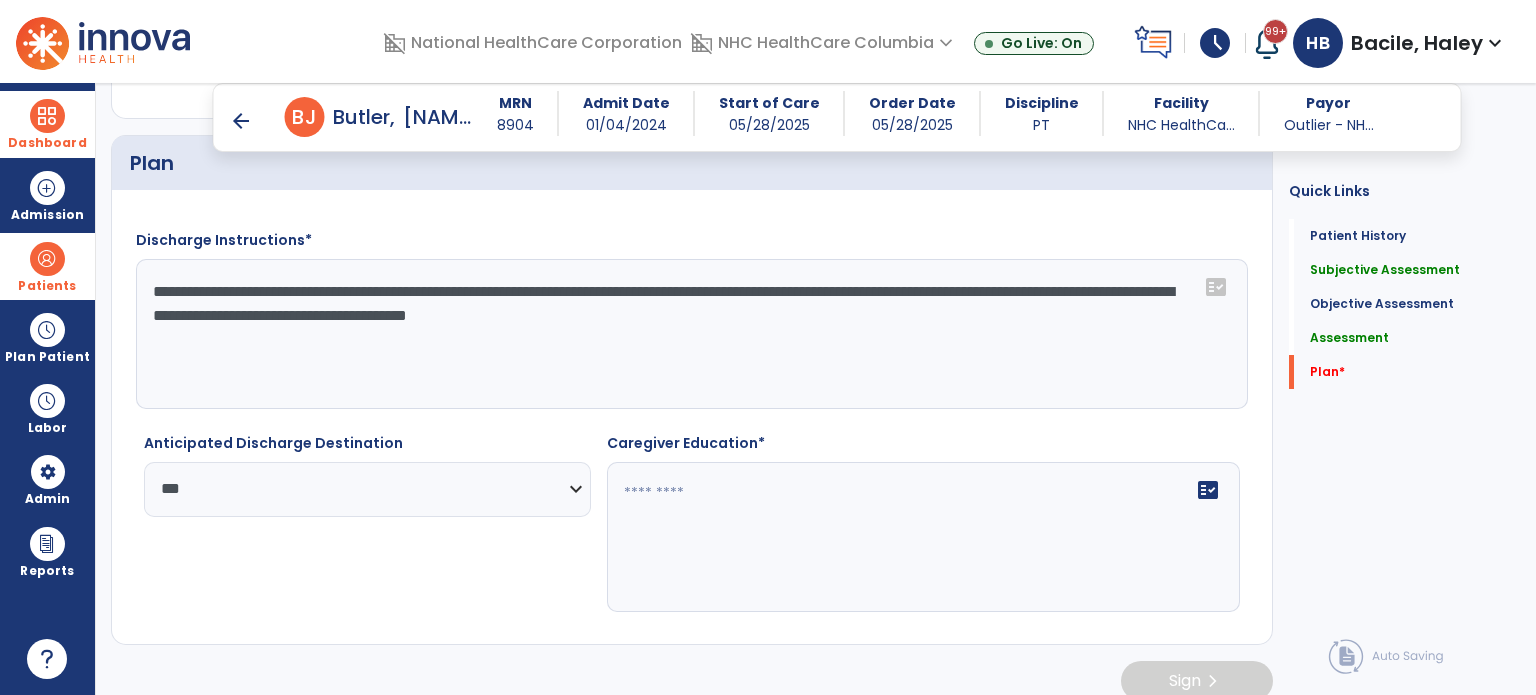 type on "**********" 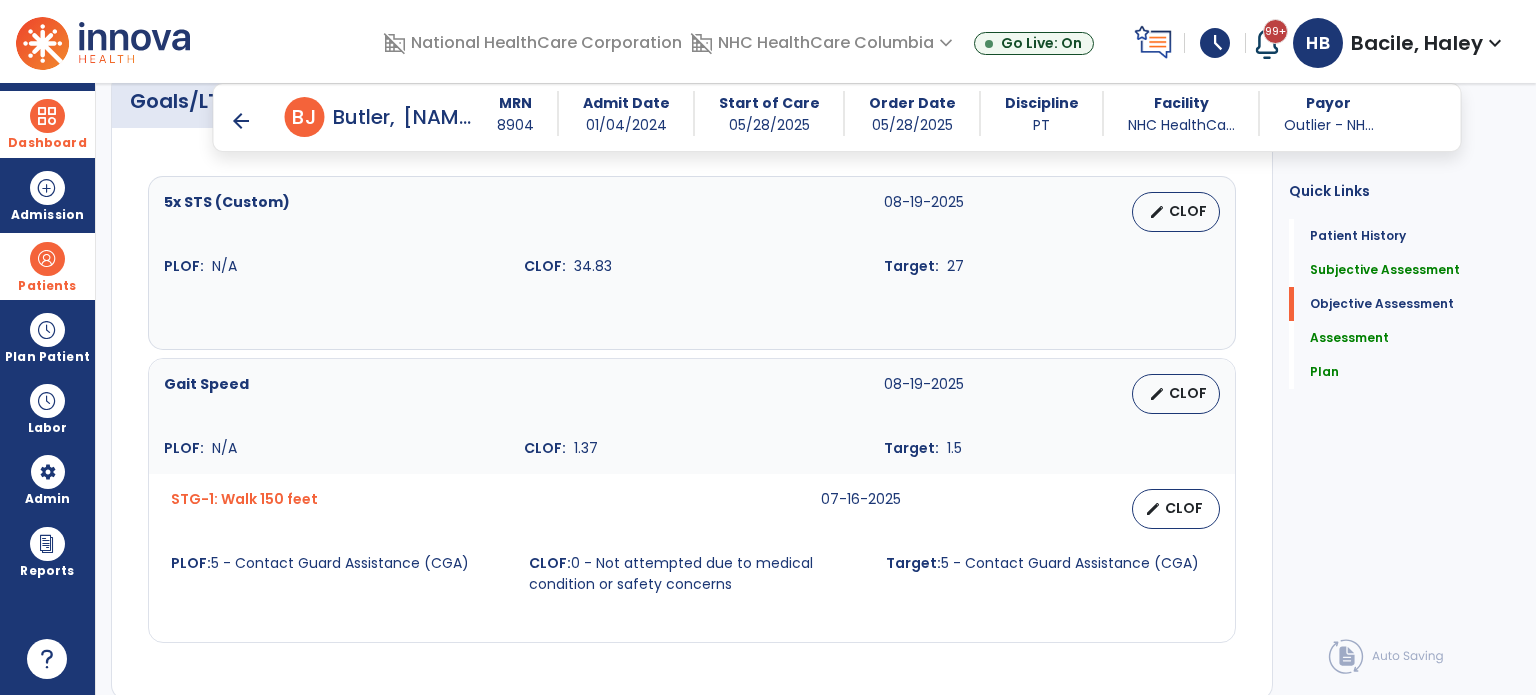 scroll, scrollTop: 0, scrollLeft: 0, axis: both 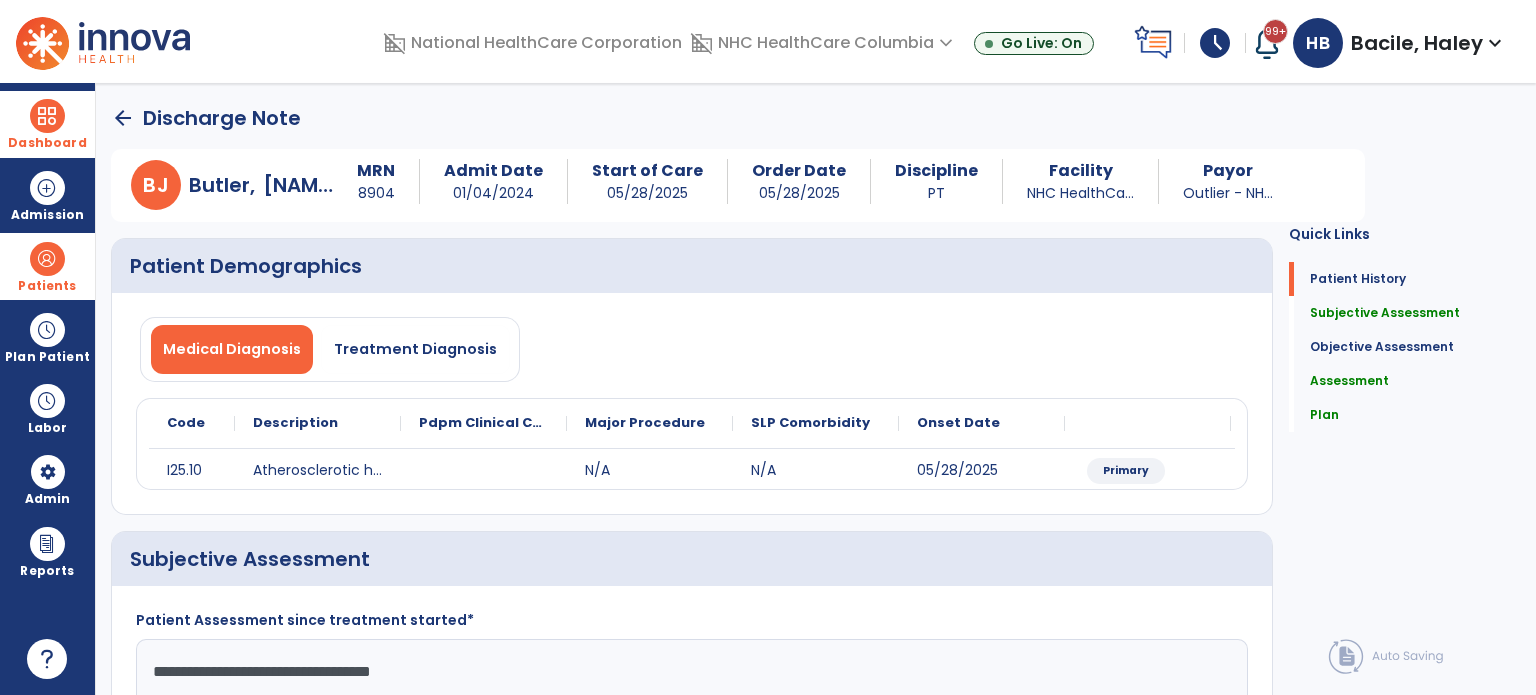 type on "**********" 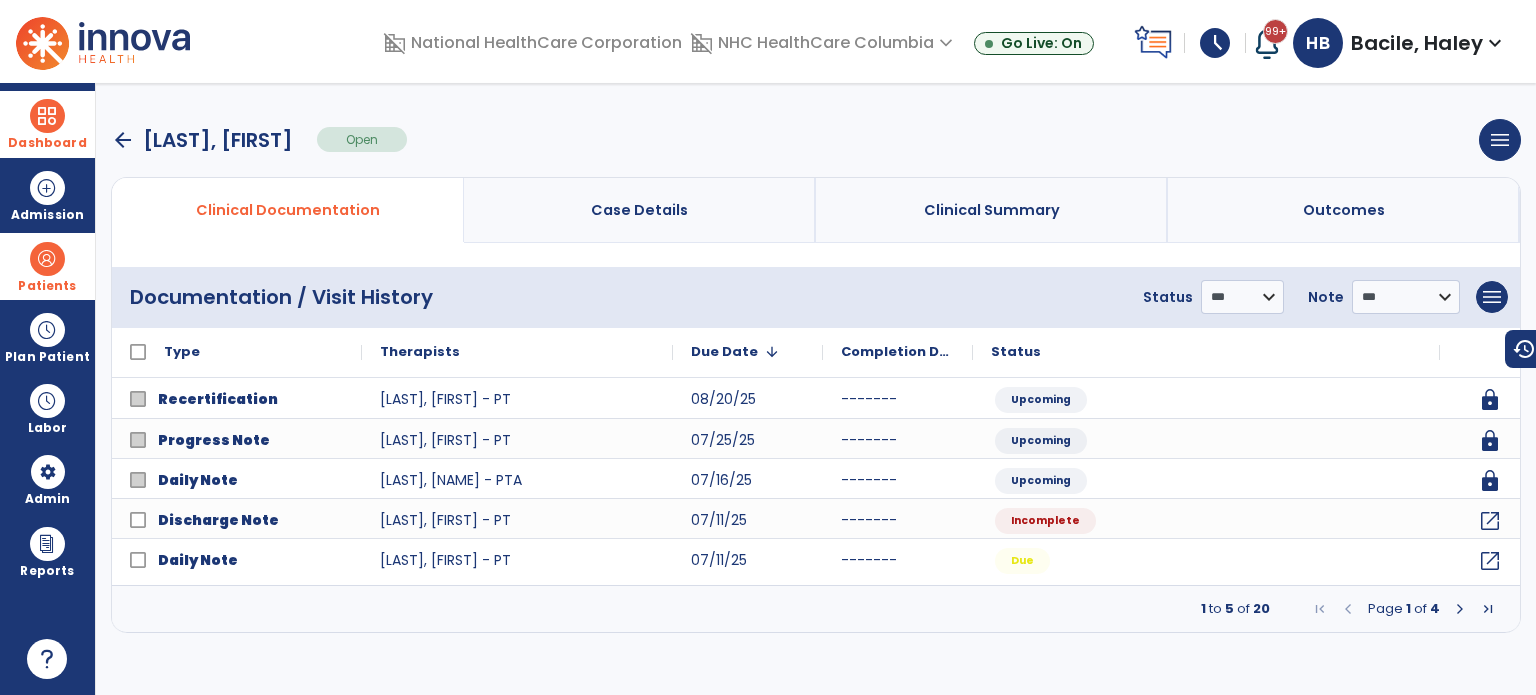 drag, startPoint x: 69, startPoint y: 126, endPoint x: 68, endPoint y: 111, distance: 15.033297 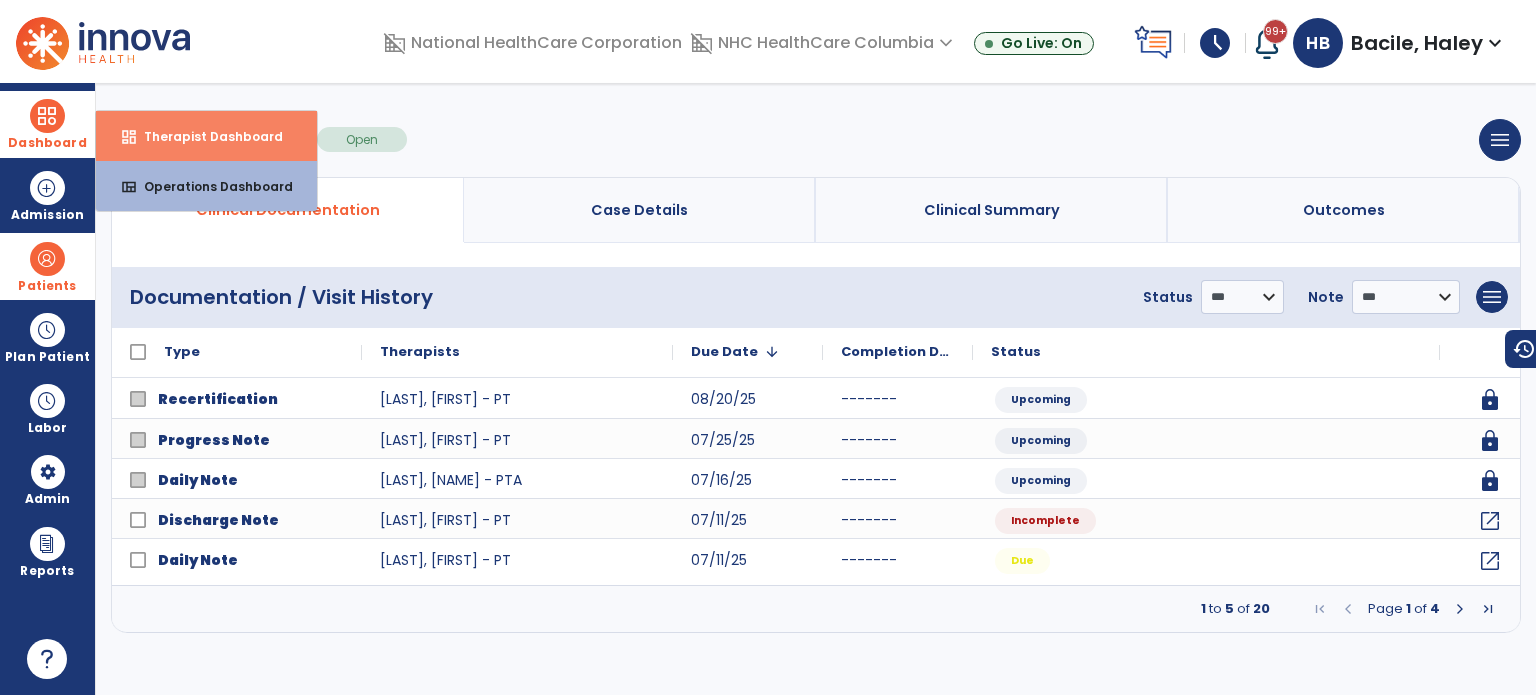 click on "Therapist Dashboard" at bounding box center (205, 136) 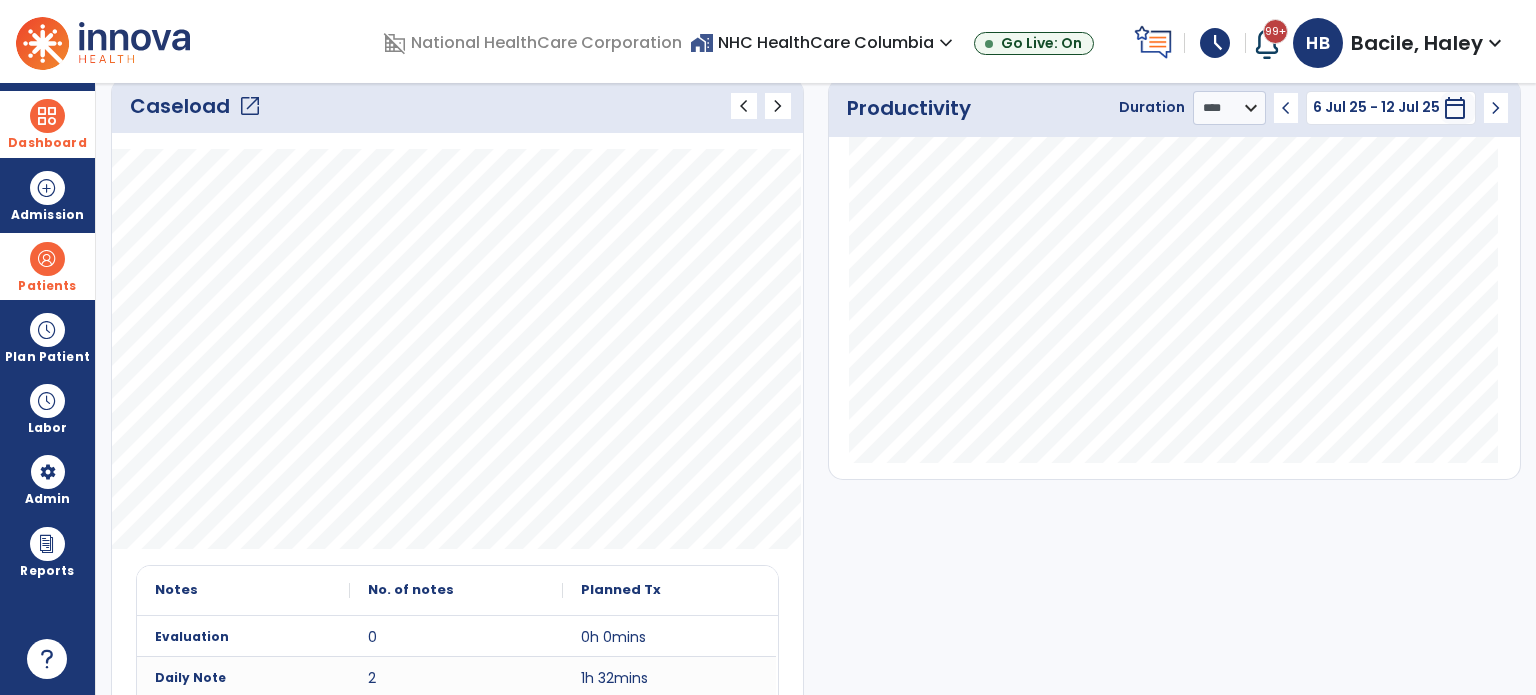 scroll, scrollTop: 0, scrollLeft: 0, axis: both 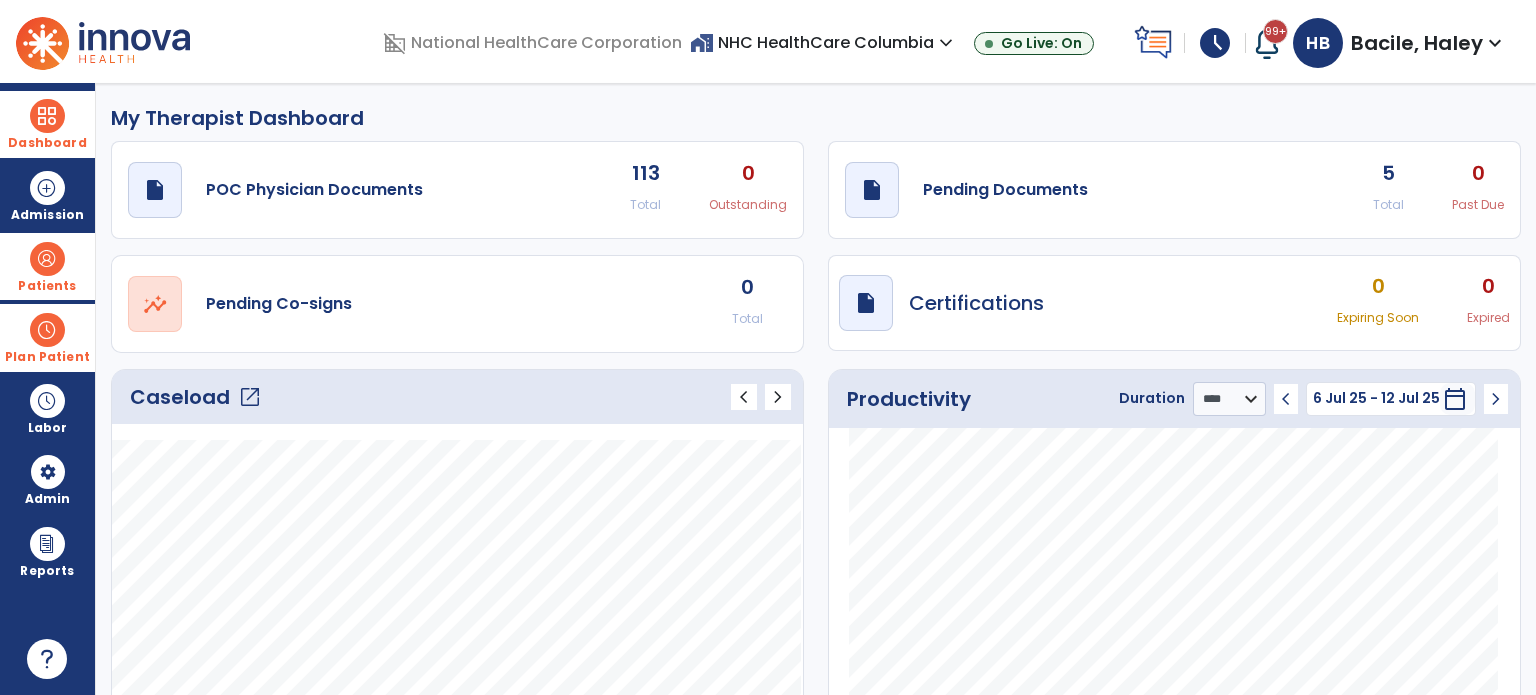 drag, startPoint x: 22, startPoint y: 340, endPoint x: 32, endPoint y: 342, distance: 10.198039 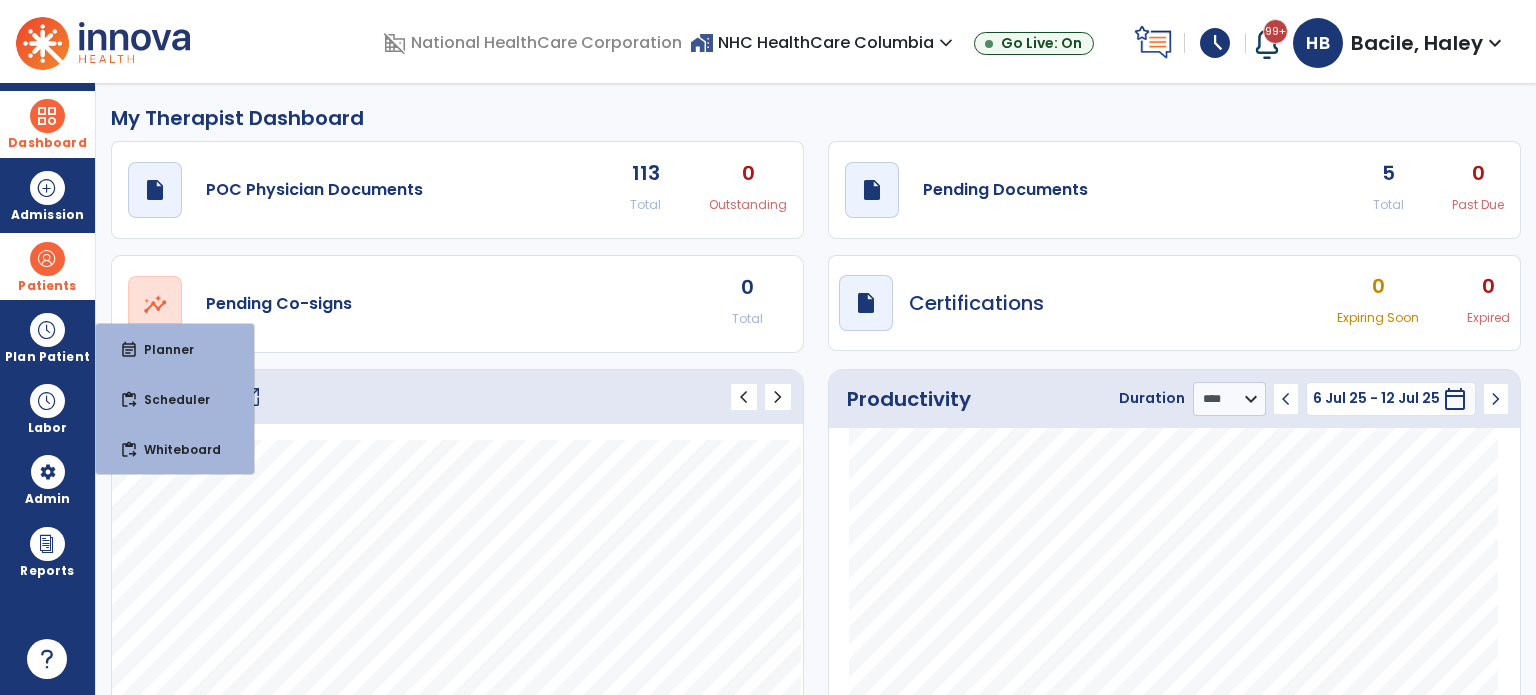 click at bounding box center (47, 259) 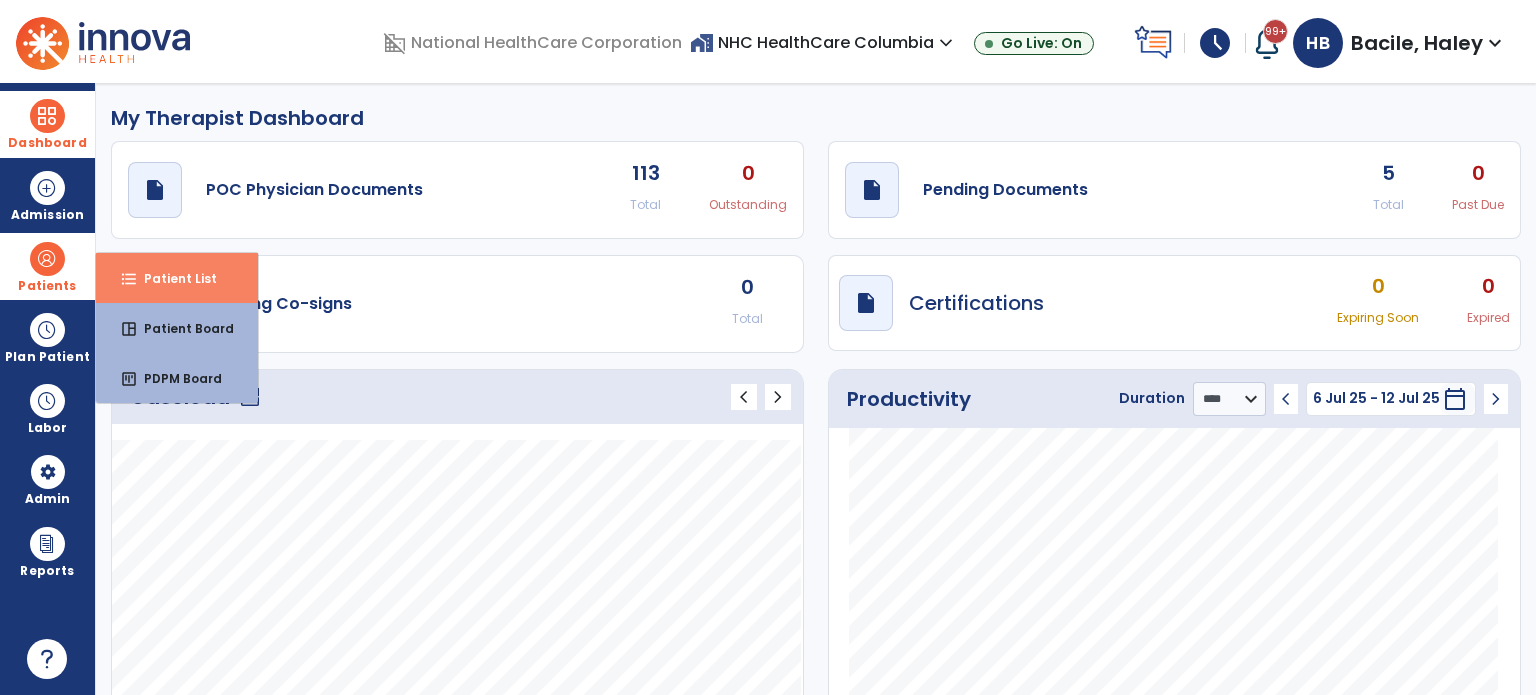click on "Patient List" at bounding box center (172, 278) 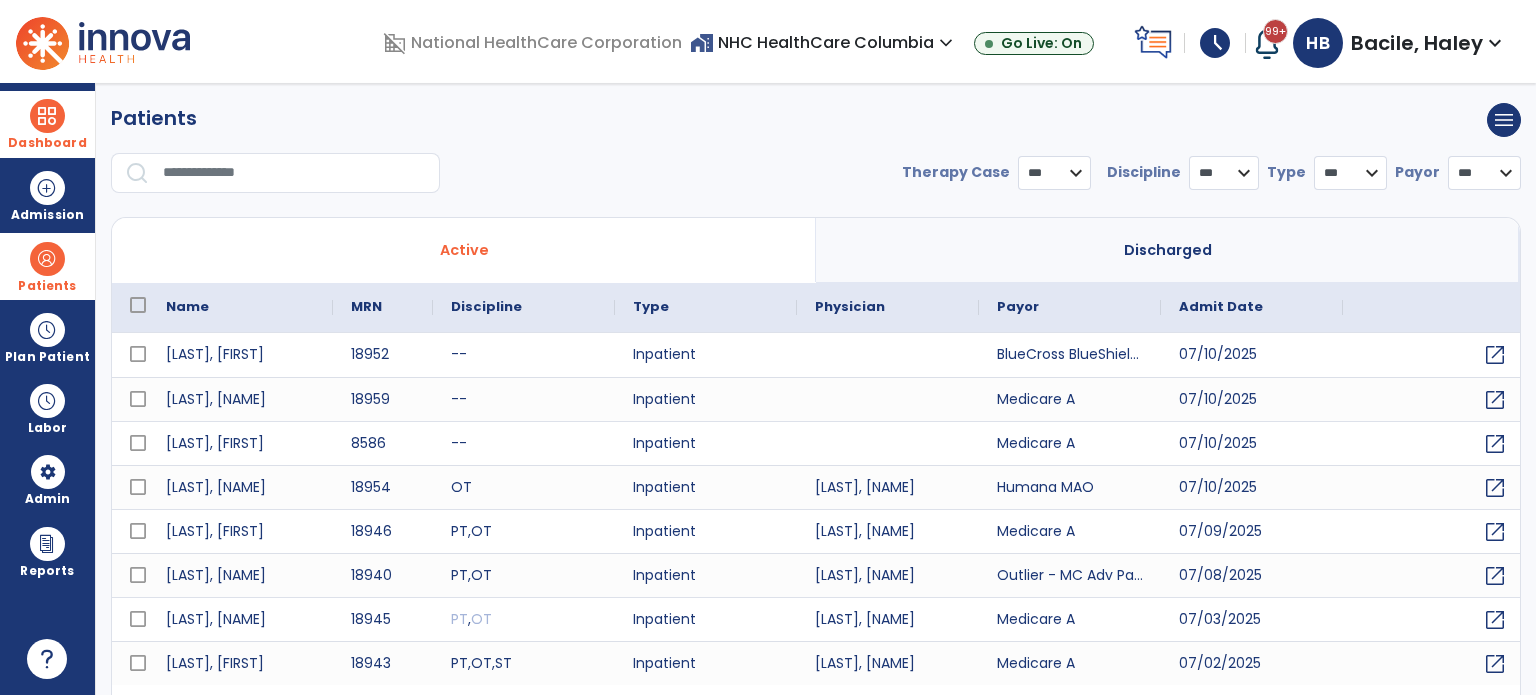 select on "***" 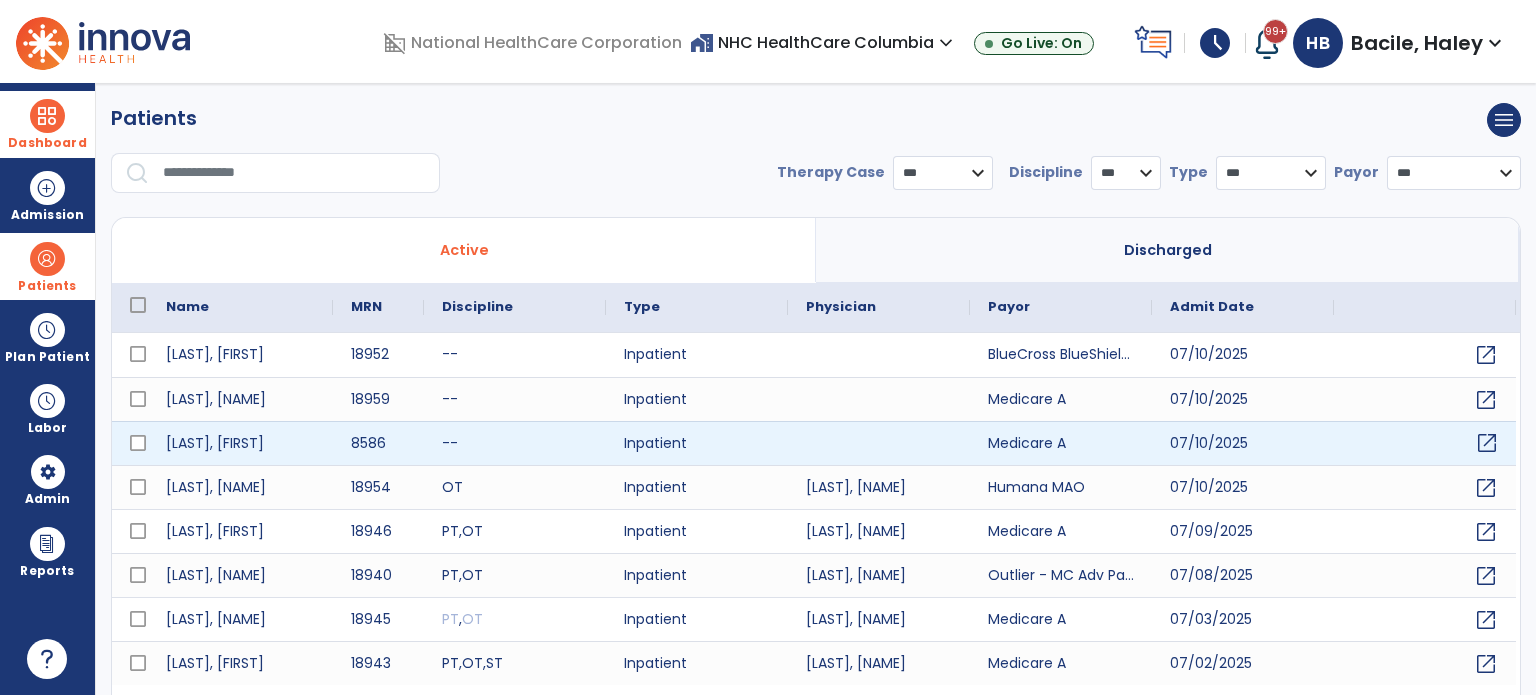 click on "open_in_new" at bounding box center [1487, 443] 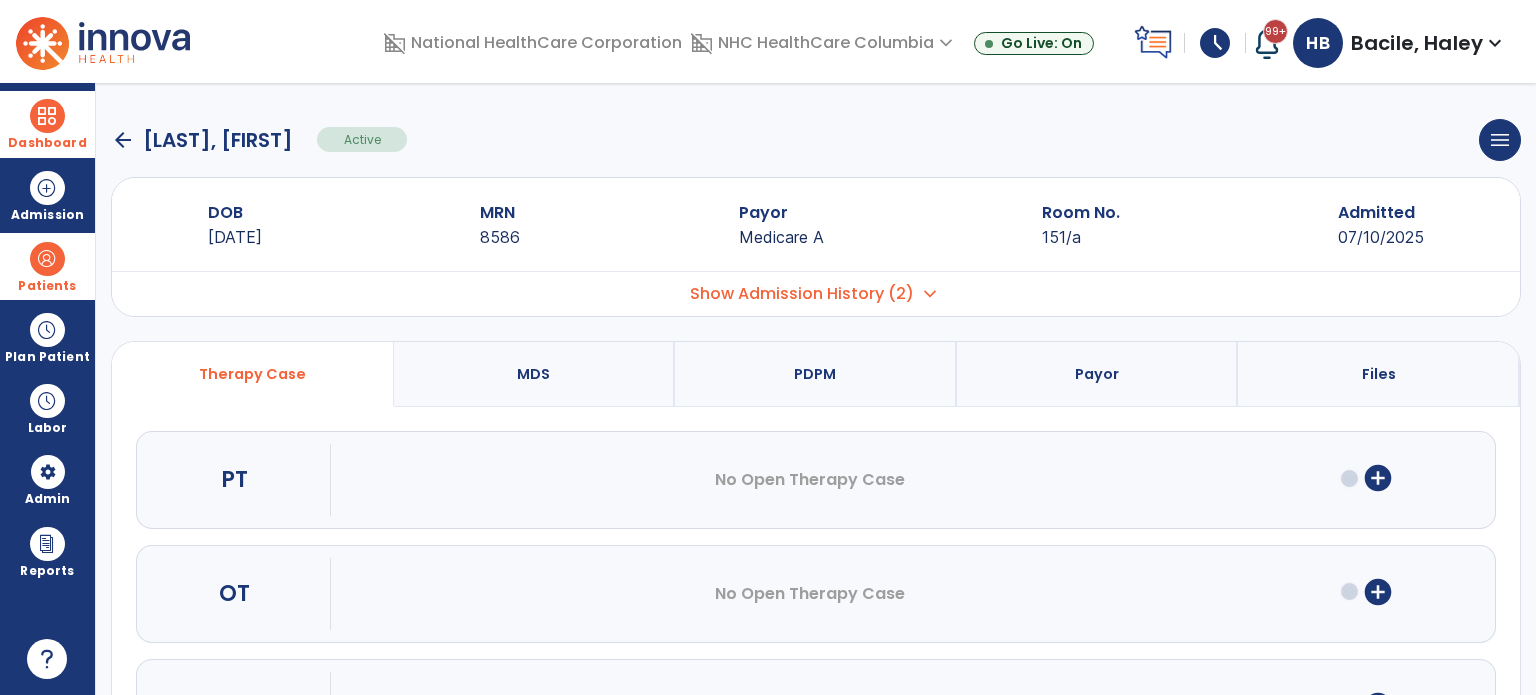 click 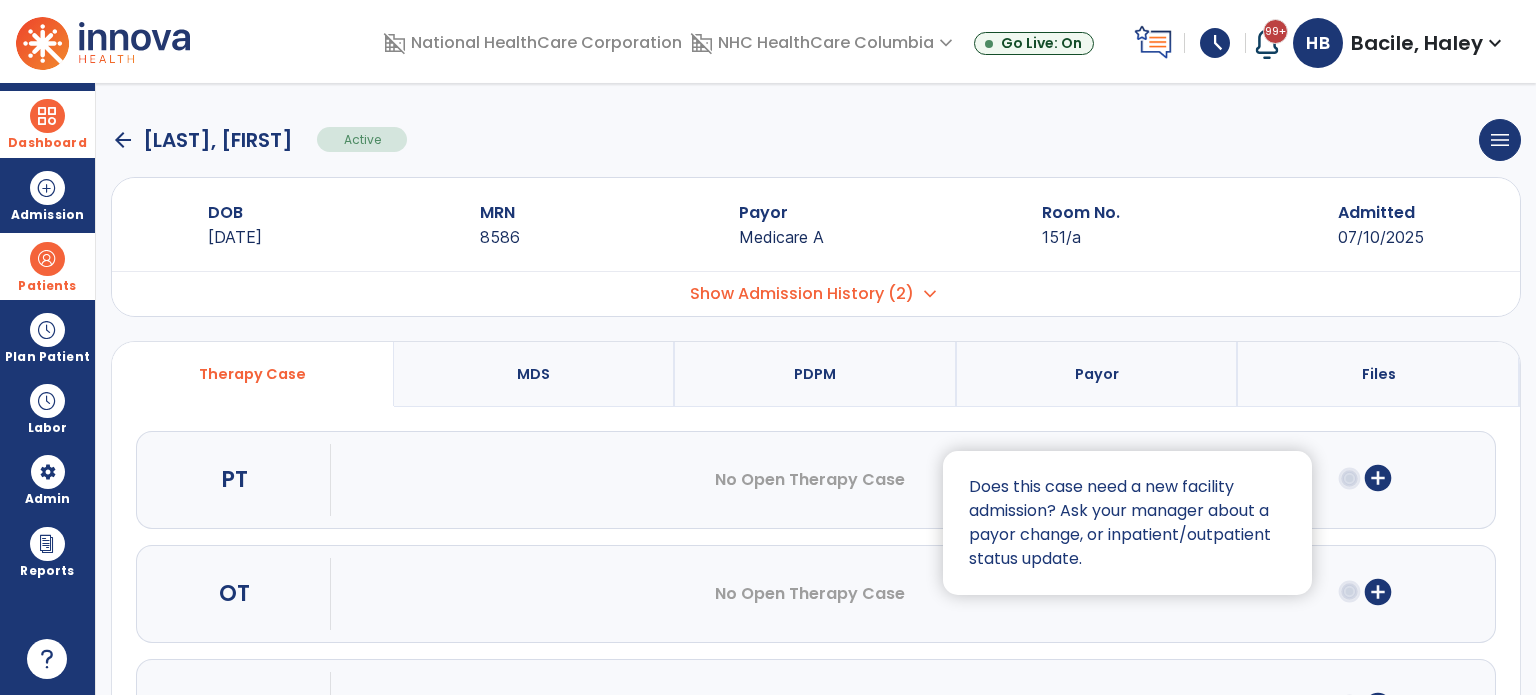 click at bounding box center (768, 347) 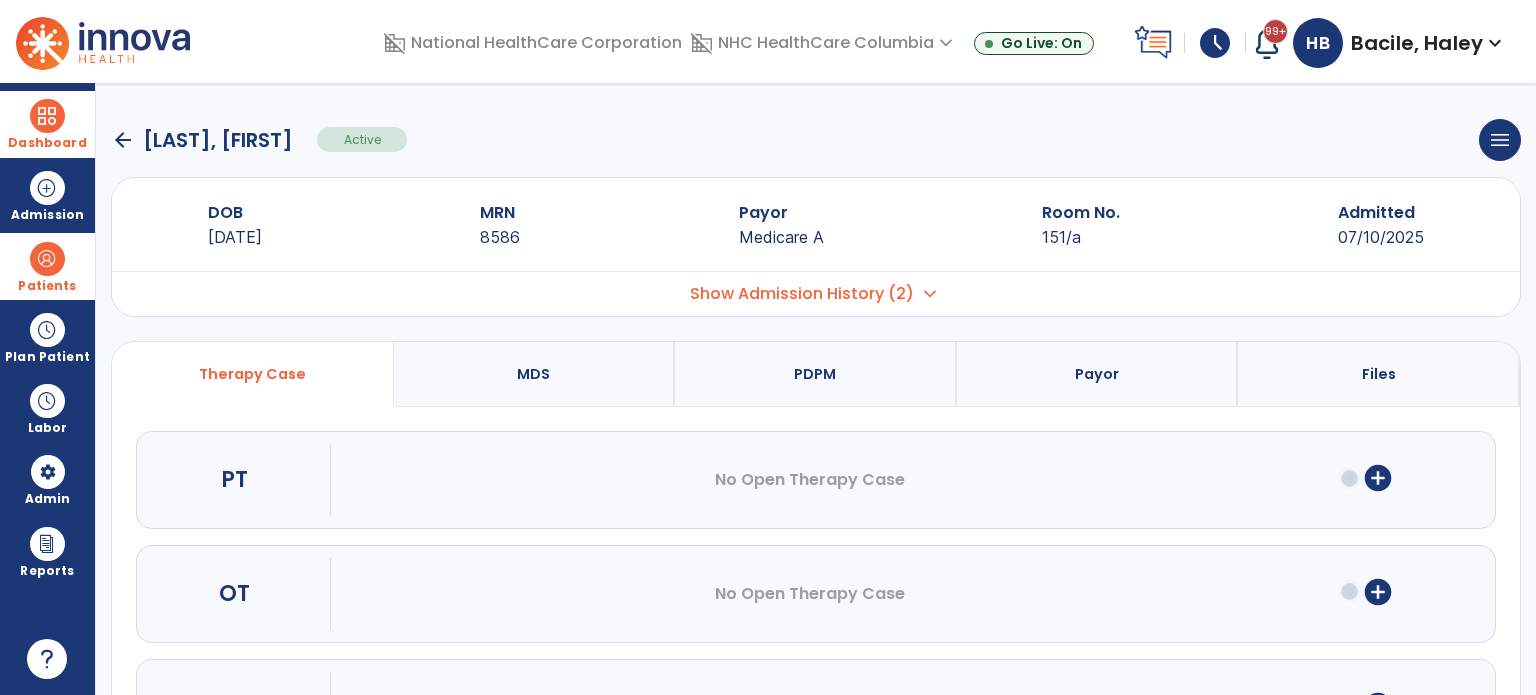 click on "add_circle" at bounding box center [1378, 478] 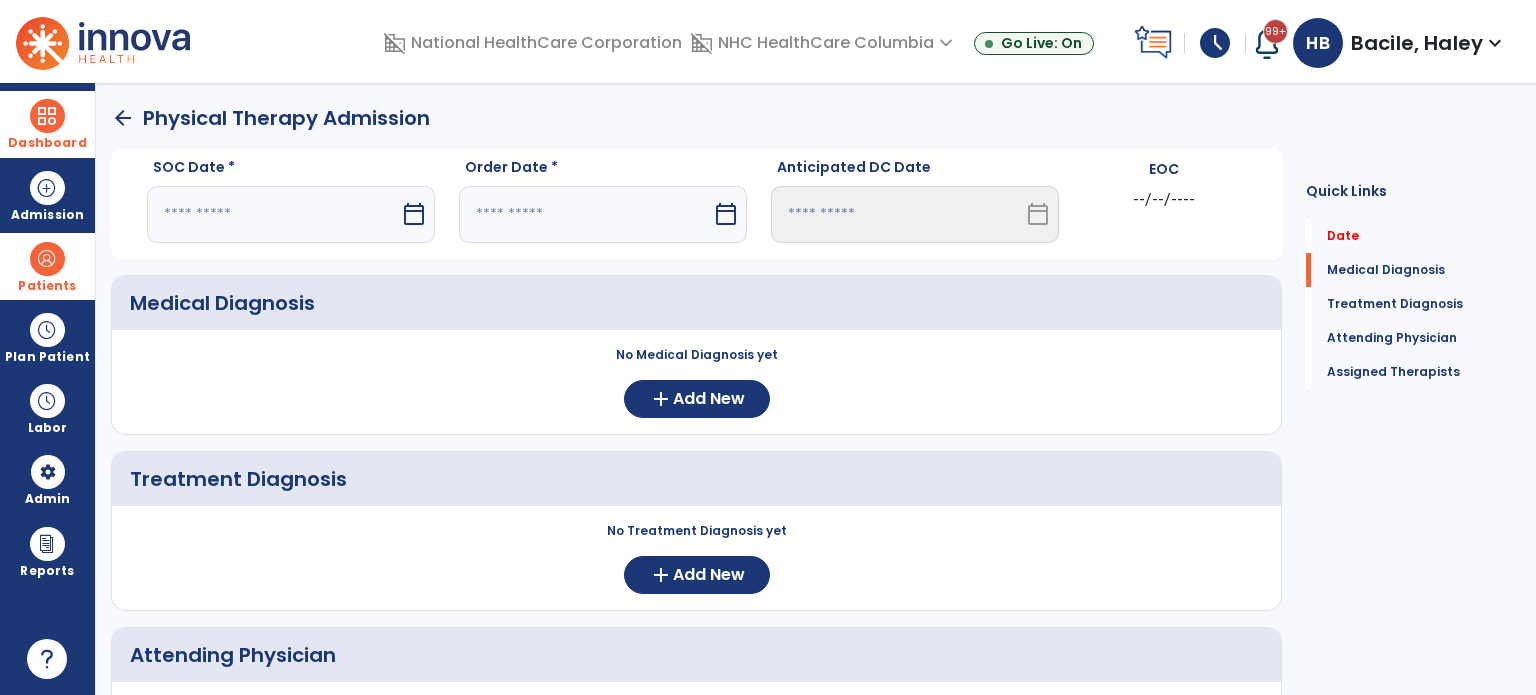 click at bounding box center (273, 214) 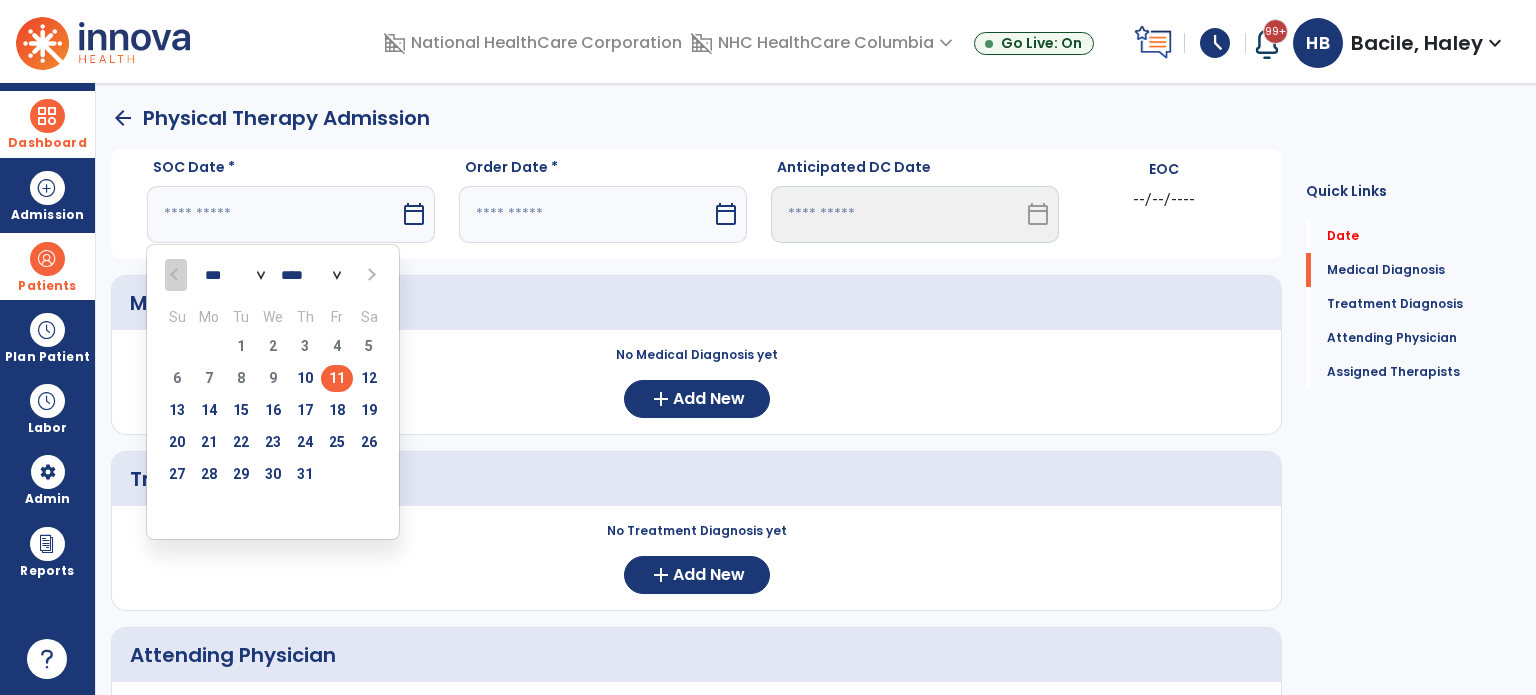 drag, startPoint x: 340, startPoint y: 375, endPoint x: 413, endPoint y: 315, distance: 94.493385 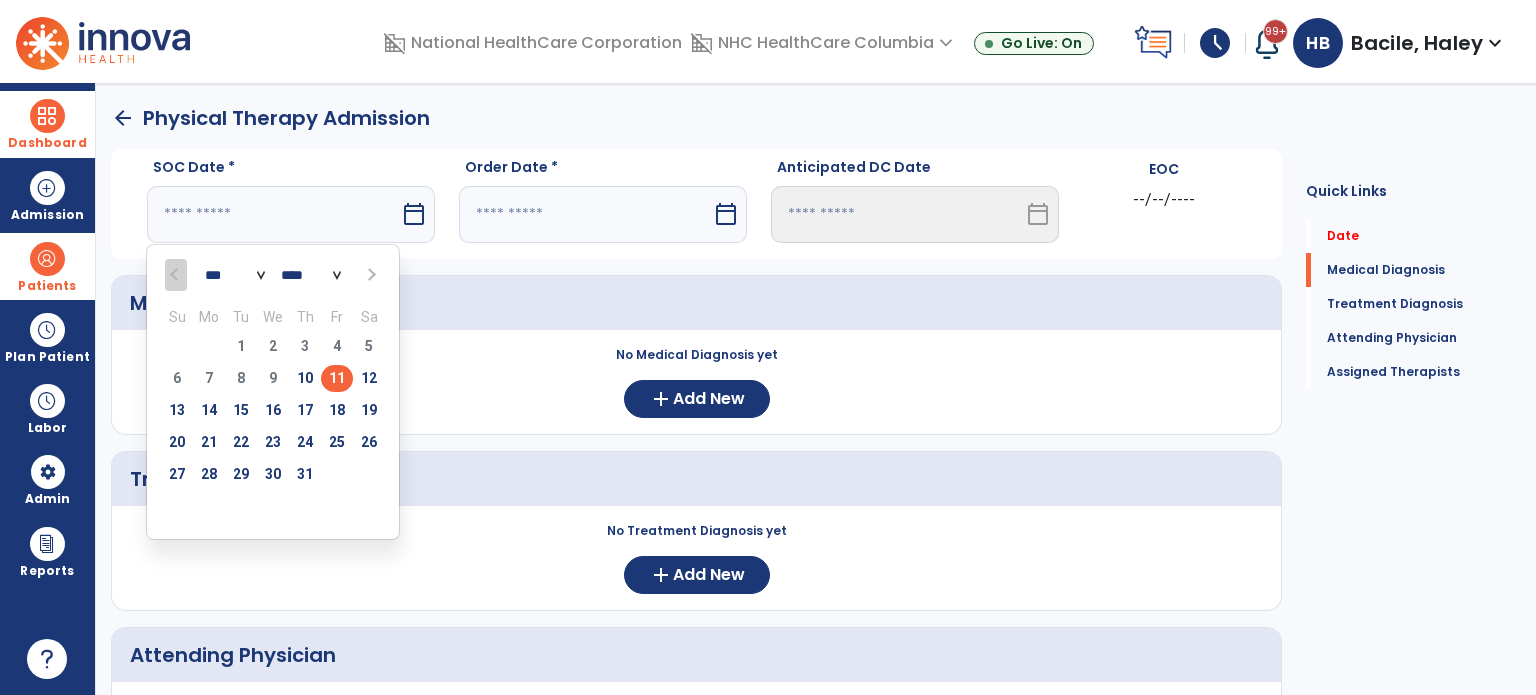 type on "*********" 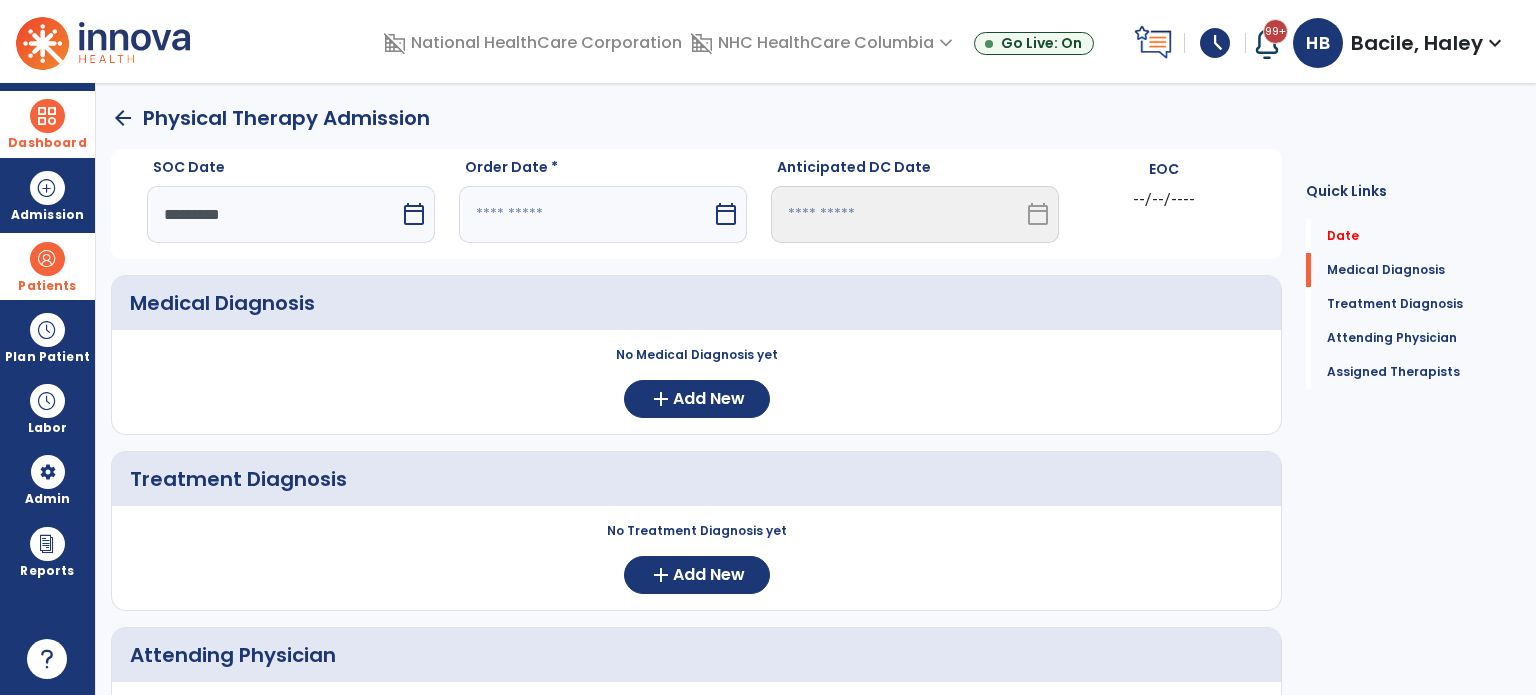 click at bounding box center [585, 214] 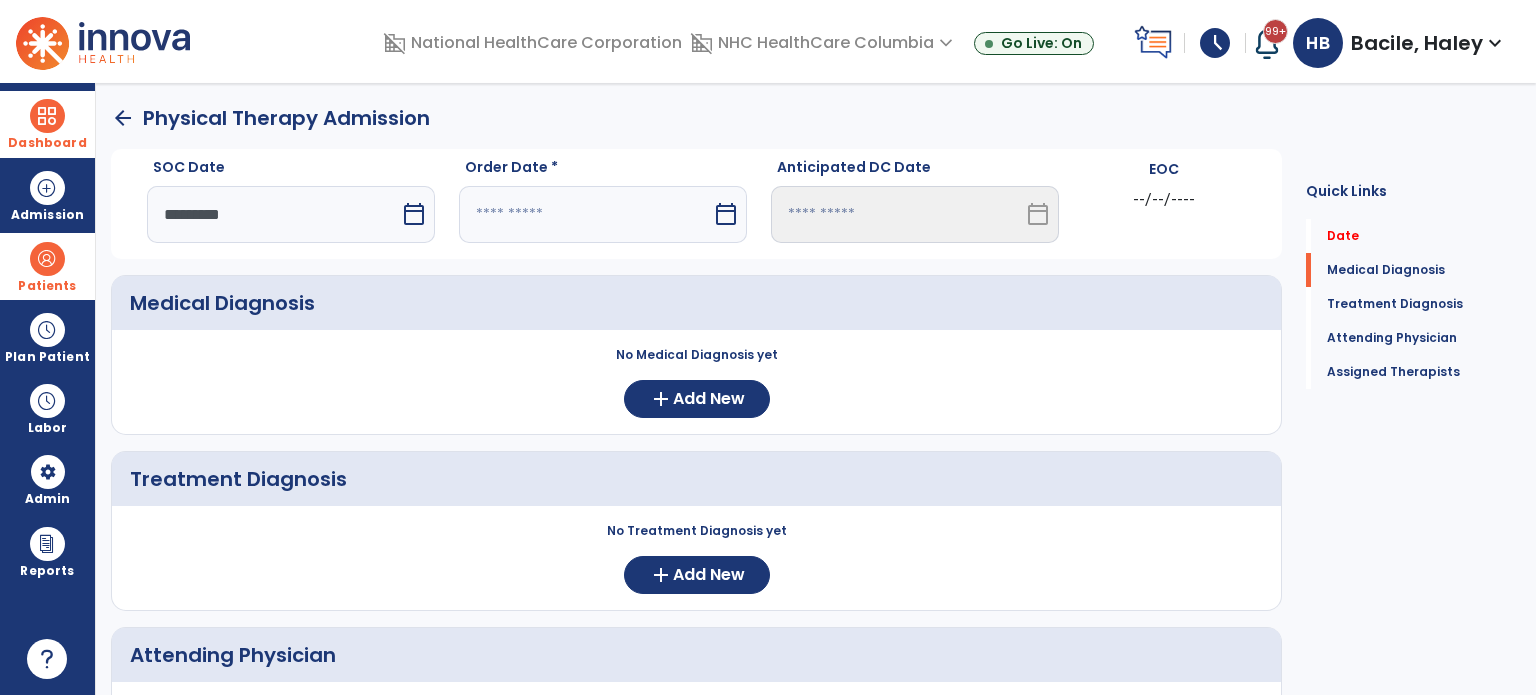 select on "*" 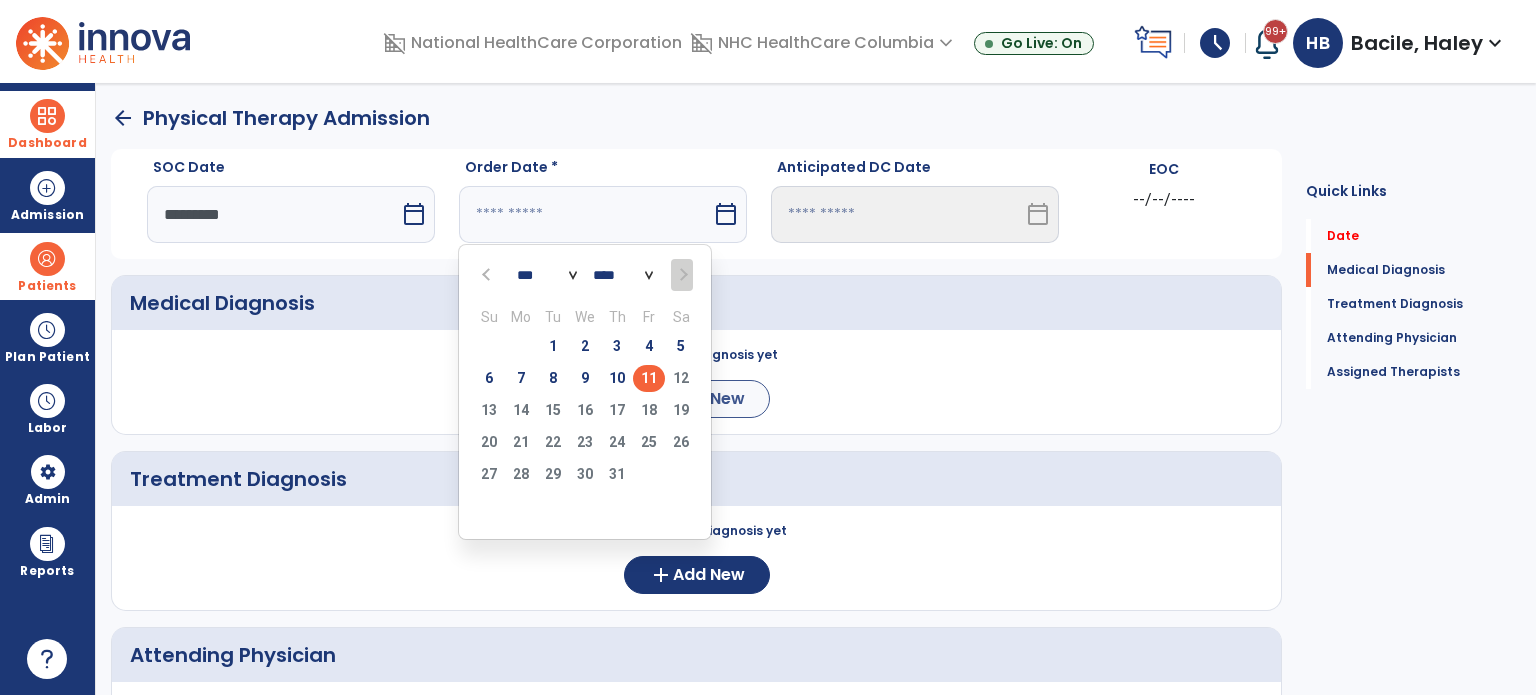 drag, startPoint x: 648, startPoint y: 371, endPoint x: 662, endPoint y: 403, distance: 34.928497 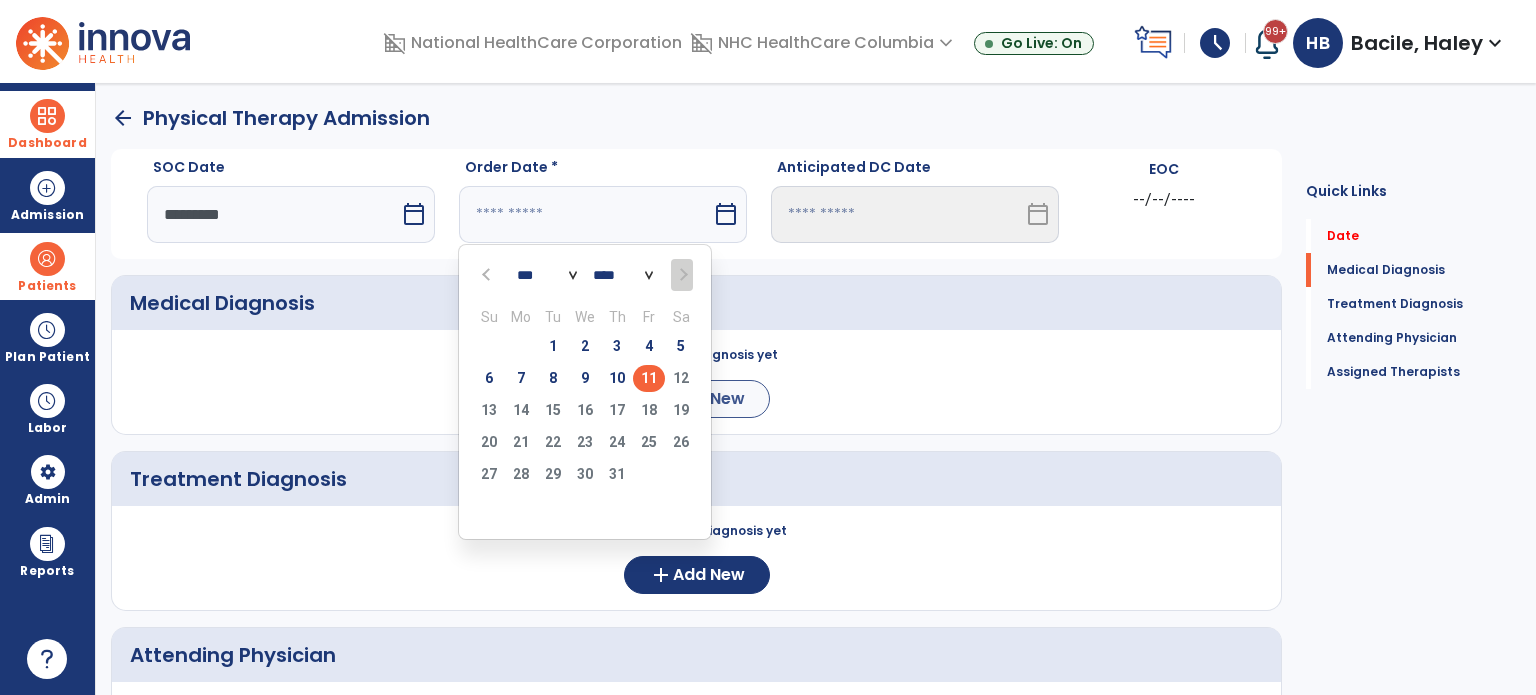 click on "11" at bounding box center [649, 378] 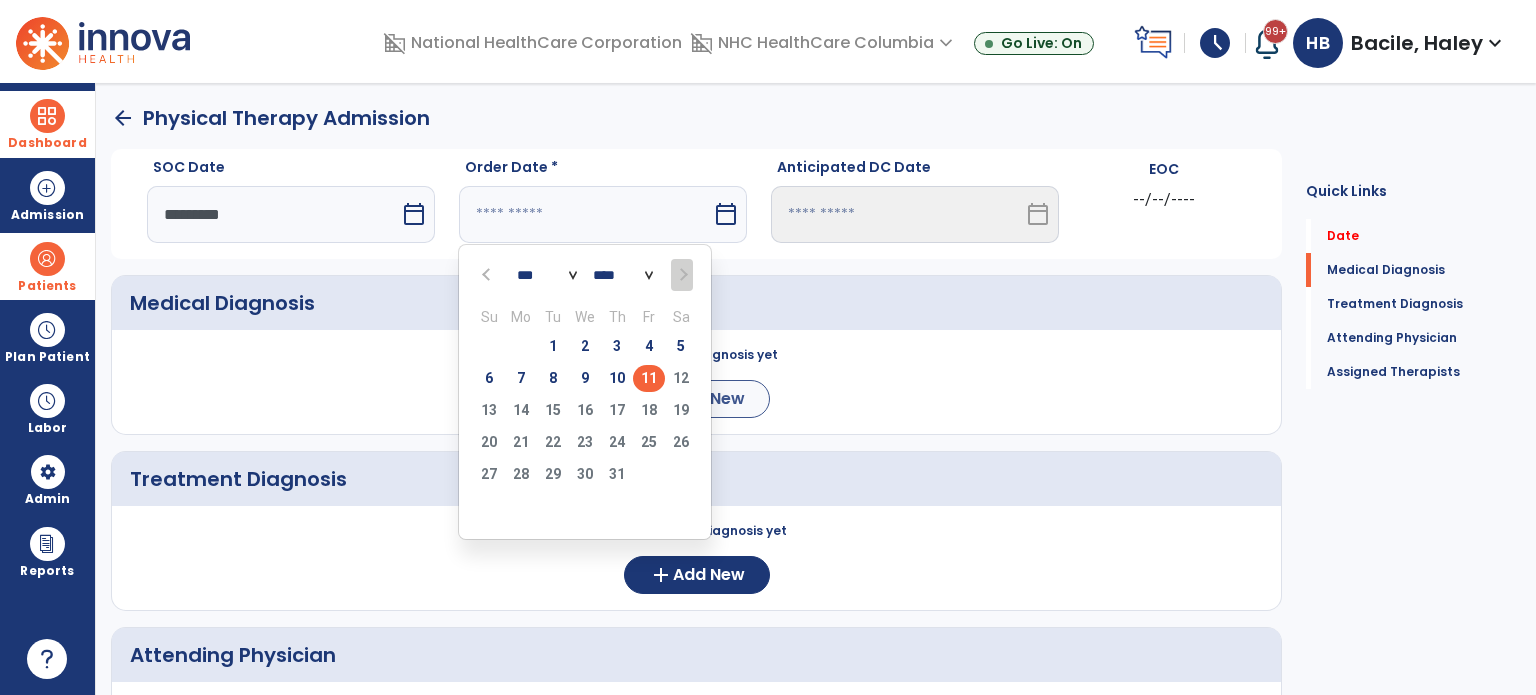 type on "*********" 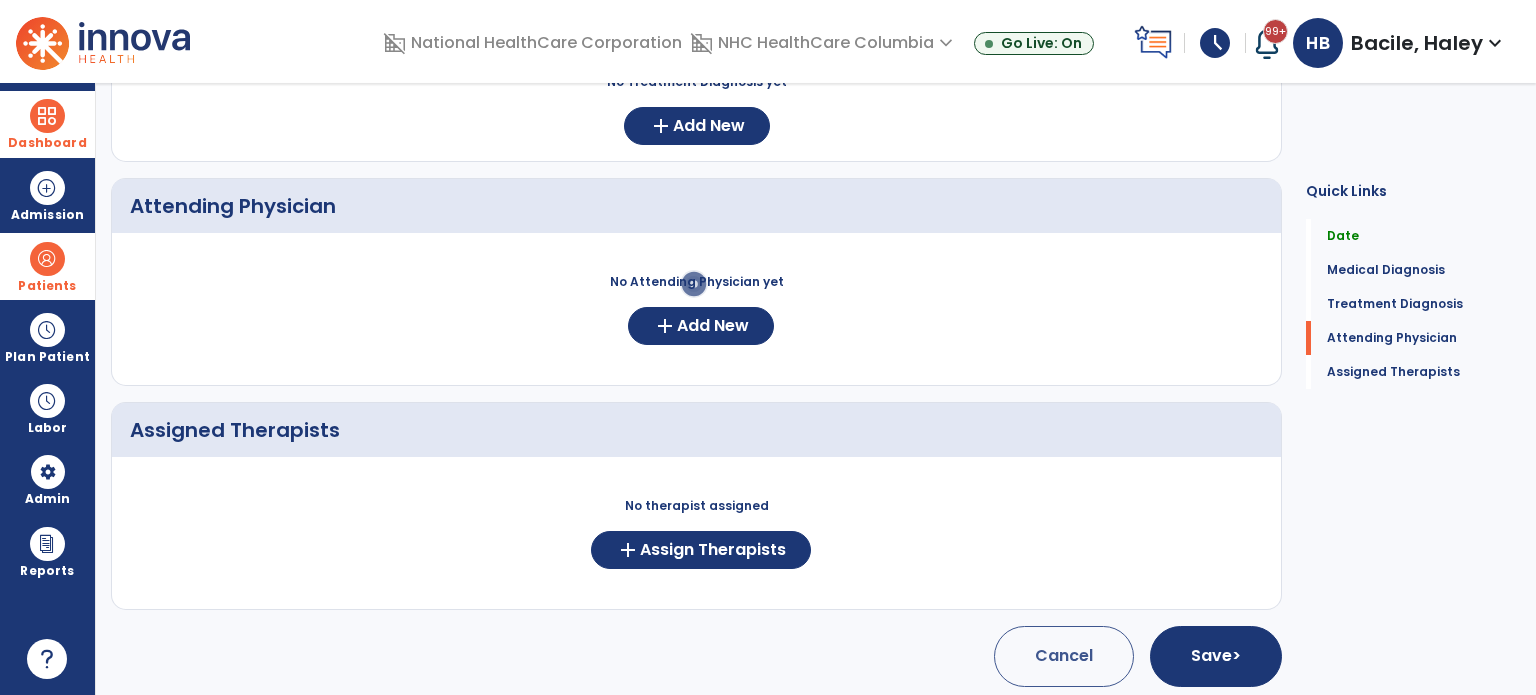 scroll, scrollTop: 452, scrollLeft: 0, axis: vertical 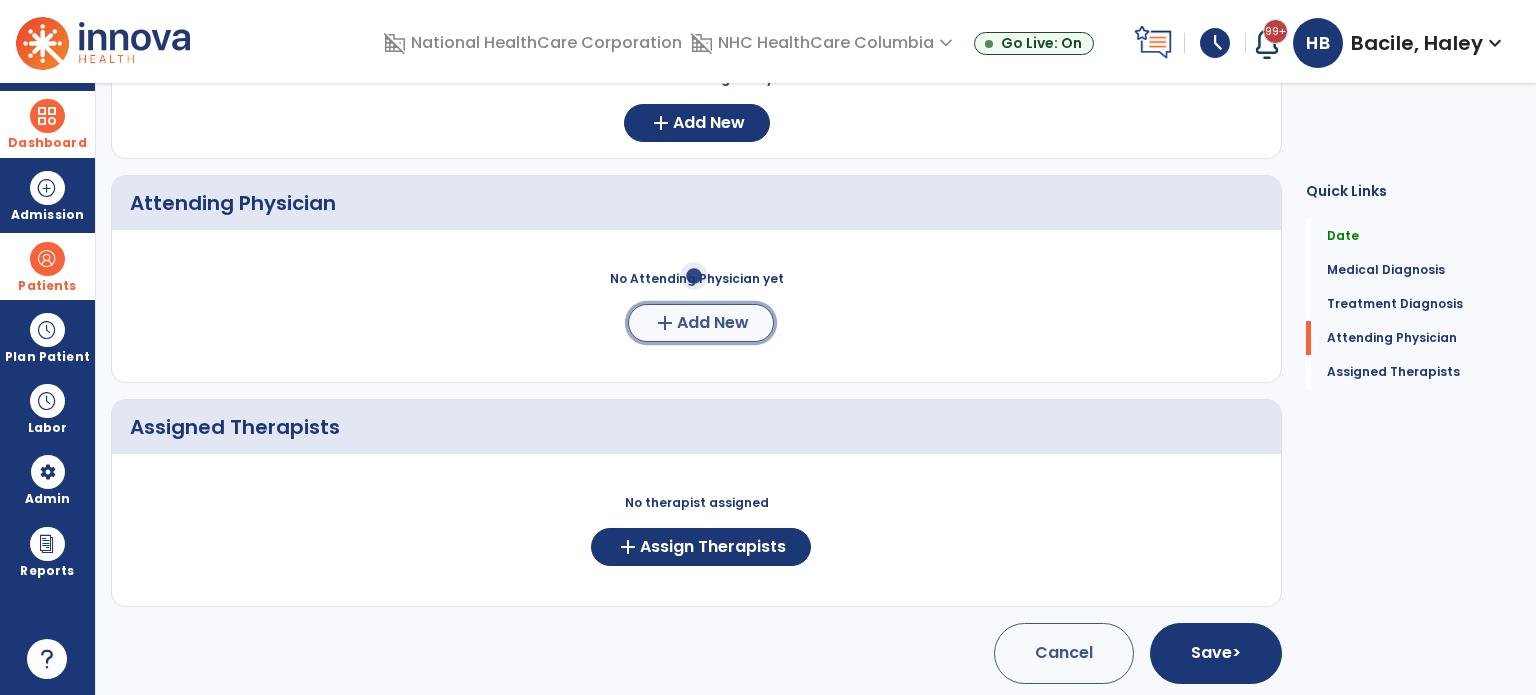 click on "add  Add New" 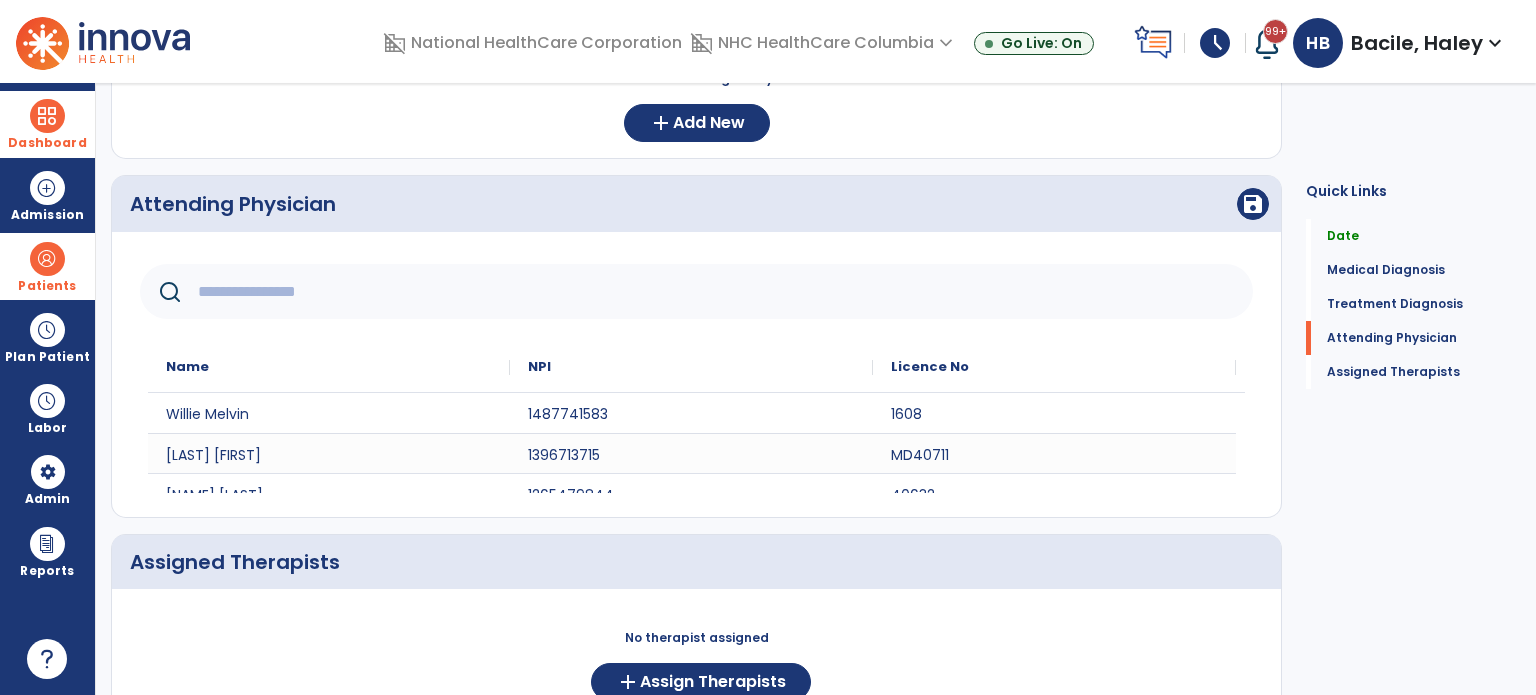 click 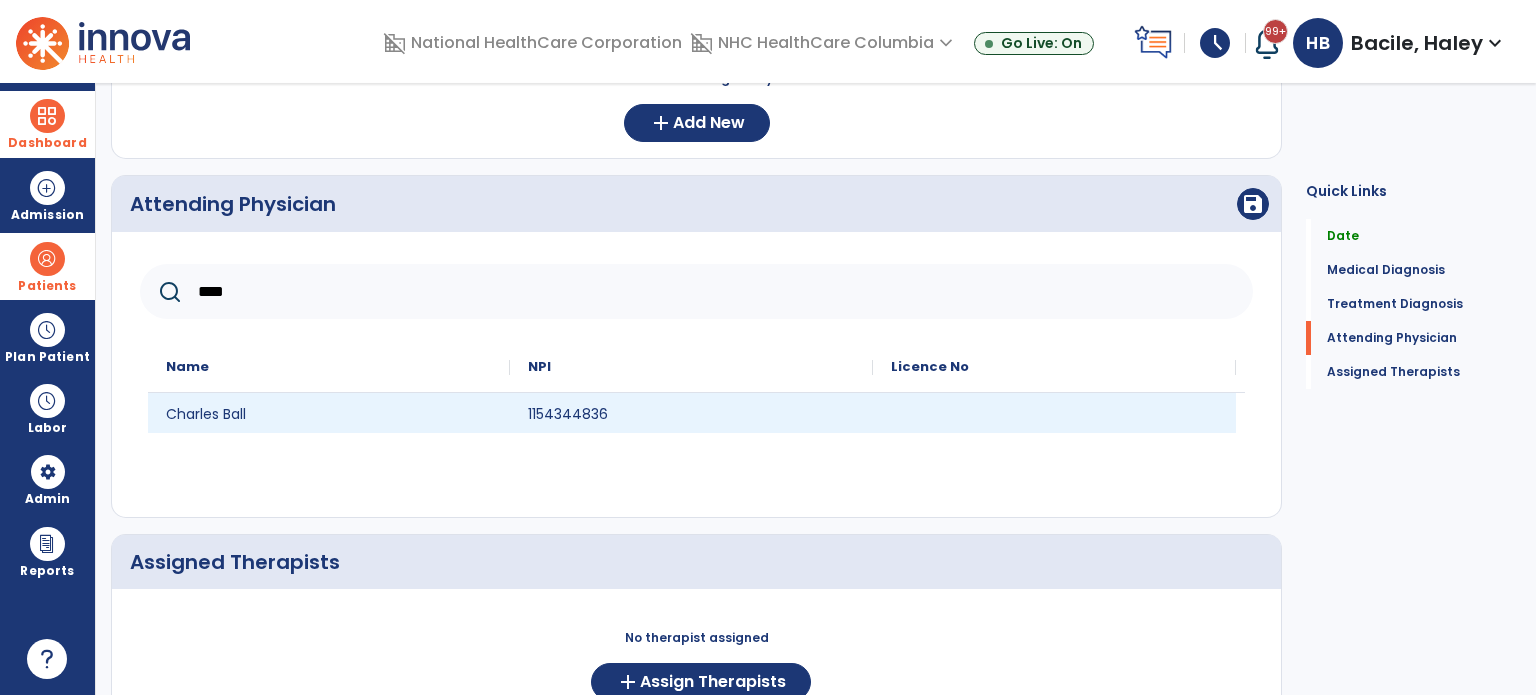 type on "****" 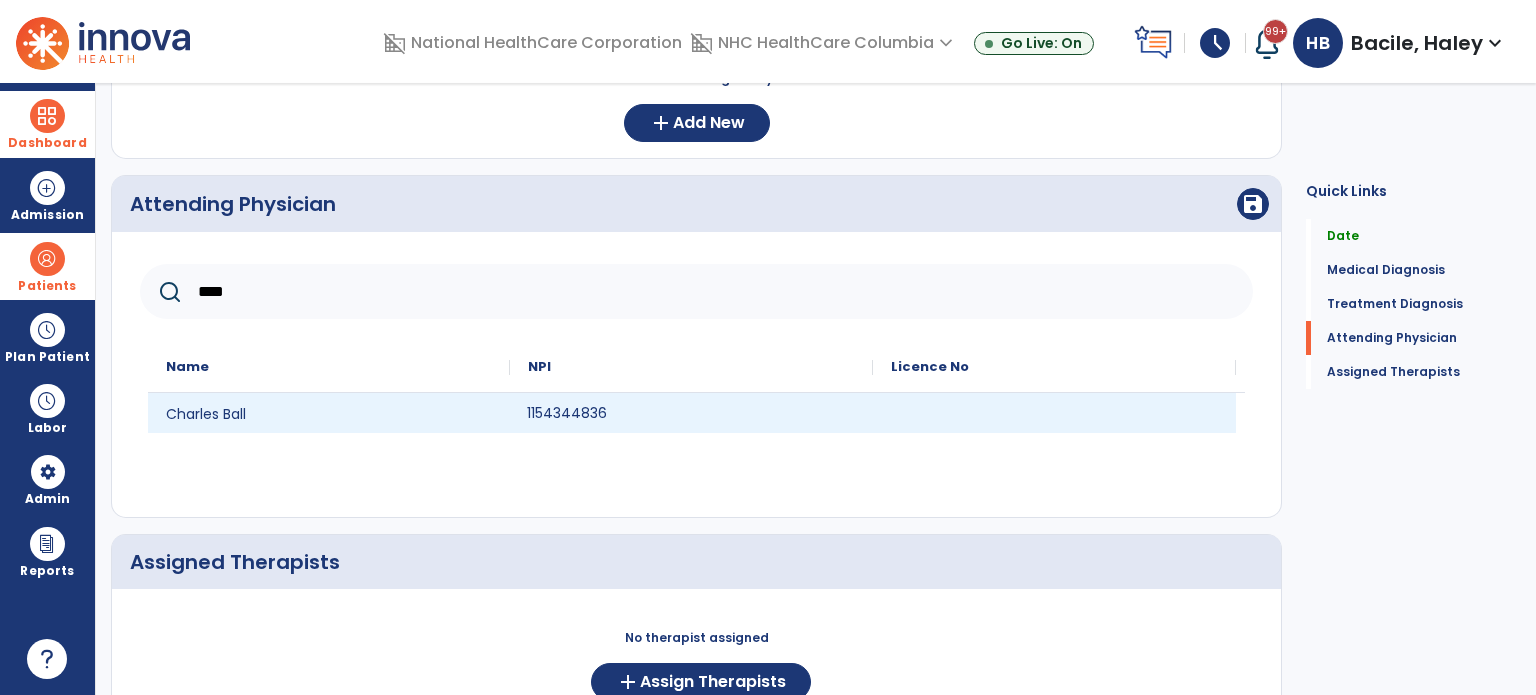click on "1154344836" 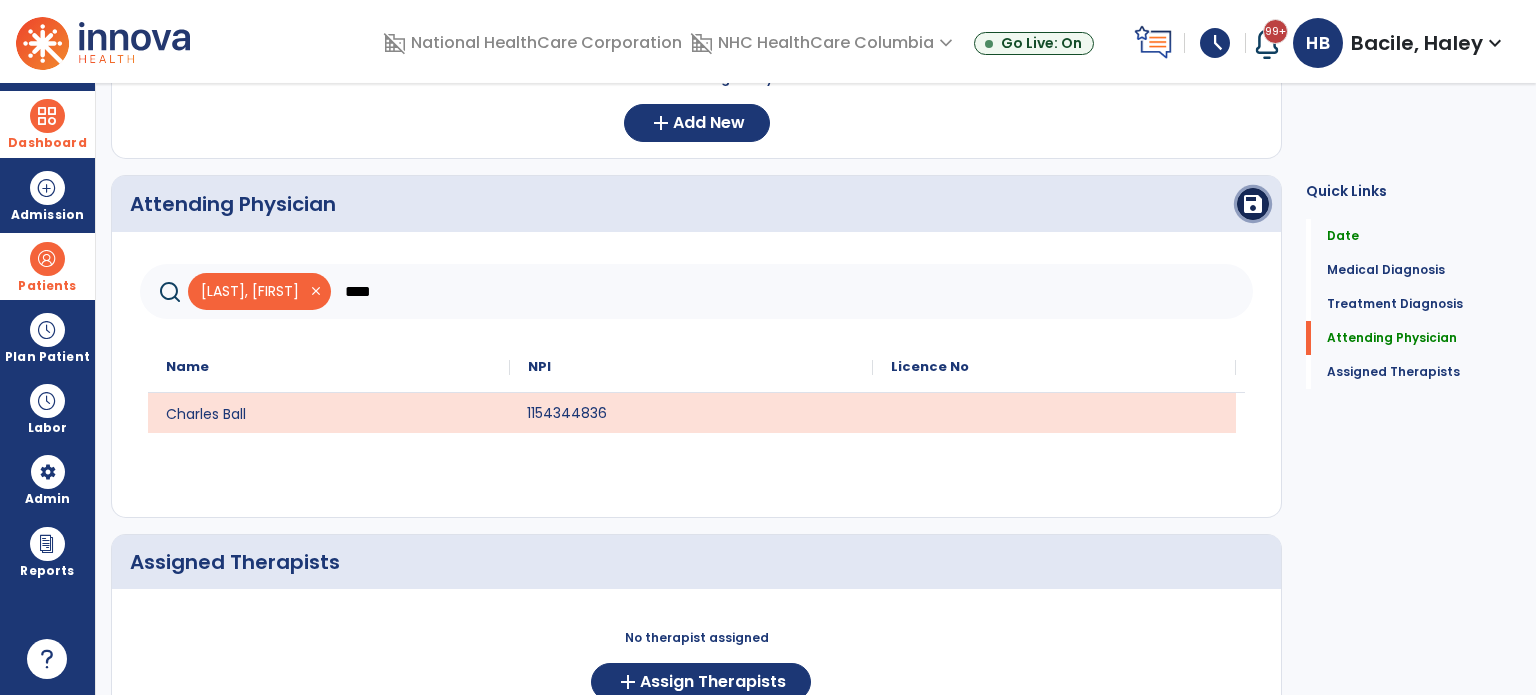 drag, startPoint x: 1240, startPoint y: 203, endPoint x: 1213, endPoint y: 221, distance: 32.449963 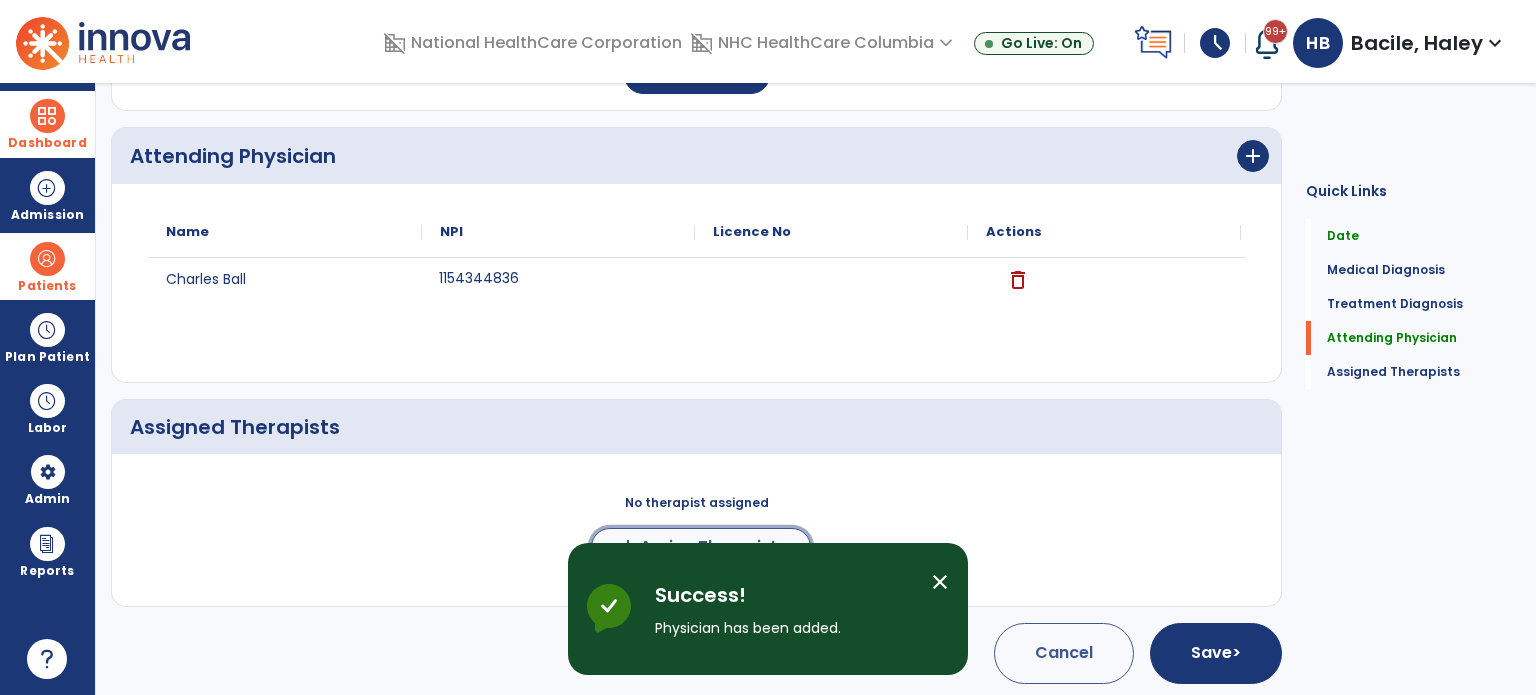 click on "add  Assign Therapists" 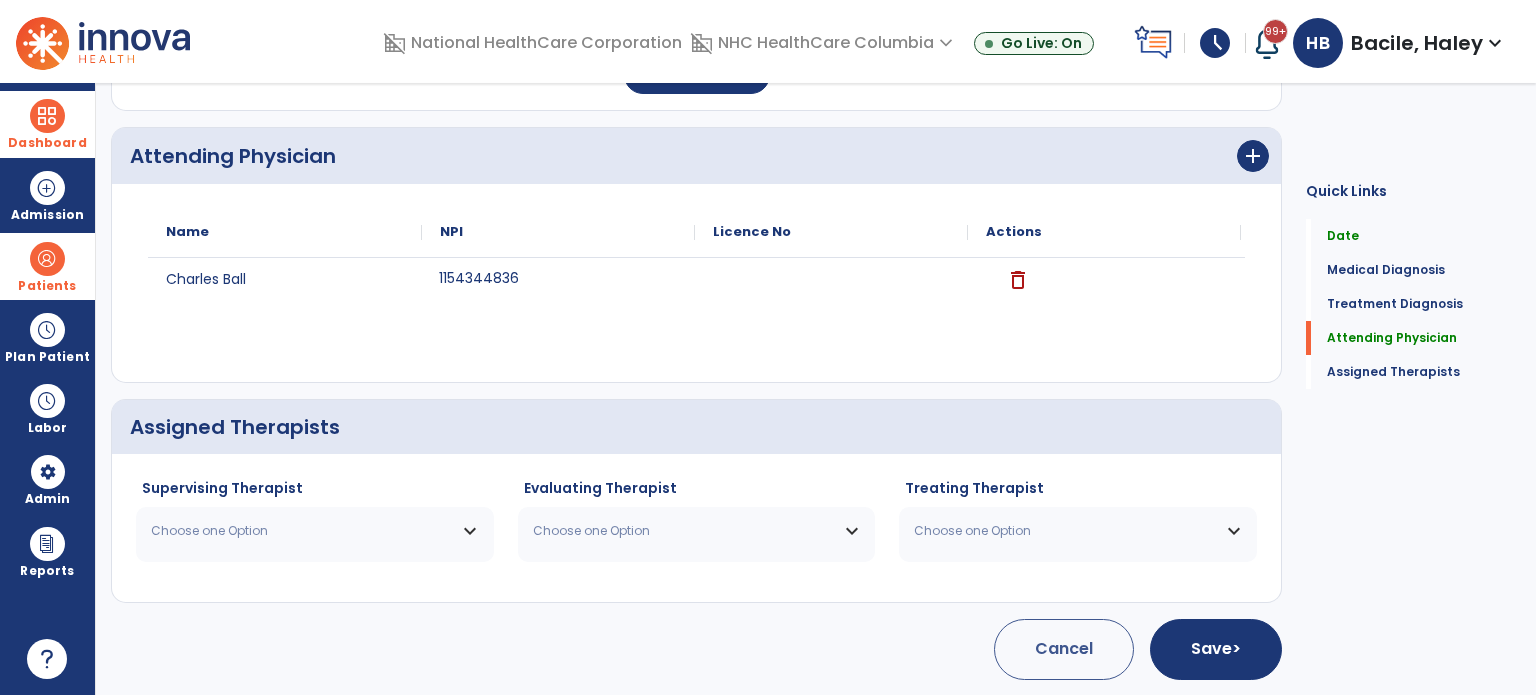 scroll, scrollTop: 497, scrollLeft: 0, axis: vertical 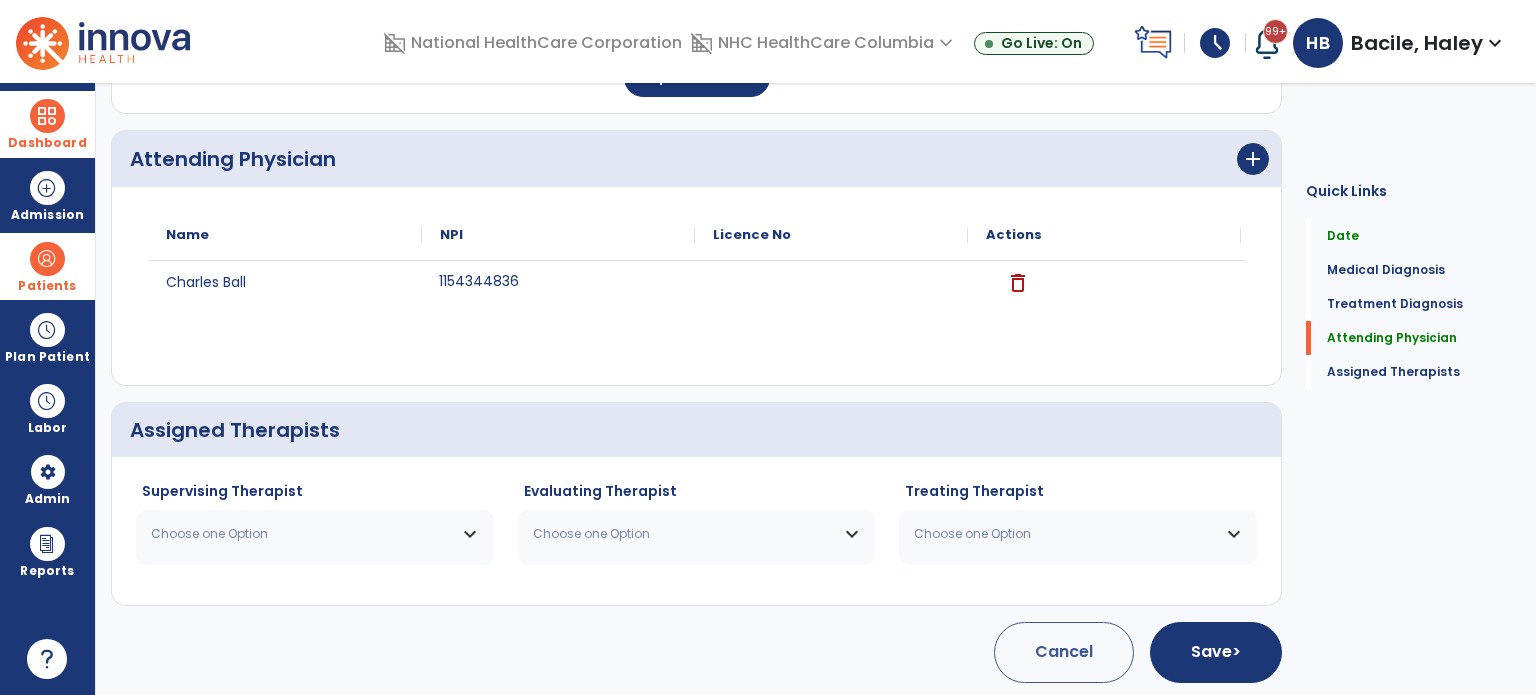 click on "Choose one Option" at bounding box center (302, 534) 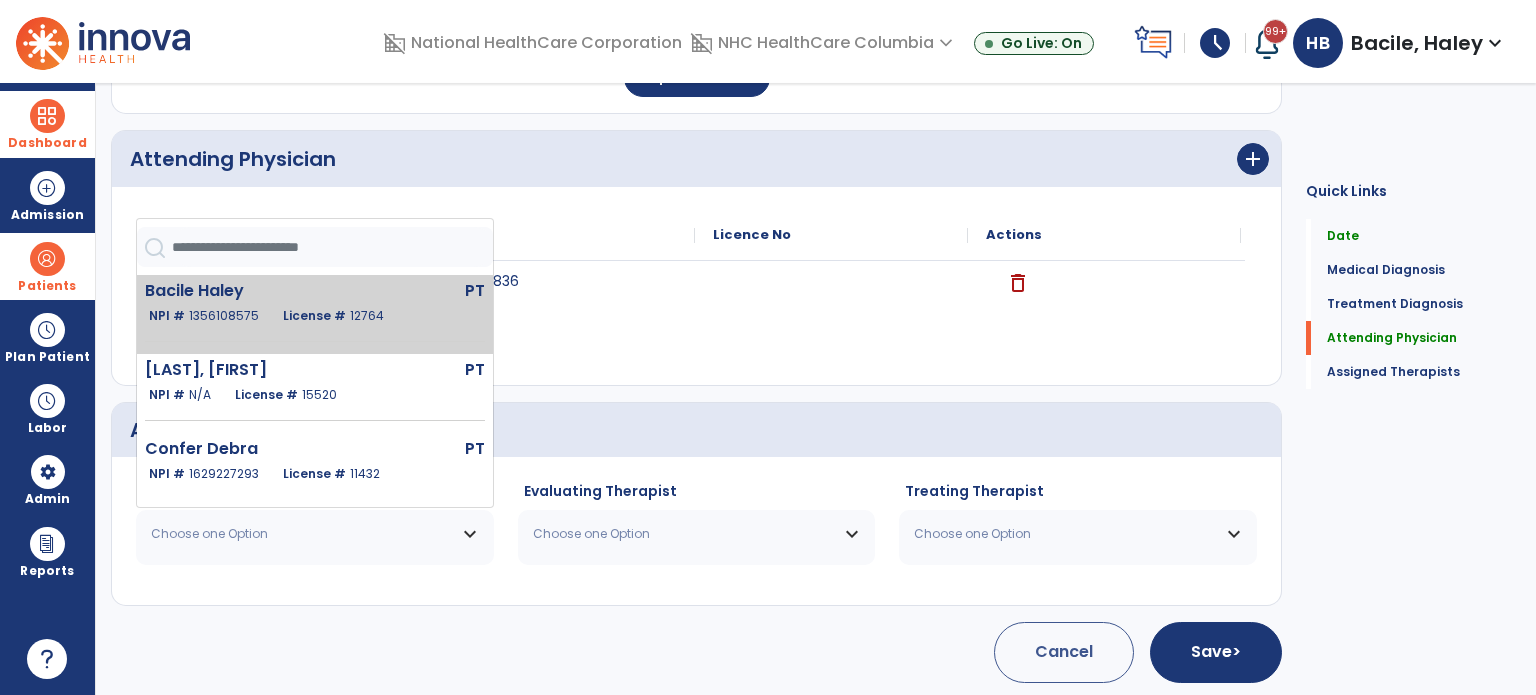 click on "NPI # [NUMBER]" 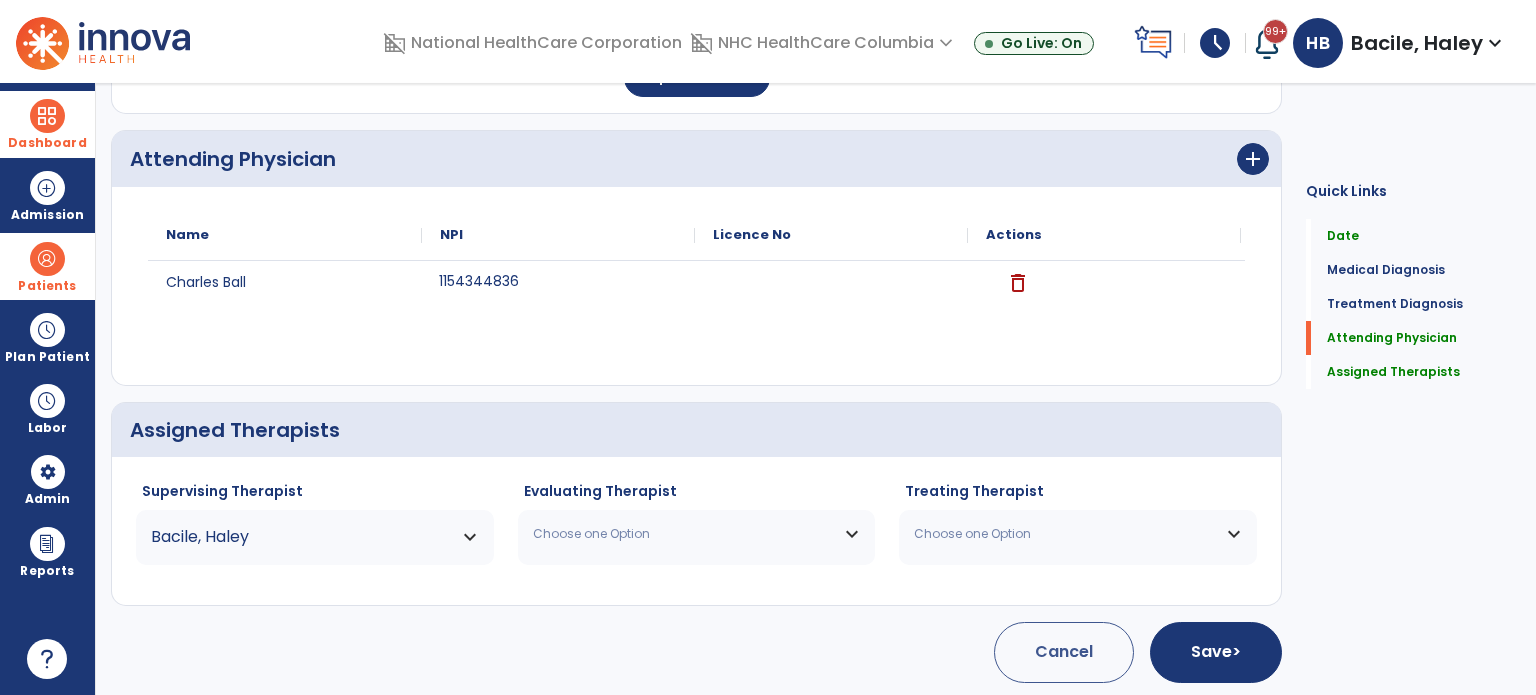 drag, startPoint x: 583, startPoint y: 523, endPoint x: 597, endPoint y: 452, distance: 72.36712 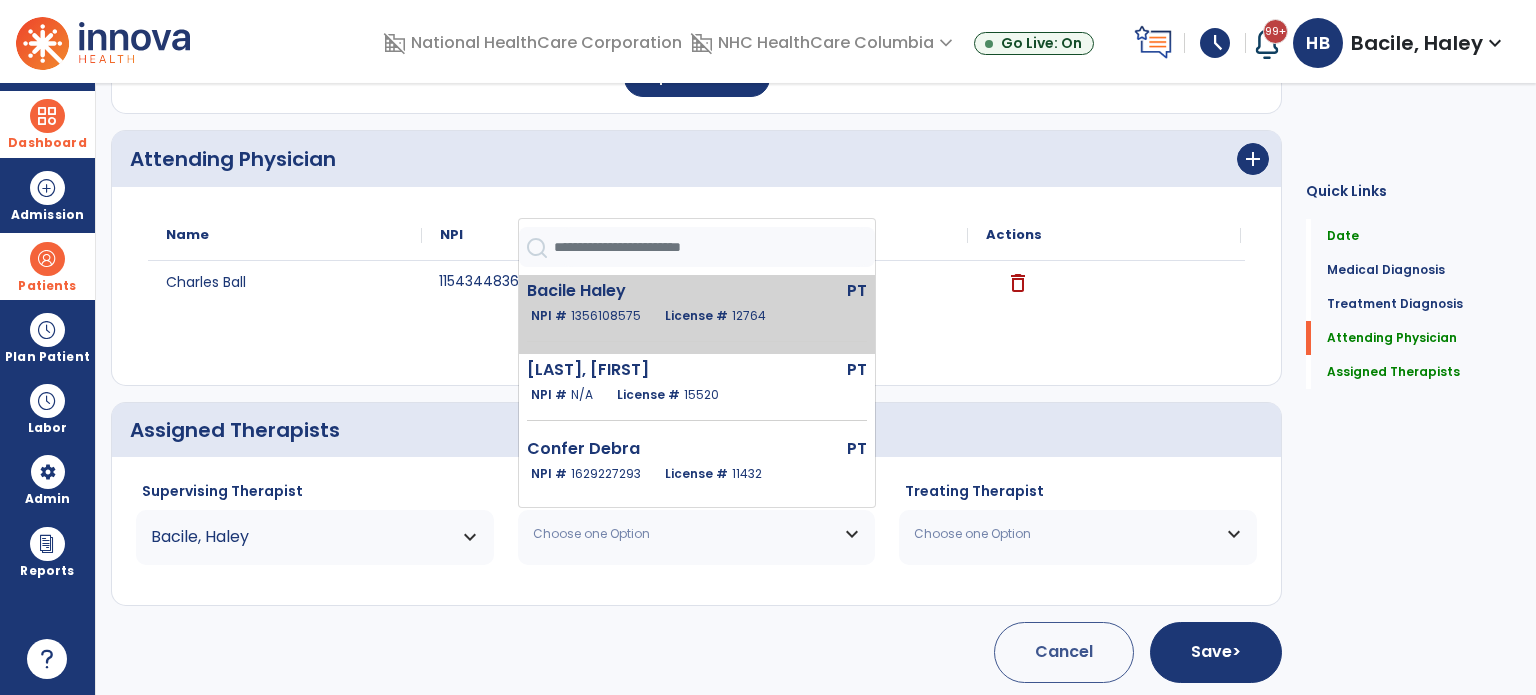 click on "Bacile Haley" 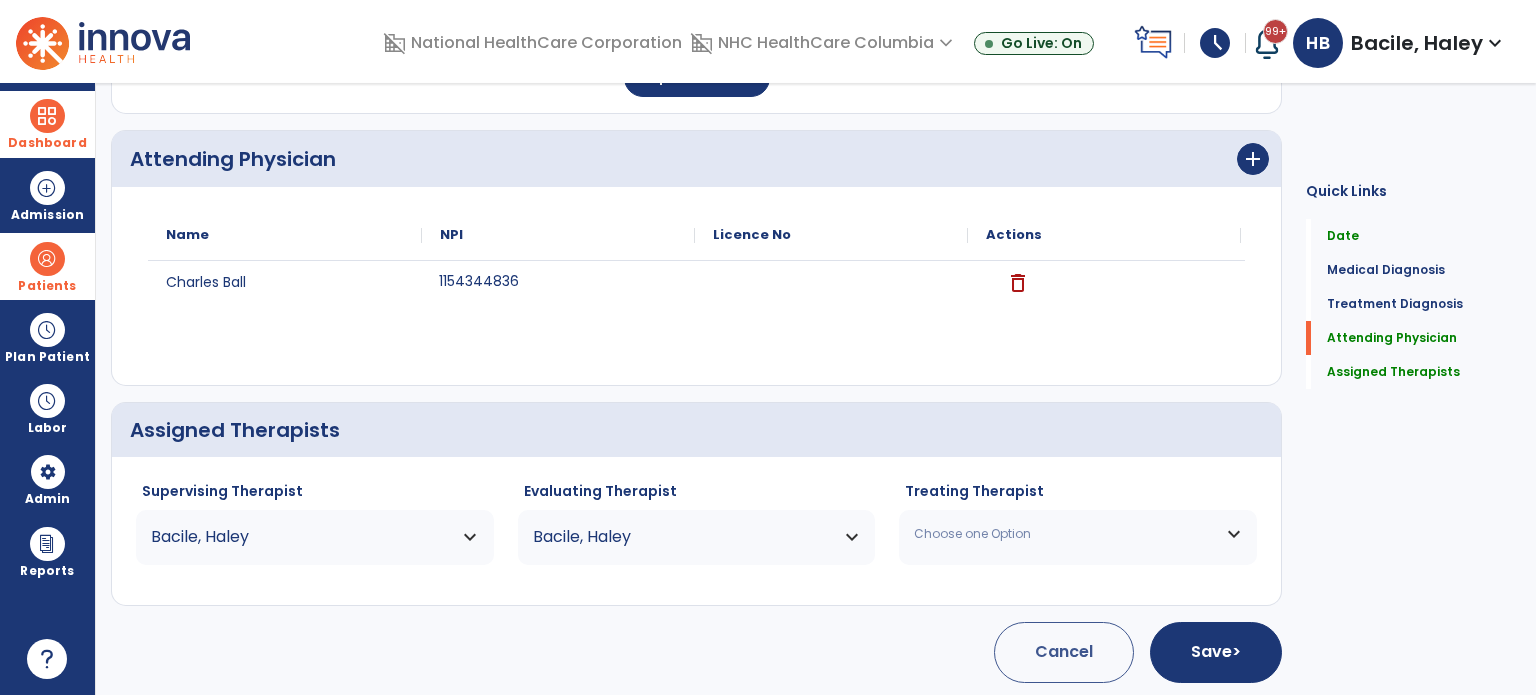 drag, startPoint x: 985, startPoint y: 528, endPoint x: 979, endPoint y: 494, distance: 34.525352 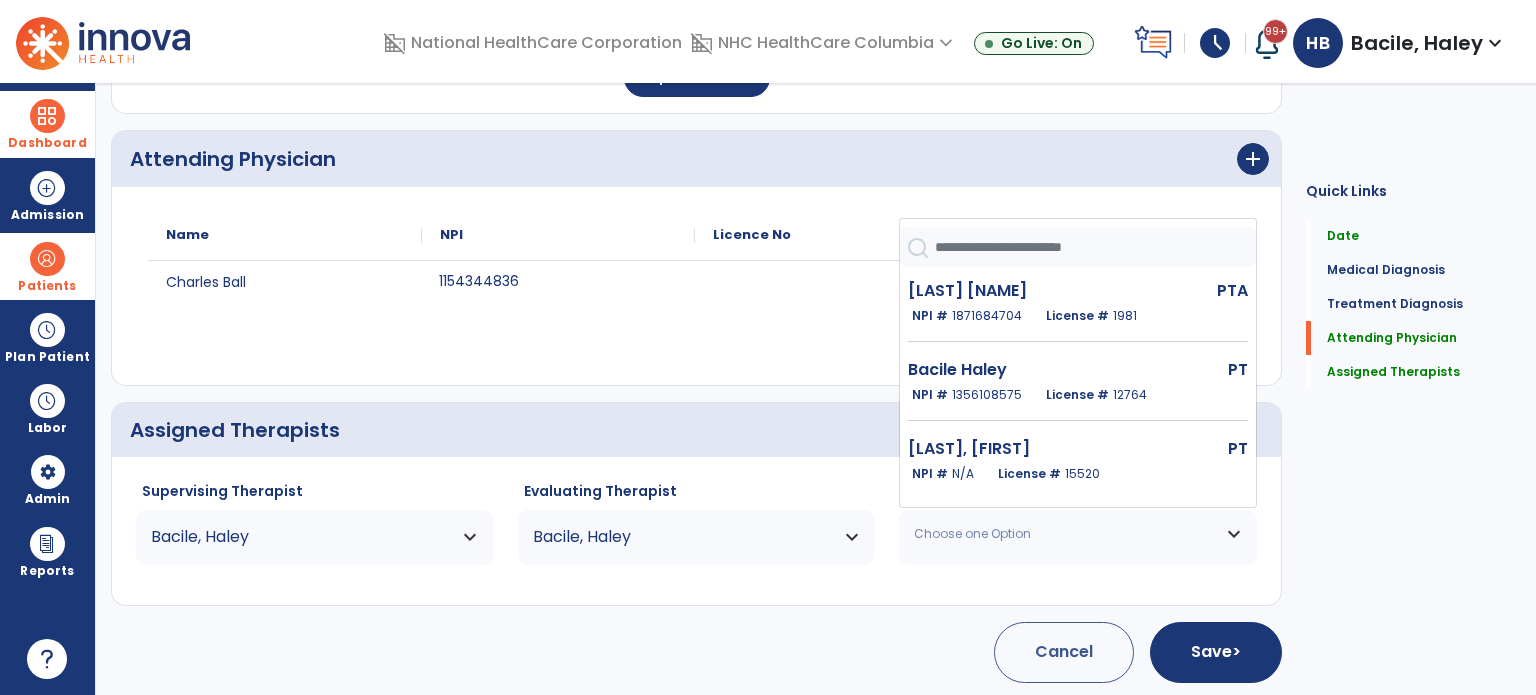 drag, startPoint x: 964, startPoint y: 320, endPoint x: 965, endPoint y: 335, distance: 15.033297 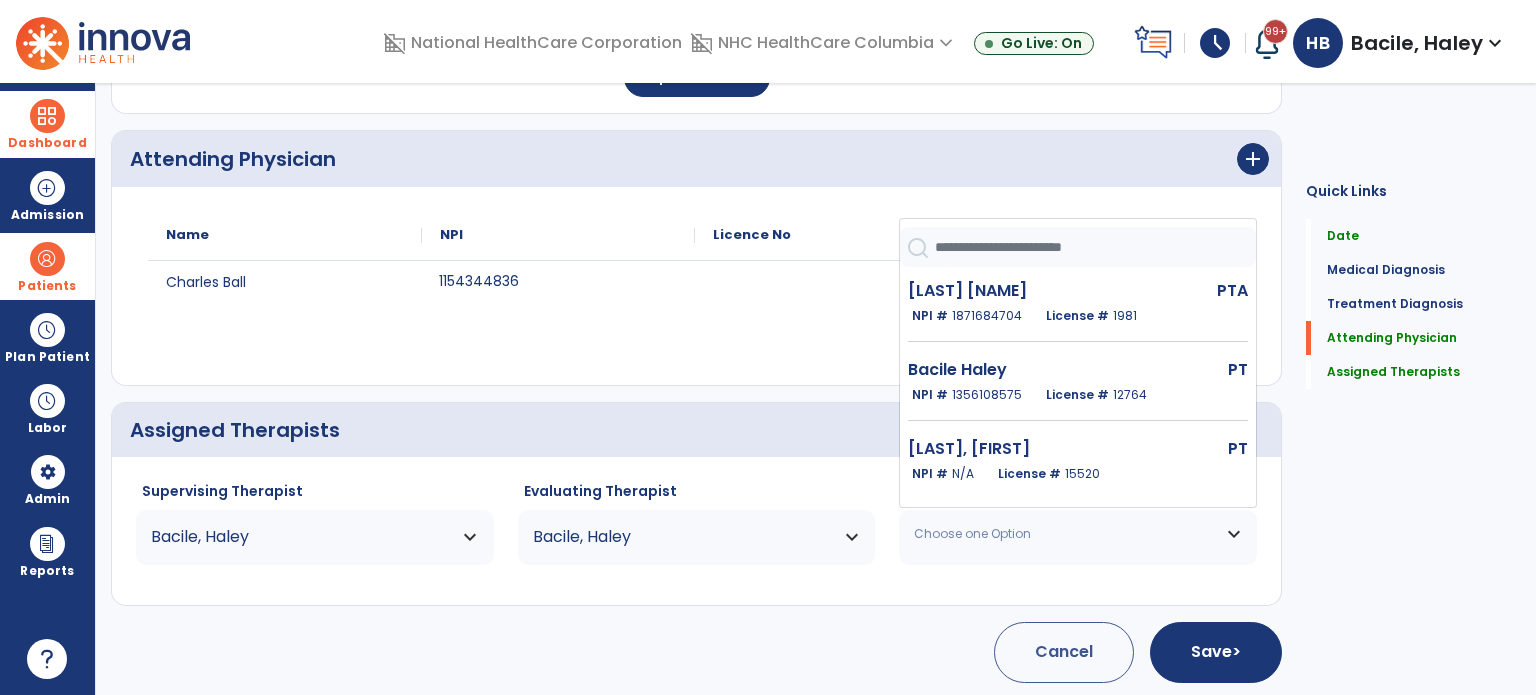 click on "NPI #  1871684704" 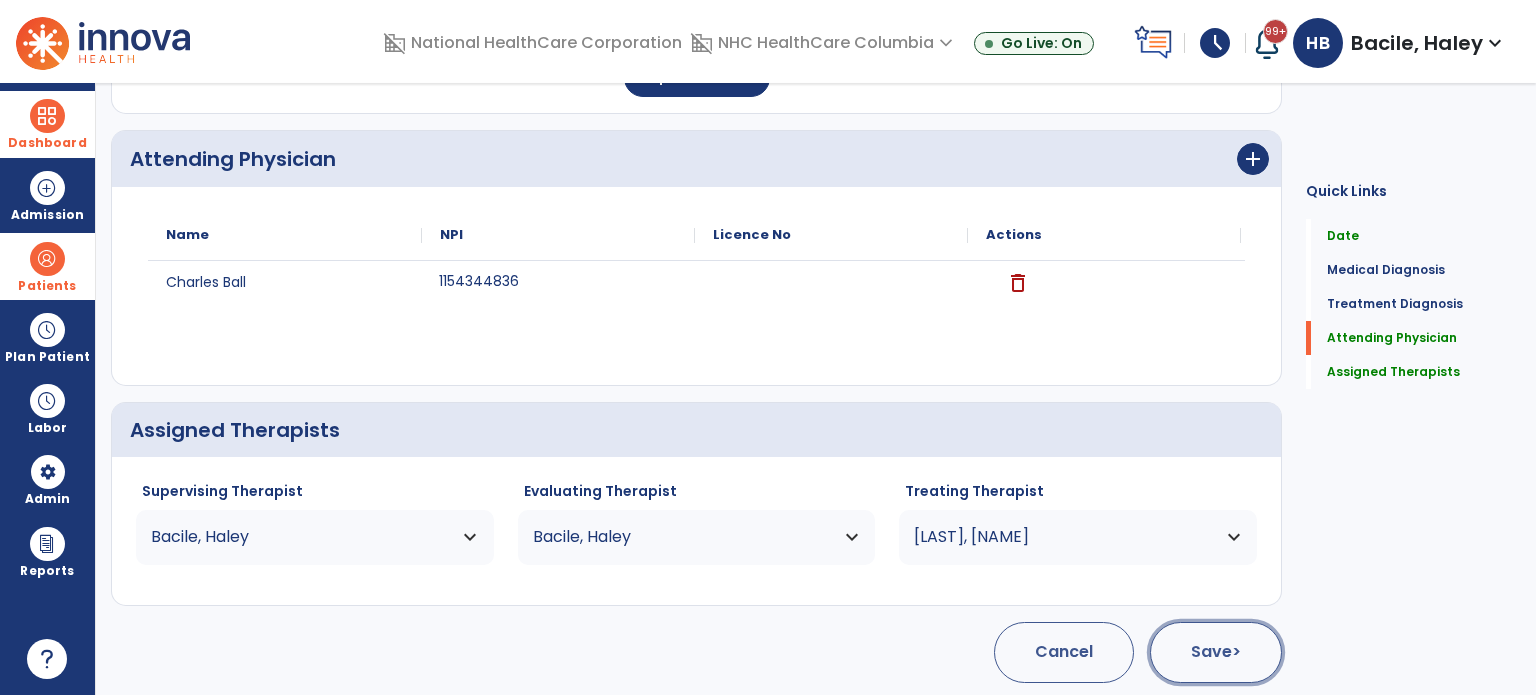 drag, startPoint x: 1211, startPoint y: 628, endPoint x: 1207, endPoint y: 640, distance: 12.649111 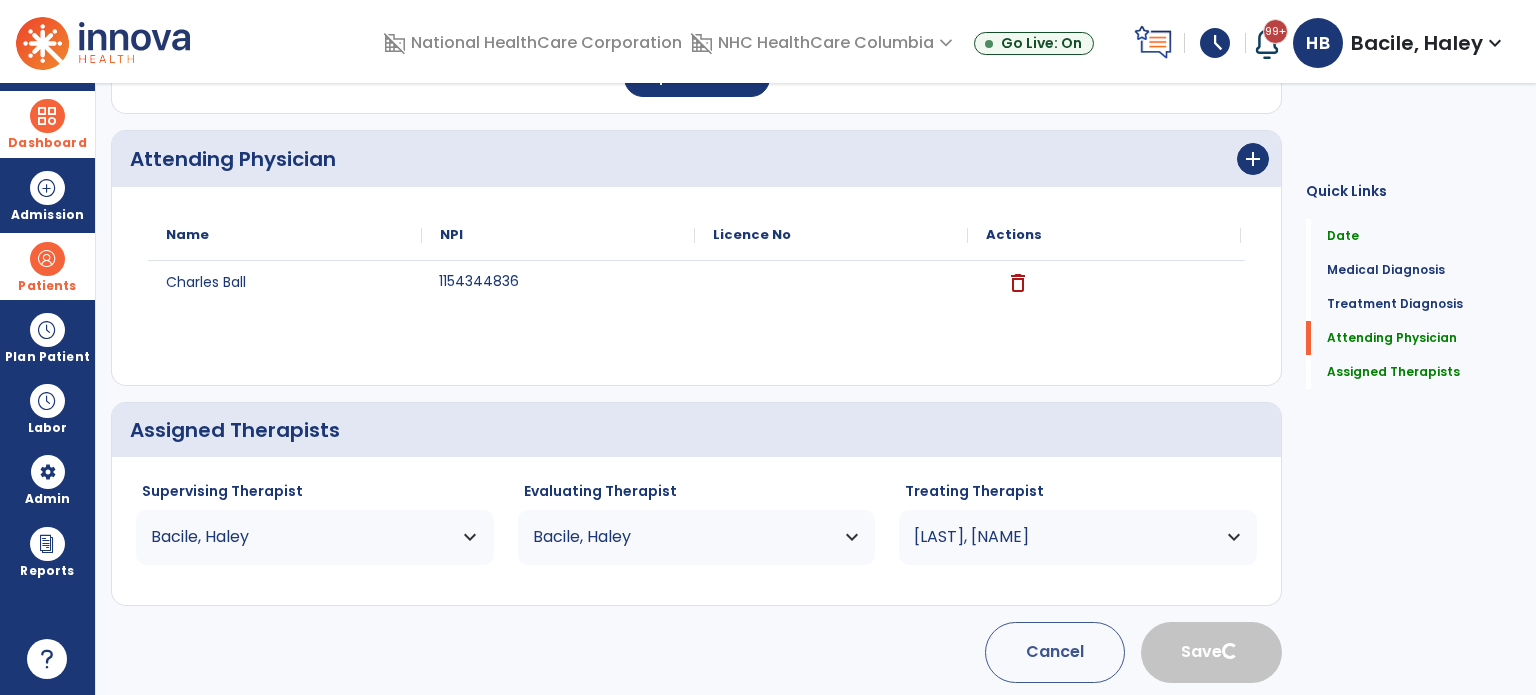type 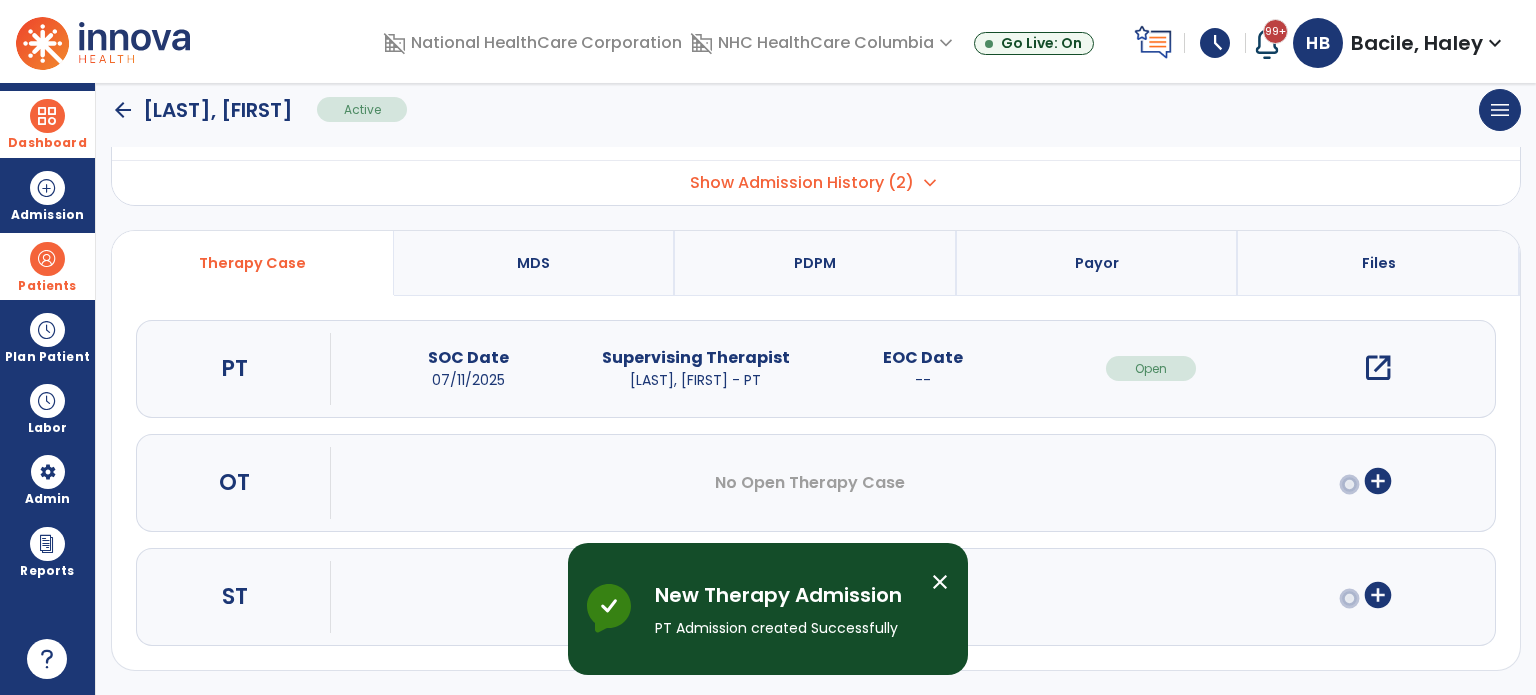 scroll, scrollTop: 107, scrollLeft: 0, axis: vertical 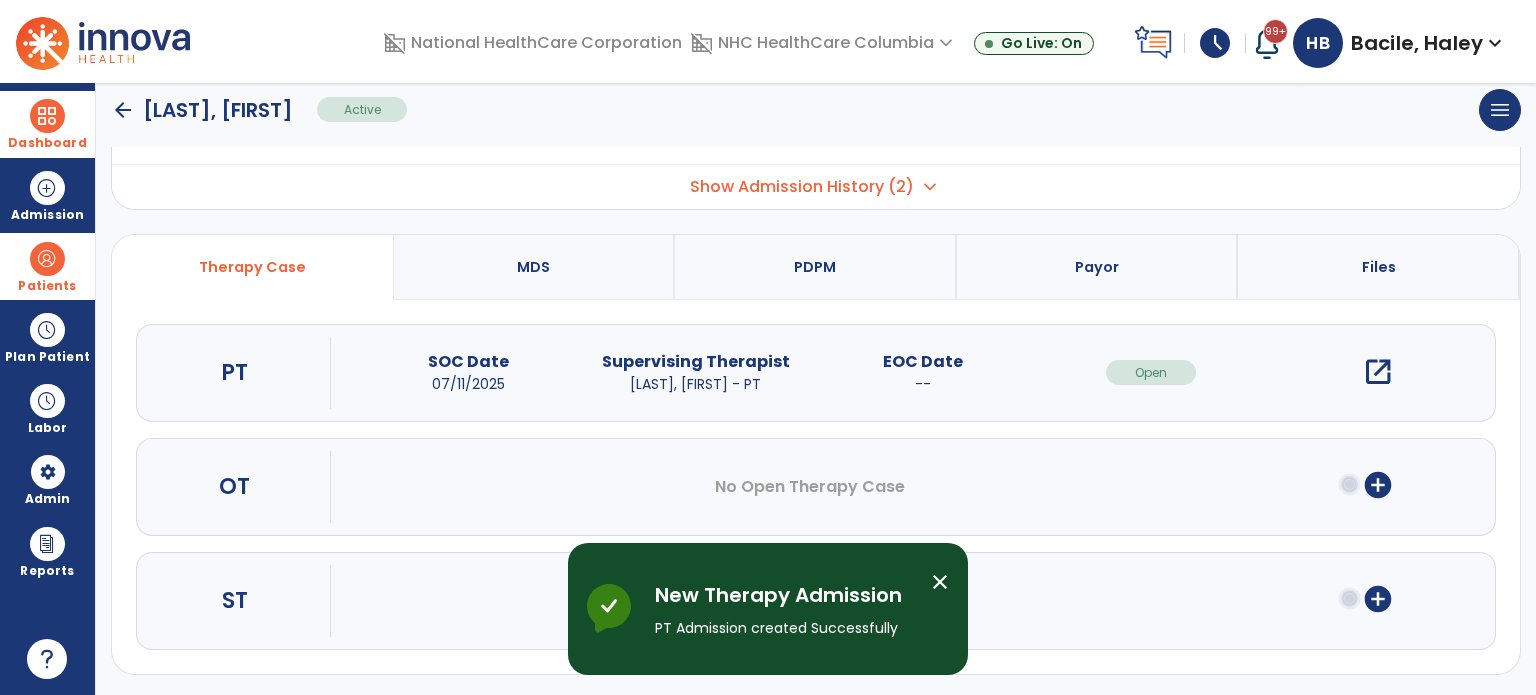 click on "open_in_new" at bounding box center [1378, 372] 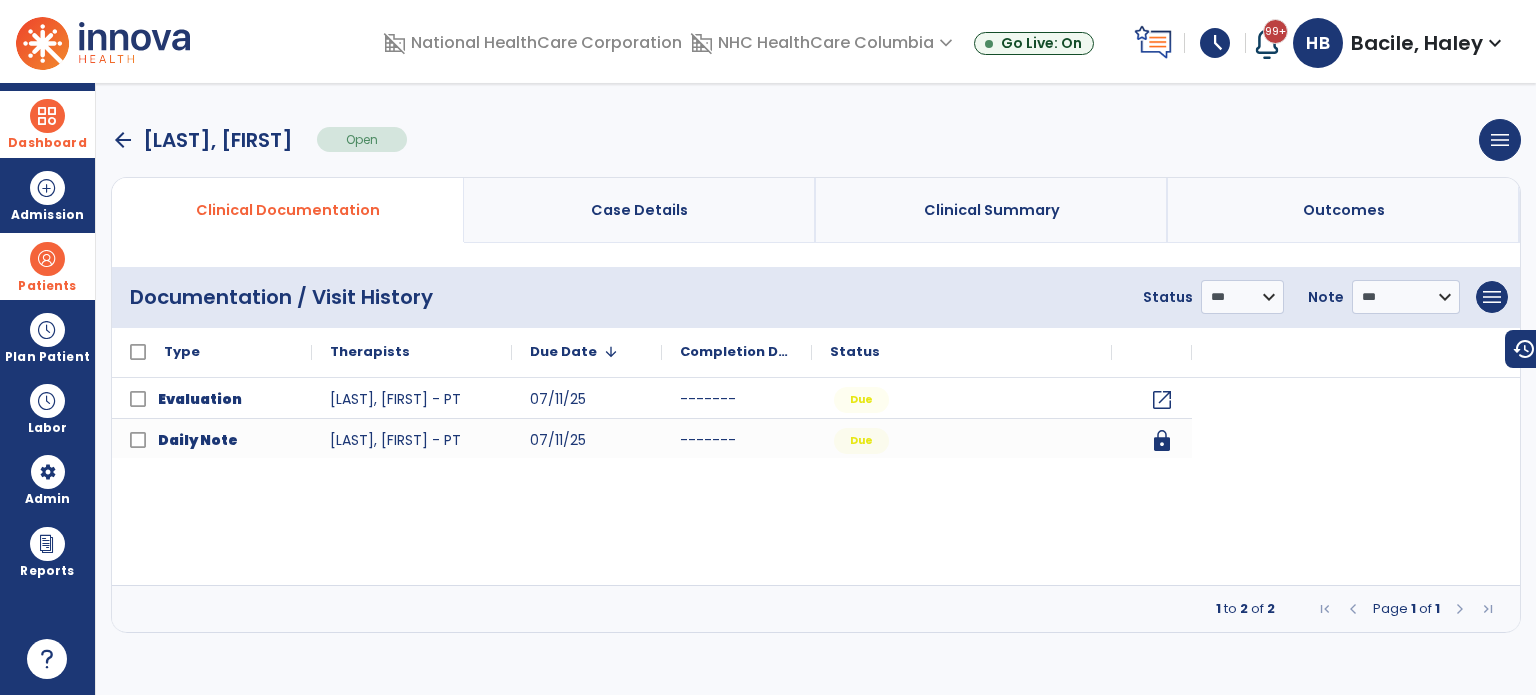 scroll, scrollTop: 0, scrollLeft: 0, axis: both 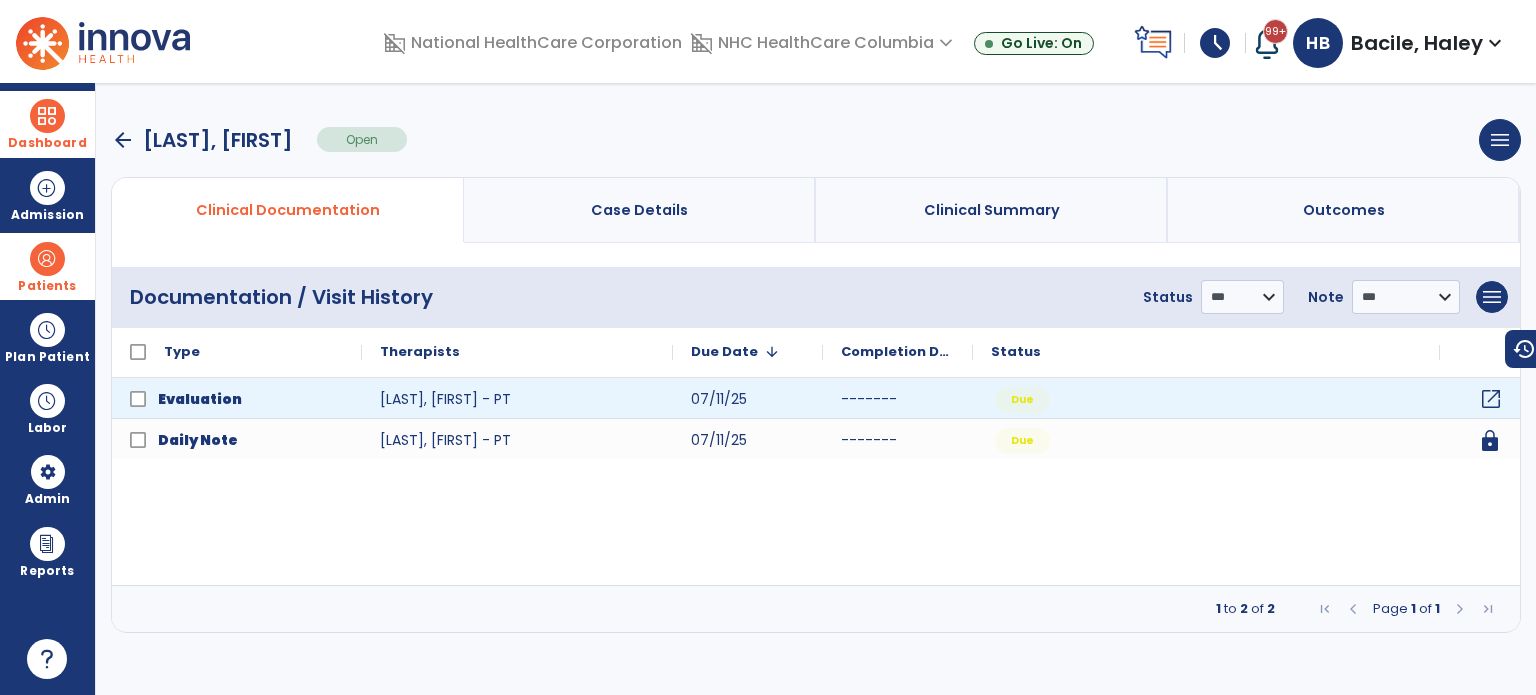 click on "open_in_new" 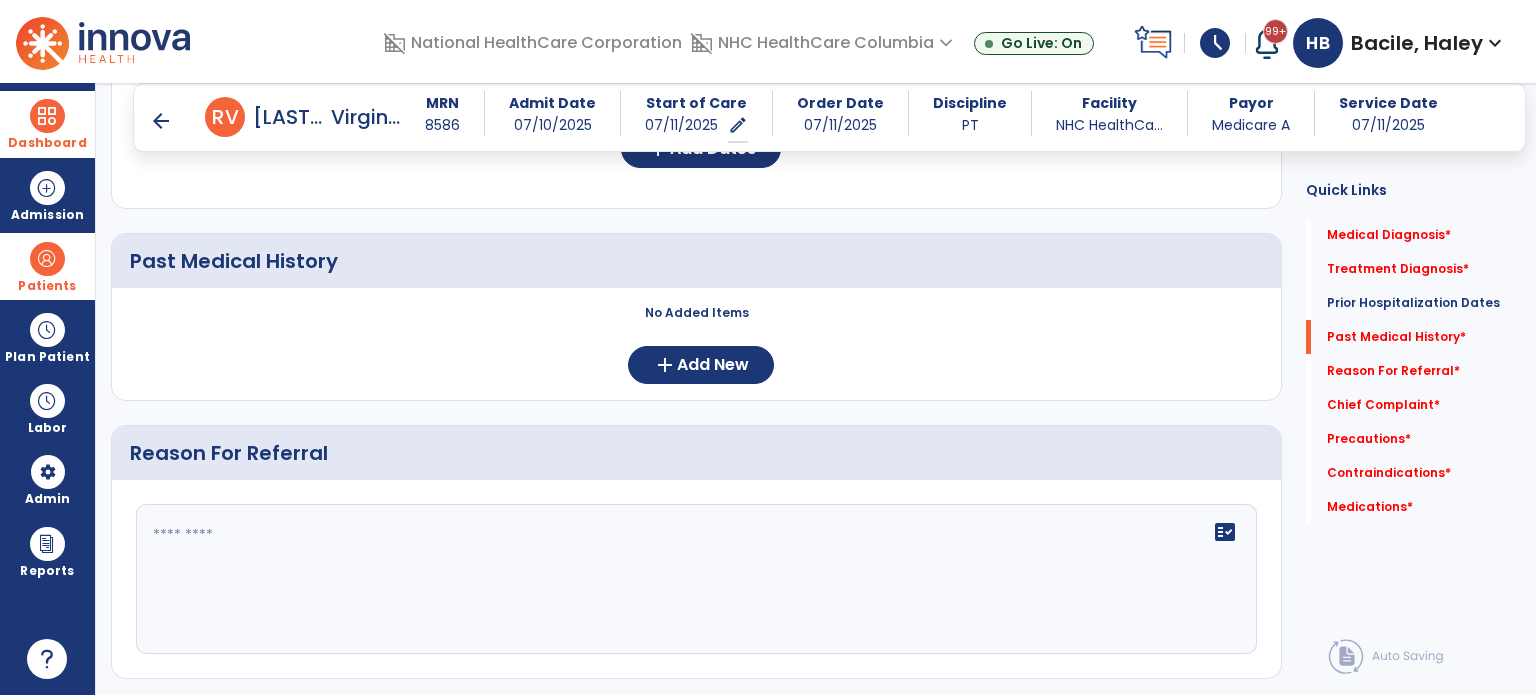 scroll, scrollTop: 700, scrollLeft: 0, axis: vertical 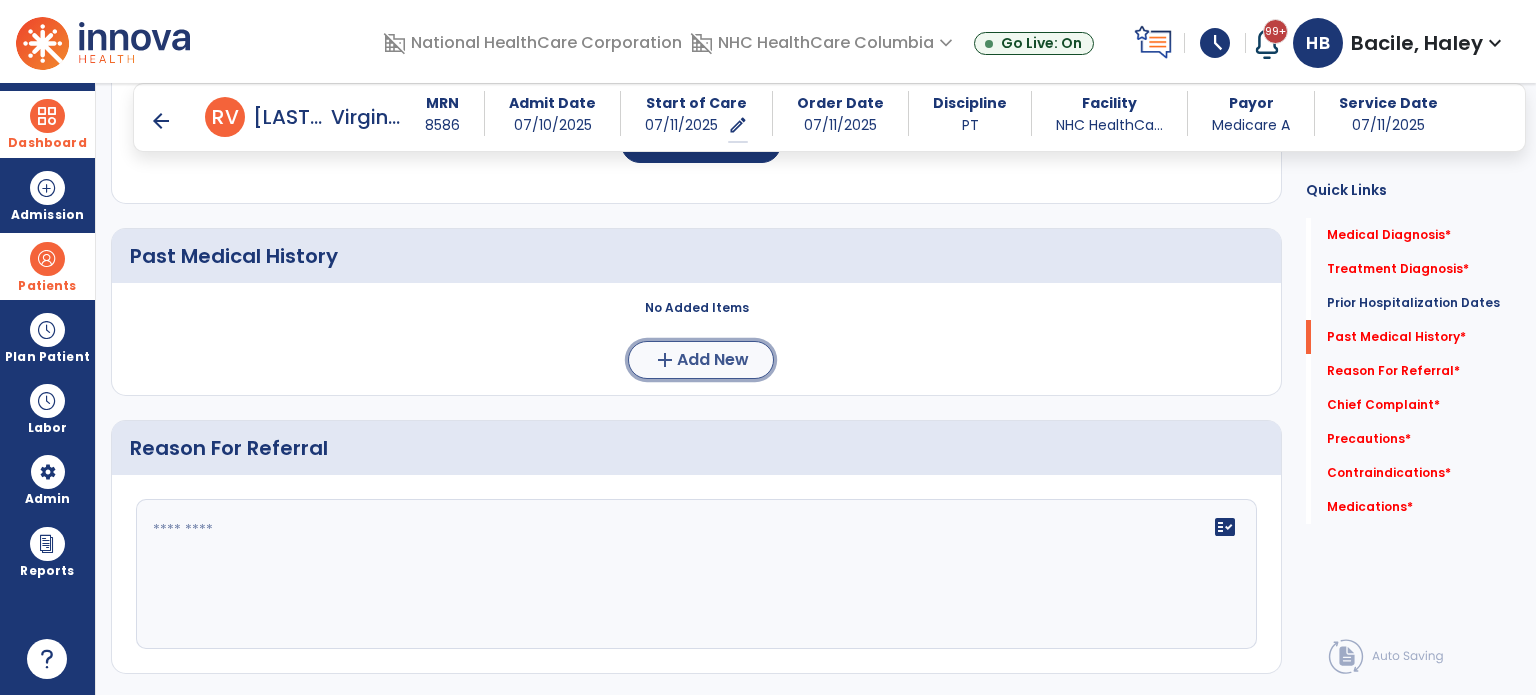 click on "Add New" 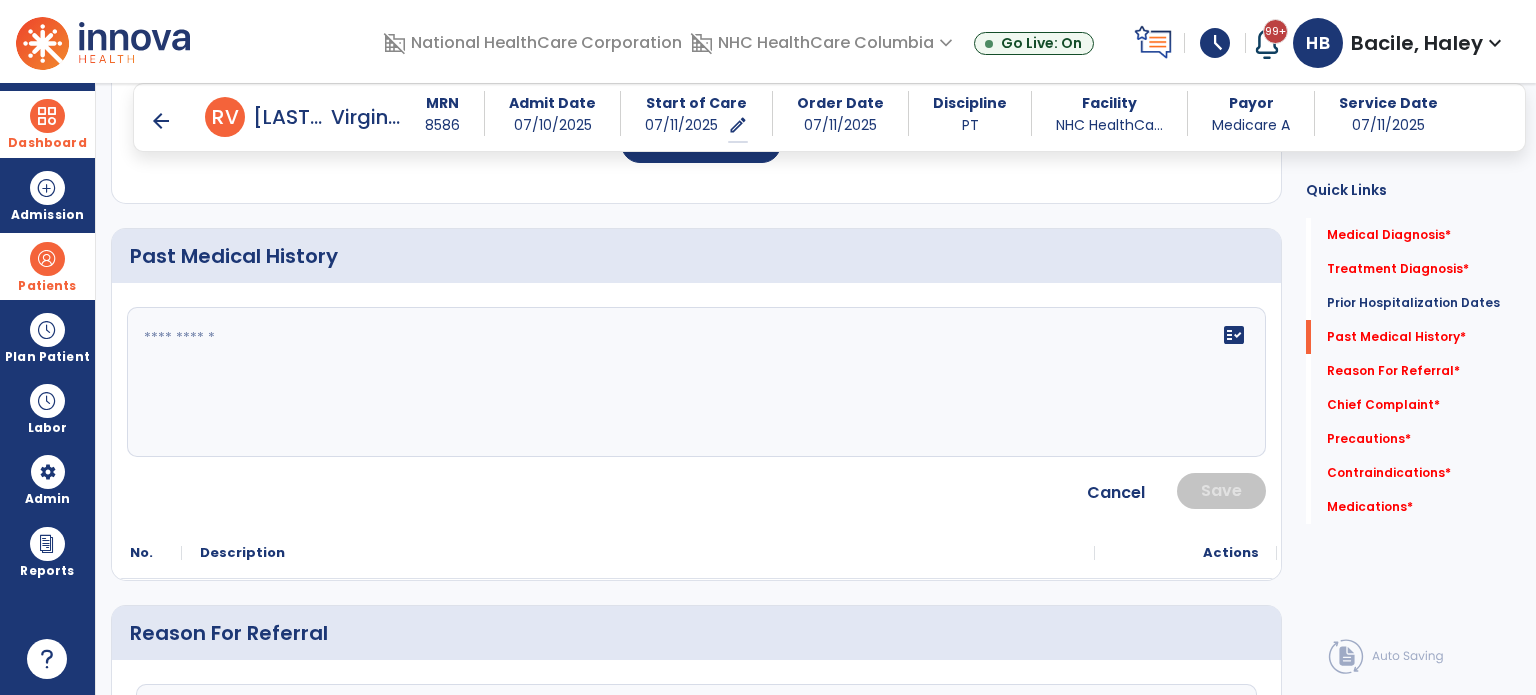 click on "fact_check" 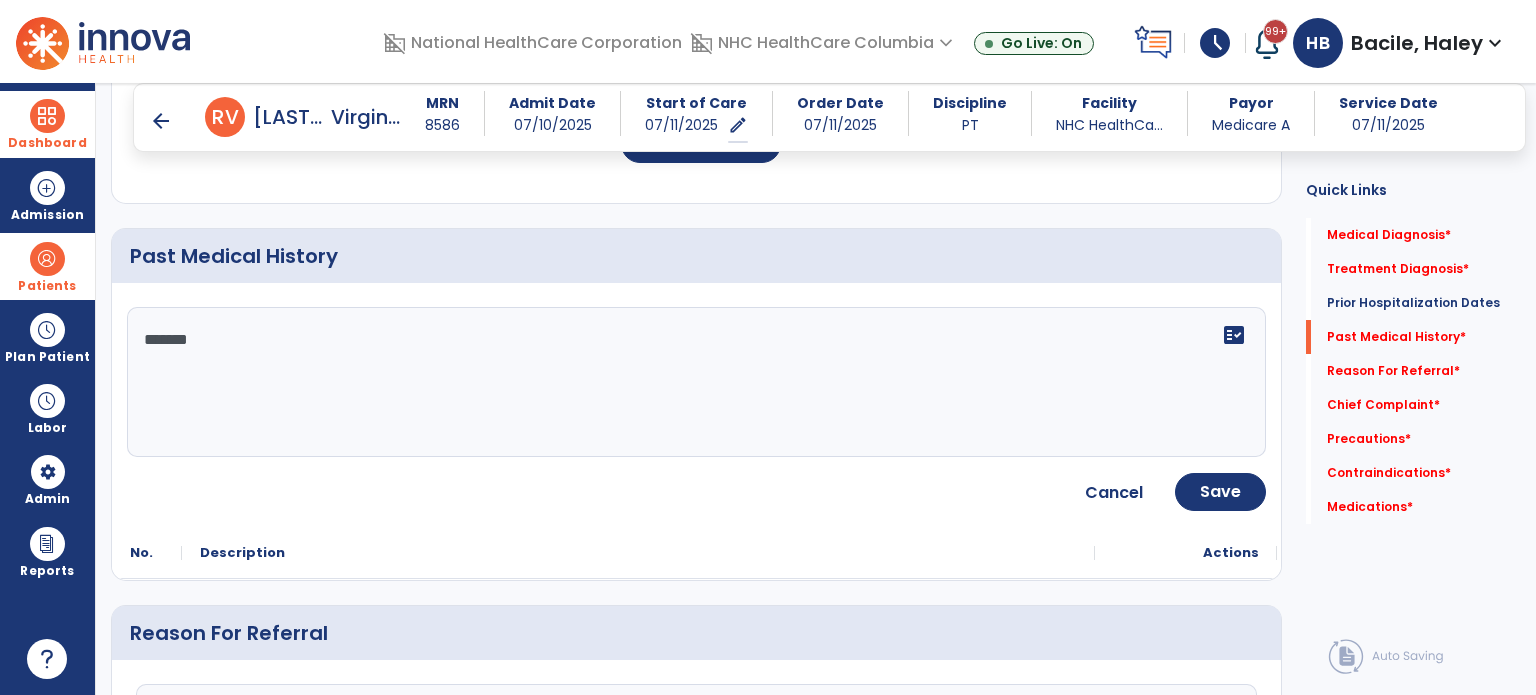 type on "********" 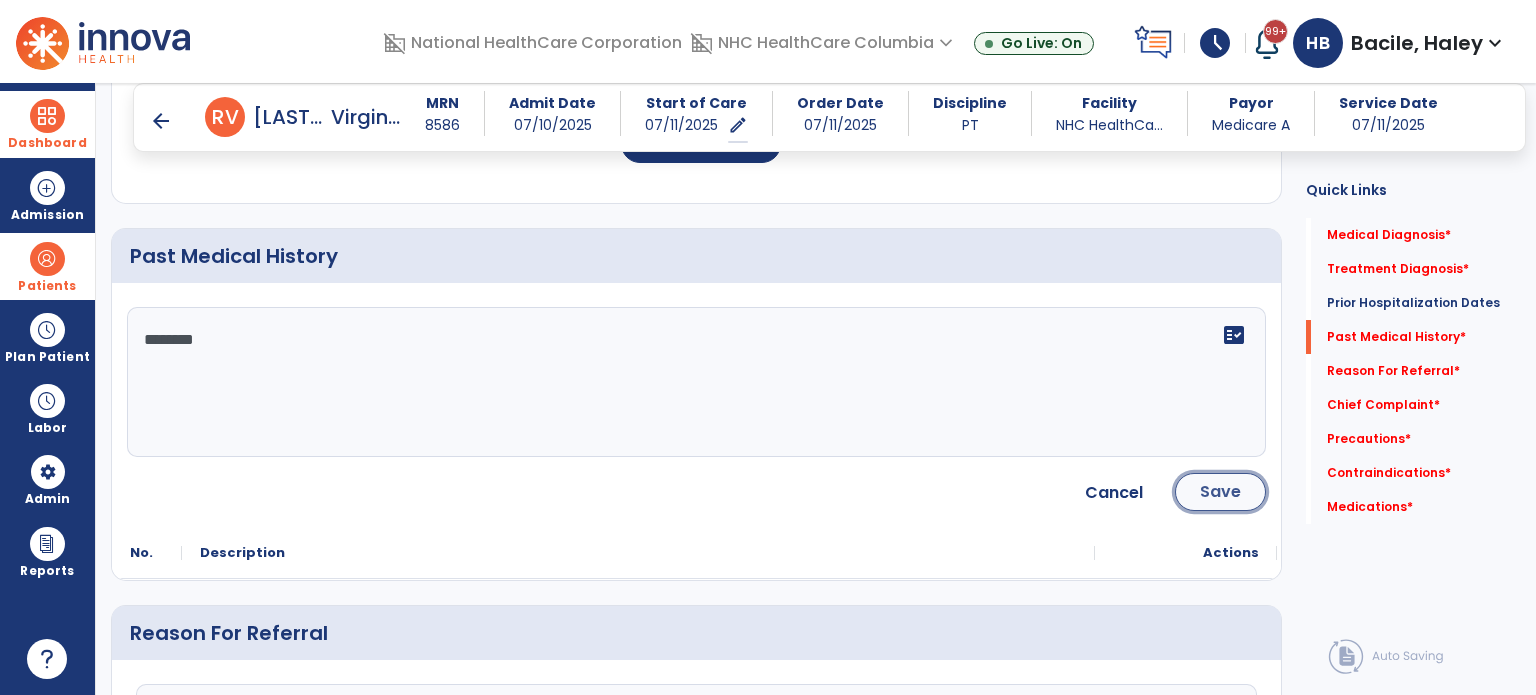 click on "Save" 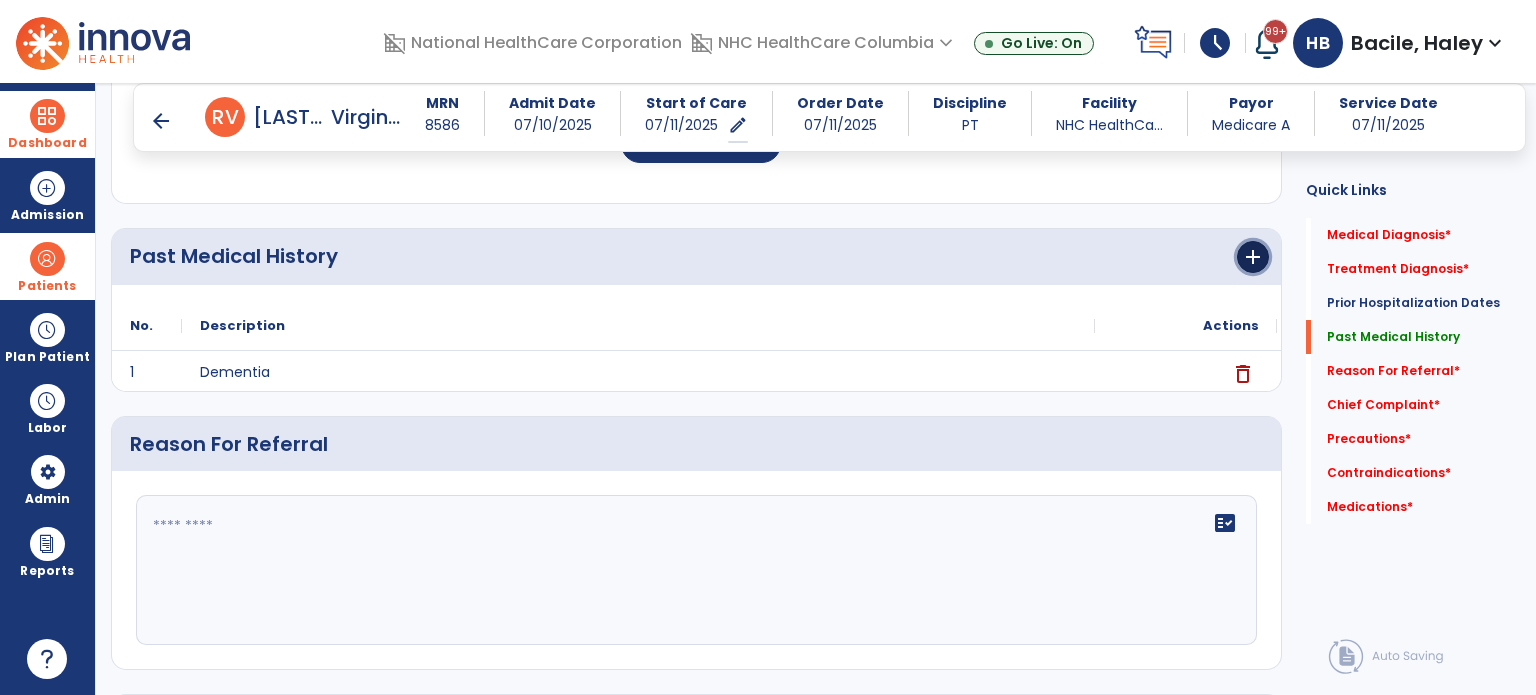 click on "add" 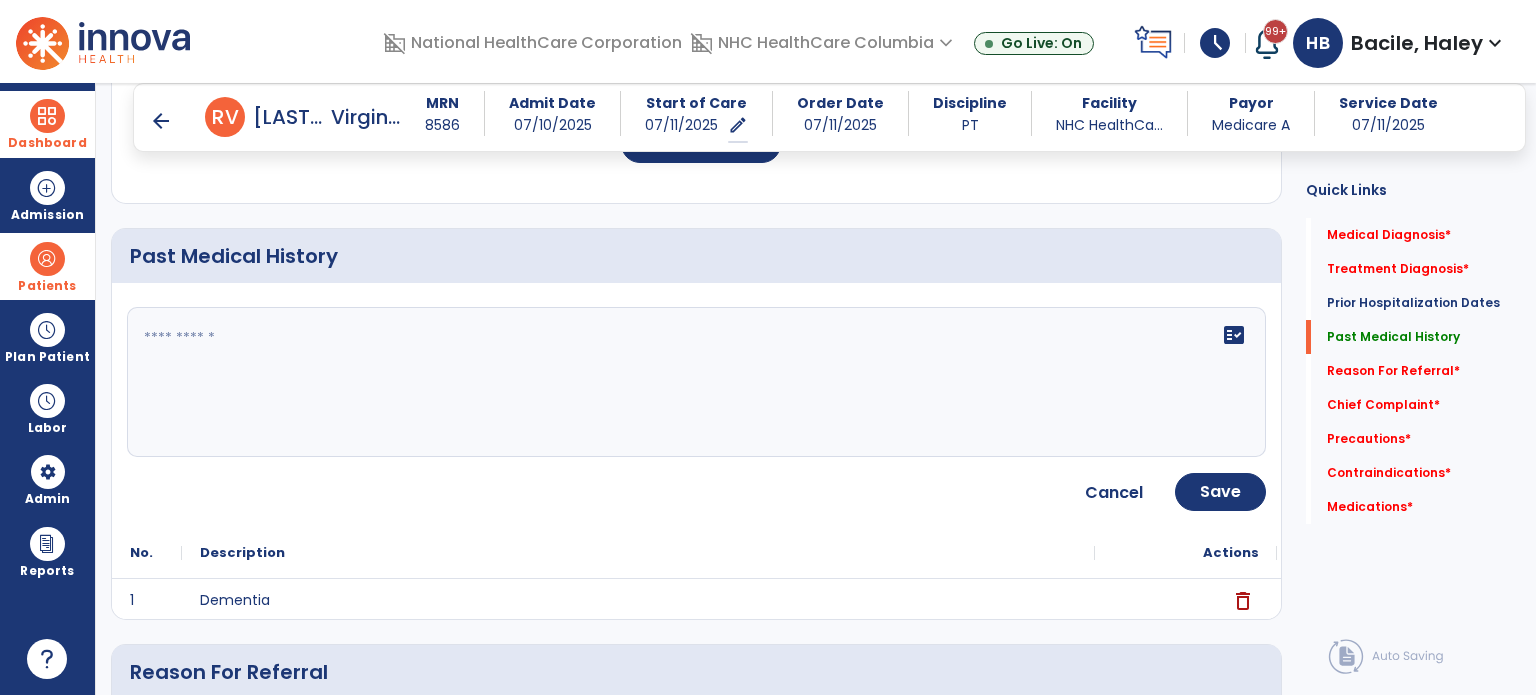 click on "fact_check" 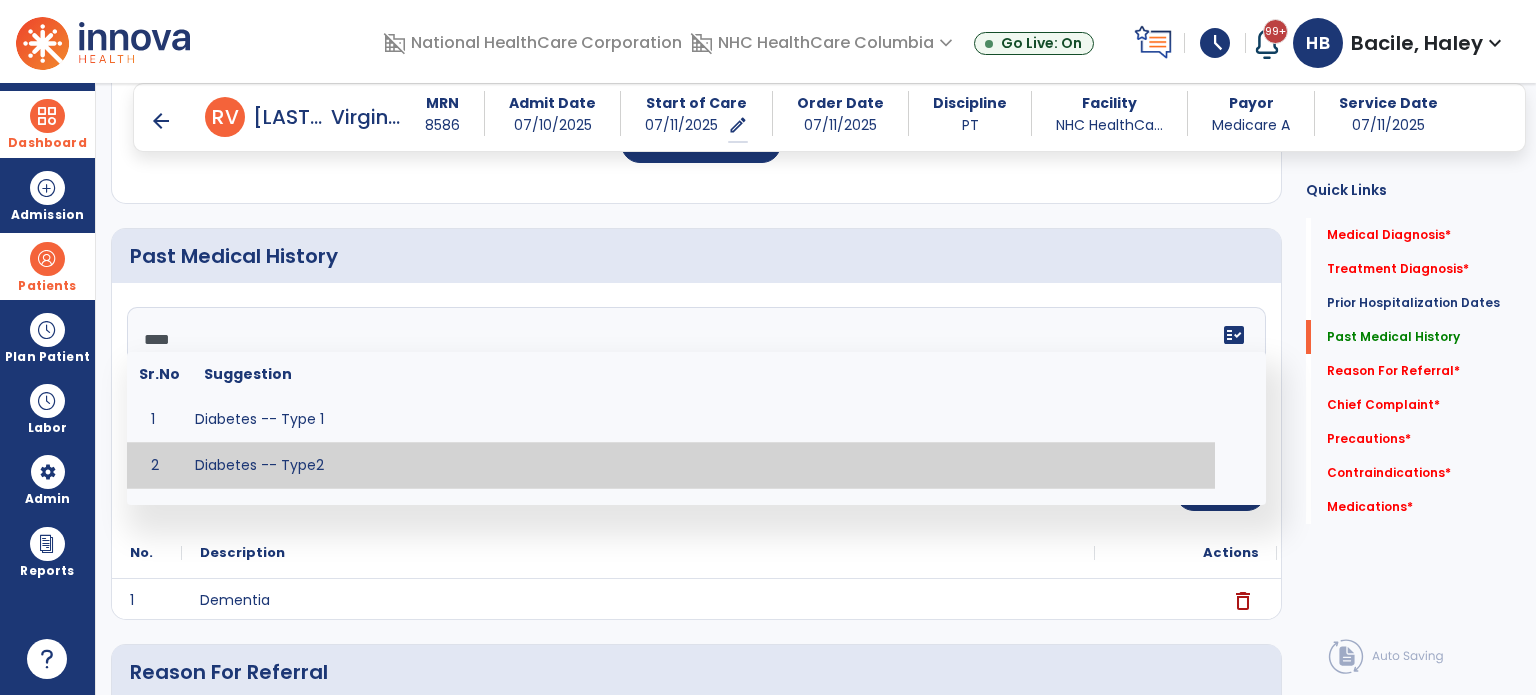 type on "**********" 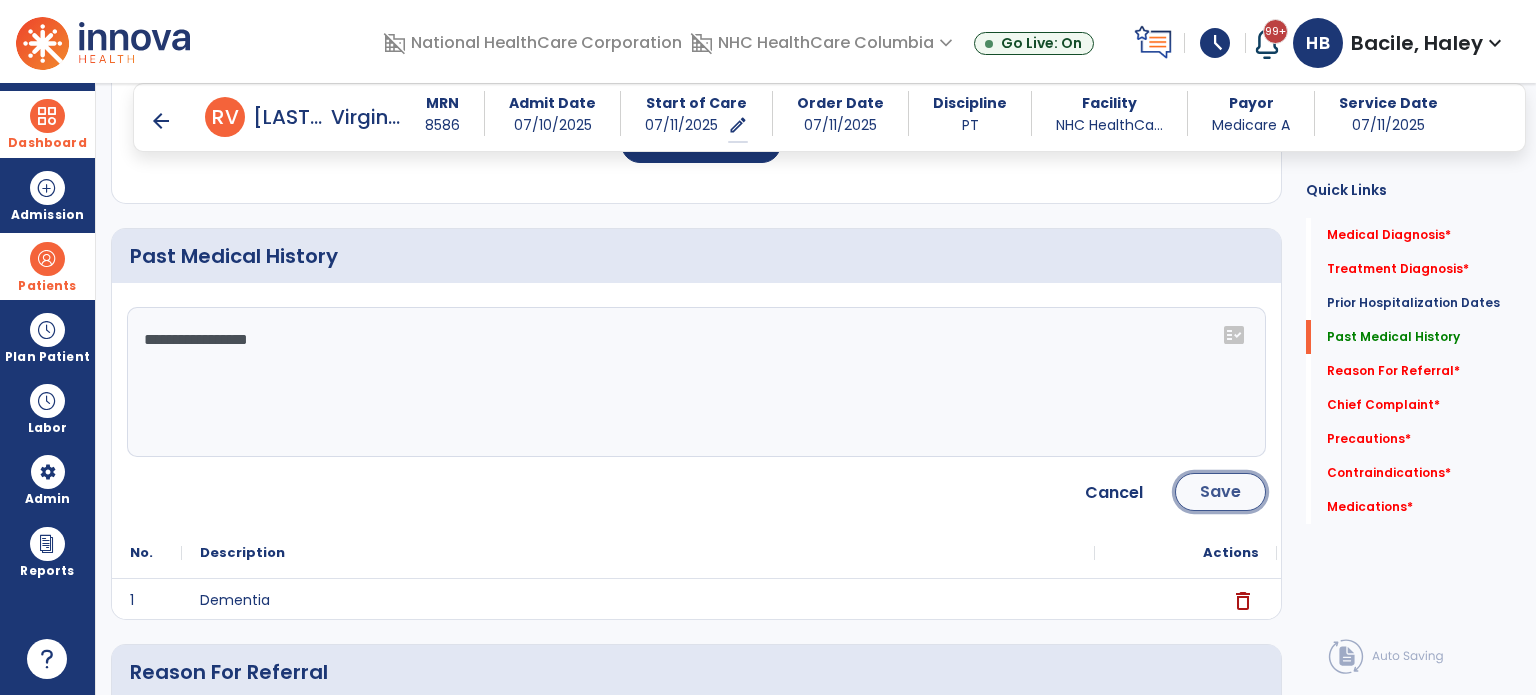 click on "Save" 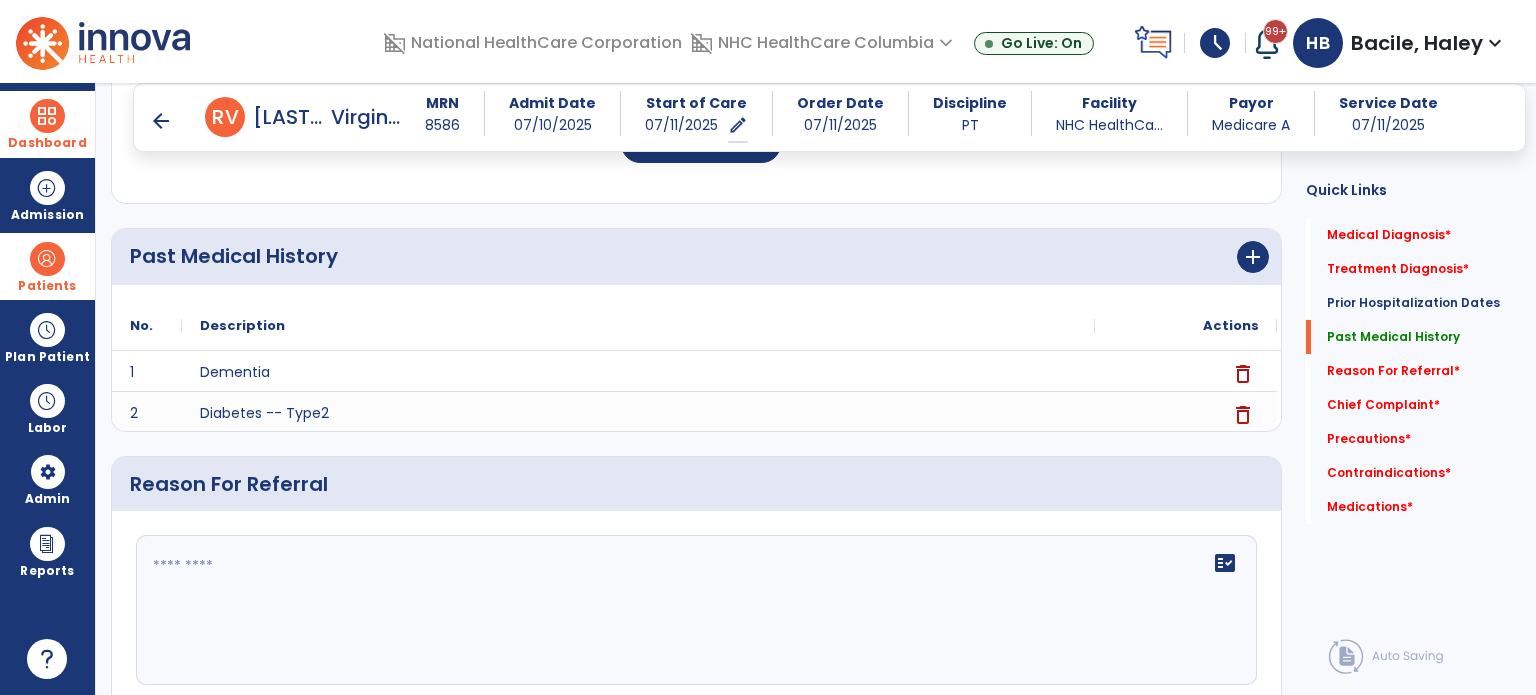 scroll, scrollTop: 766, scrollLeft: 0, axis: vertical 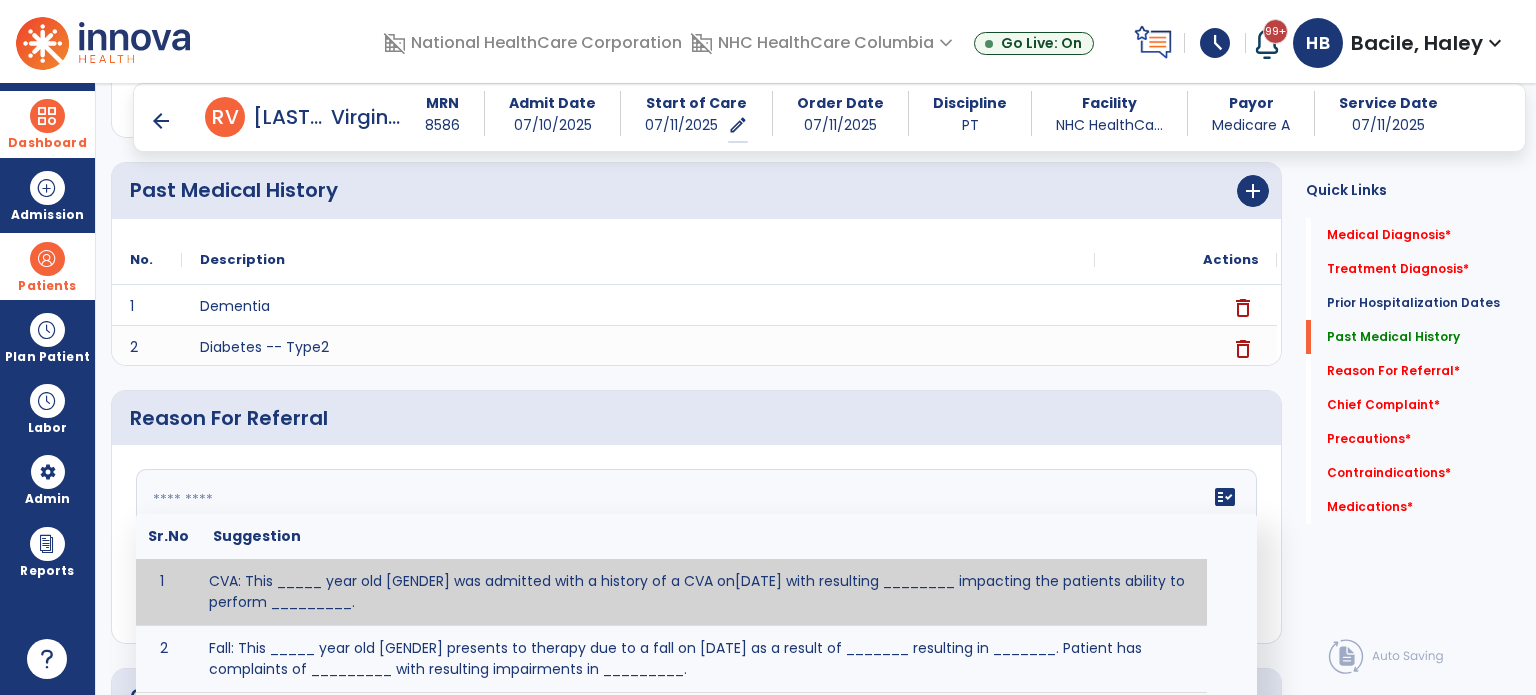 click on "fact_check  Sr.No Suggestion 1 CVA: This _____ year old [GENDER] was admitted with a history of a CVA on[DATE] with resulting ________ impacting the patients ability to perform _________. 2 Fall: This _____ year old [GENDER] presents to therapy due to a fall on [DATE] as a result of _______ resulting in _______.  Patient has complaints of _________ with resulting impairments in _________. 3 Maintenance Program: This ____ year old [GENDER] would benefit from the development of a maintenance program.  This program is needed to maintain the patient's ability to ________ in order to decrease risk of ____________.  The specialized skill, knowledge, and judgment of a Physical  4 Fall at Home: This _____ year old [GENDER] fell at home, resulting  in ________.  This has impacted this patient's _______.  As a result of these noted limitations in functional activities, this patient is unable to safely return to home.  This patient requires skilled therapy in order to improve safety and function. 5 6 7 8 9 10" 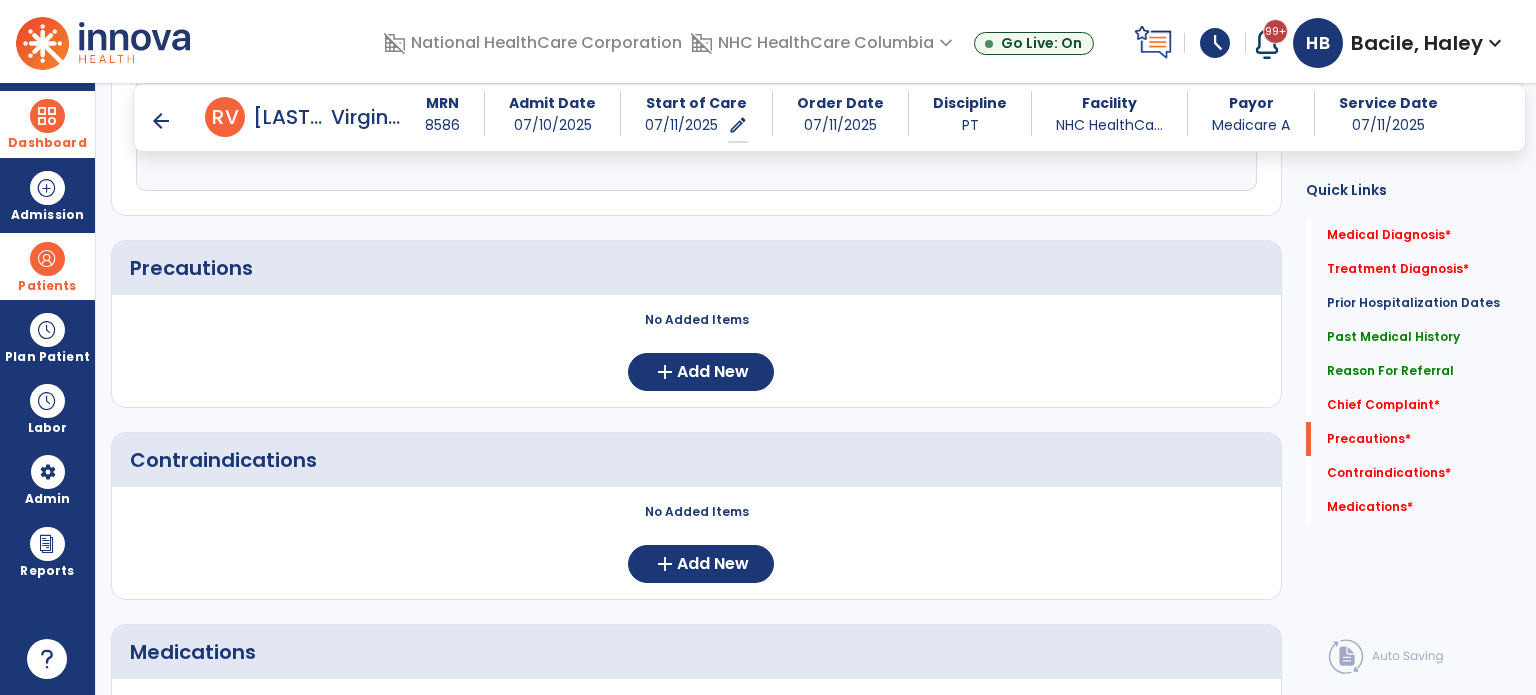 scroll, scrollTop: 1474, scrollLeft: 0, axis: vertical 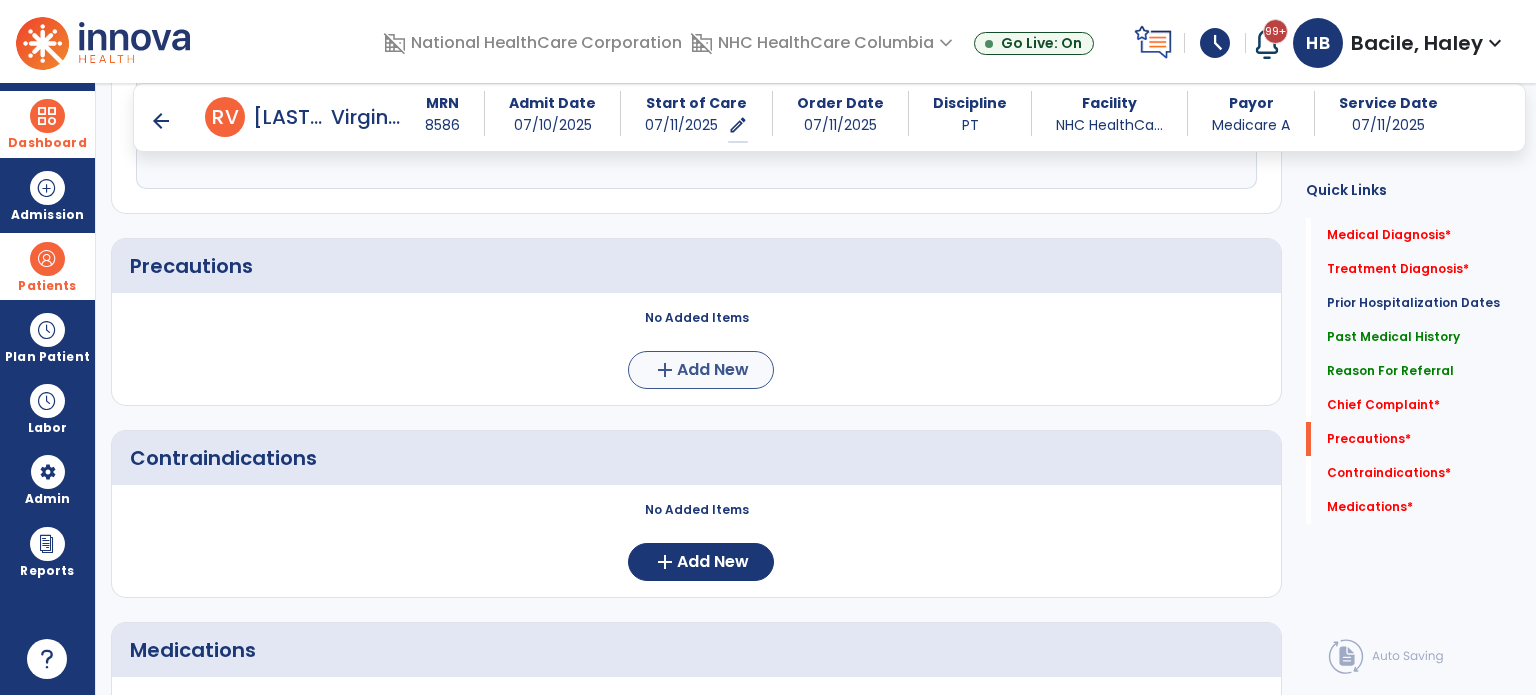 type on "**********" 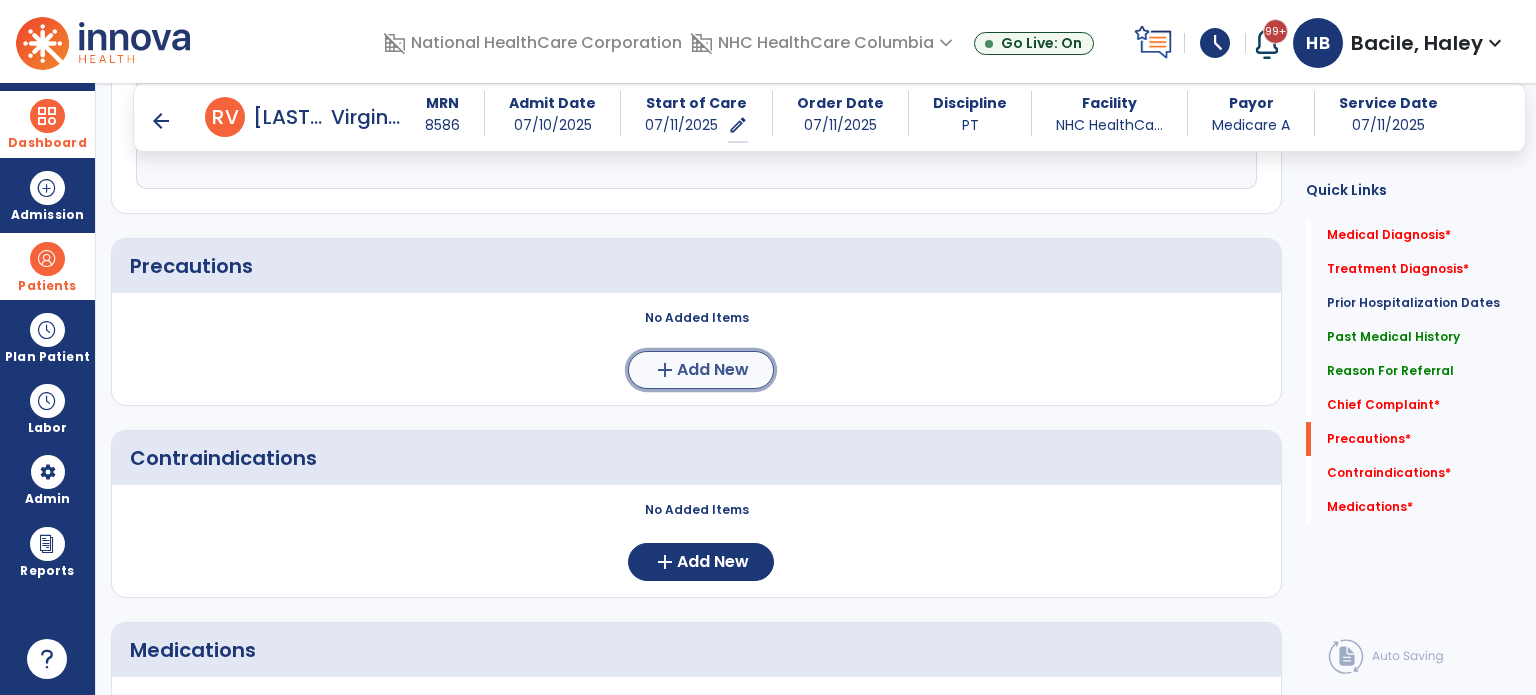 click on "Add New" 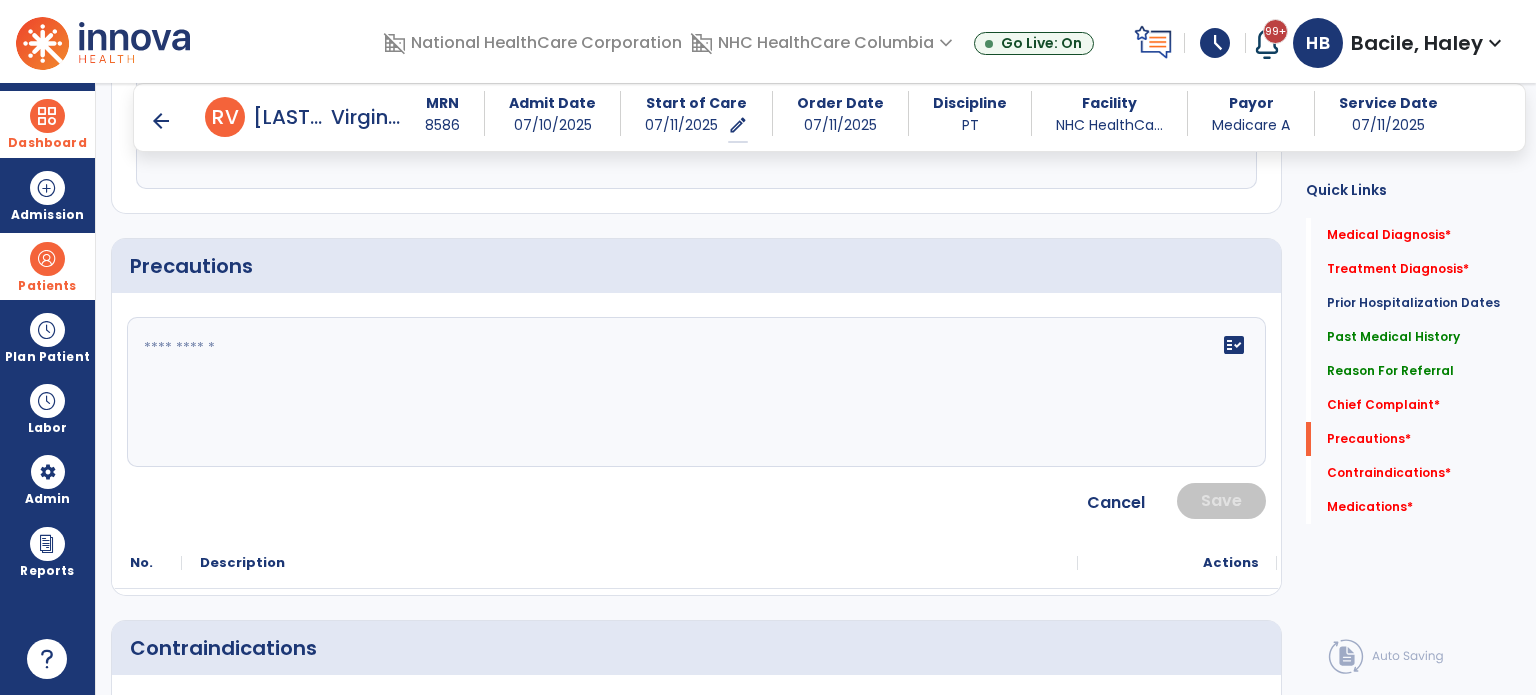 click on "fact_check" 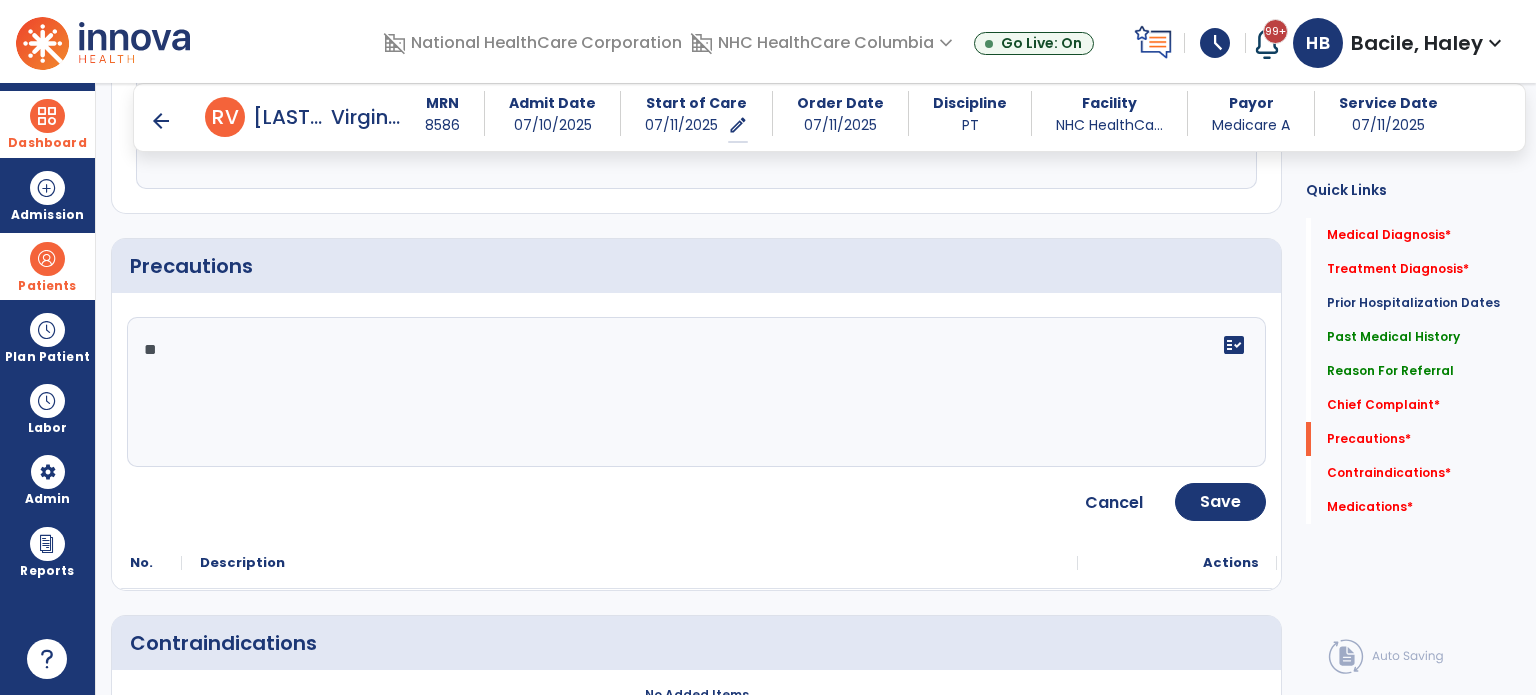 type on "*" 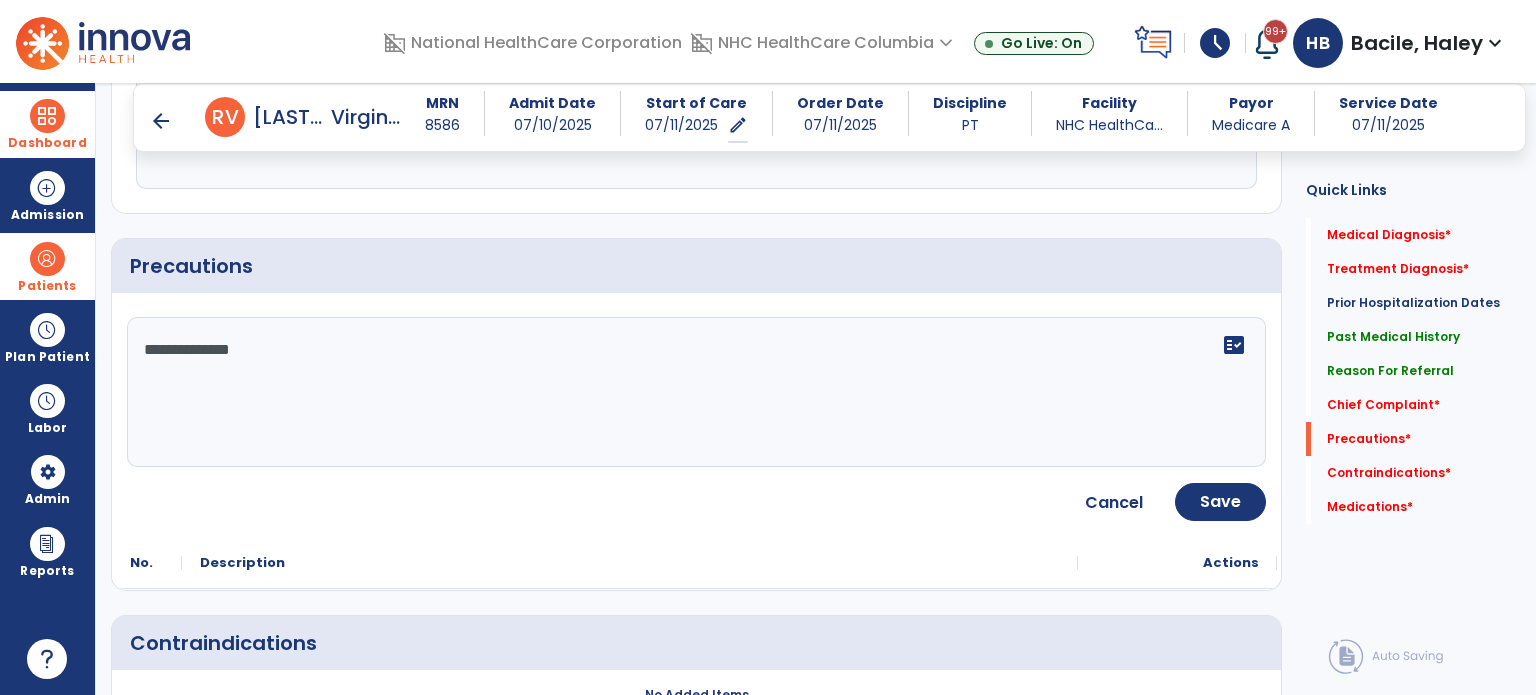 type on "**********" 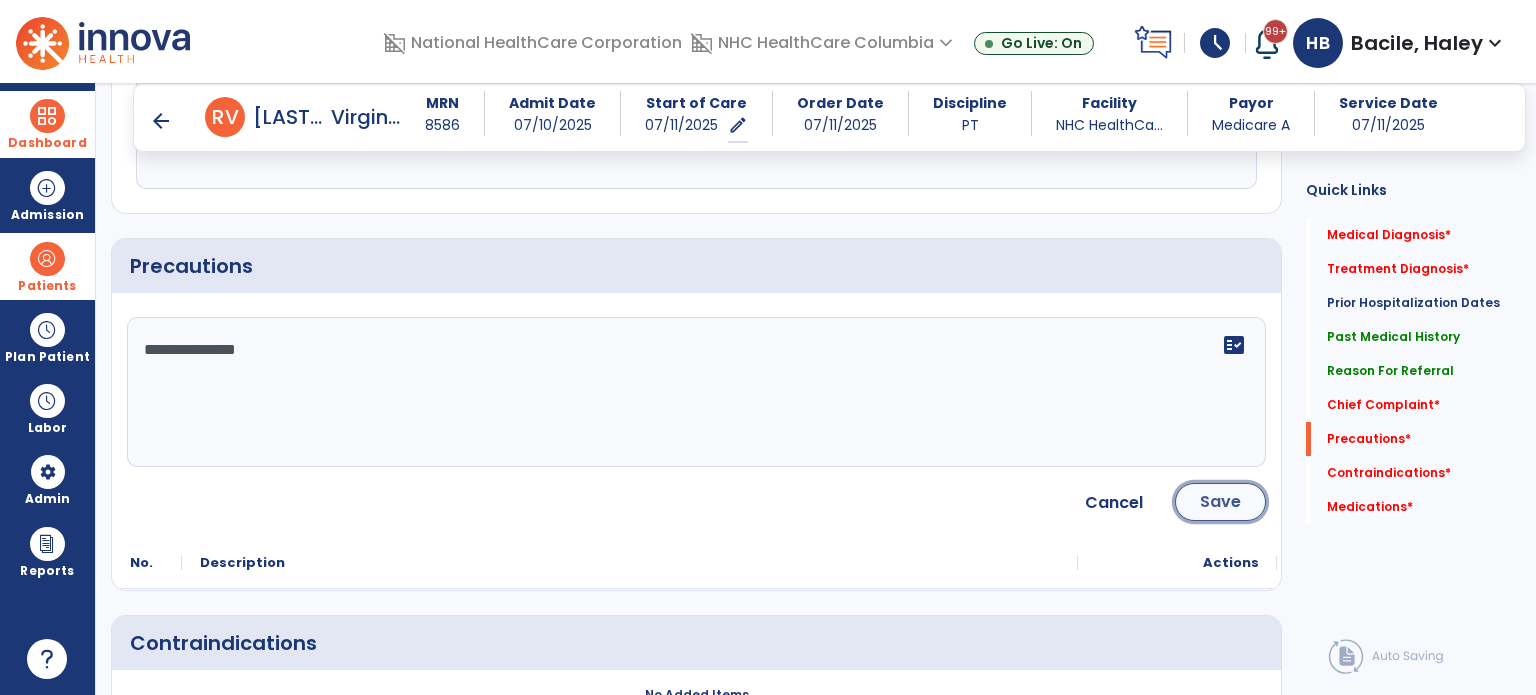 click on "Save" 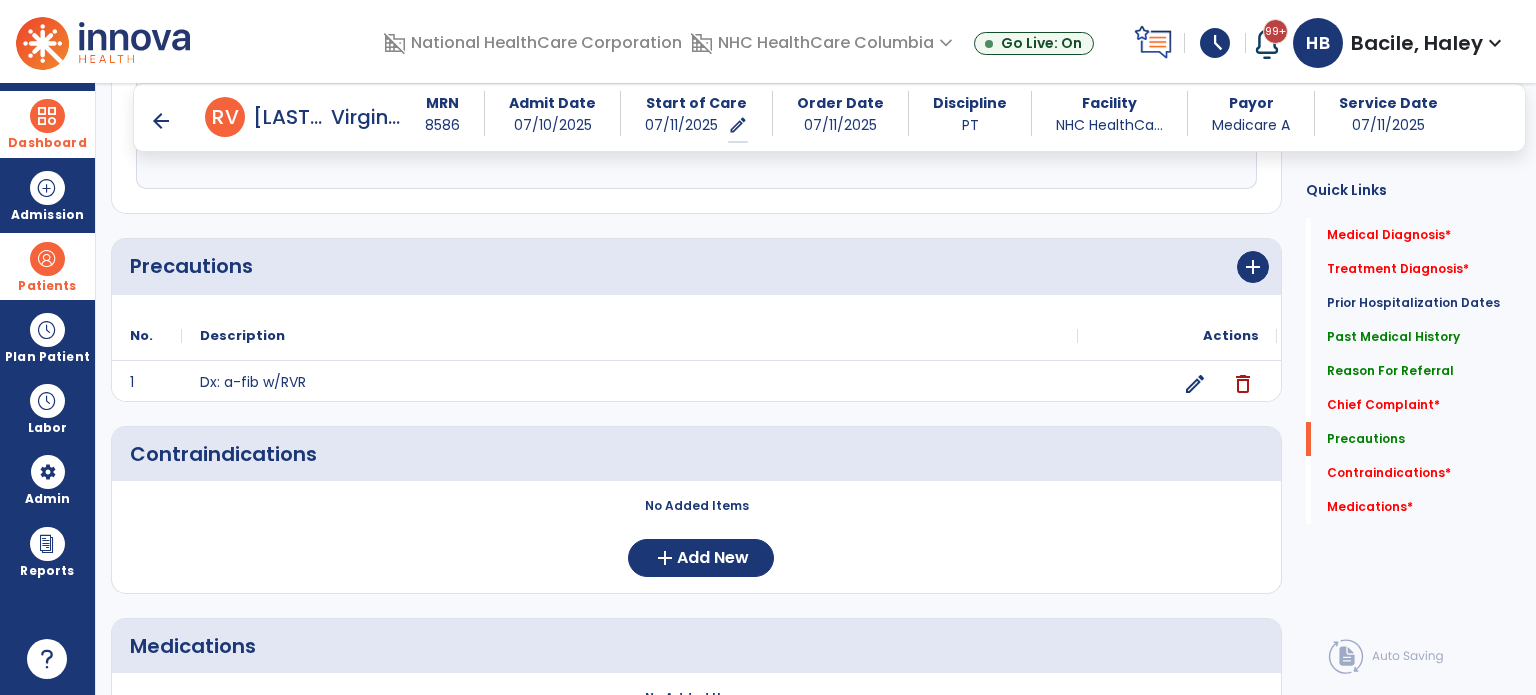 click on "No Added Items  add  Add New" 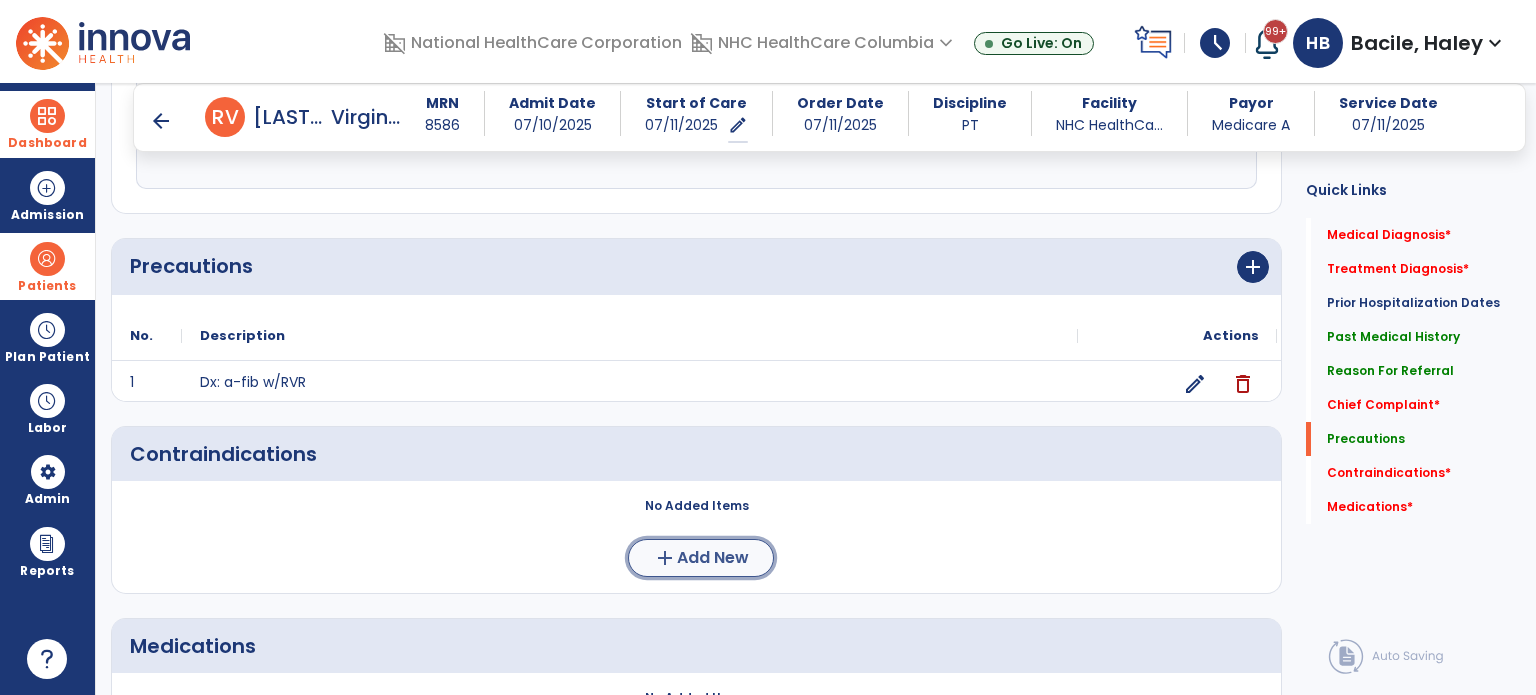 click on "add  Add New" 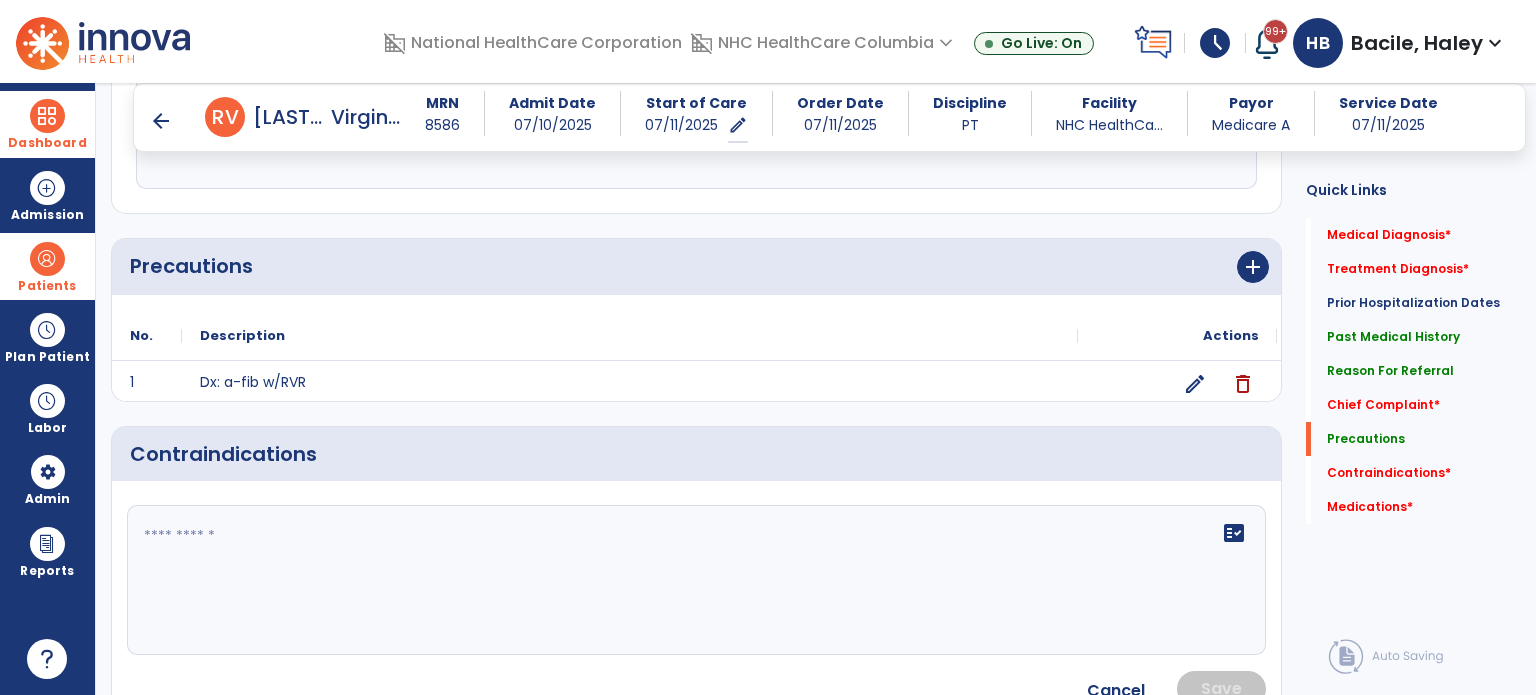 click 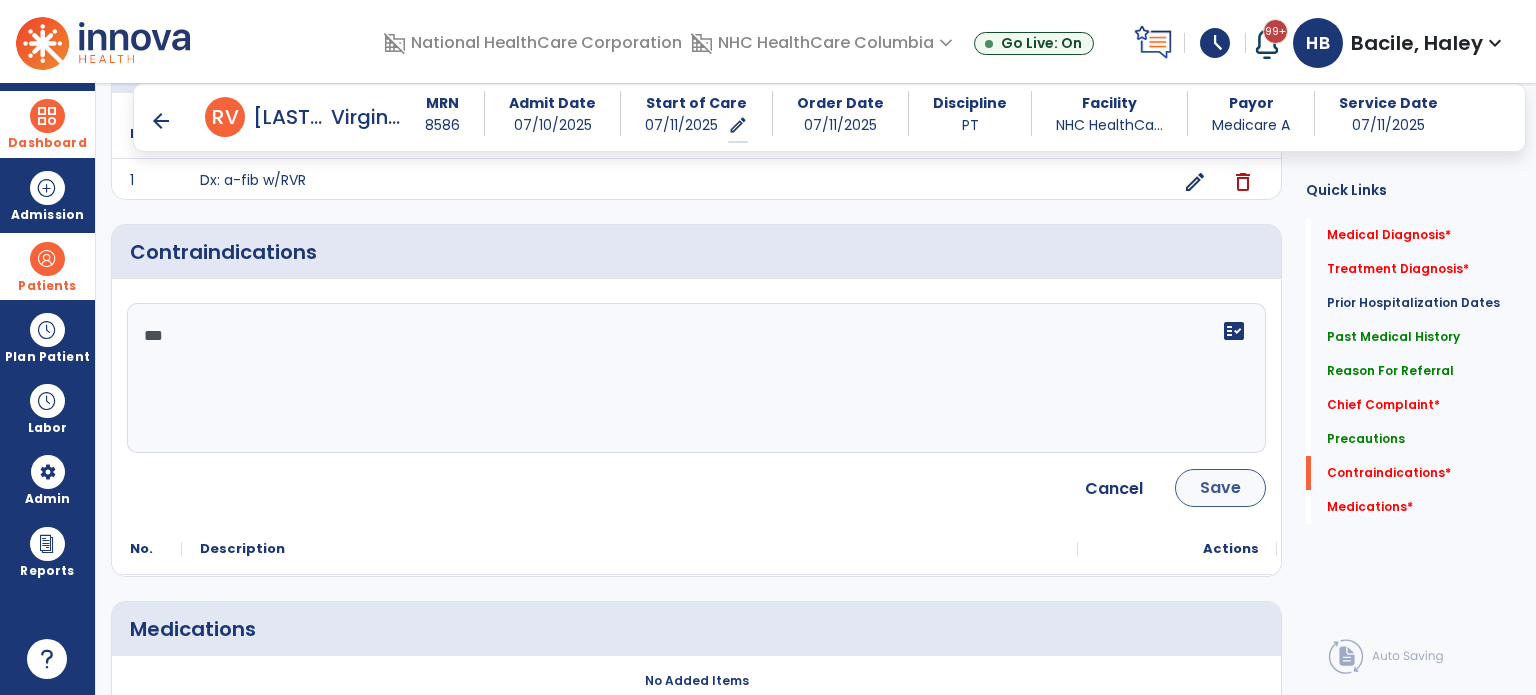 type on "***" 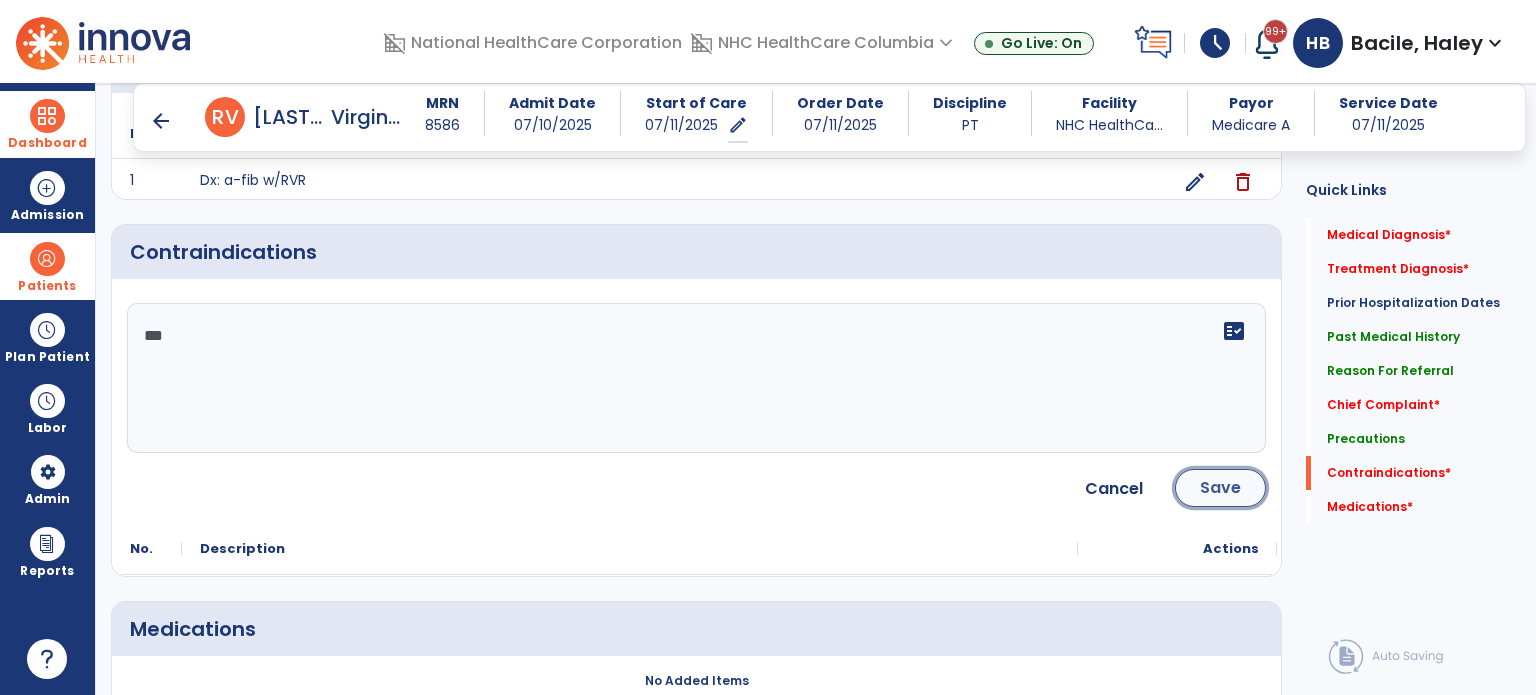 click on "Save" 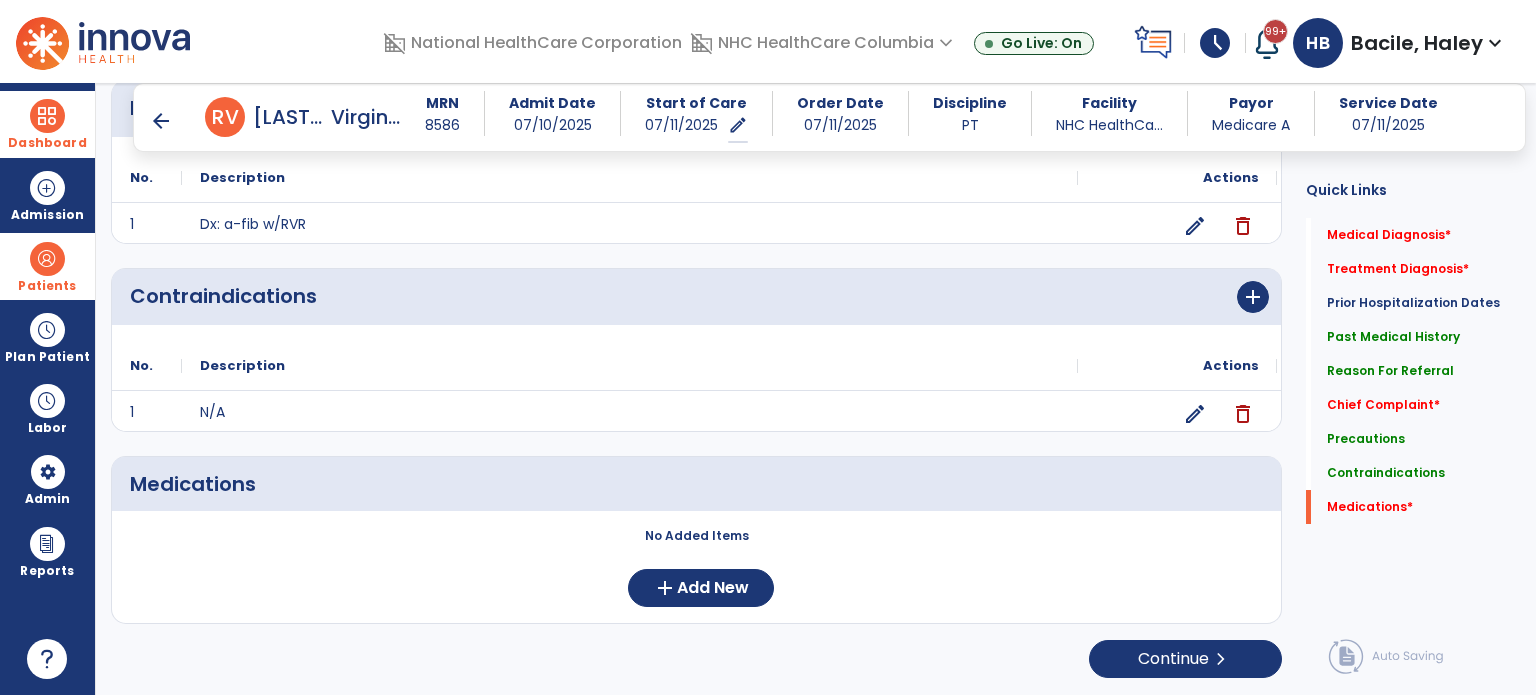scroll, scrollTop: 1624, scrollLeft: 0, axis: vertical 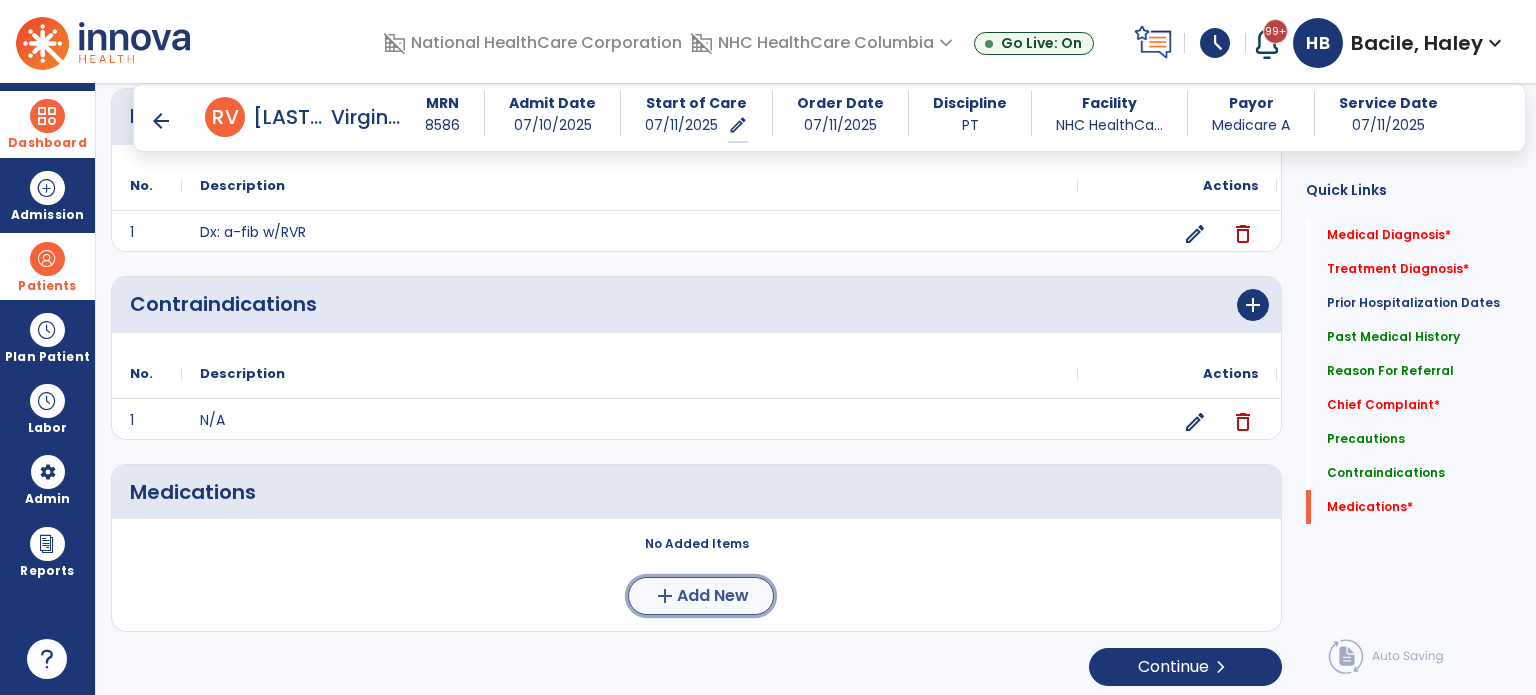 click on "Add New" 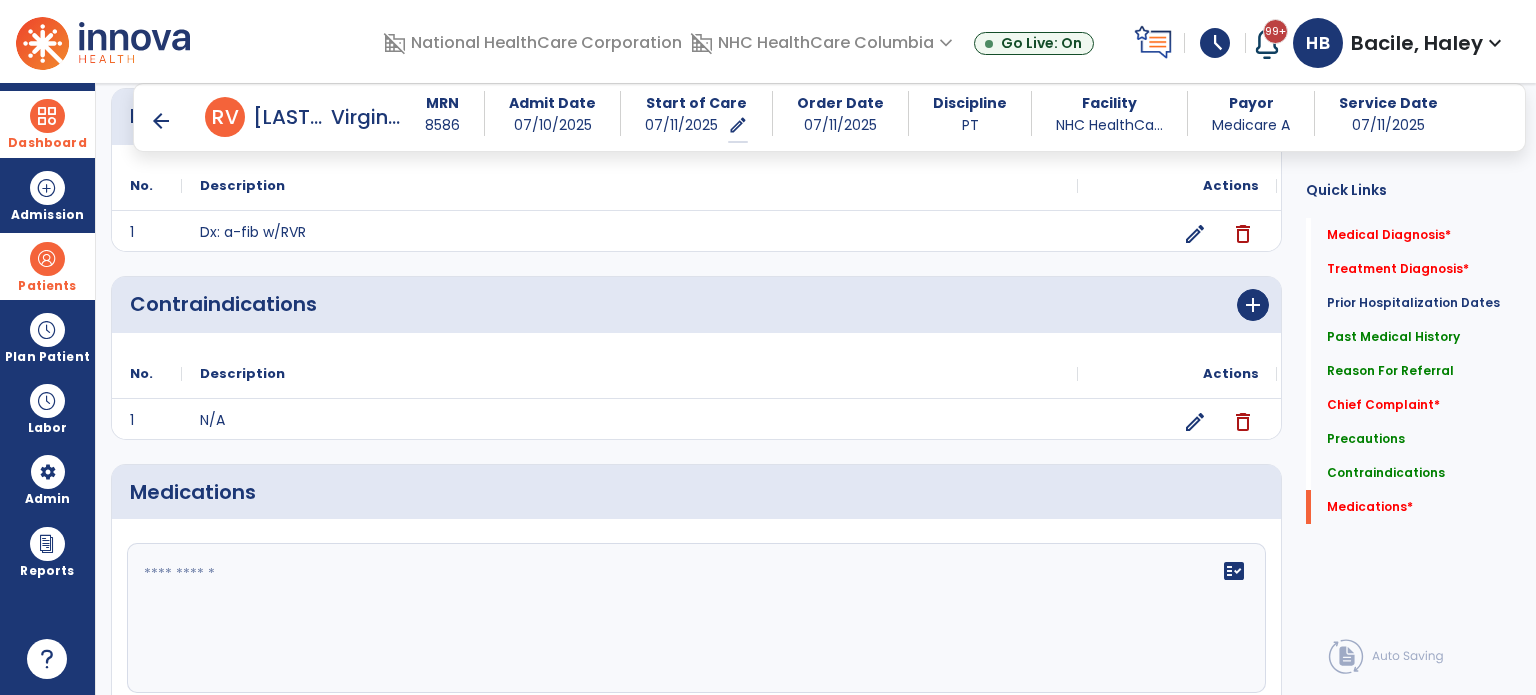 click on "fact_check" 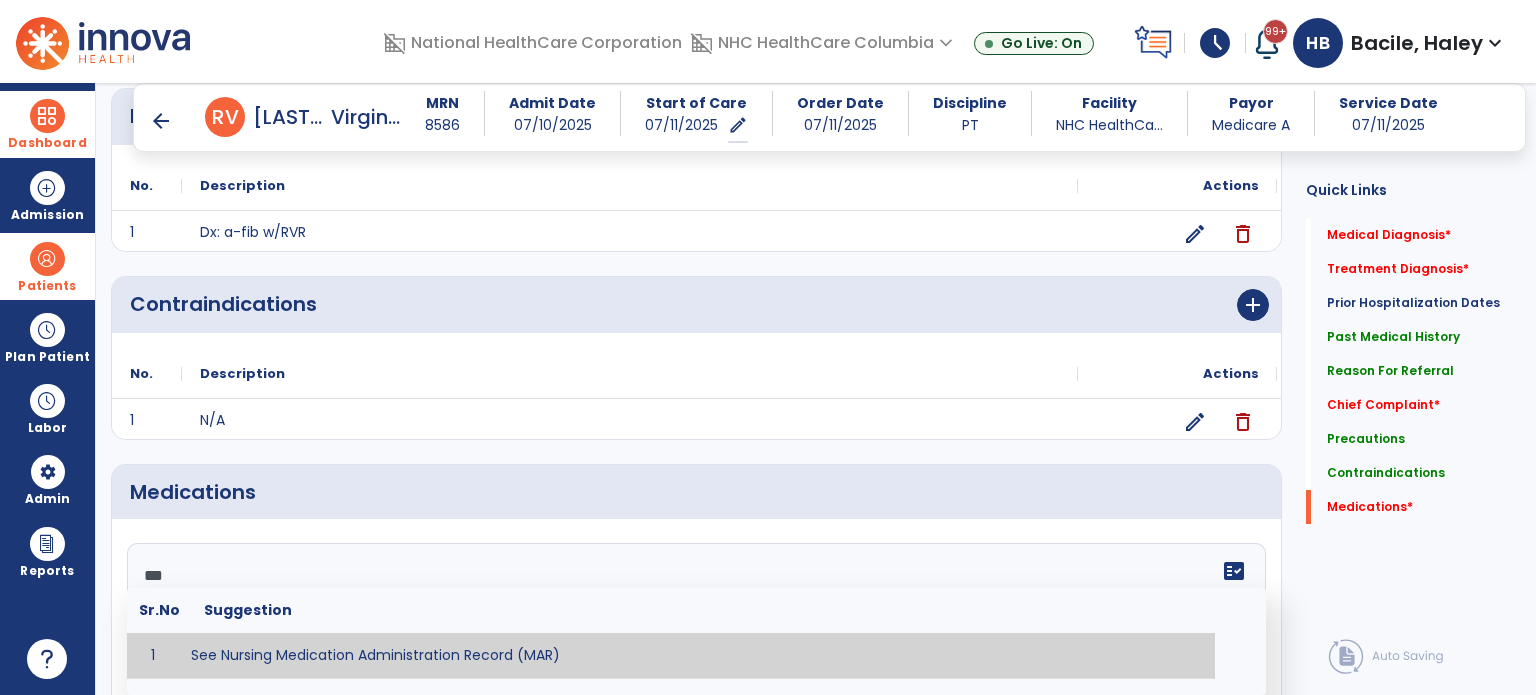 type on "**********" 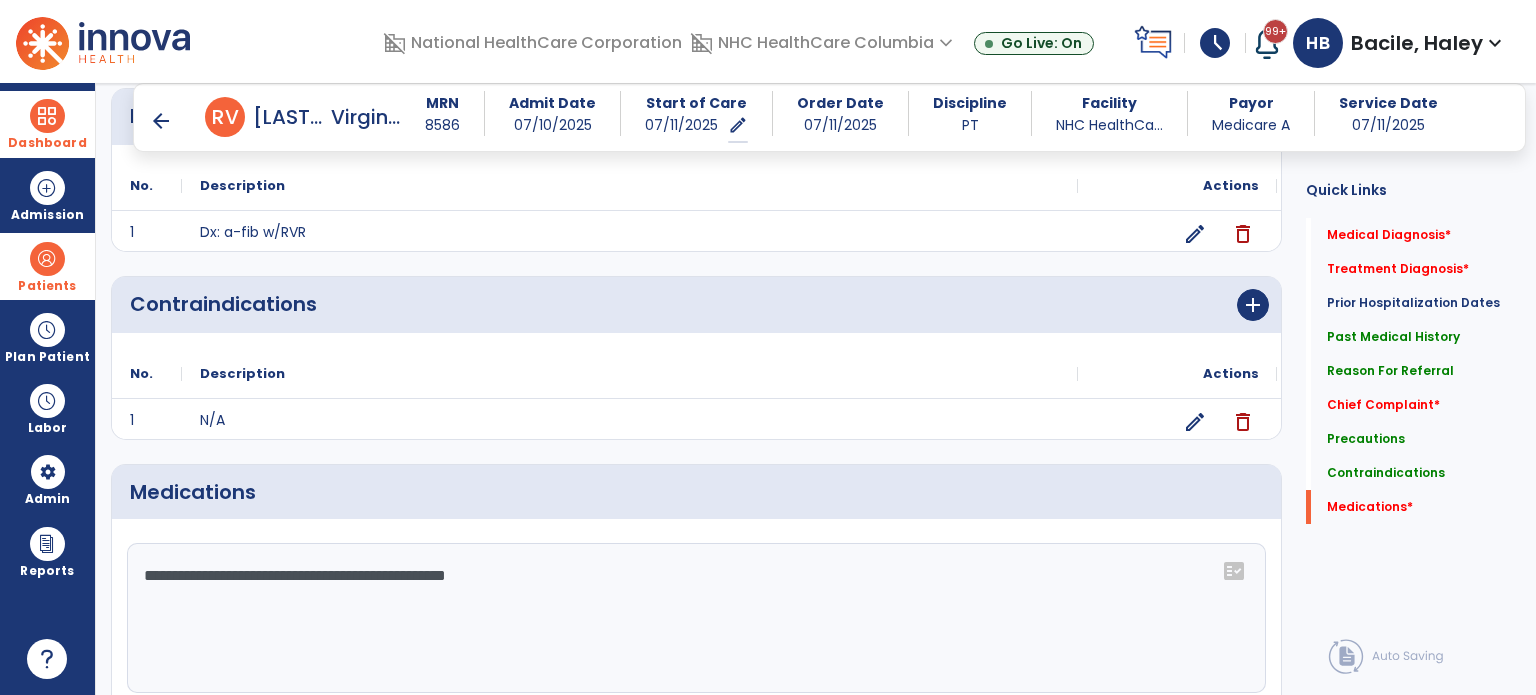 scroll, scrollTop: 1808, scrollLeft: 0, axis: vertical 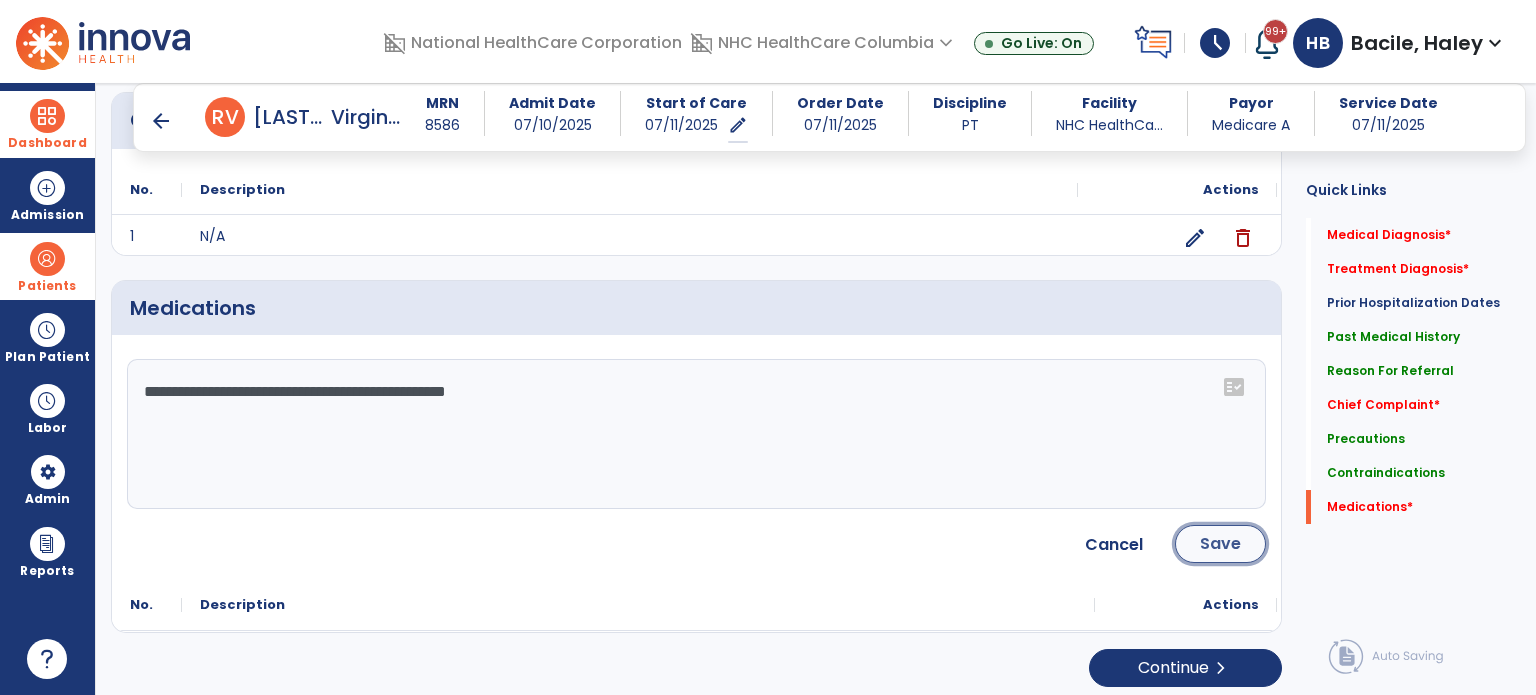 click on "Save" 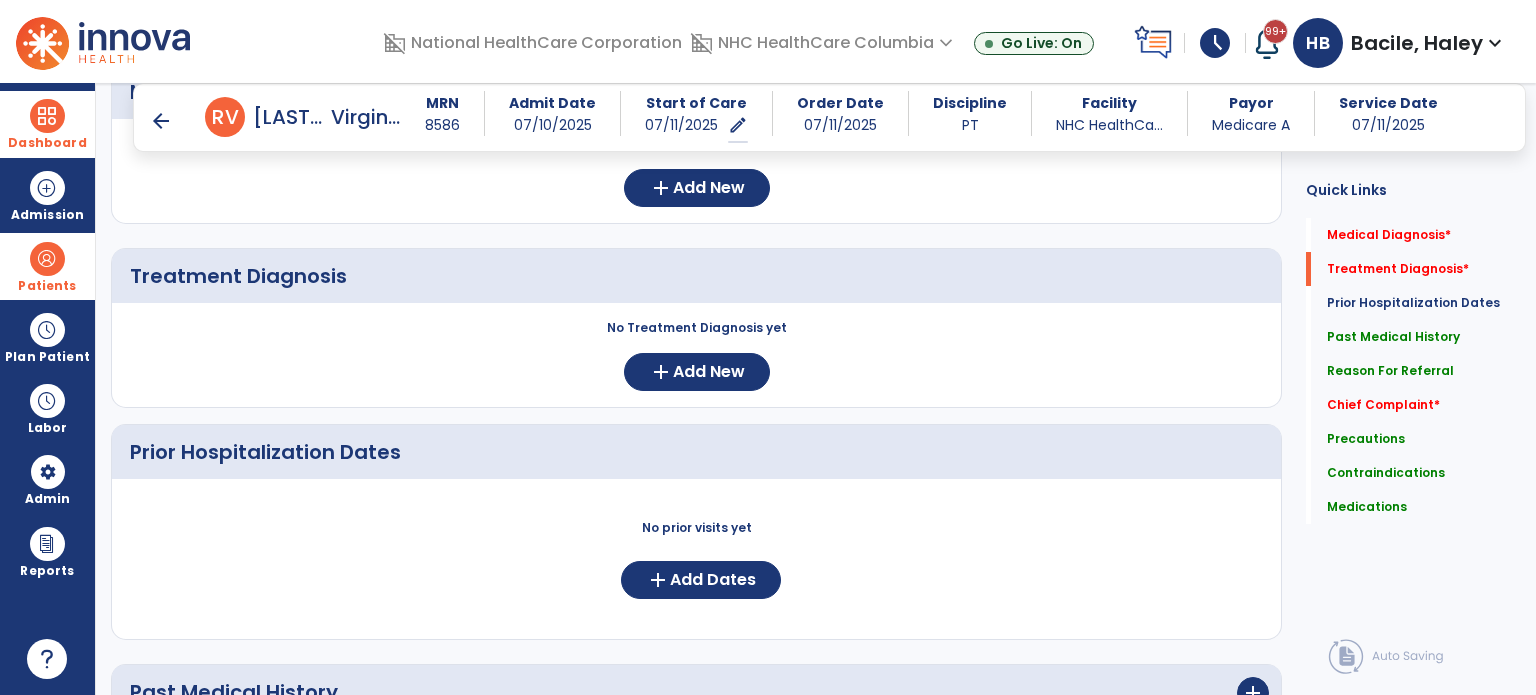 scroll, scrollTop: 0, scrollLeft: 0, axis: both 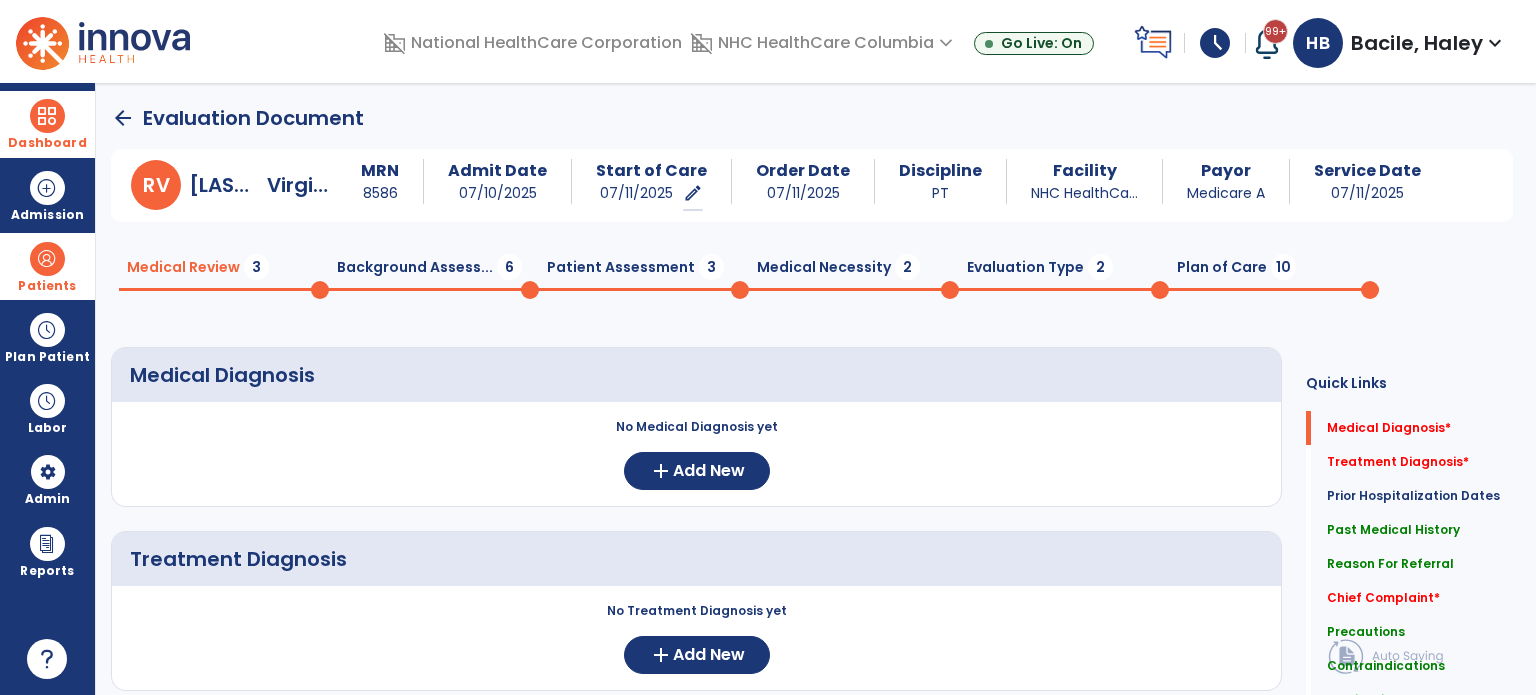 click on "Background Assess...  6" 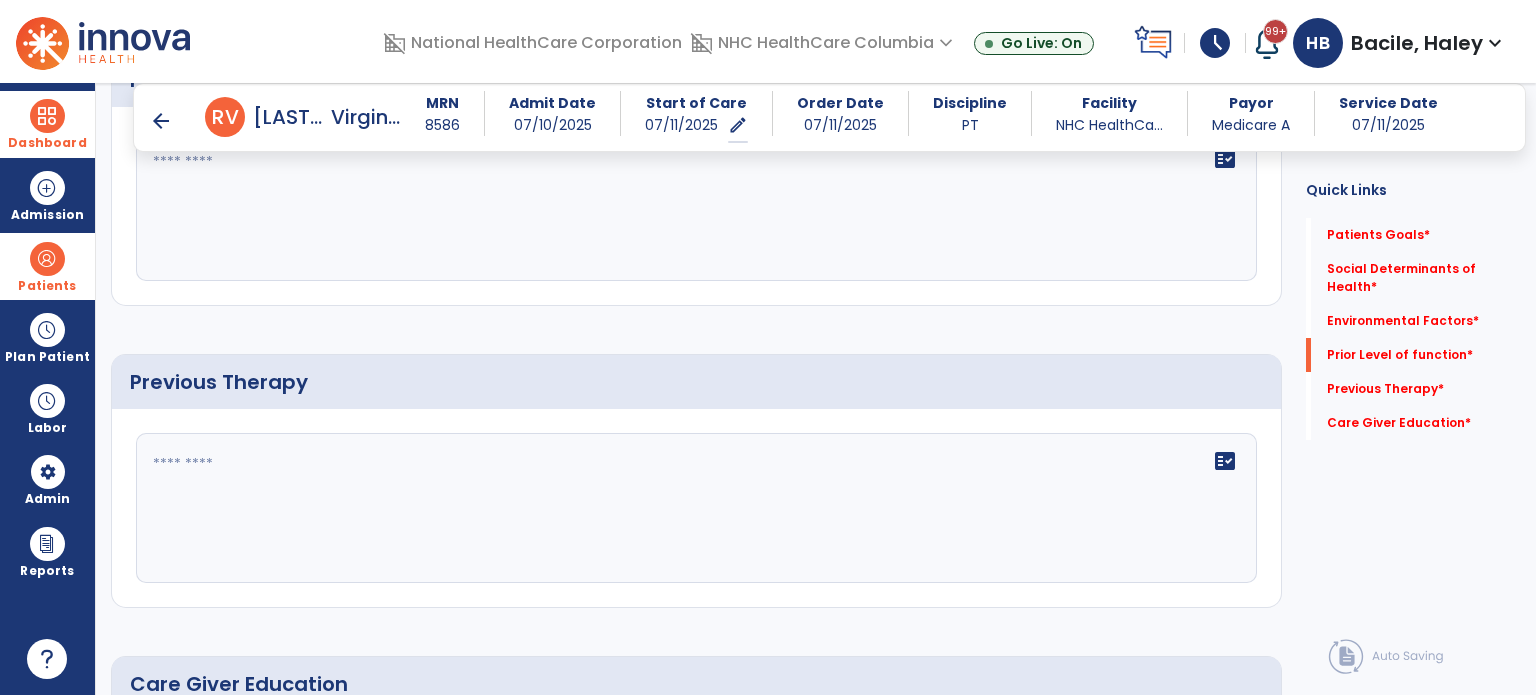 scroll, scrollTop: 982, scrollLeft: 0, axis: vertical 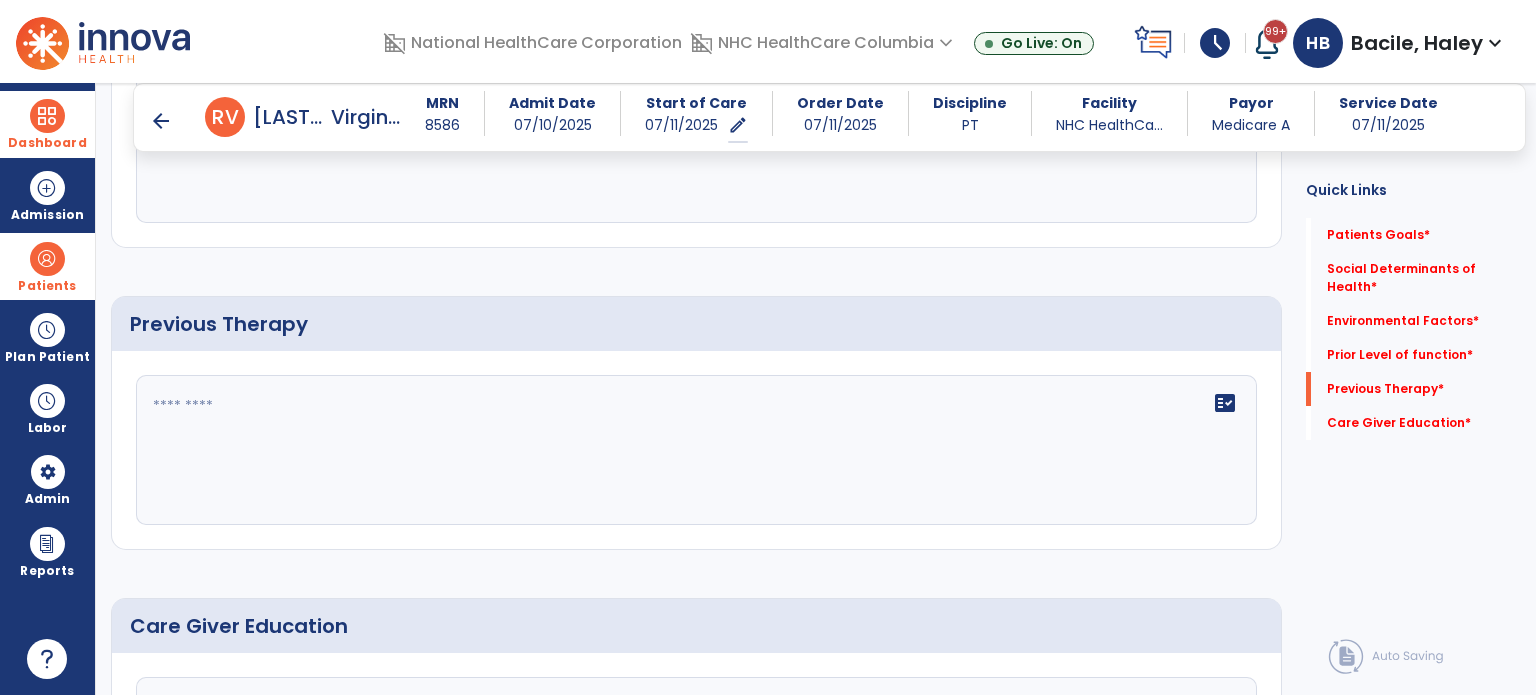 click on "fact_check" 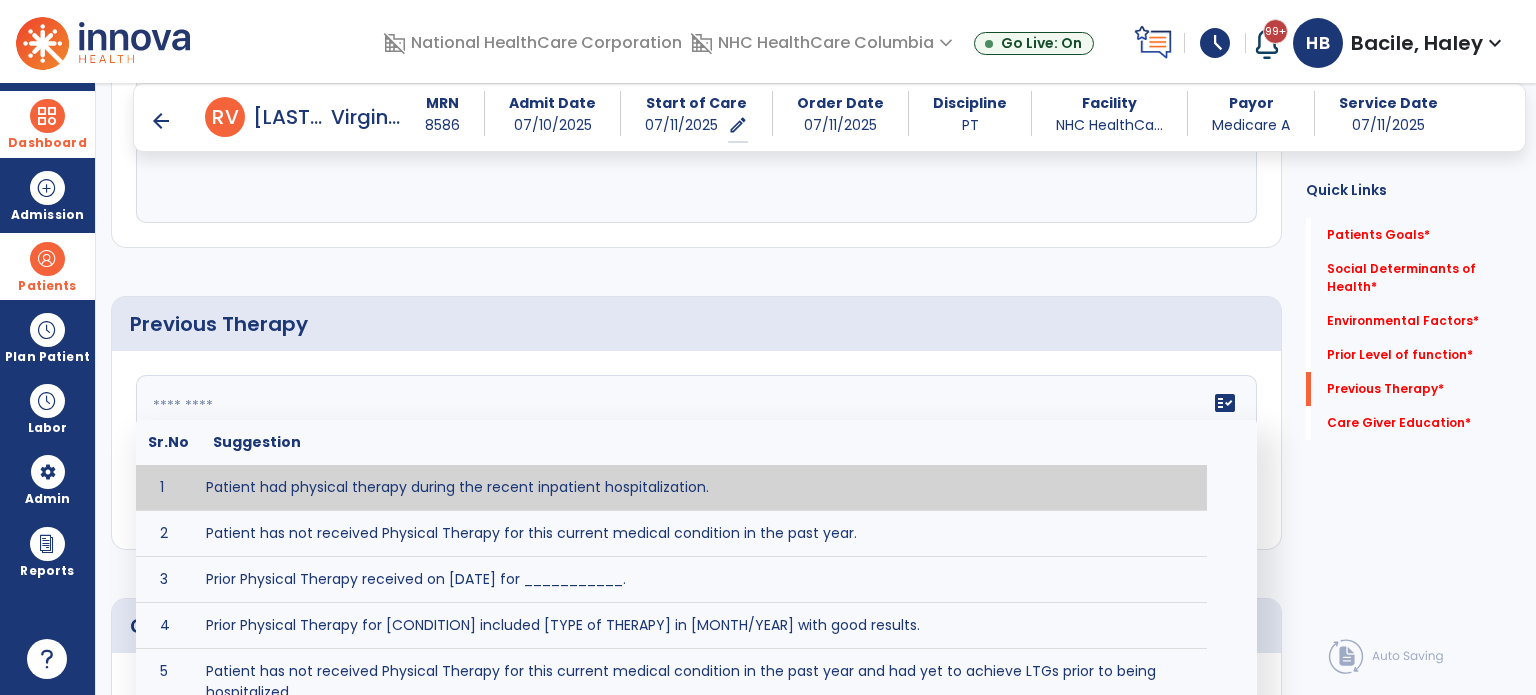 type on "**********" 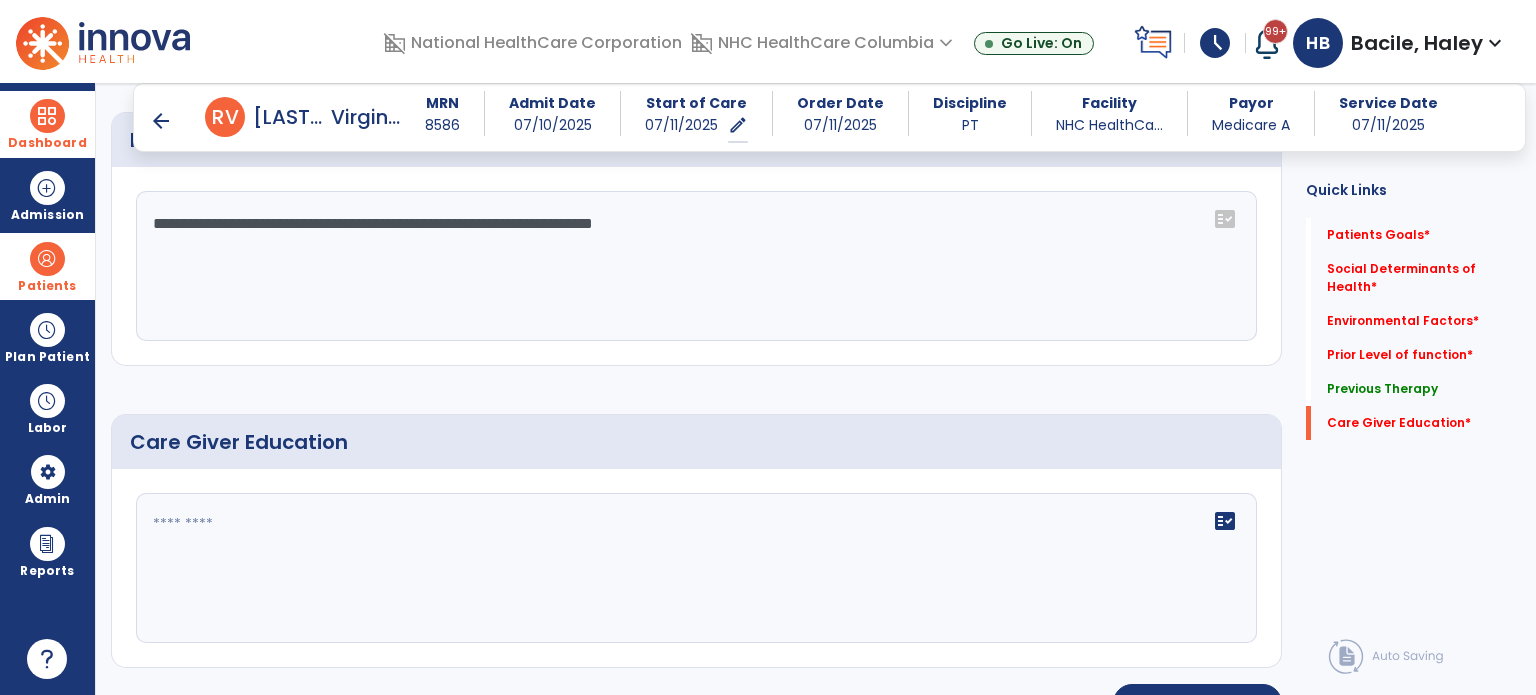 scroll, scrollTop: 1204, scrollLeft: 0, axis: vertical 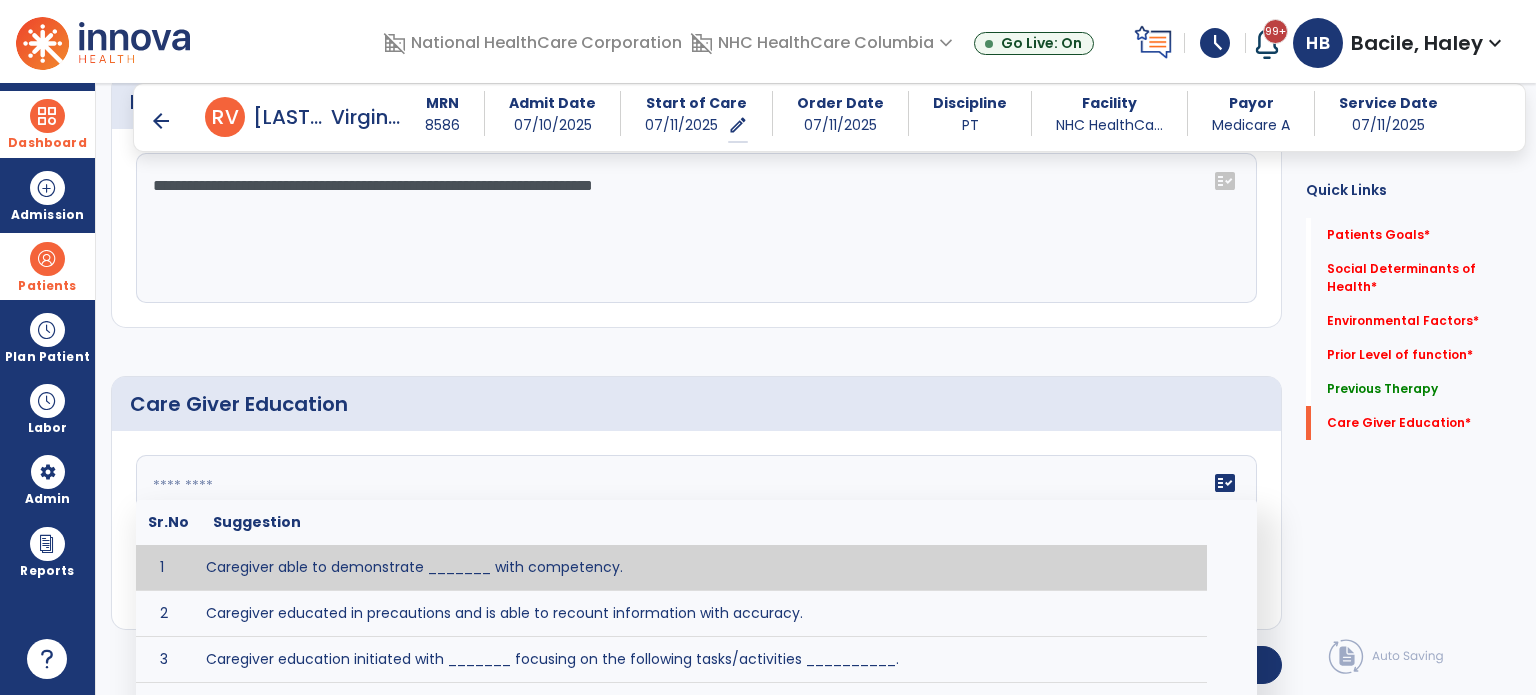 click 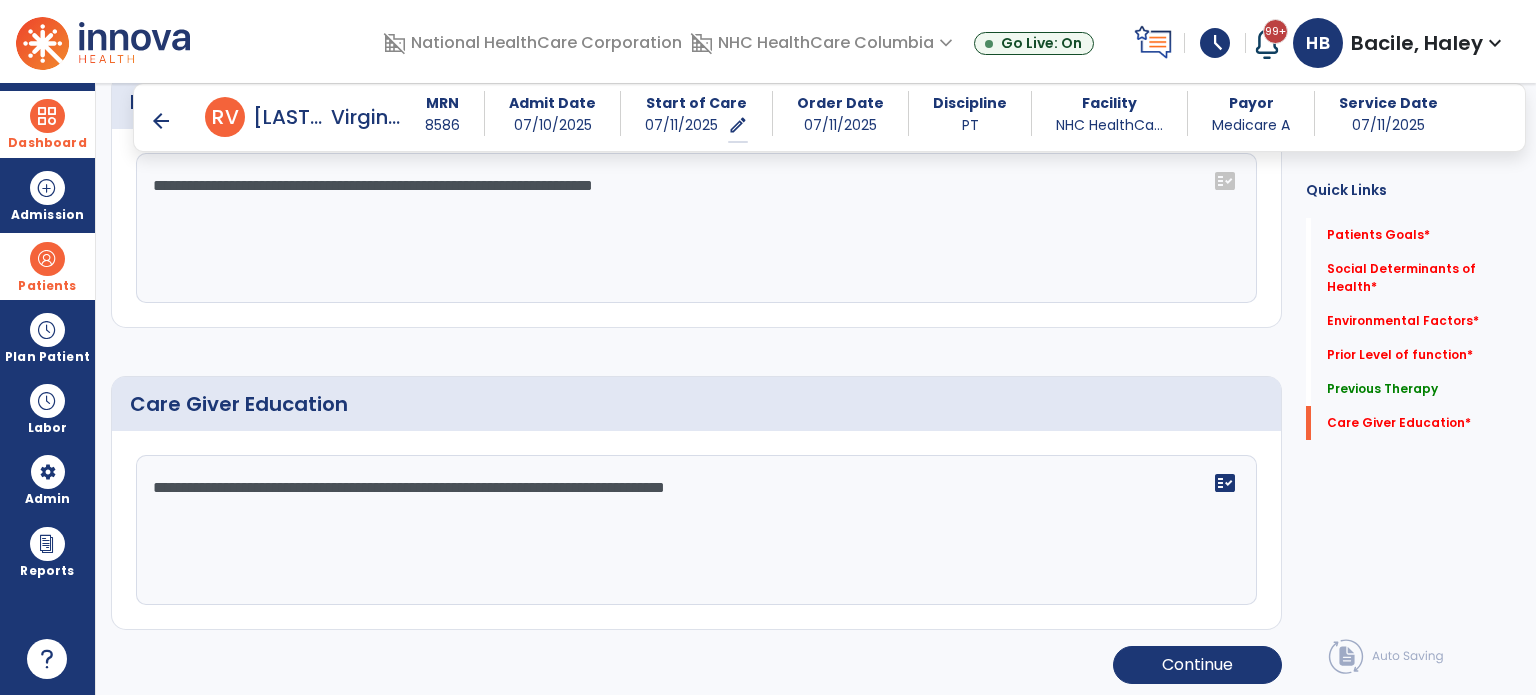 scroll, scrollTop: 1204, scrollLeft: 0, axis: vertical 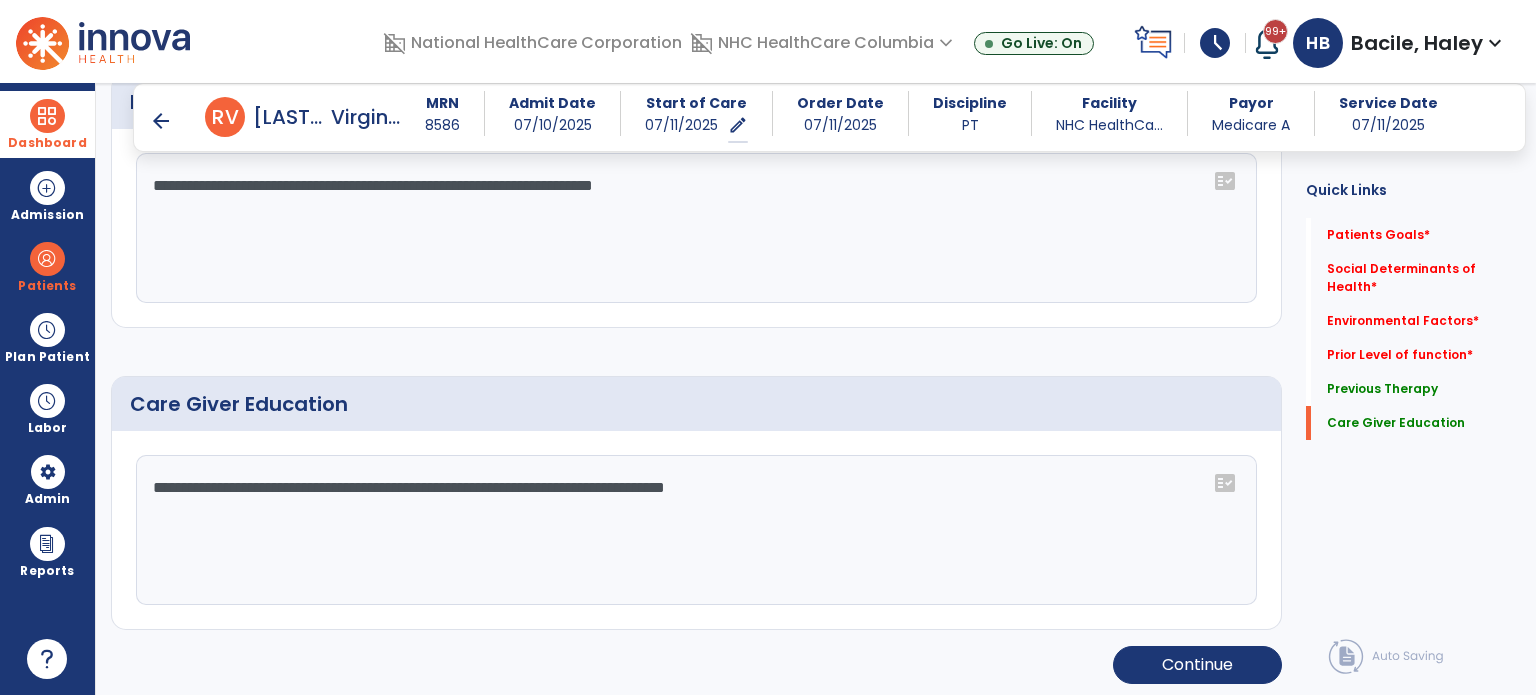 type on "**********" 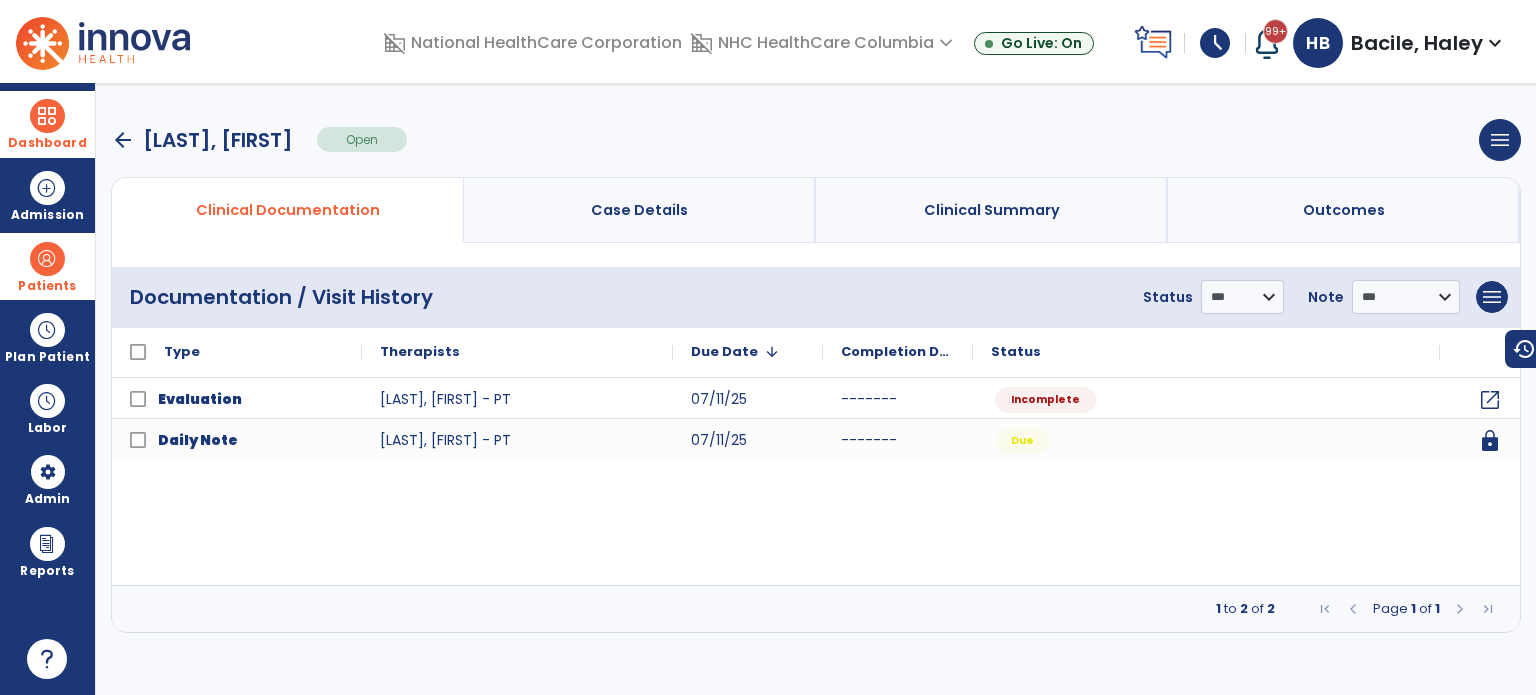 click at bounding box center [47, 259] 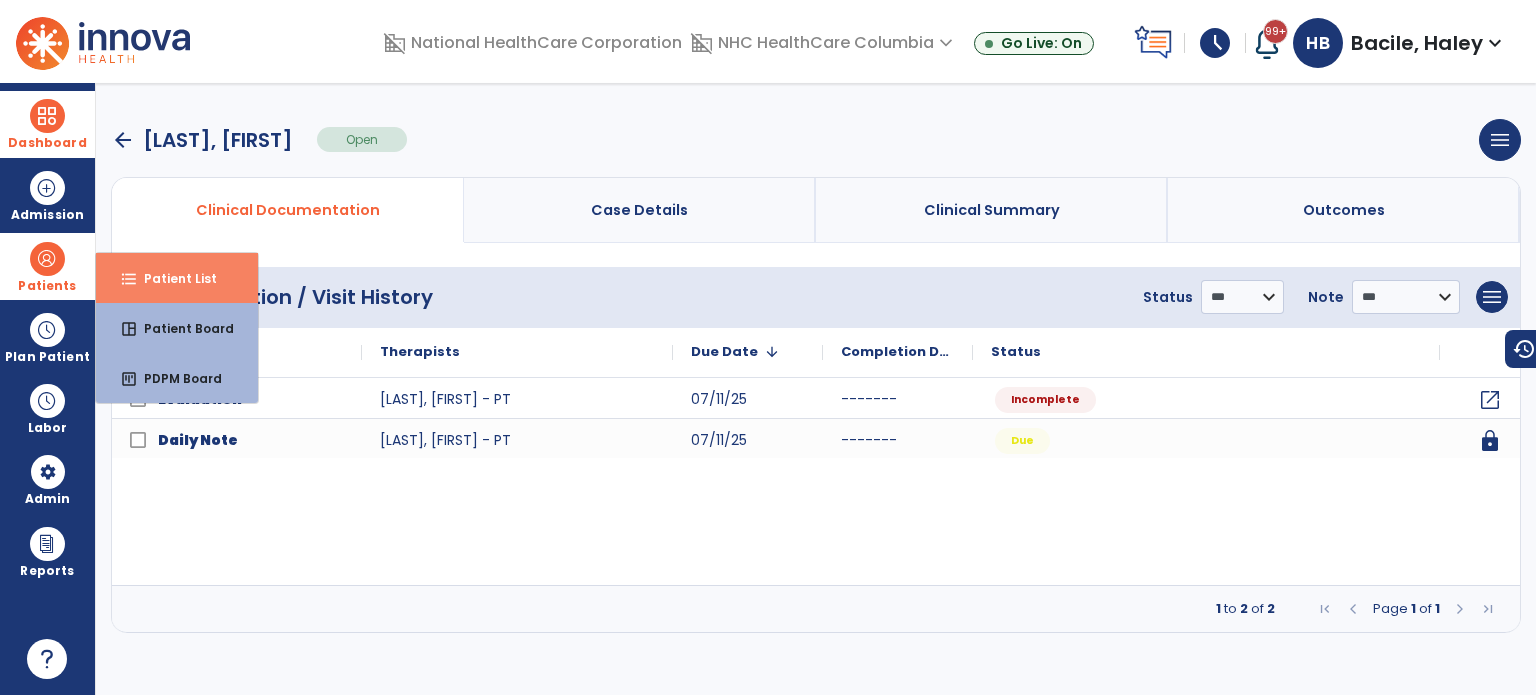 click on "Patient List" at bounding box center [172, 278] 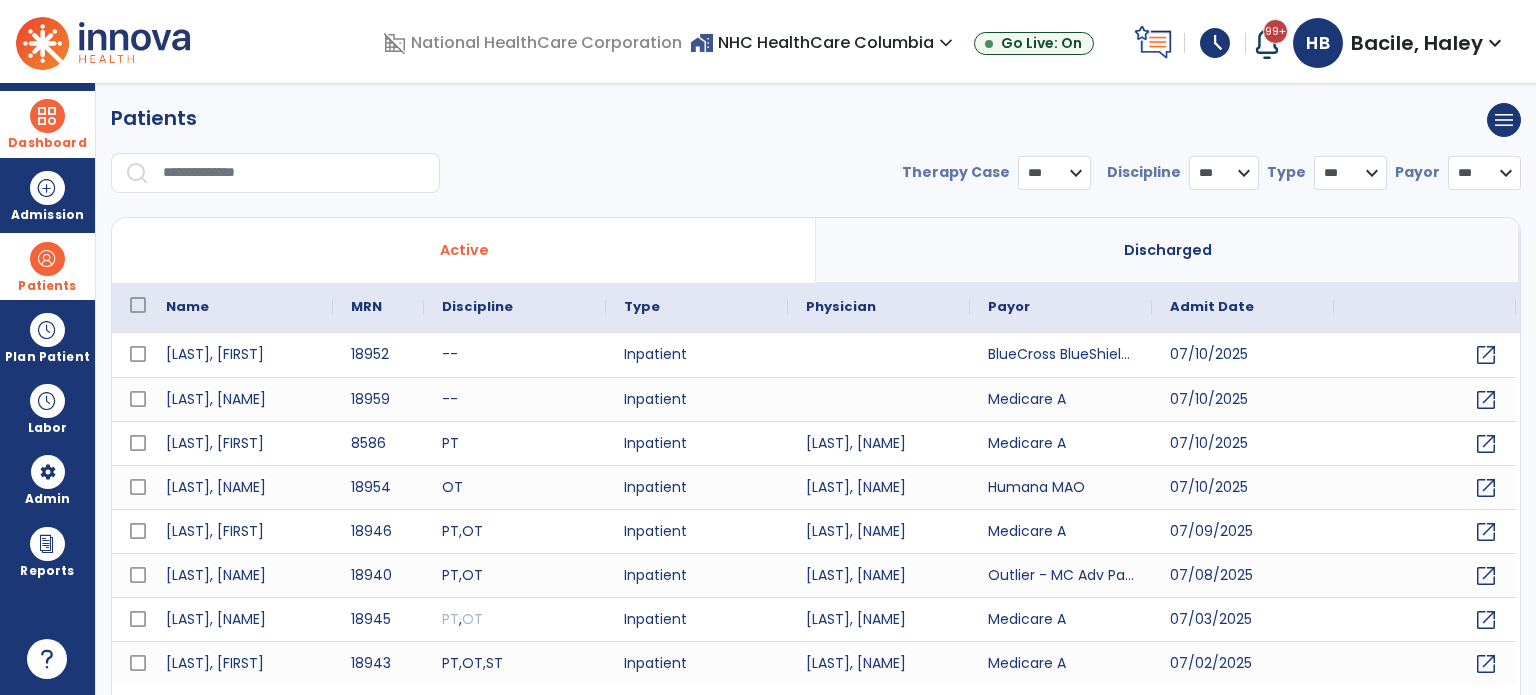 select on "***" 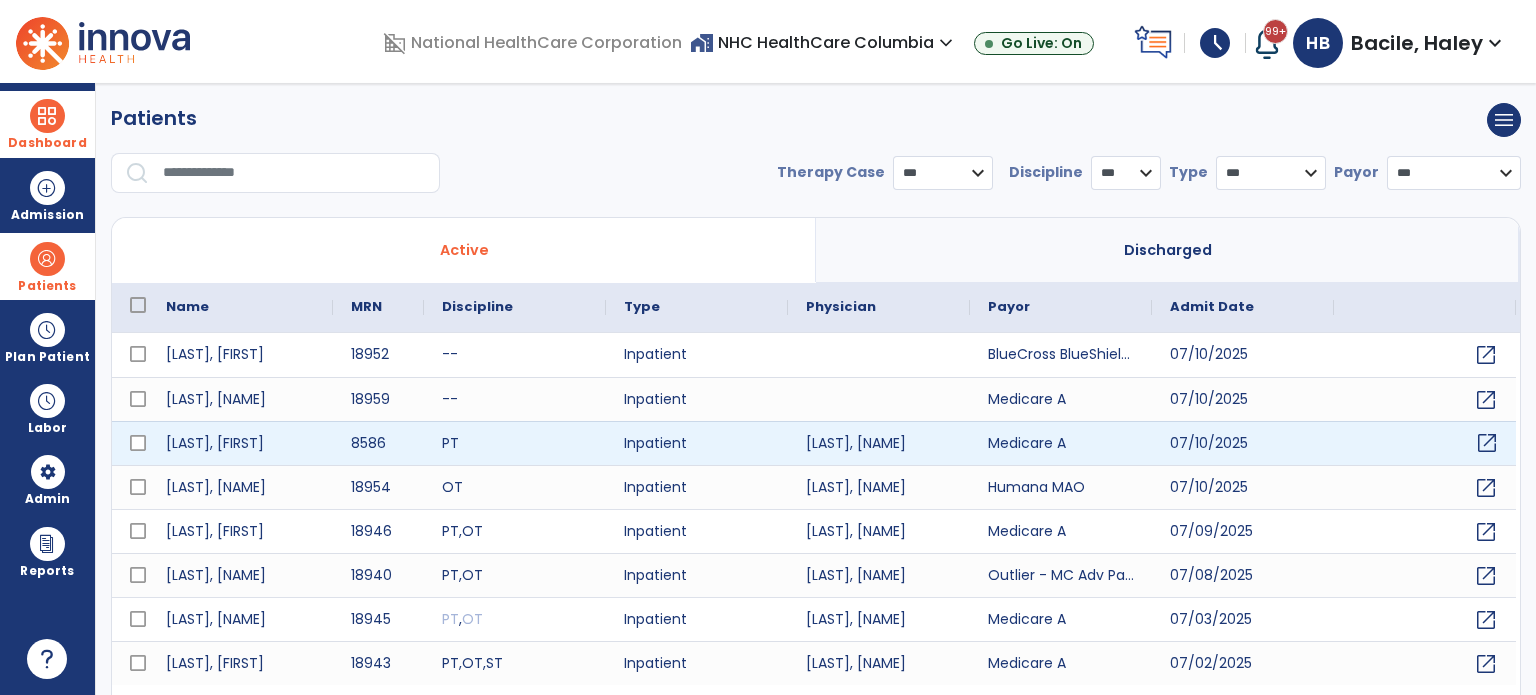 click on "open_in_new" at bounding box center [1425, 443] 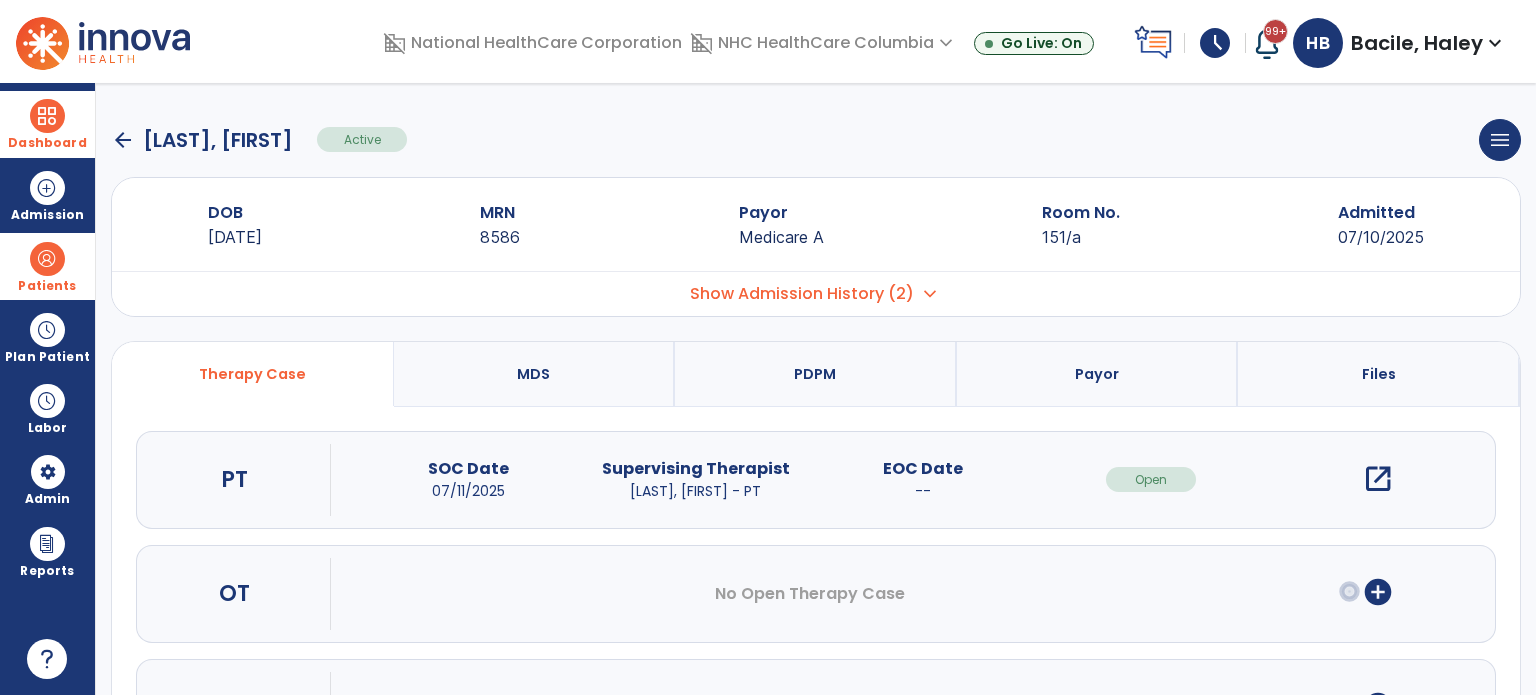 click on "Show Admission History (2)" at bounding box center [802, 294] 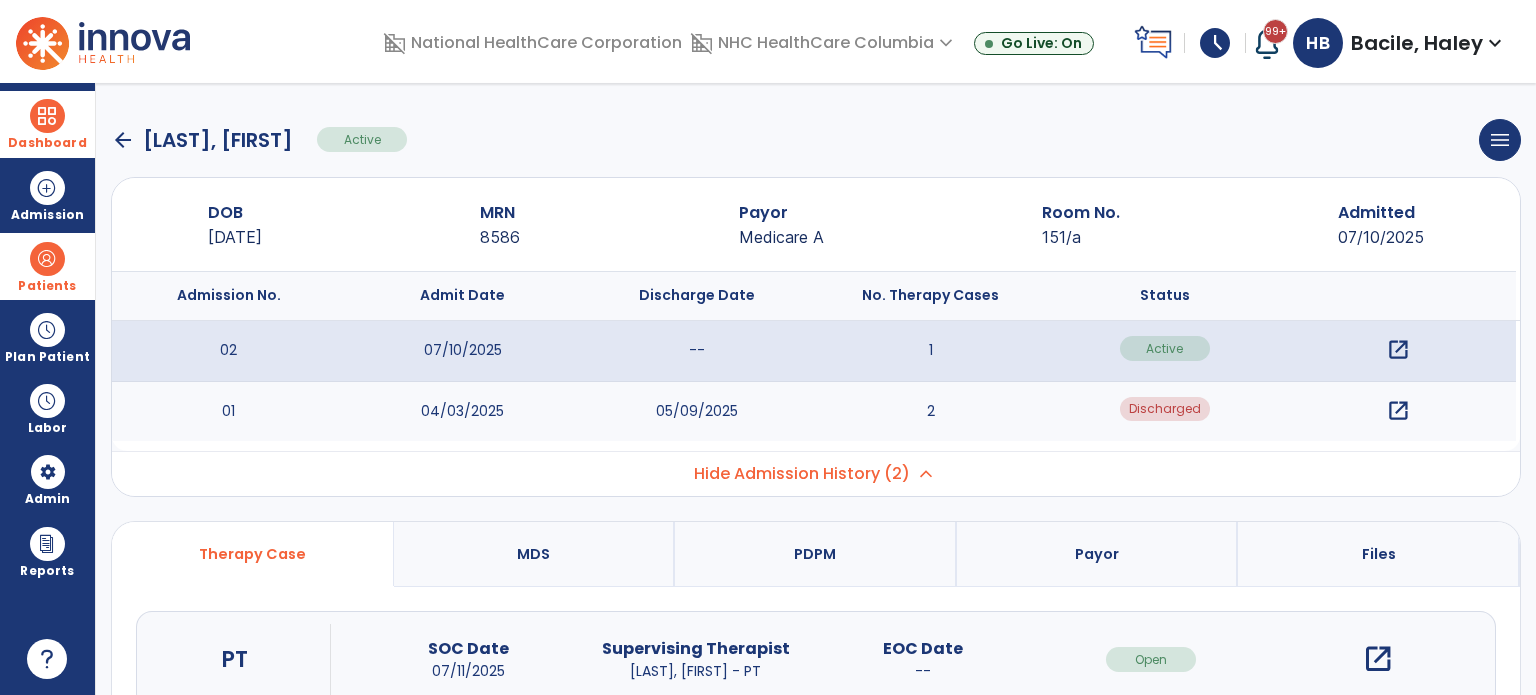 click on "open_in_new" at bounding box center (1398, 411) 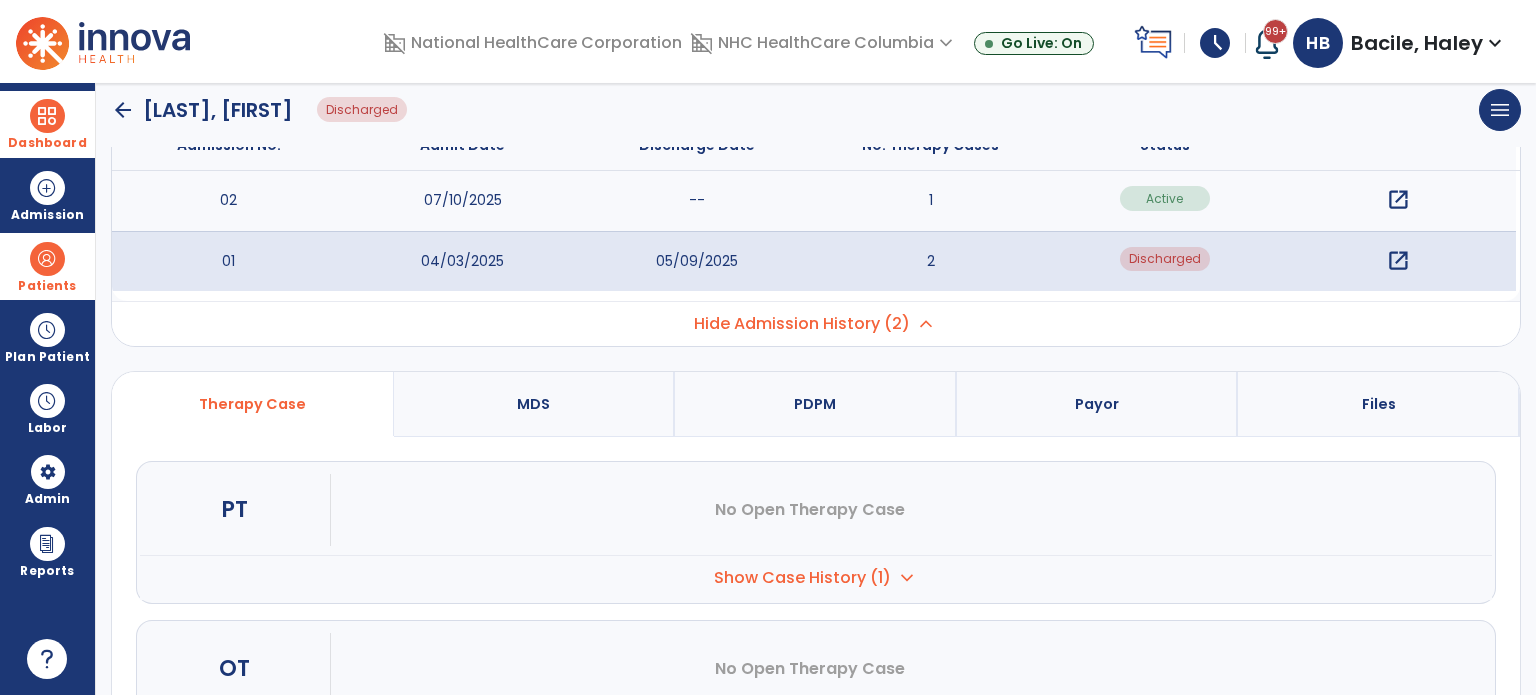 scroll, scrollTop: 200, scrollLeft: 0, axis: vertical 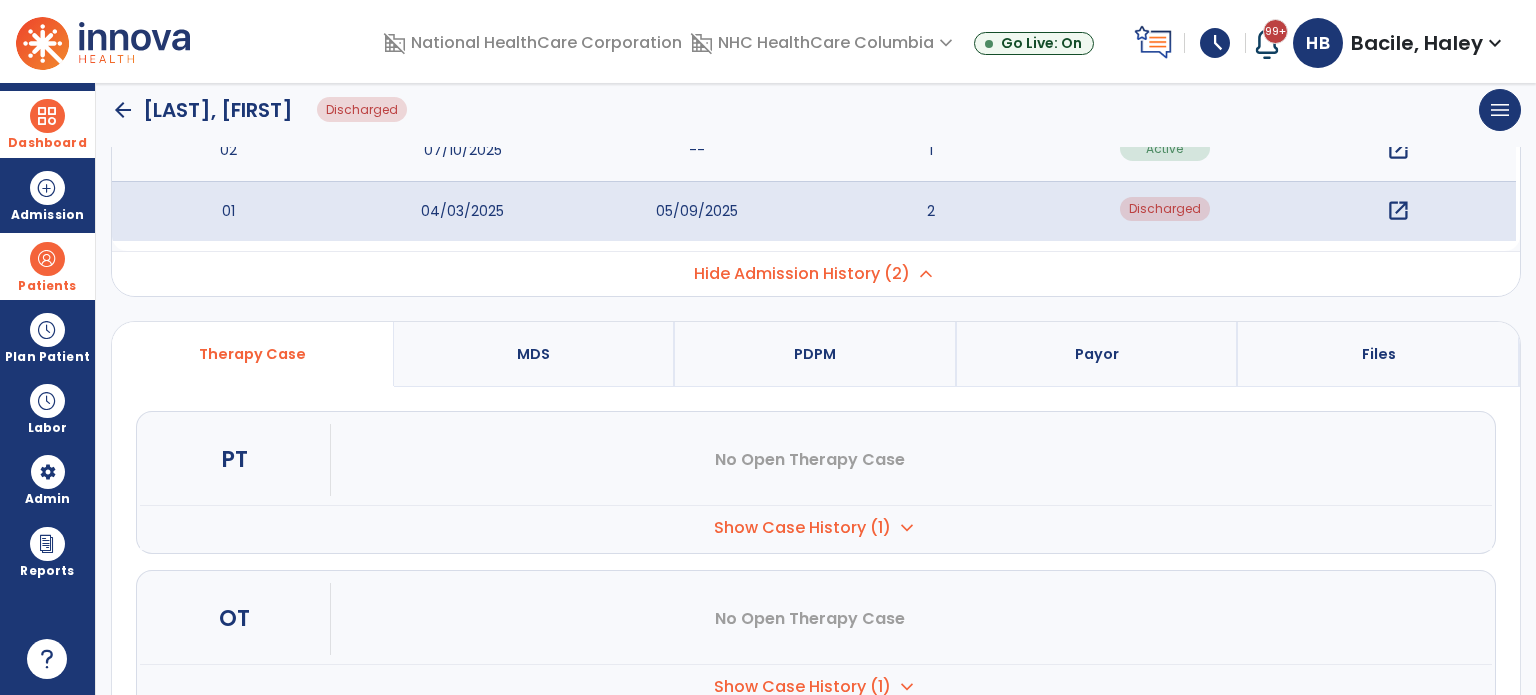 drag, startPoint x: 833, startPoint y: 531, endPoint x: 896, endPoint y: 533, distance: 63.03174 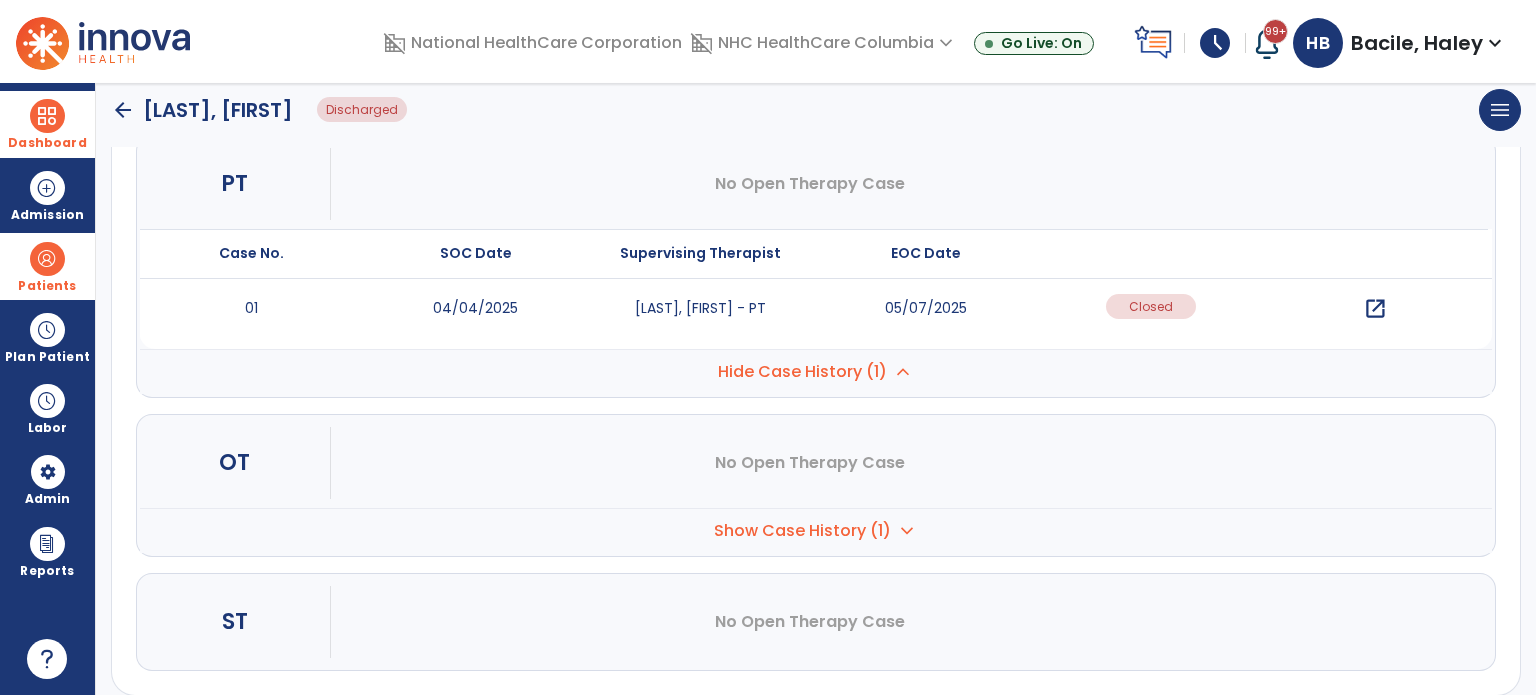 scroll, scrollTop: 477, scrollLeft: 0, axis: vertical 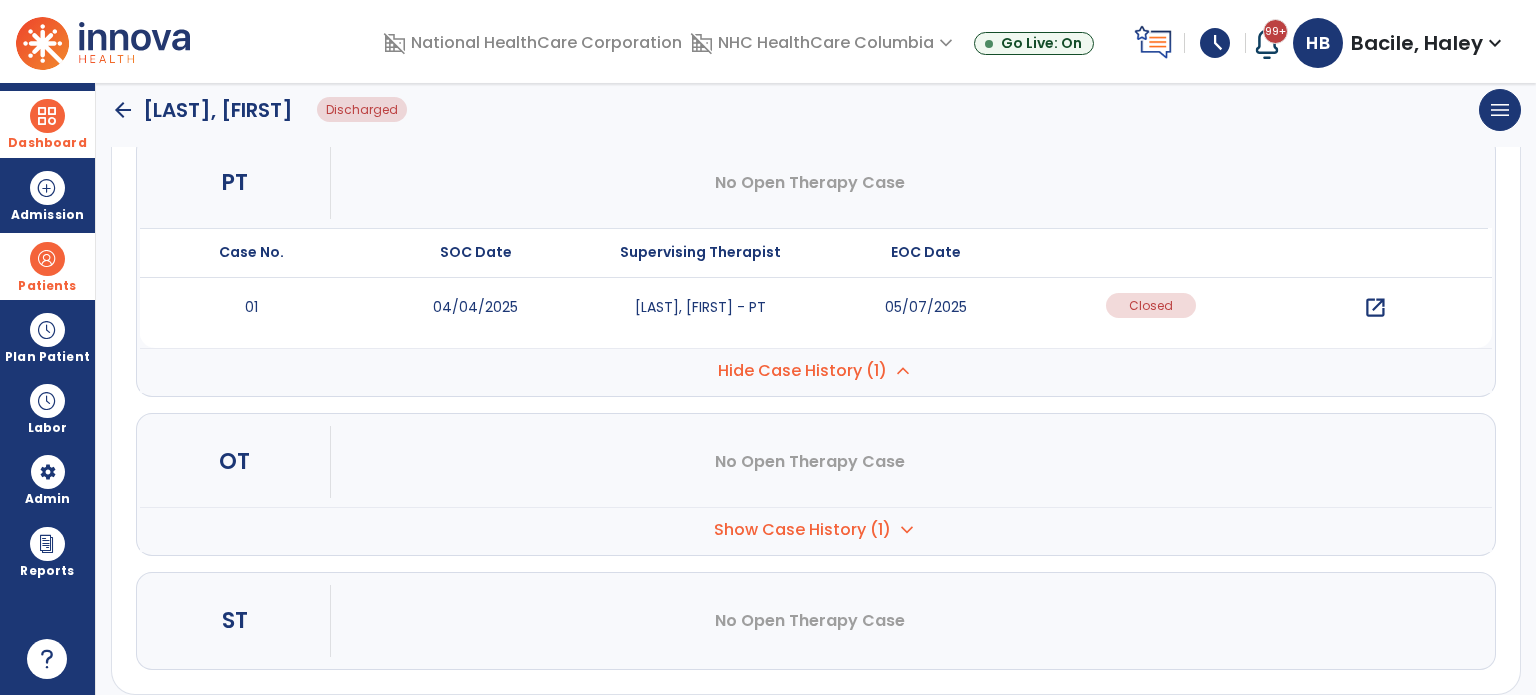 click on "open_in_new" at bounding box center (1375, 308) 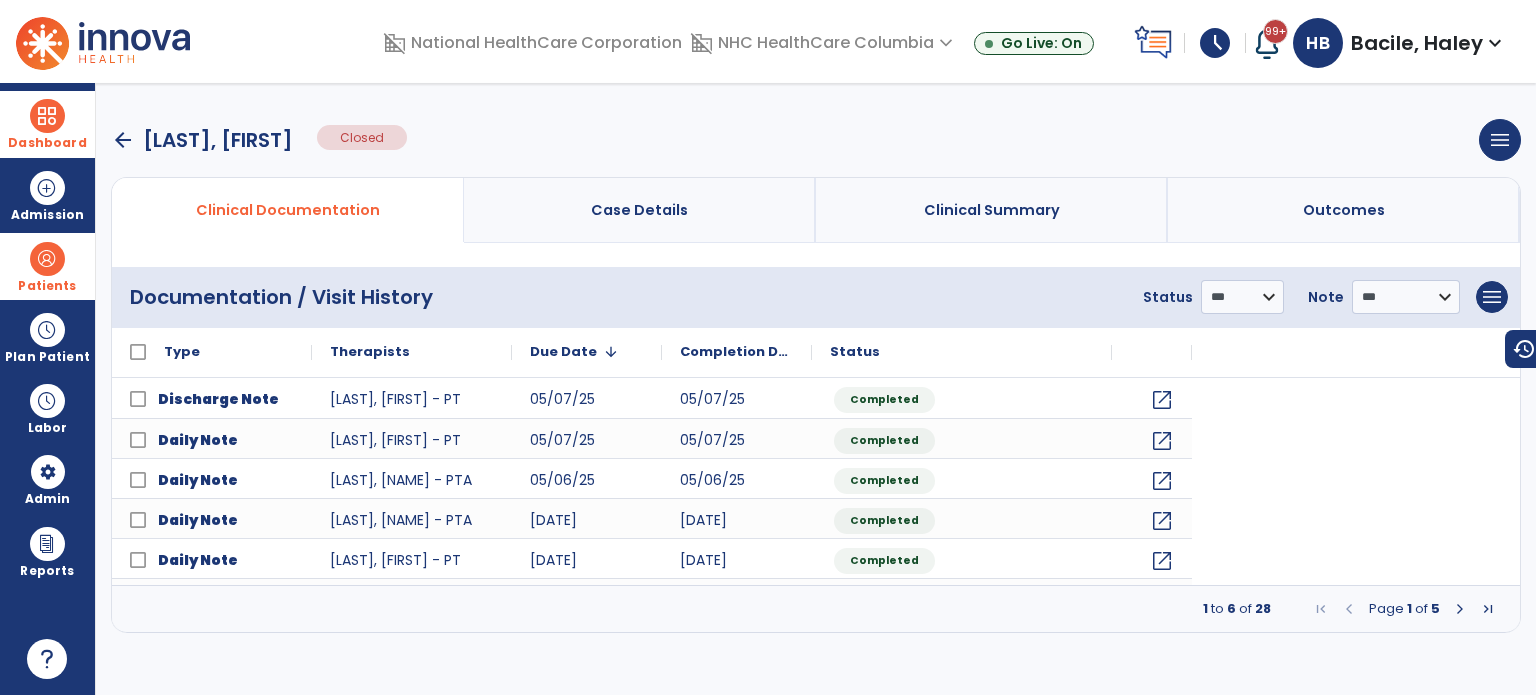 scroll, scrollTop: 0, scrollLeft: 0, axis: both 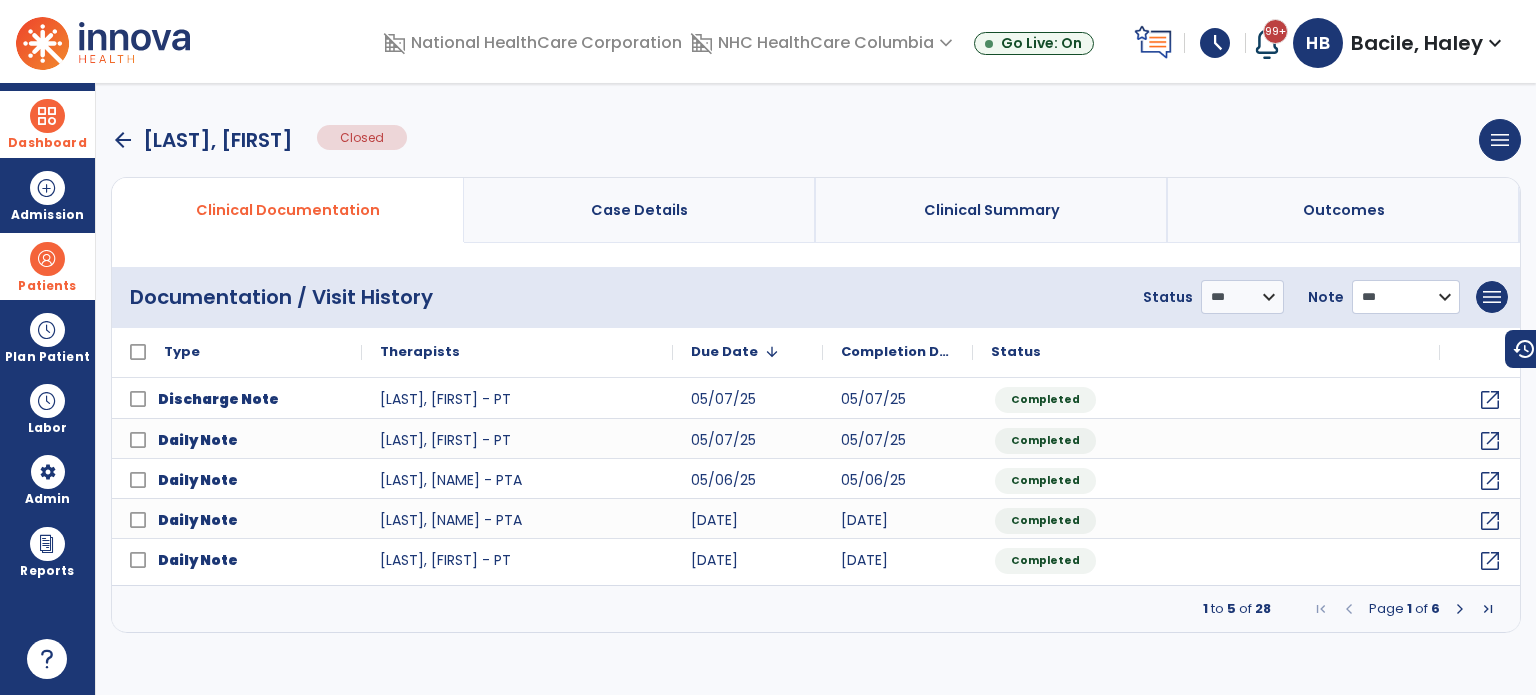 click on "**********" at bounding box center (1242, 297) 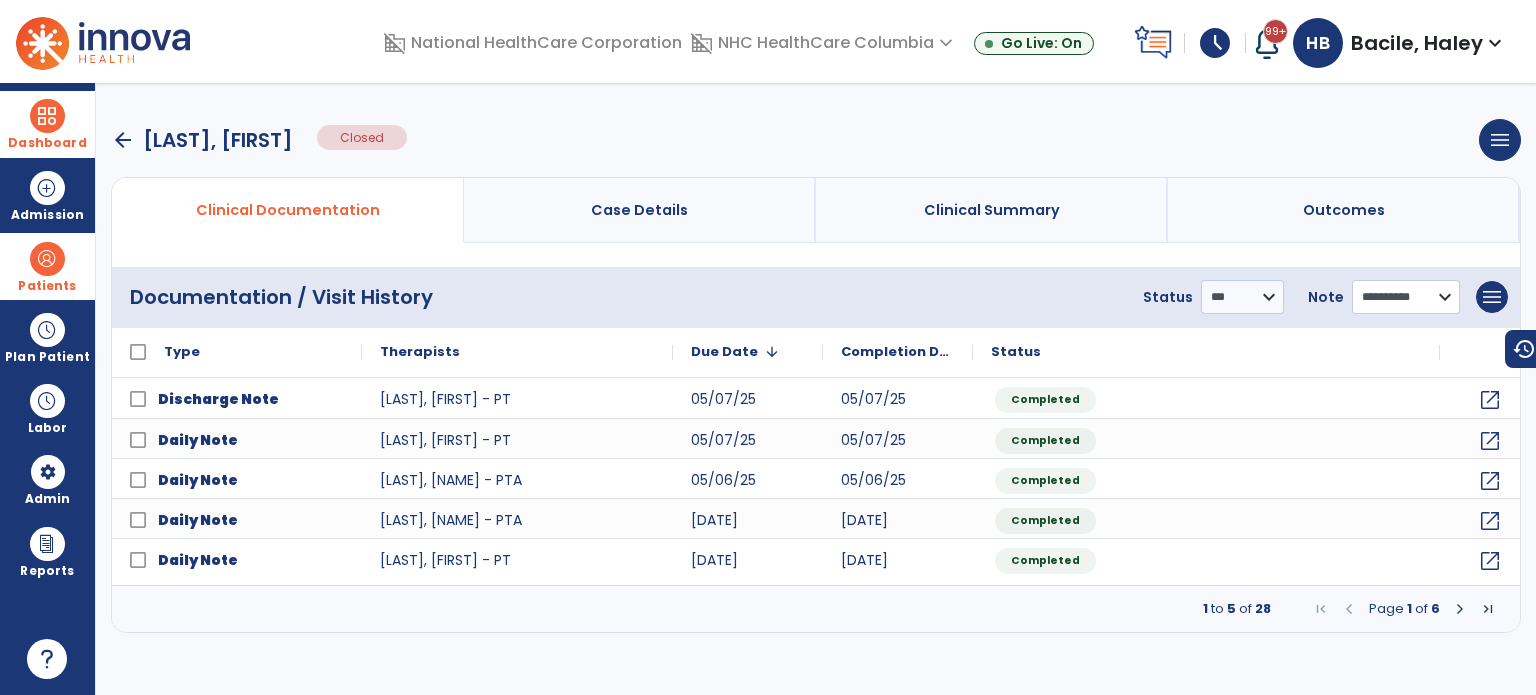 click on "**********" at bounding box center (1242, 297) 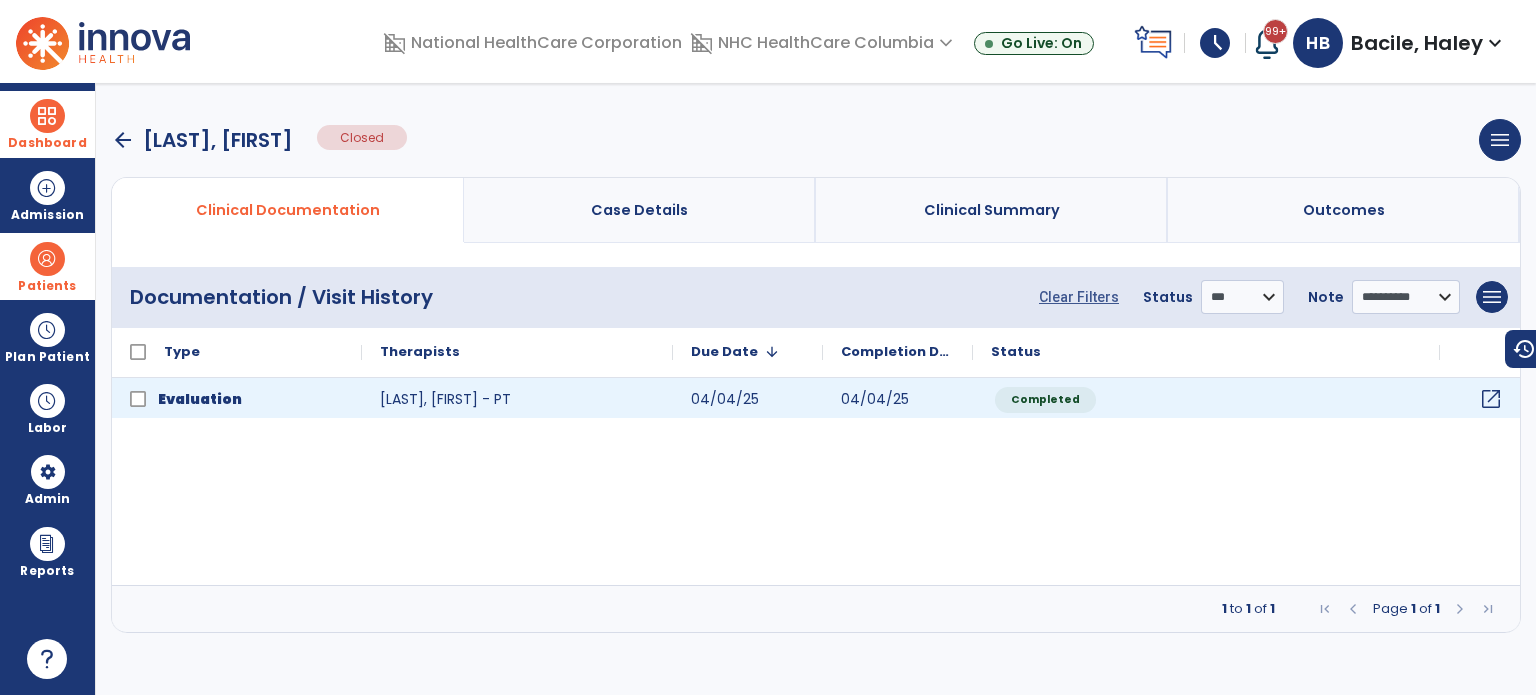 click on "open_in_new" 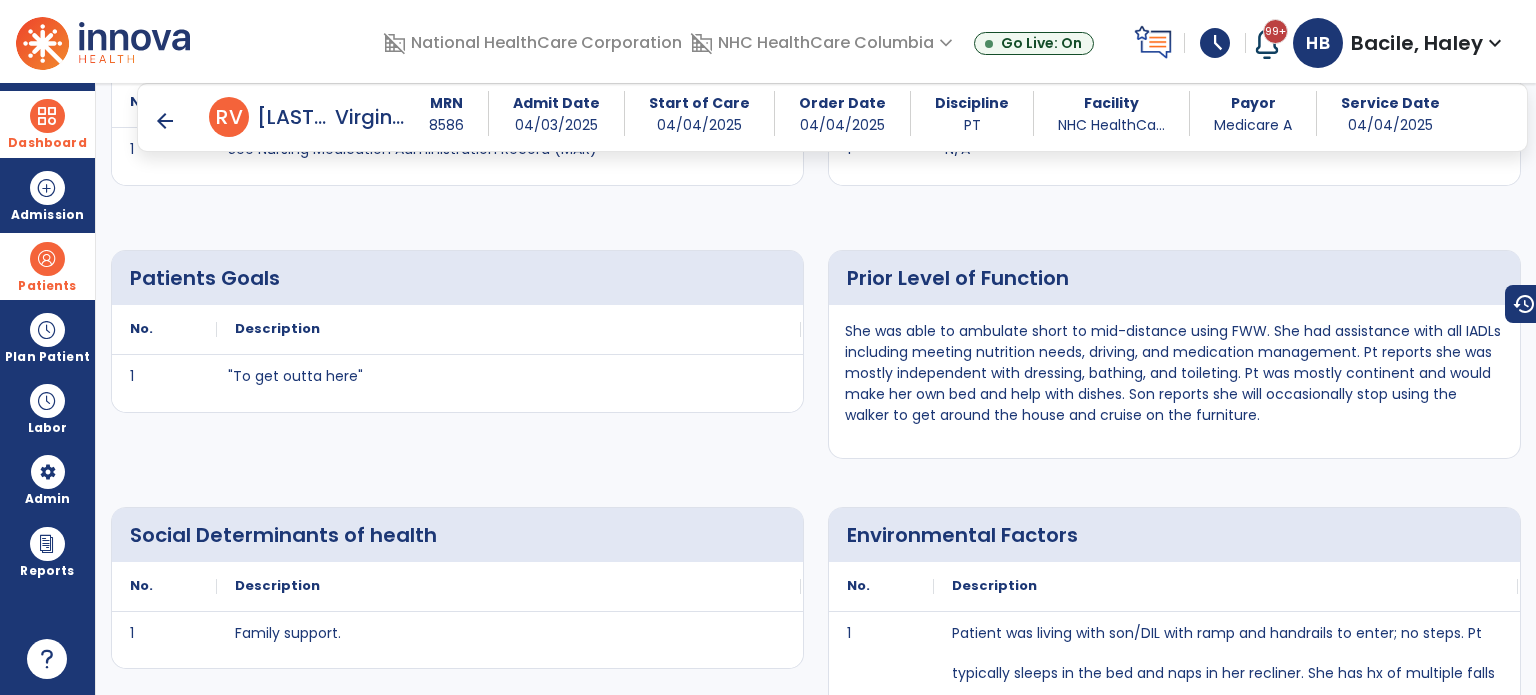 scroll, scrollTop: 1400, scrollLeft: 0, axis: vertical 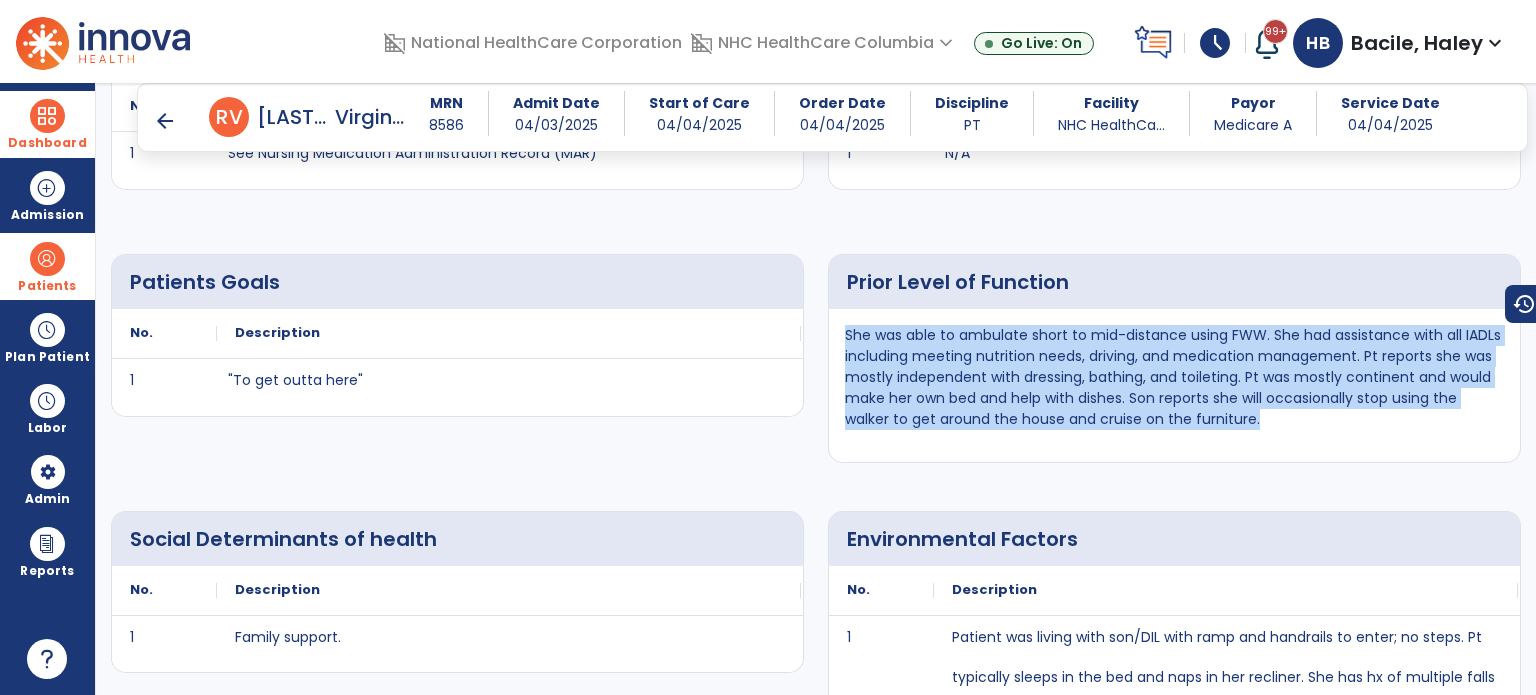 drag, startPoint x: 1228, startPoint y: 415, endPoint x: 836, endPoint y: 339, distance: 399.29938 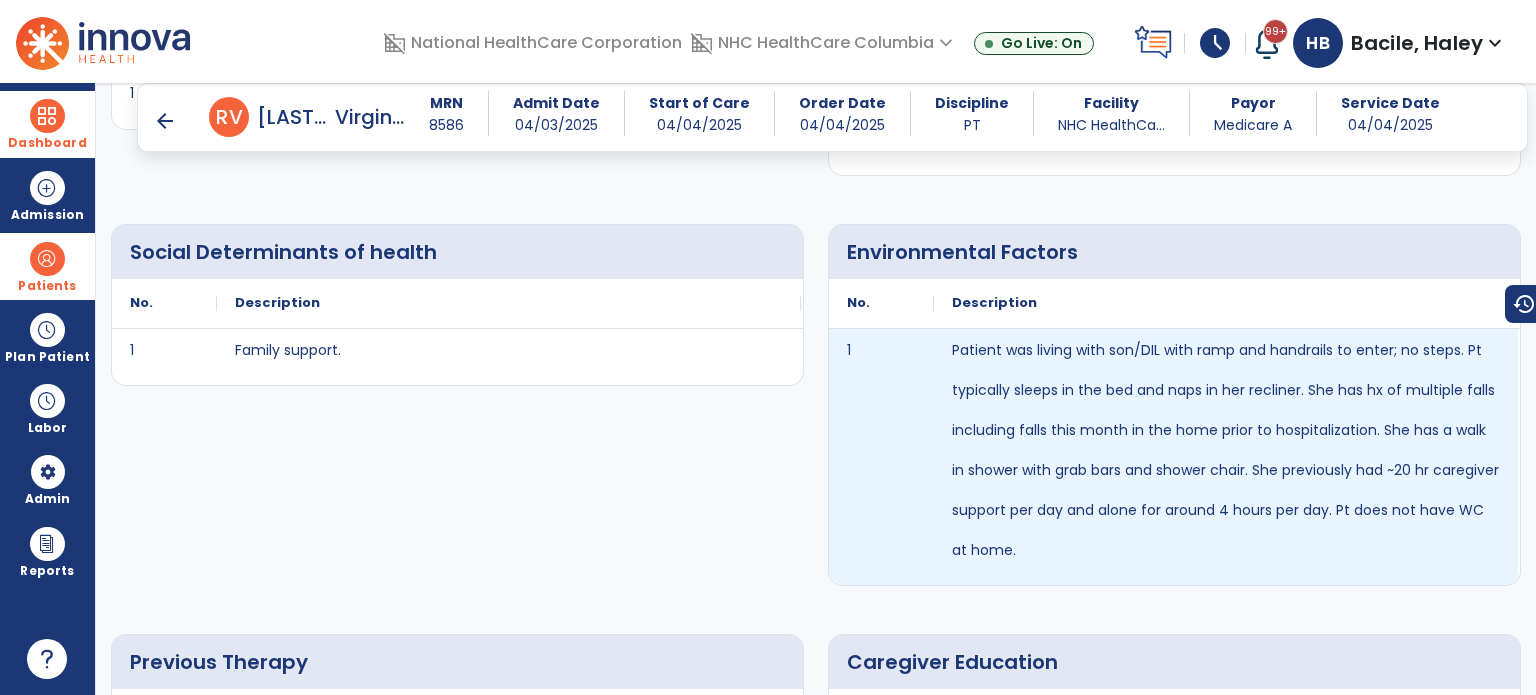 scroll, scrollTop: 1700, scrollLeft: 0, axis: vertical 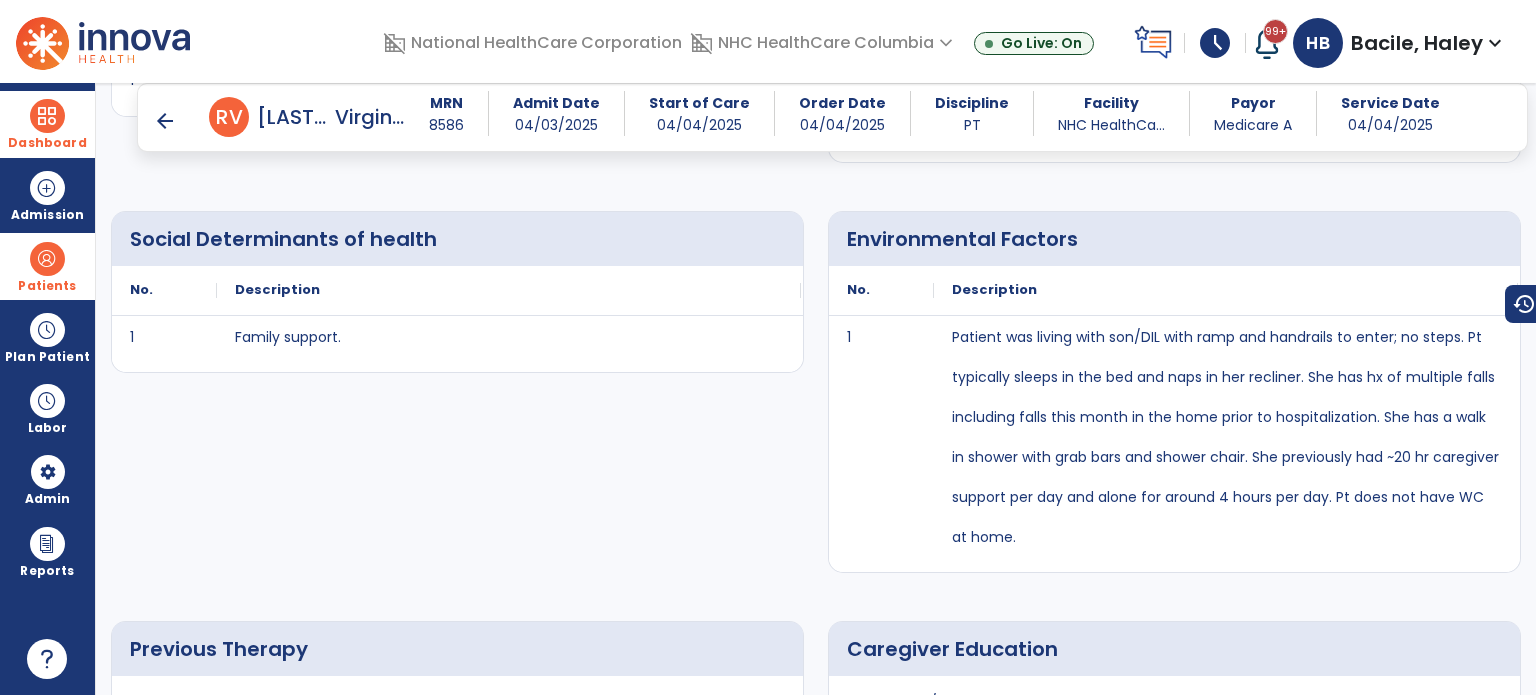 click on "Social Determinants of health
Description
1 Family support." at bounding box center [457, 384] 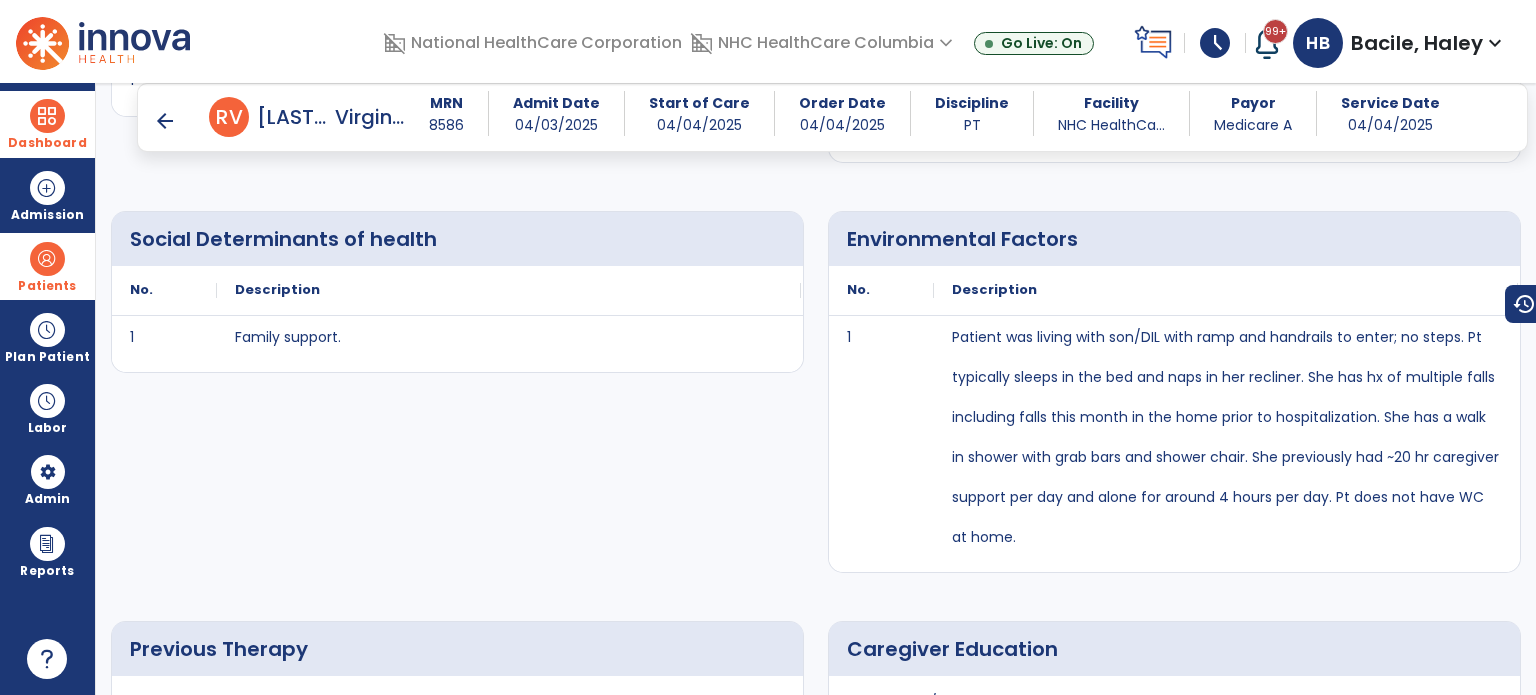click on "arrow_back" at bounding box center (165, 121) 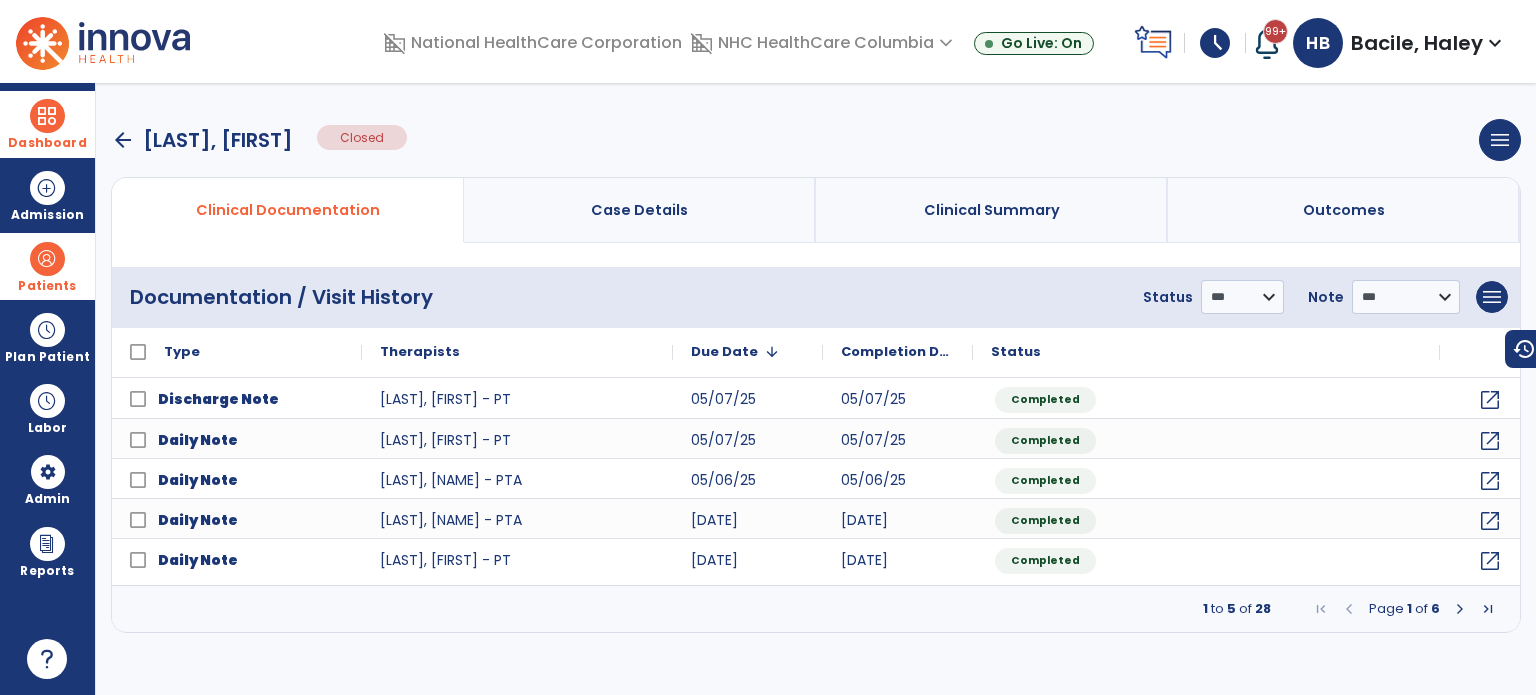 scroll, scrollTop: 0, scrollLeft: 0, axis: both 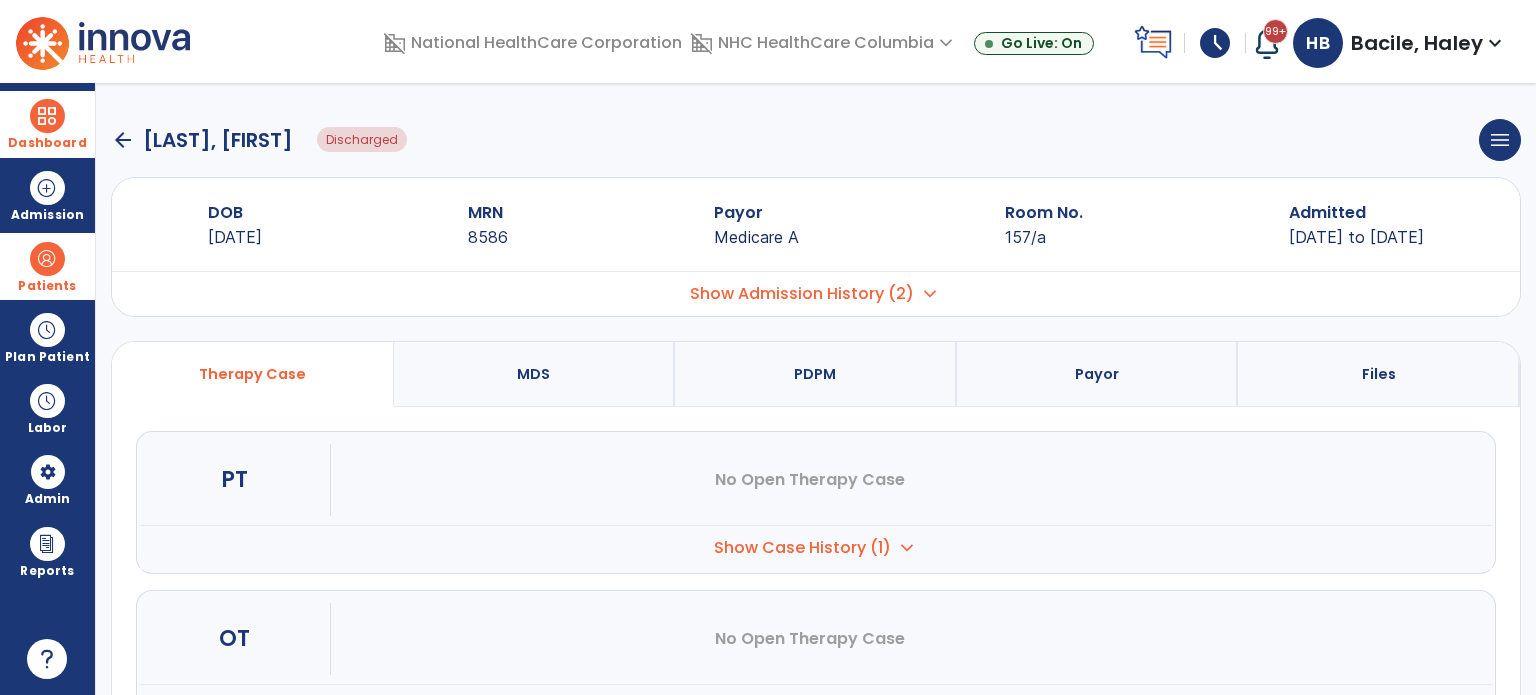 click on "Show Admission History (2)" at bounding box center [802, 294] 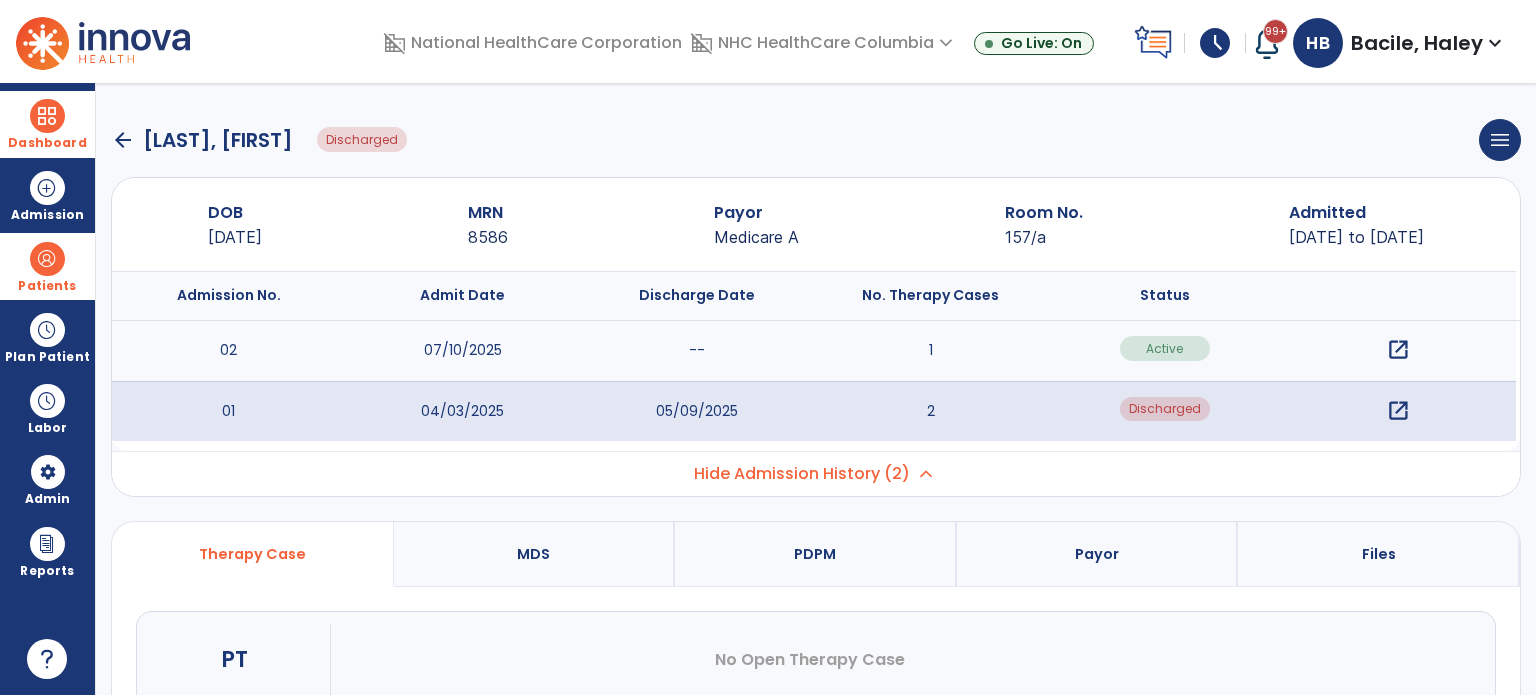 click on "open_in_new" at bounding box center [1398, 350] 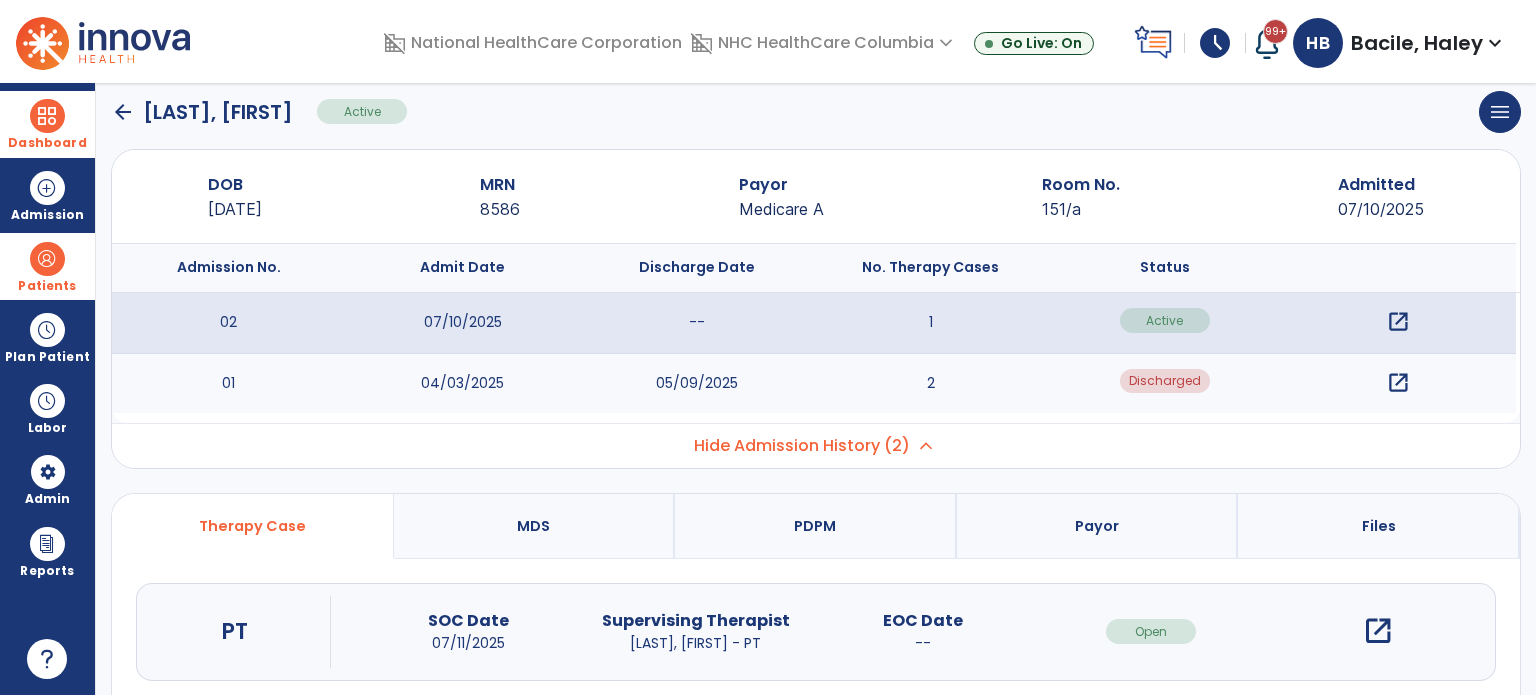 scroll, scrollTop: 0, scrollLeft: 0, axis: both 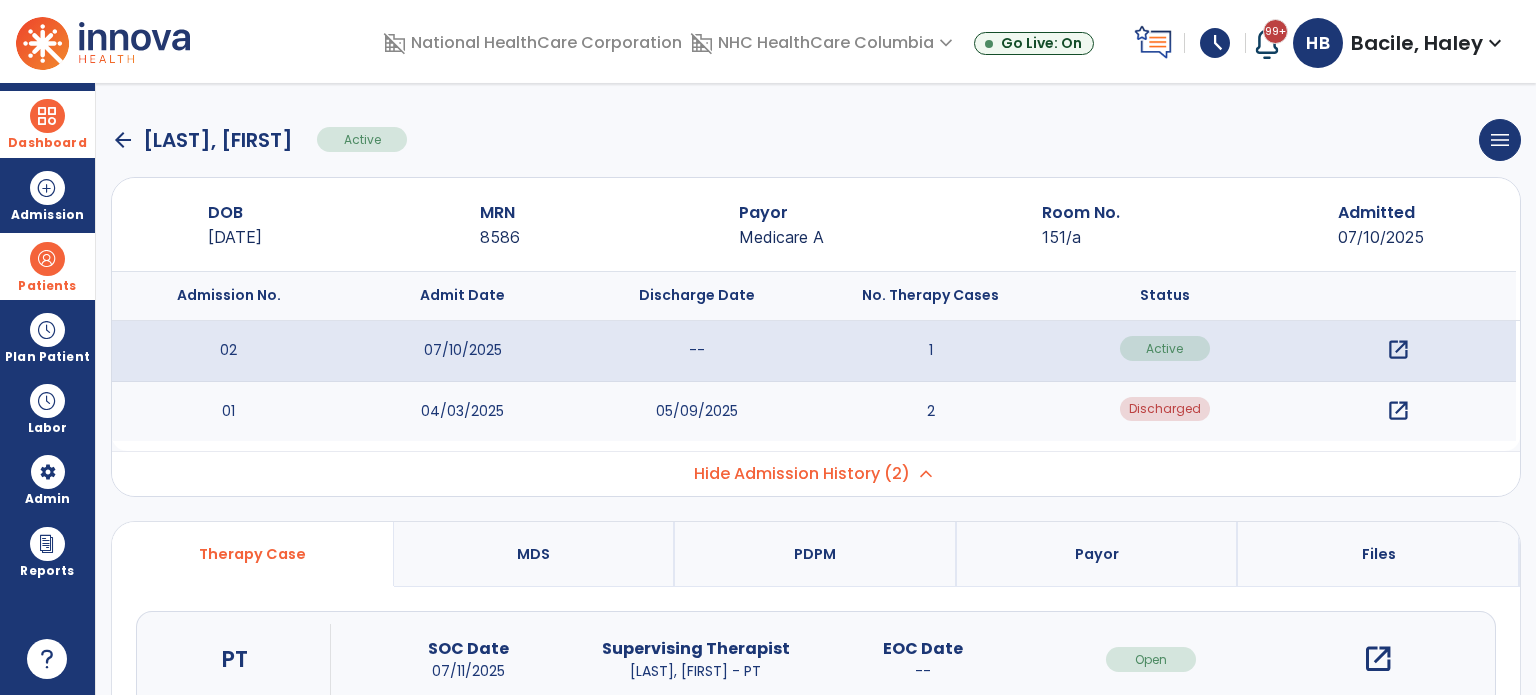 click on "expand_less" at bounding box center (926, 474) 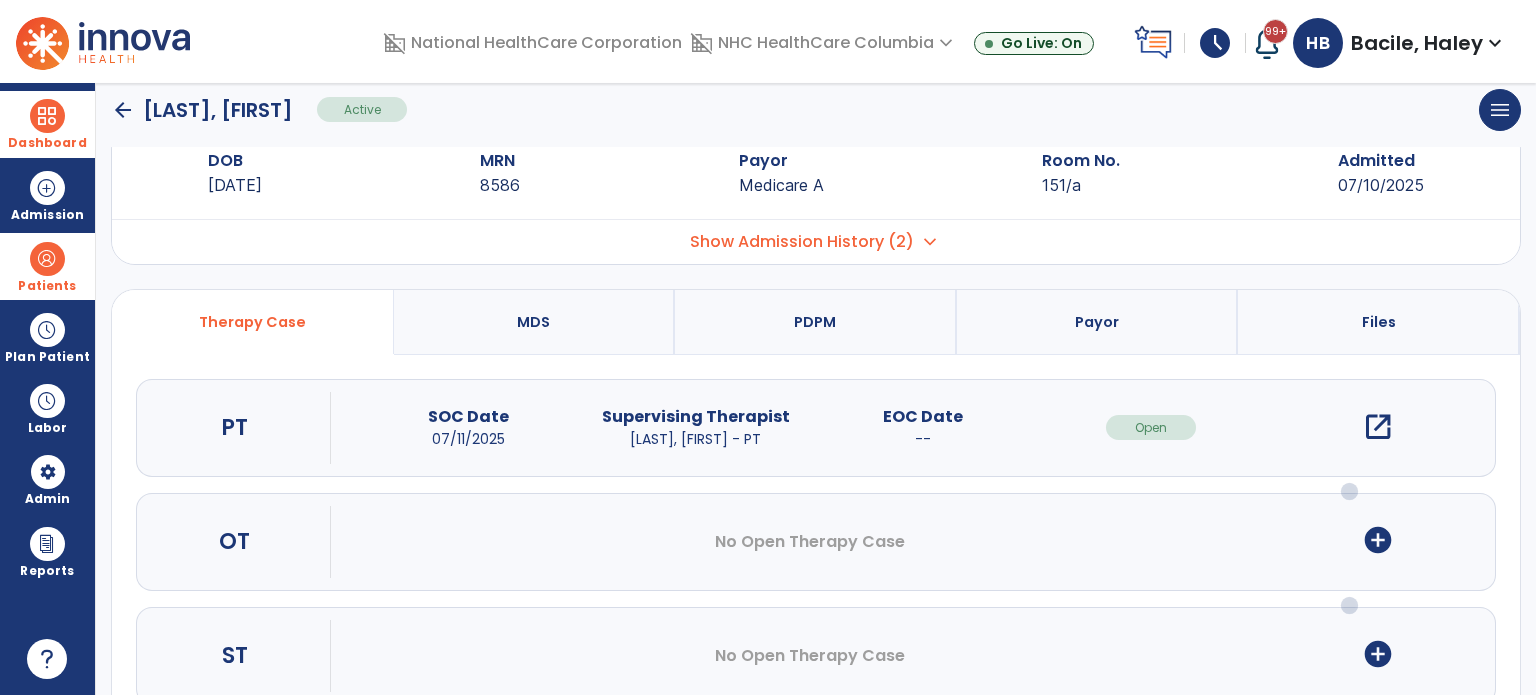 scroll, scrollTop: 100, scrollLeft: 0, axis: vertical 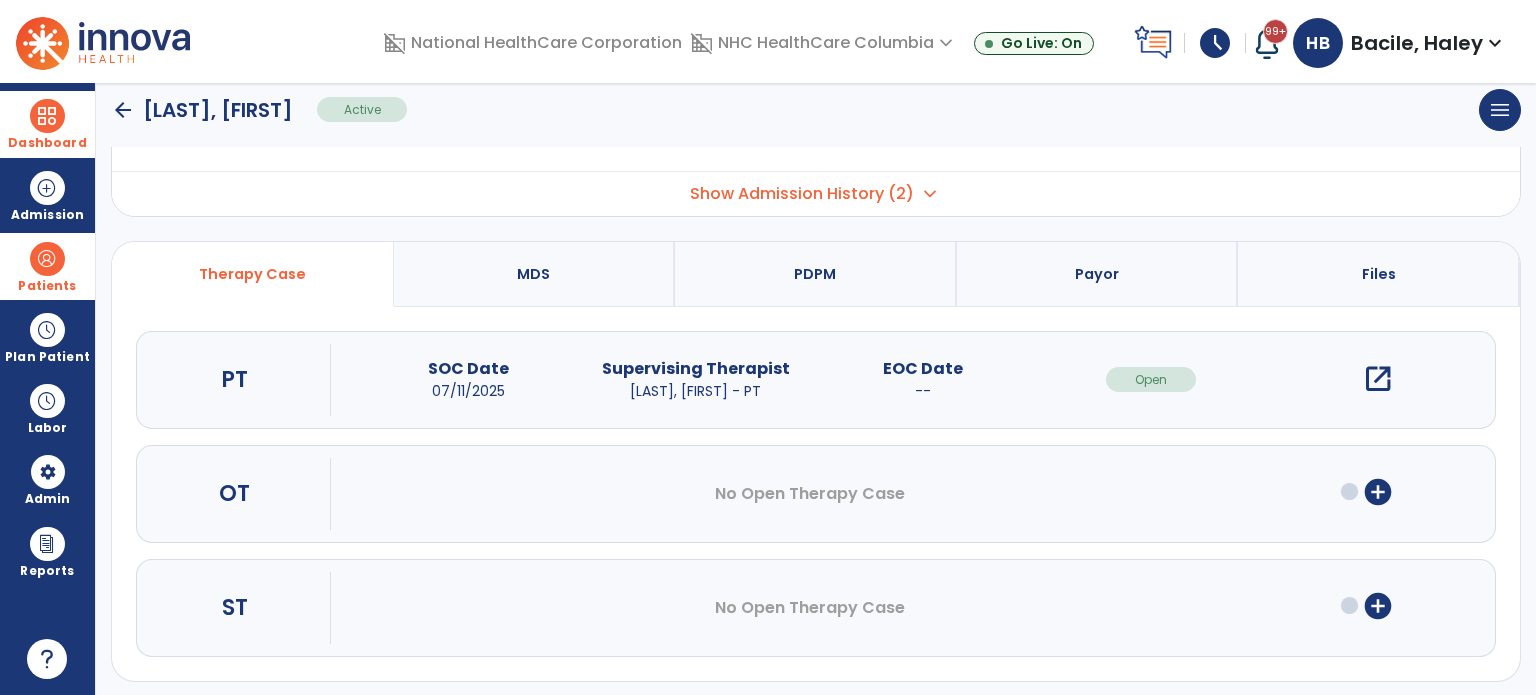 click on "open_in_new" at bounding box center [1378, 379] 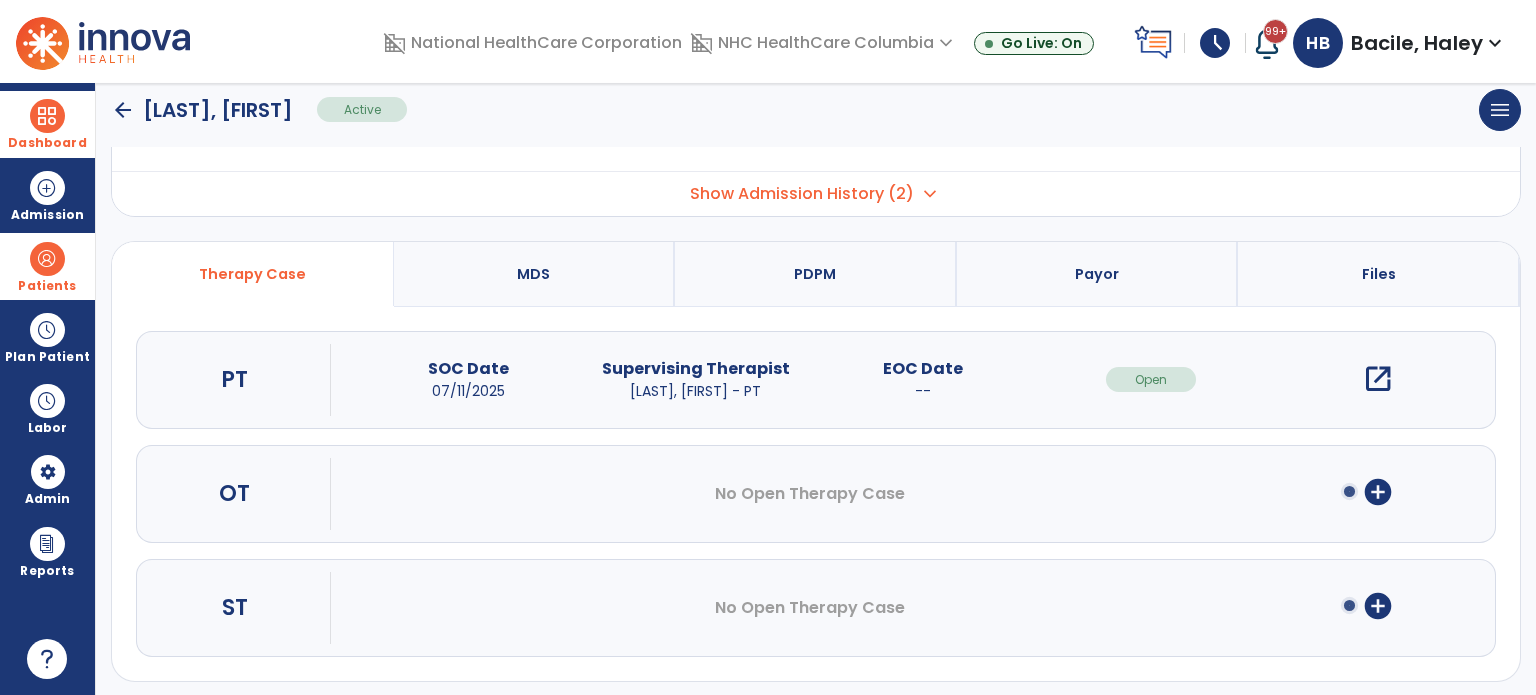 scroll, scrollTop: 0, scrollLeft: 0, axis: both 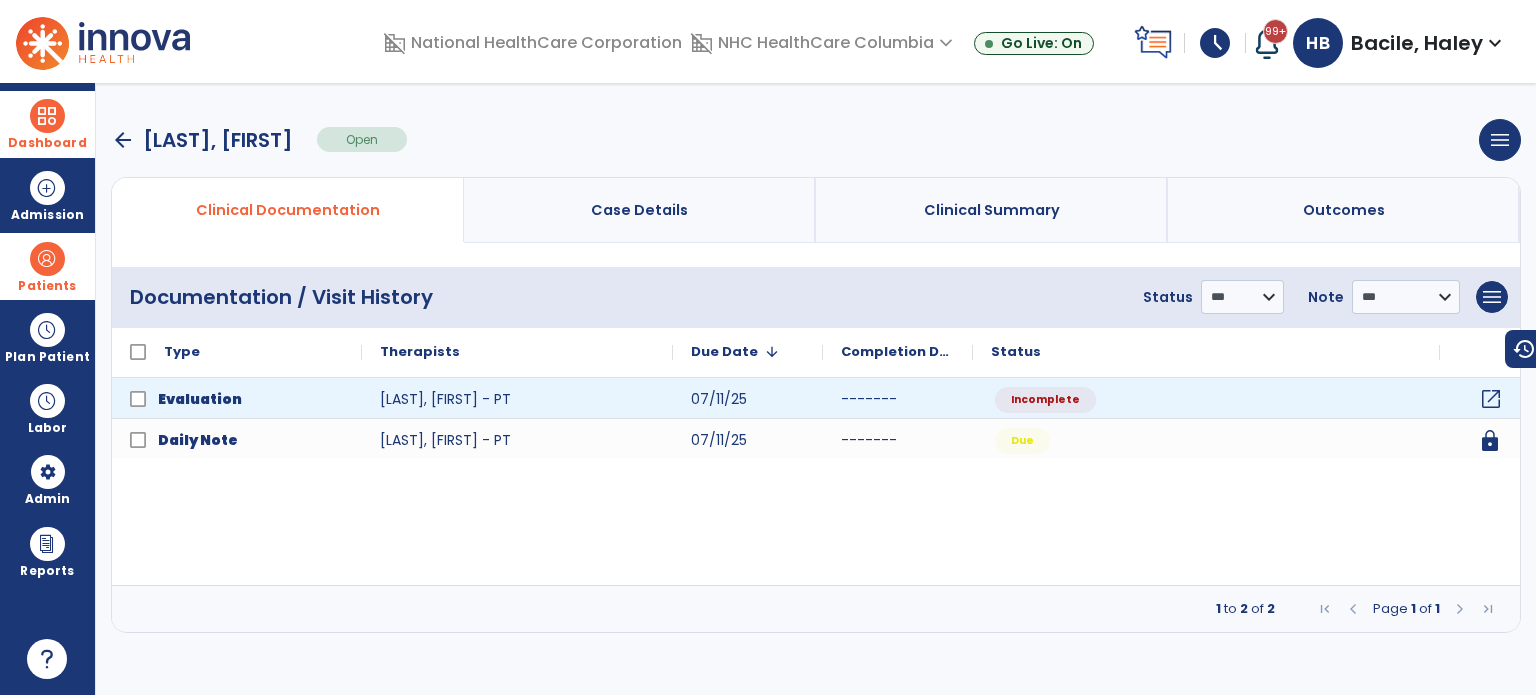 click on "open_in_new" 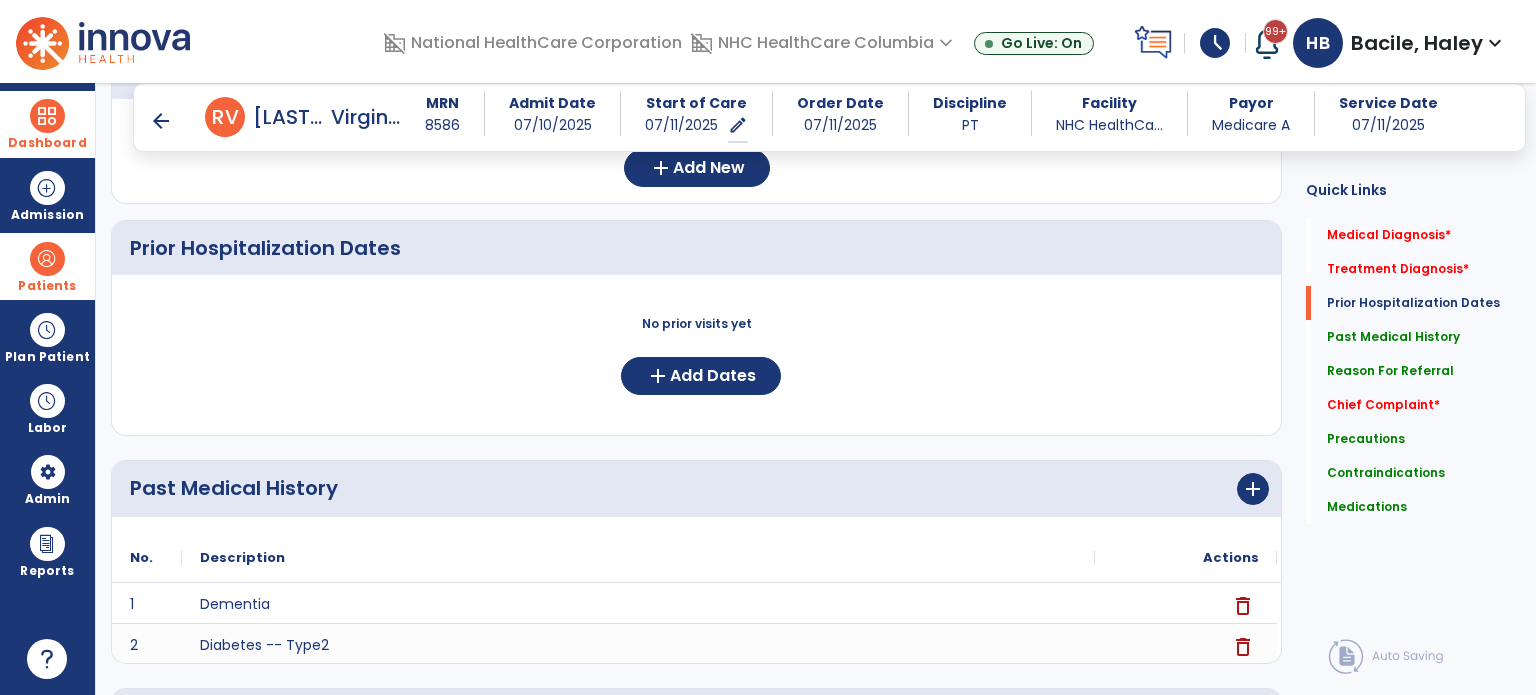 scroll, scrollTop: 0, scrollLeft: 0, axis: both 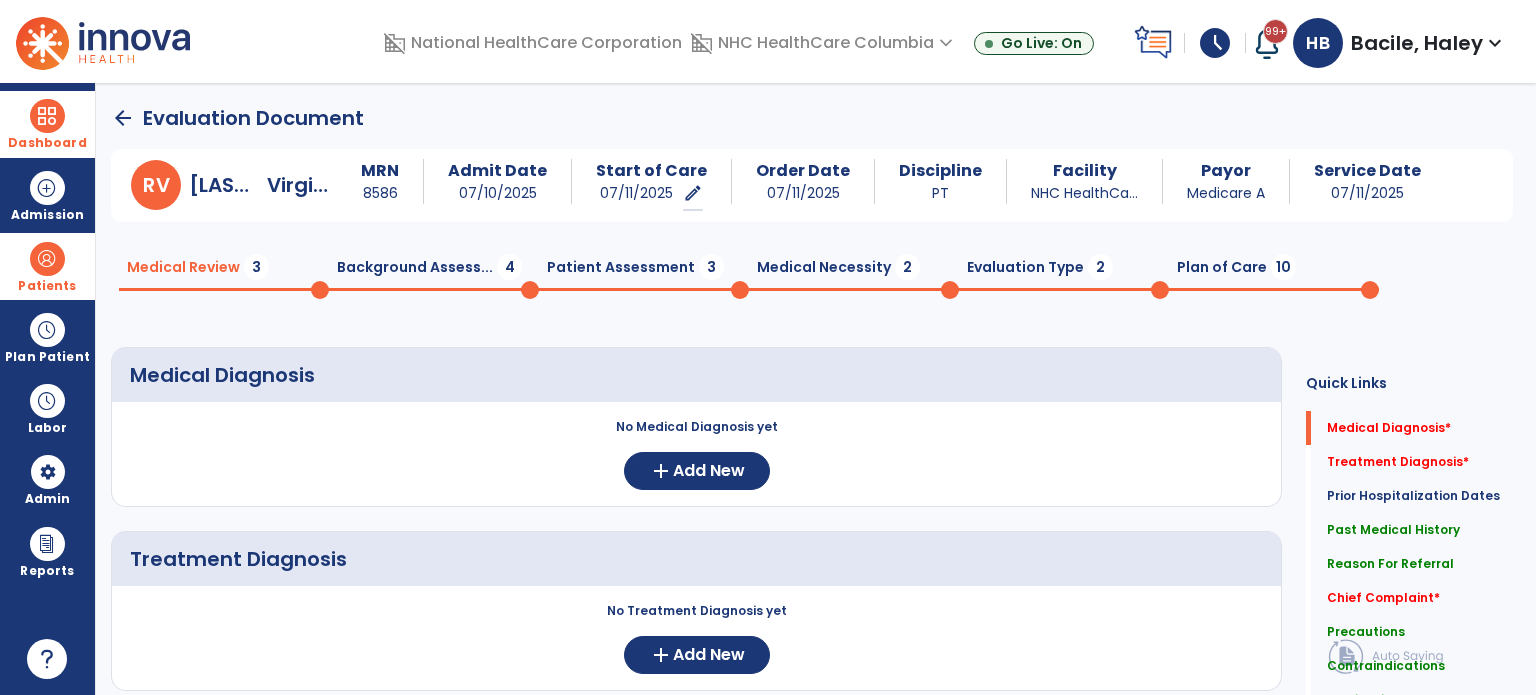 click on "Background Assess...  4" 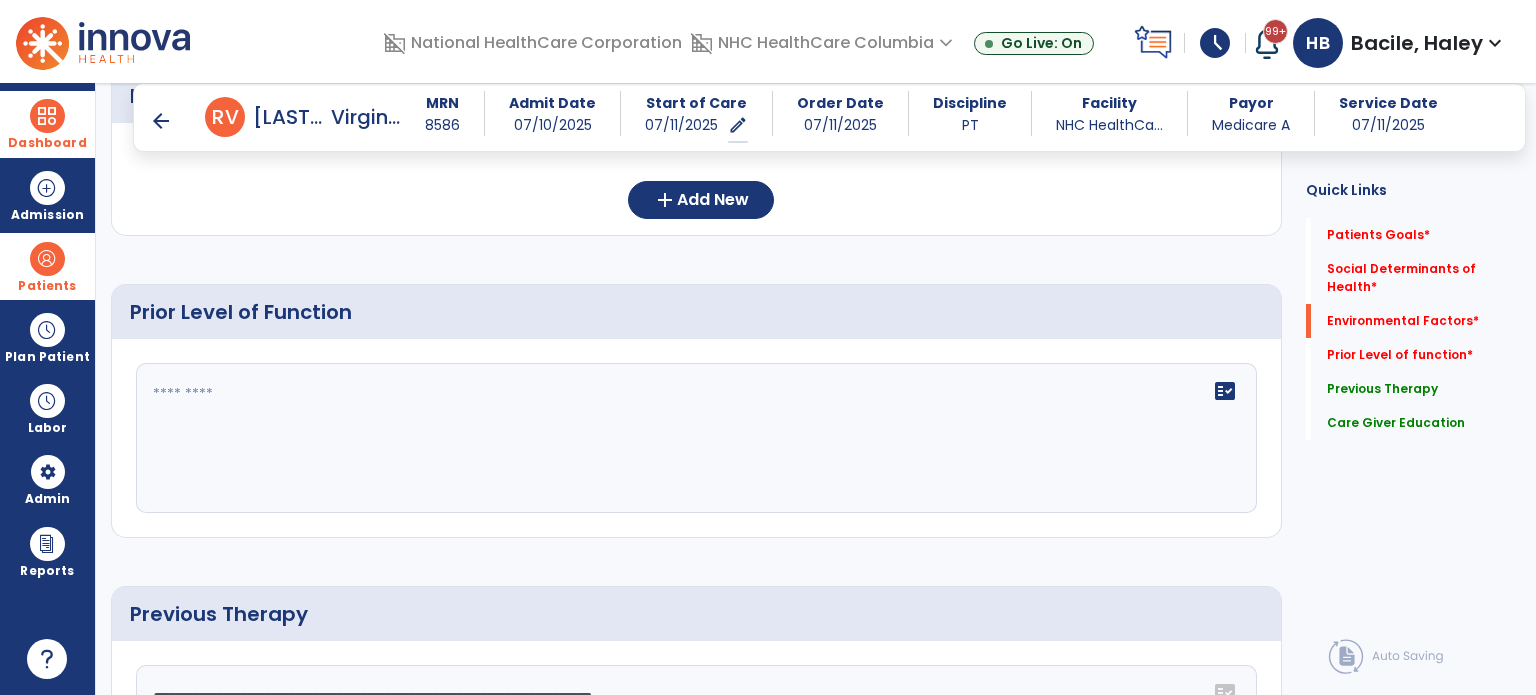 scroll, scrollTop: 800, scrollLeft: 0, axis: vertical 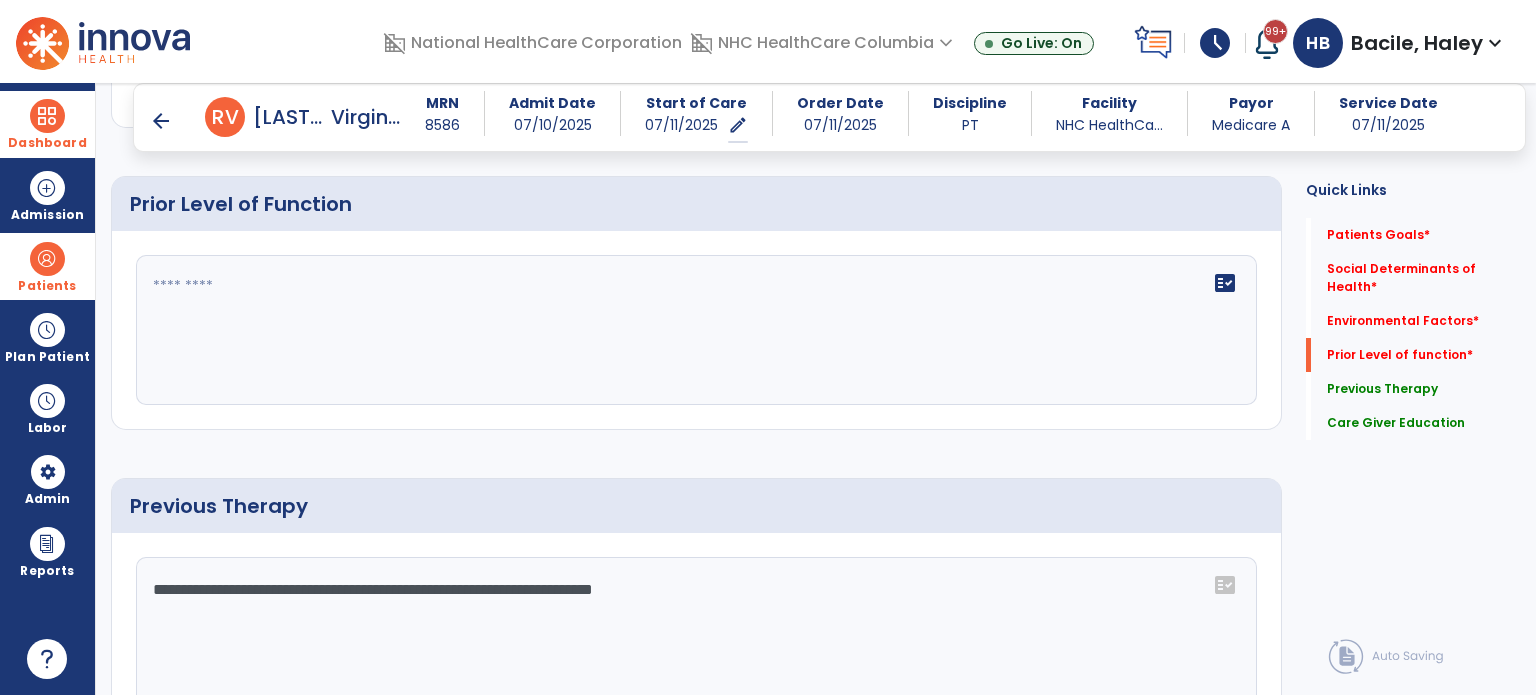 click on "fact_check" 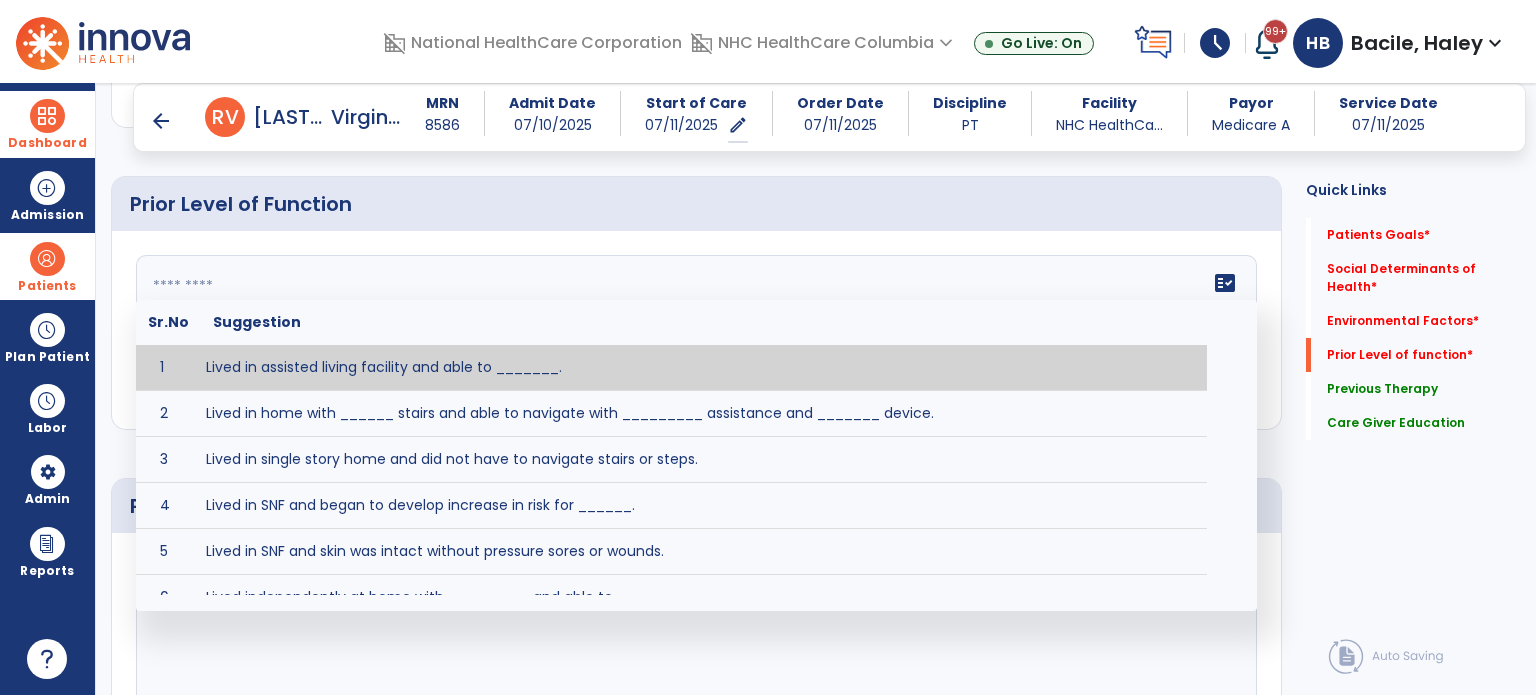 paste on "**********" 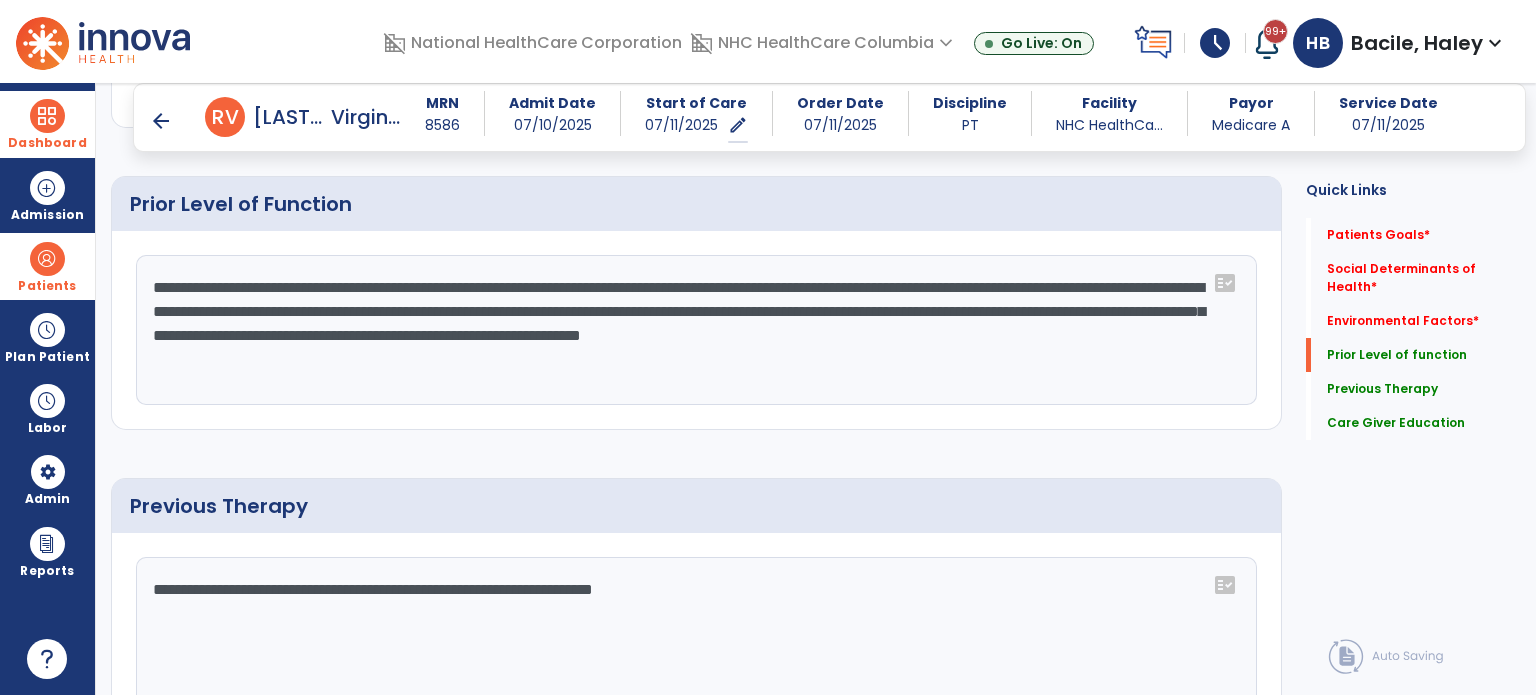 scroll, scrollTop: 500, scrollLeft: 0, axis: vertical 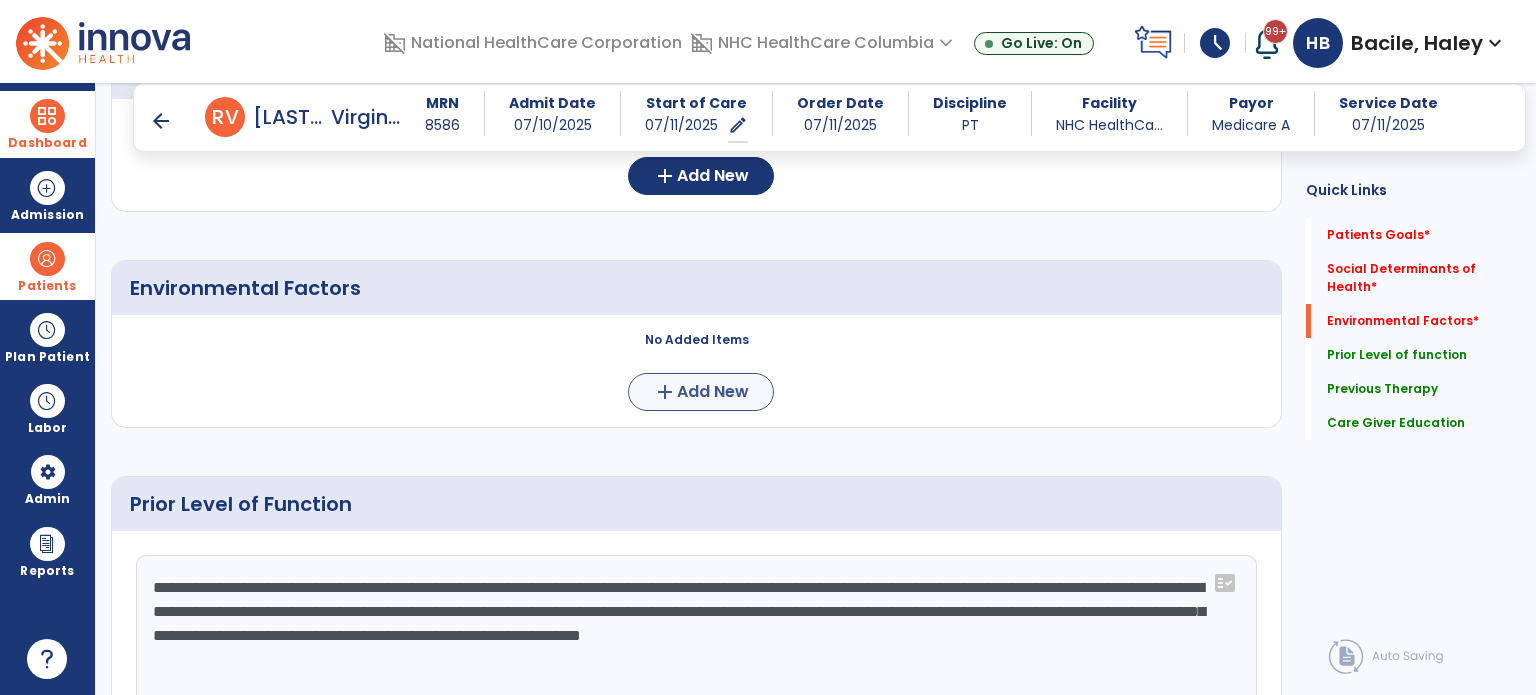 type on "**********" 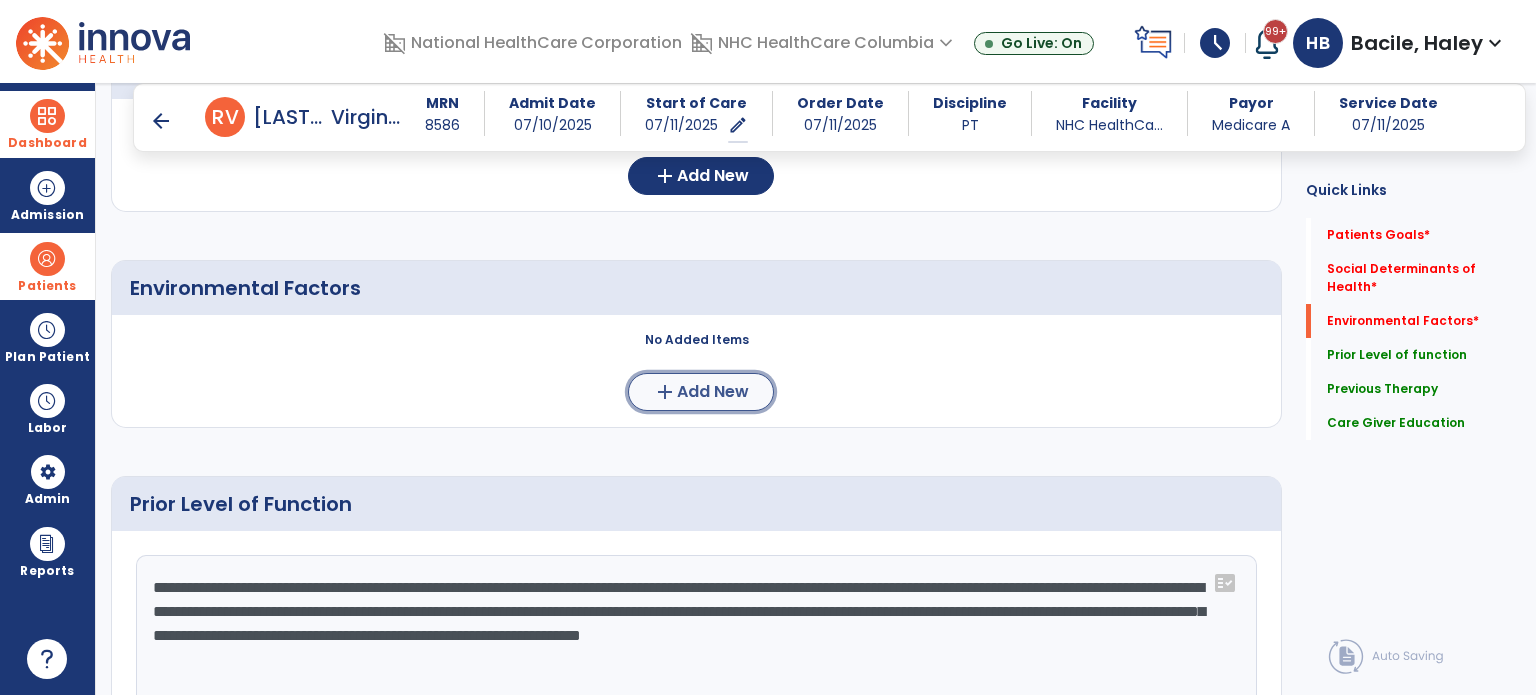 click on "Add New" 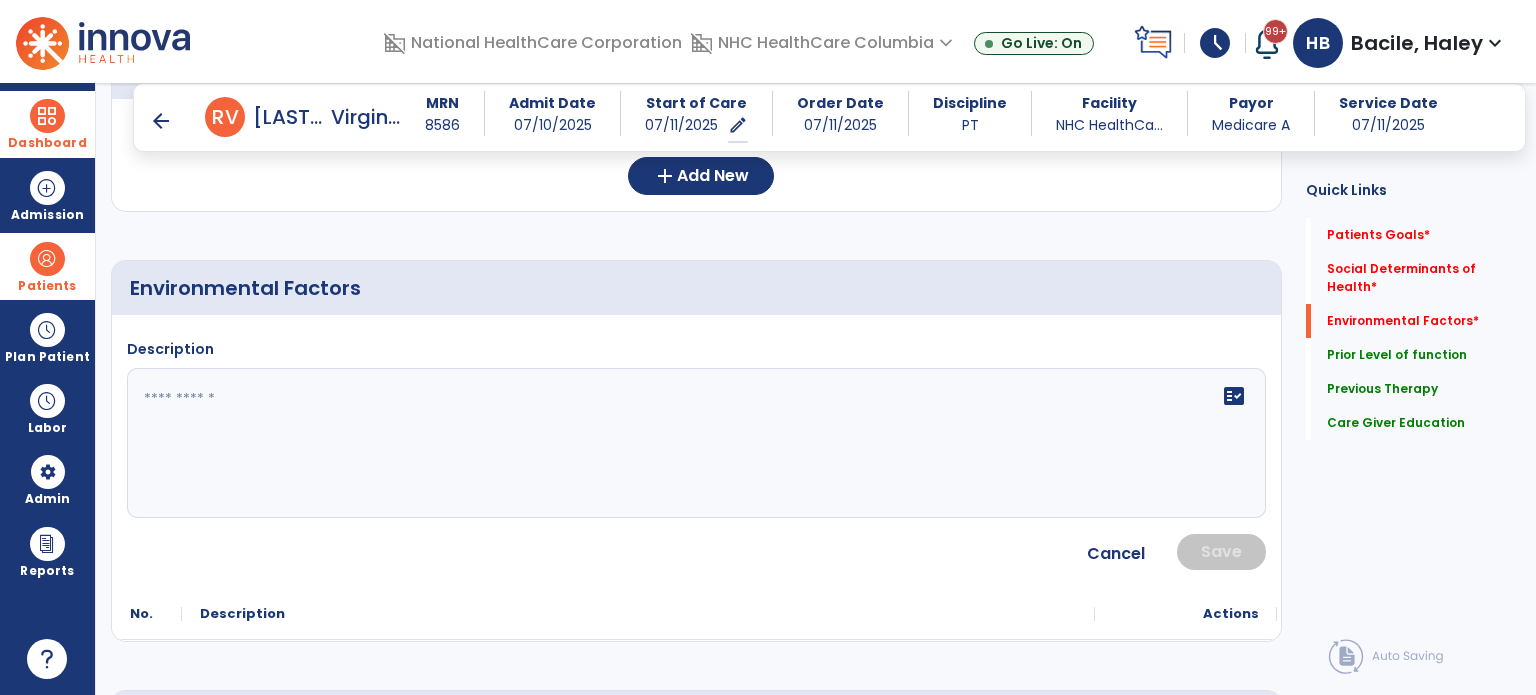 click on "fact_check" 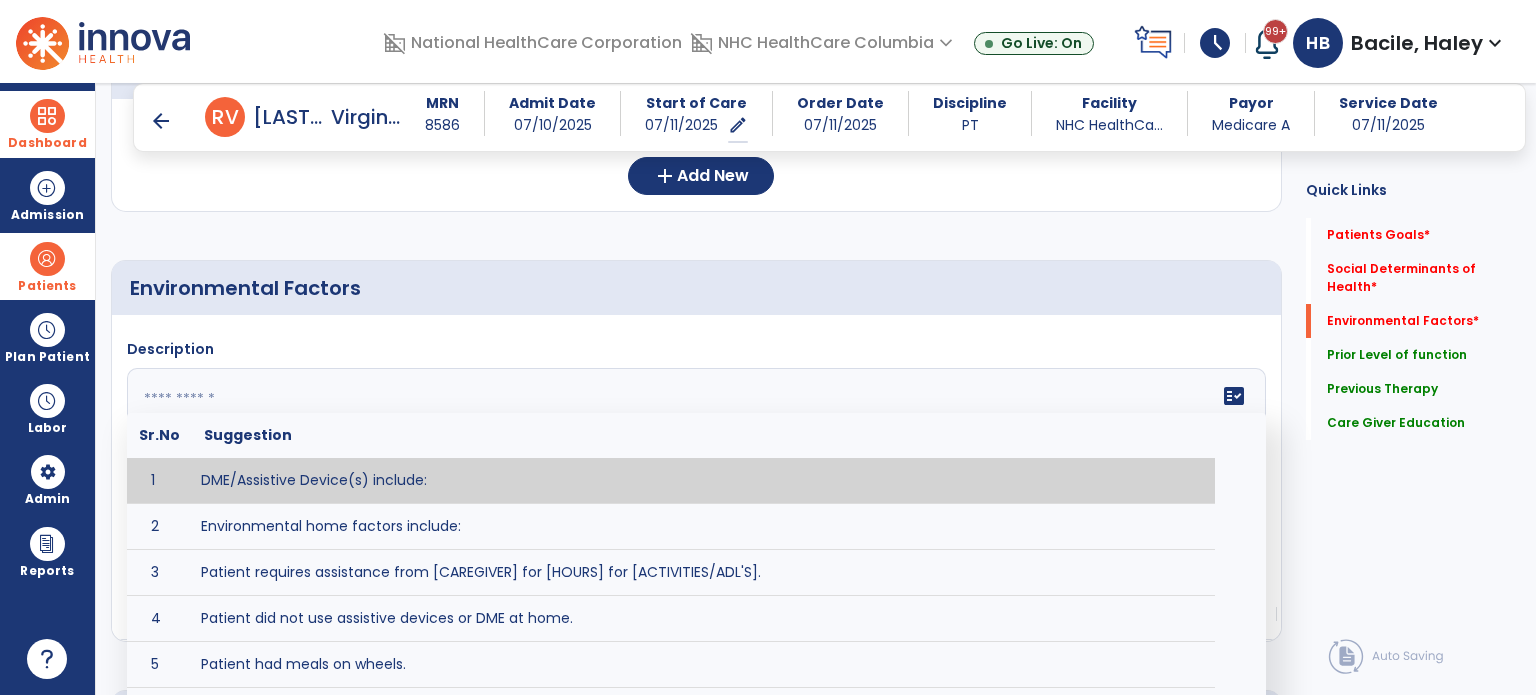 paste on "**********" 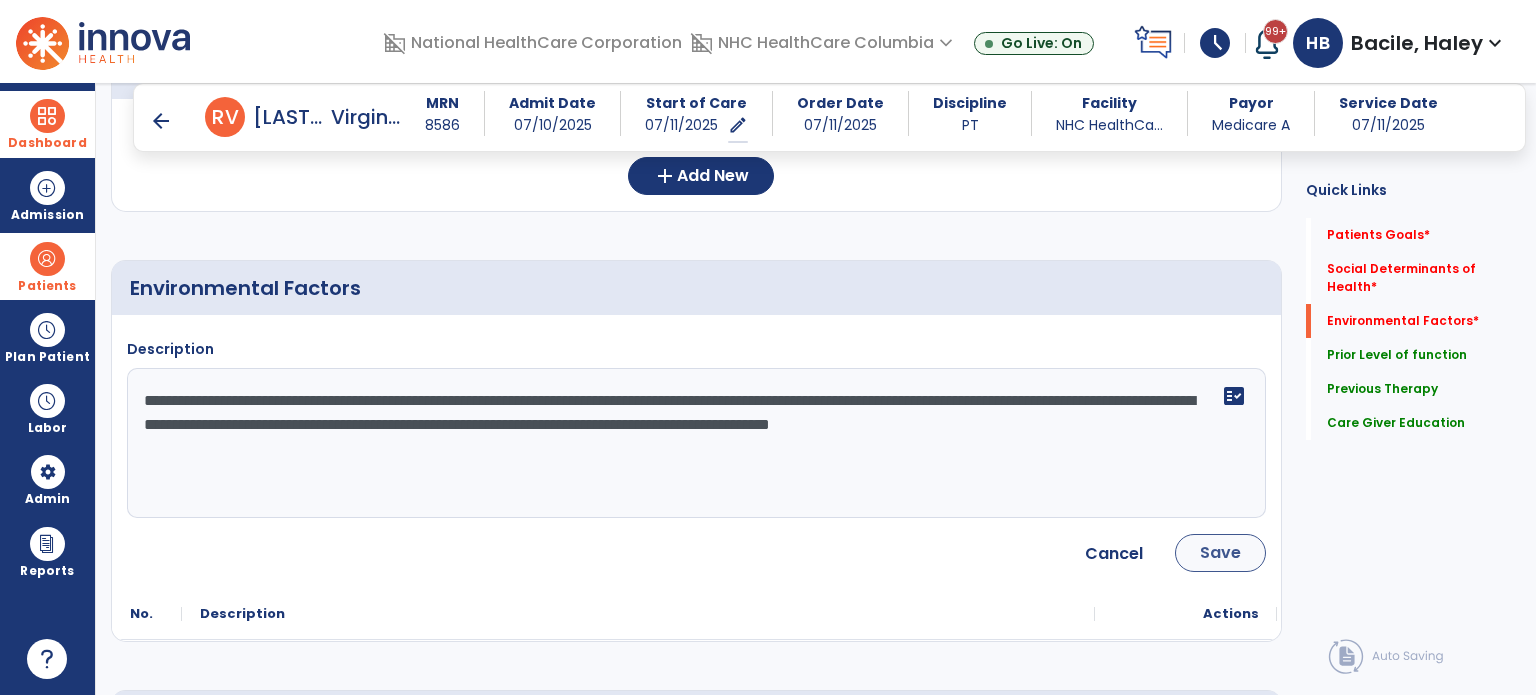 type on "**********" 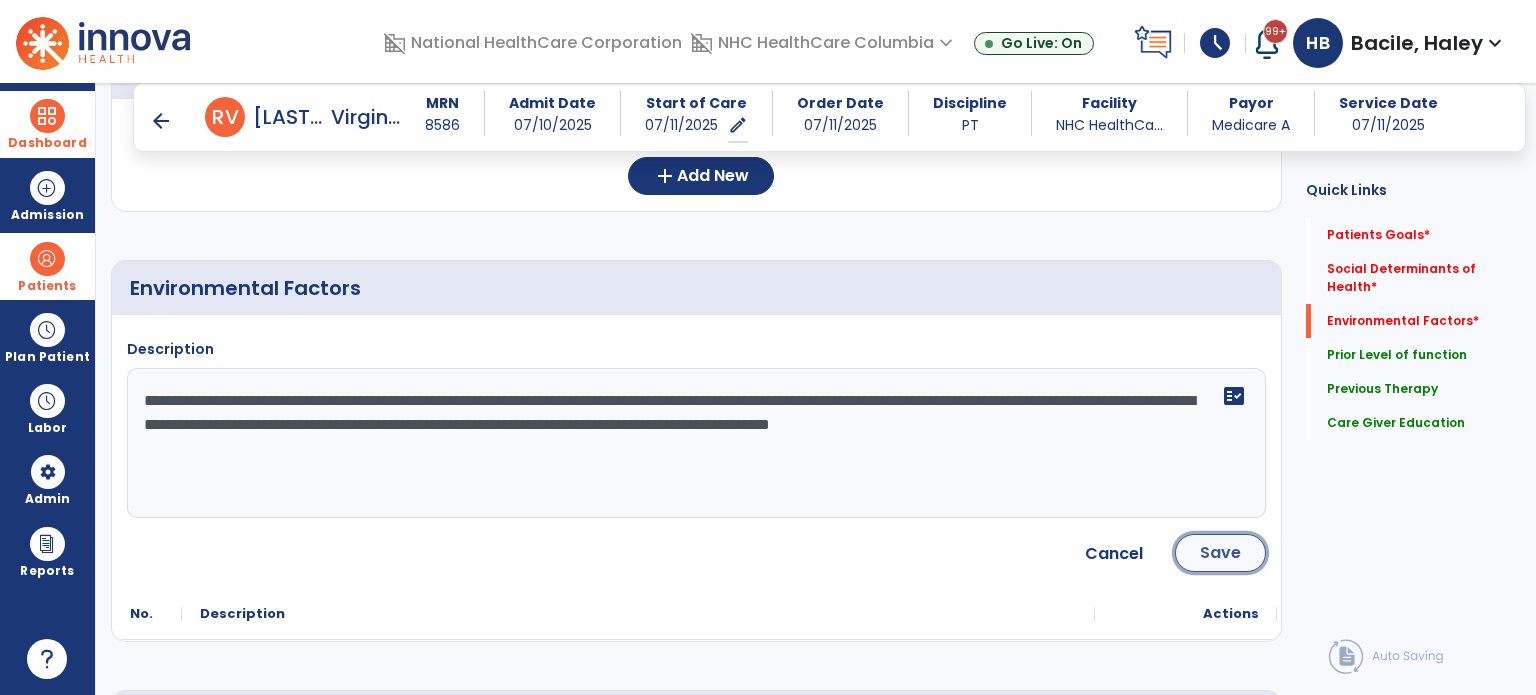 click on "Save" 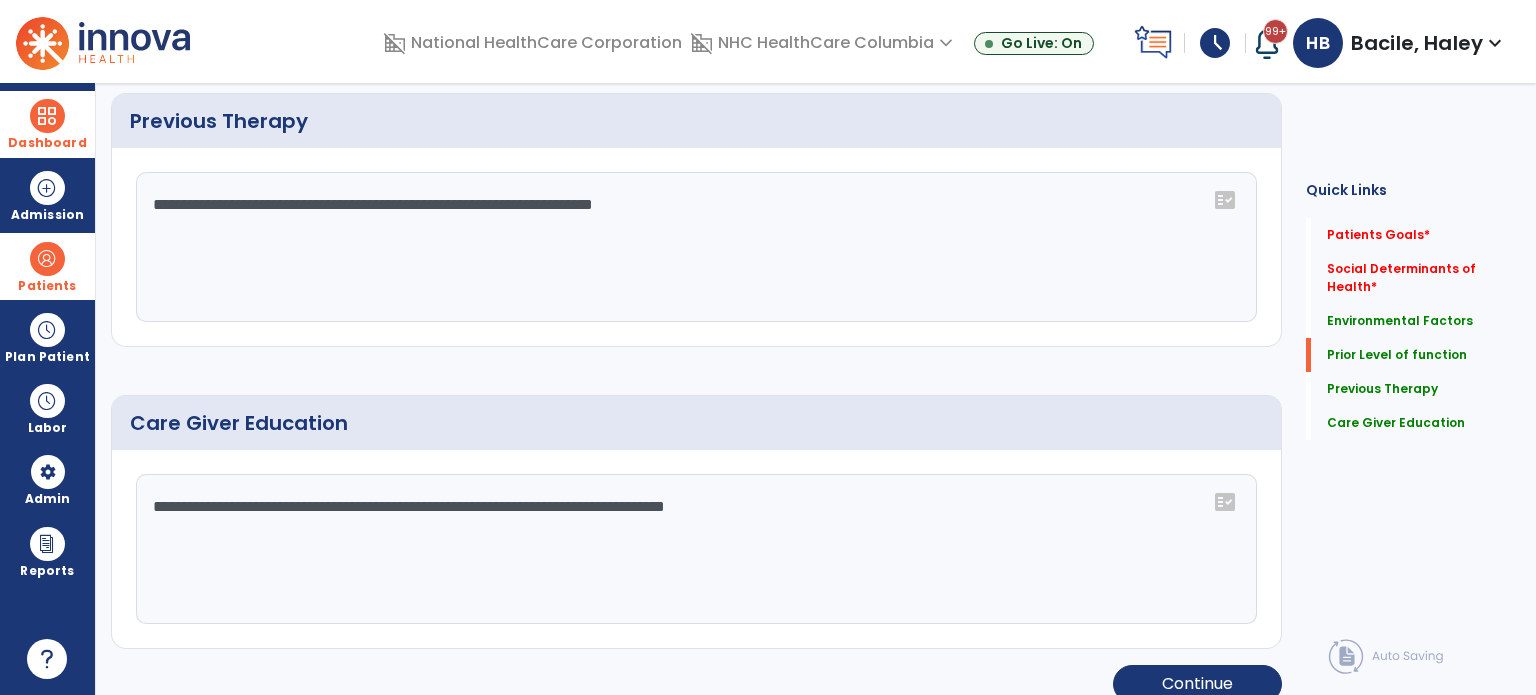 scroll, scrollTop: 0, scrollLeft: 0, axis: both 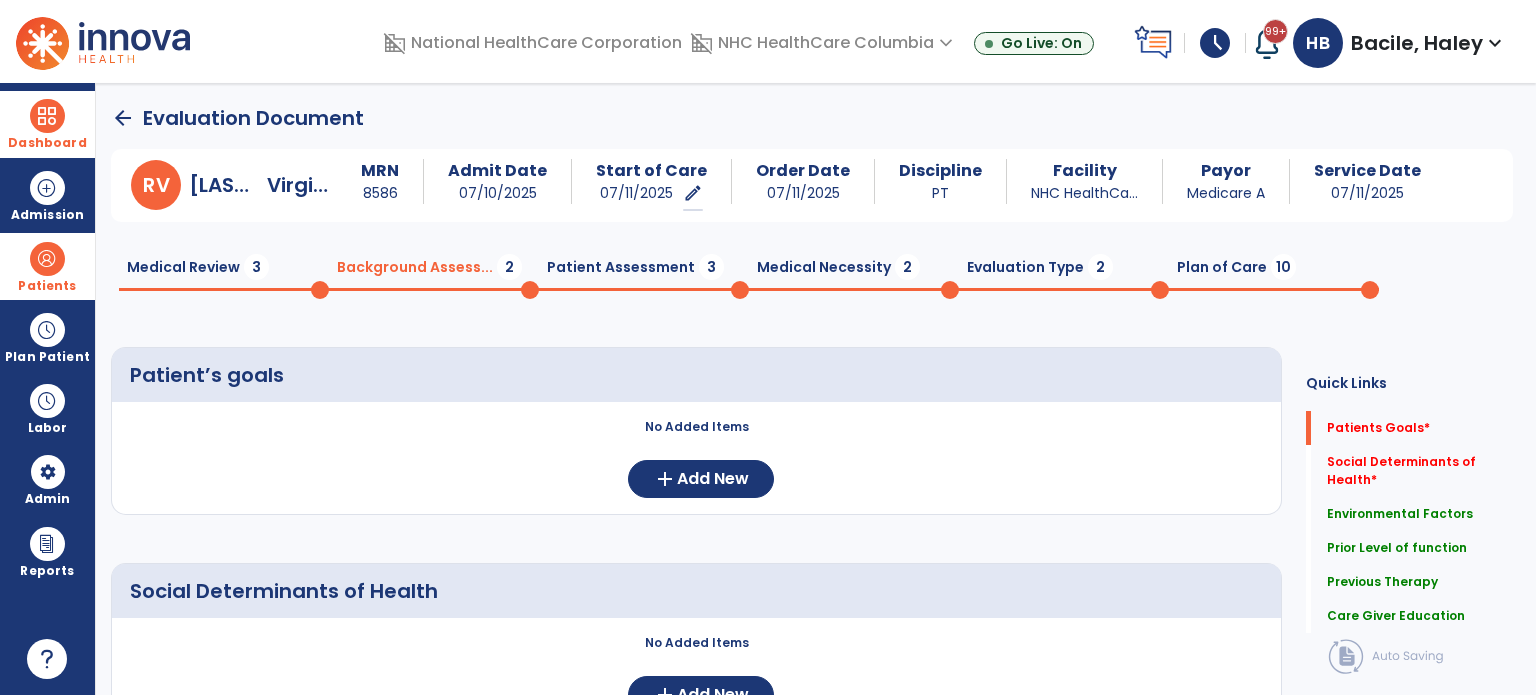 click on "Patient Assessment  3" 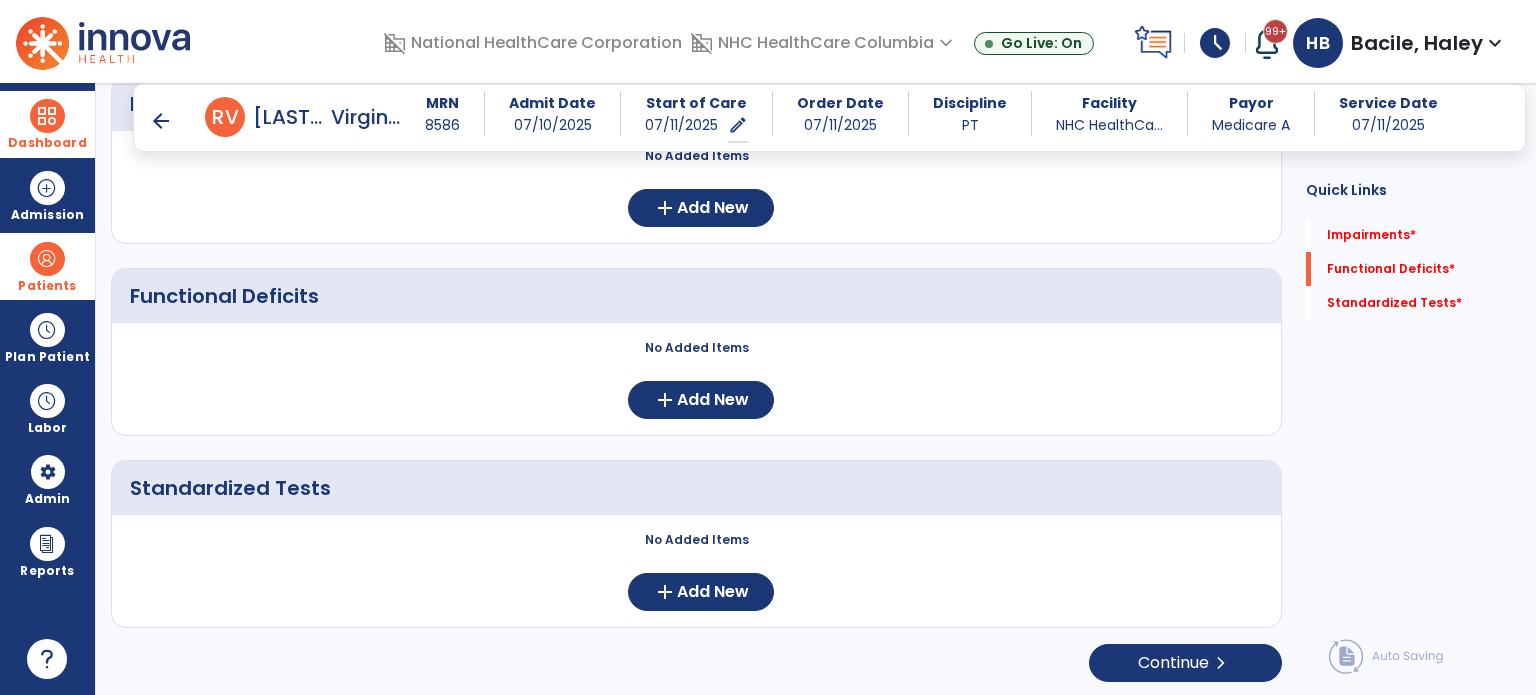 scroll, scrollTop: 0, scrollLeft: 0, axis: both 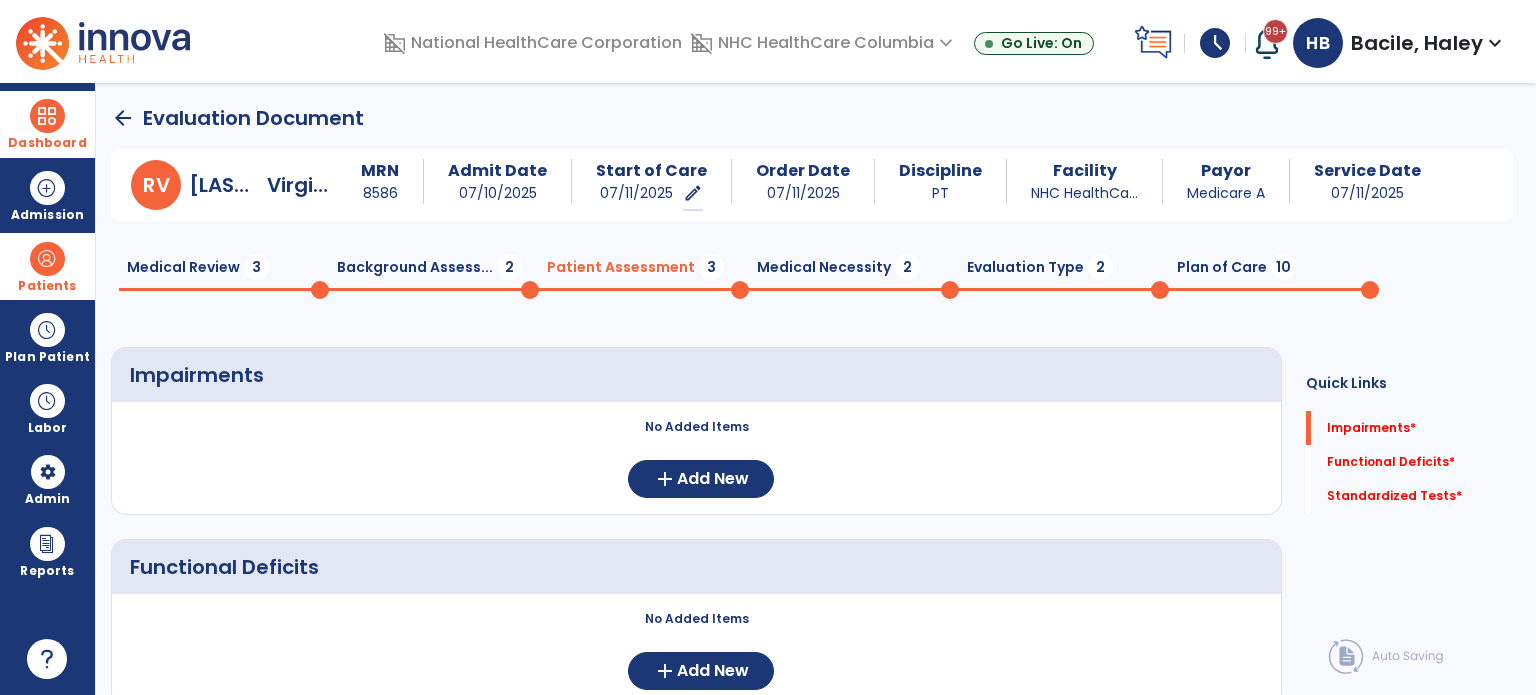 click on "Medical Necessity  2" 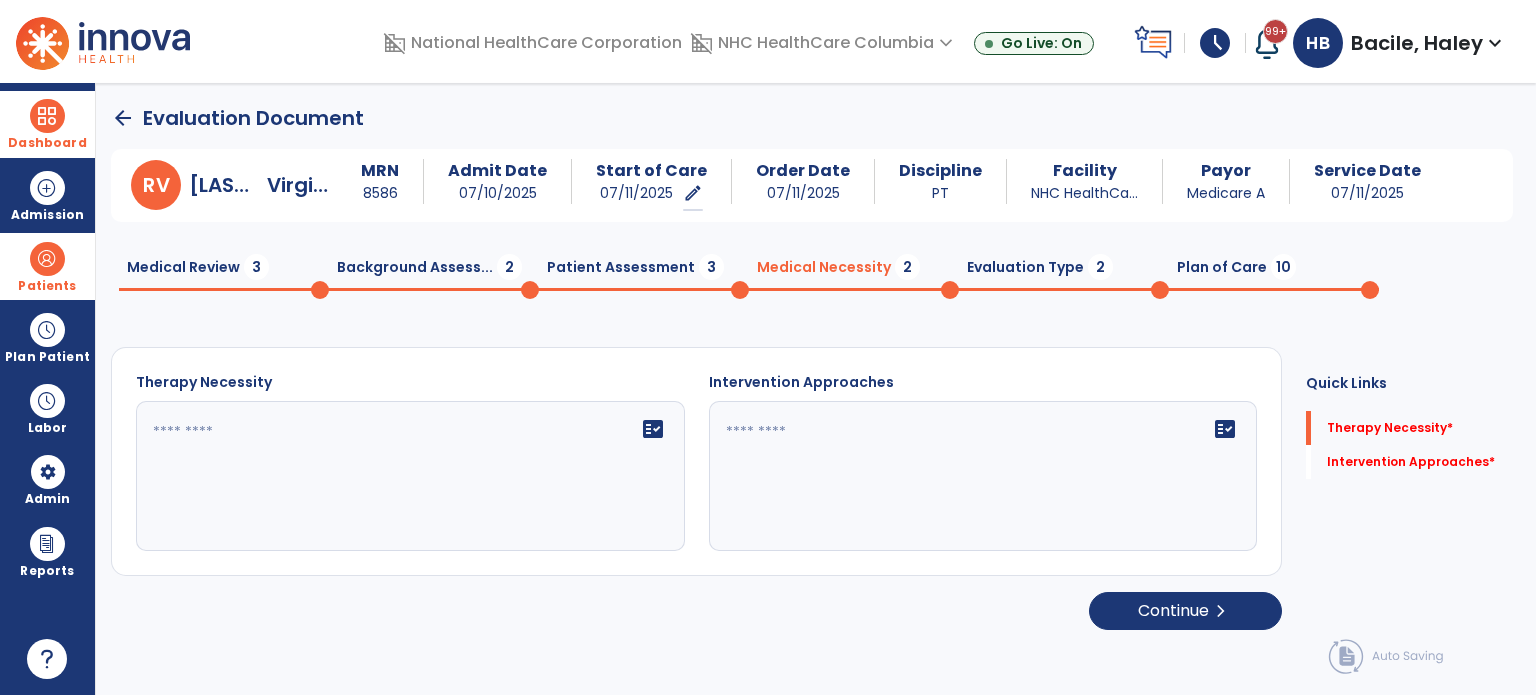 click on "fact_check" 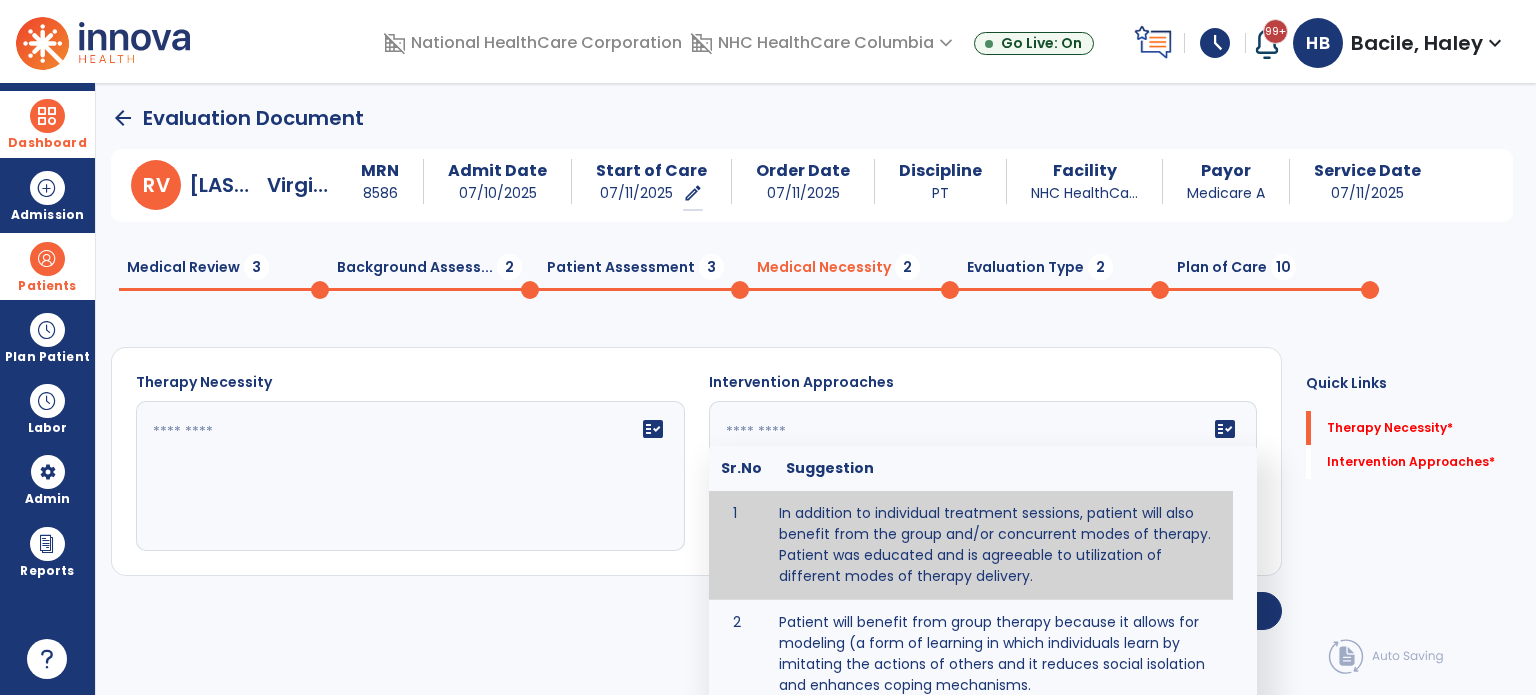 type on "**********" 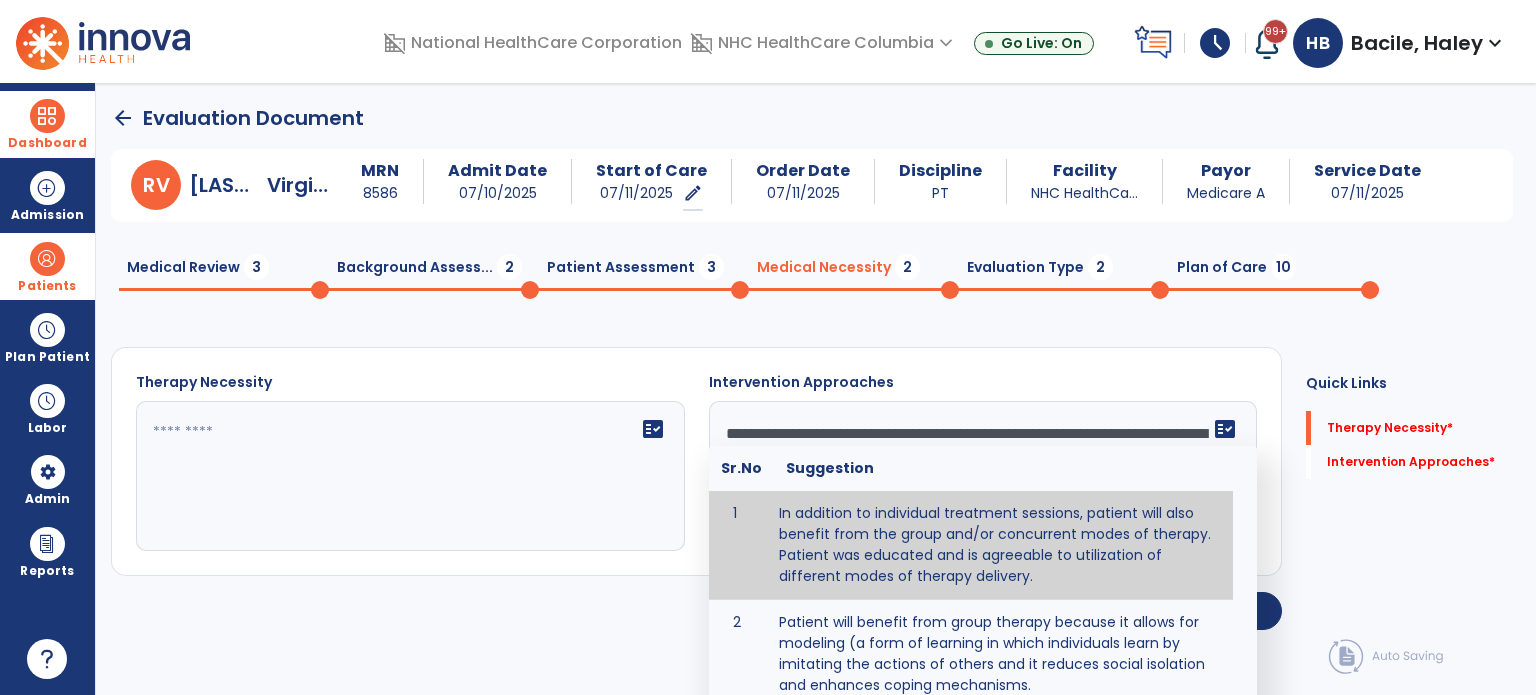 drag, startPoint x: 870, startPoint y: 543, endPoint x: 828, endPoint y: 549, distance: 42.426407 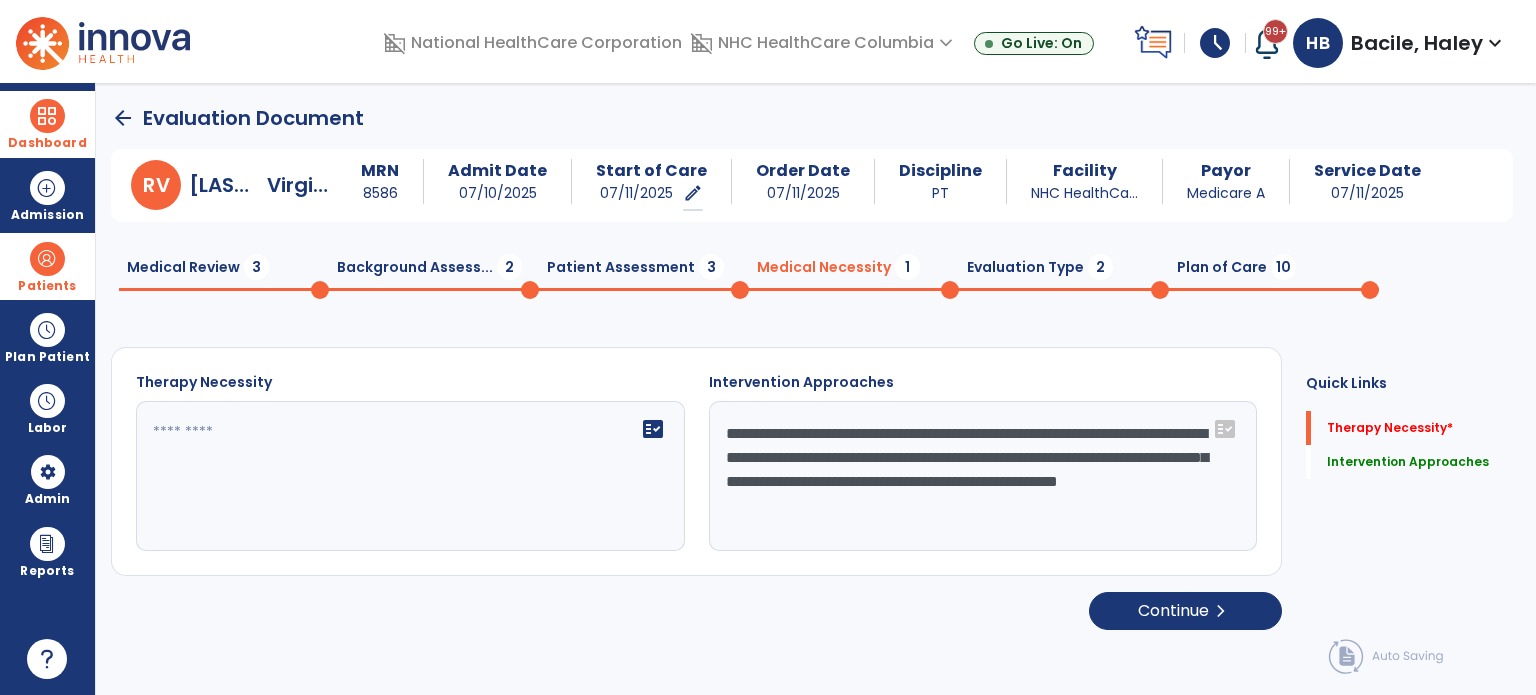 click on "Evaluation Type  2" 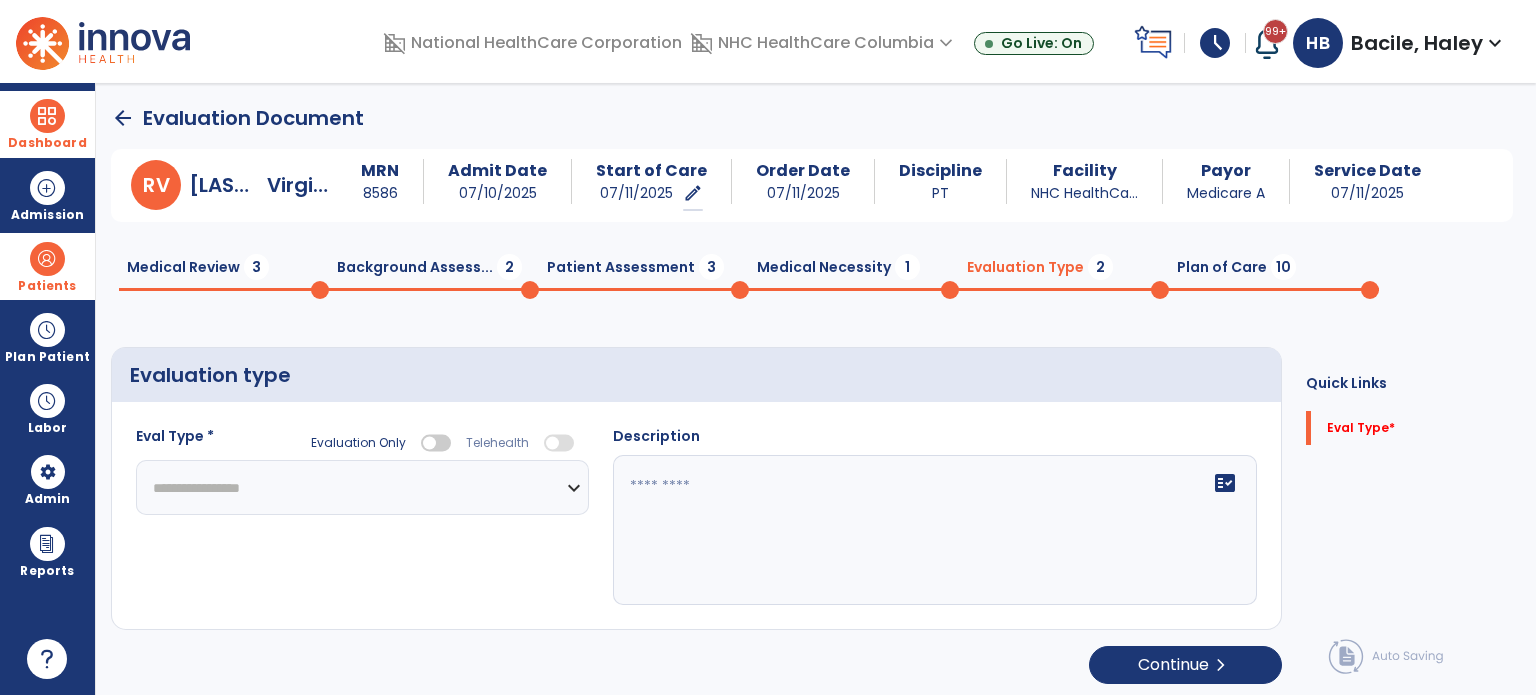 select 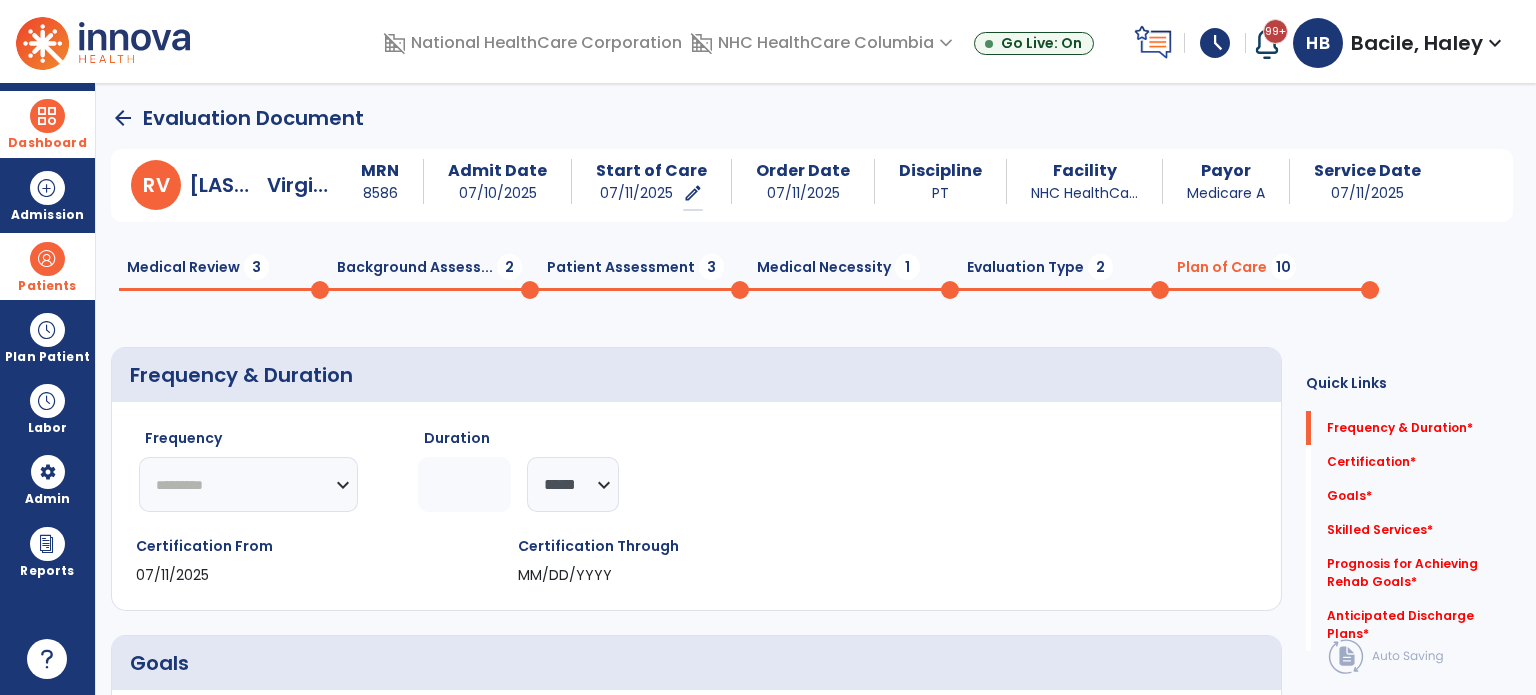 click on "********* ** ** ** ** ** ** **" 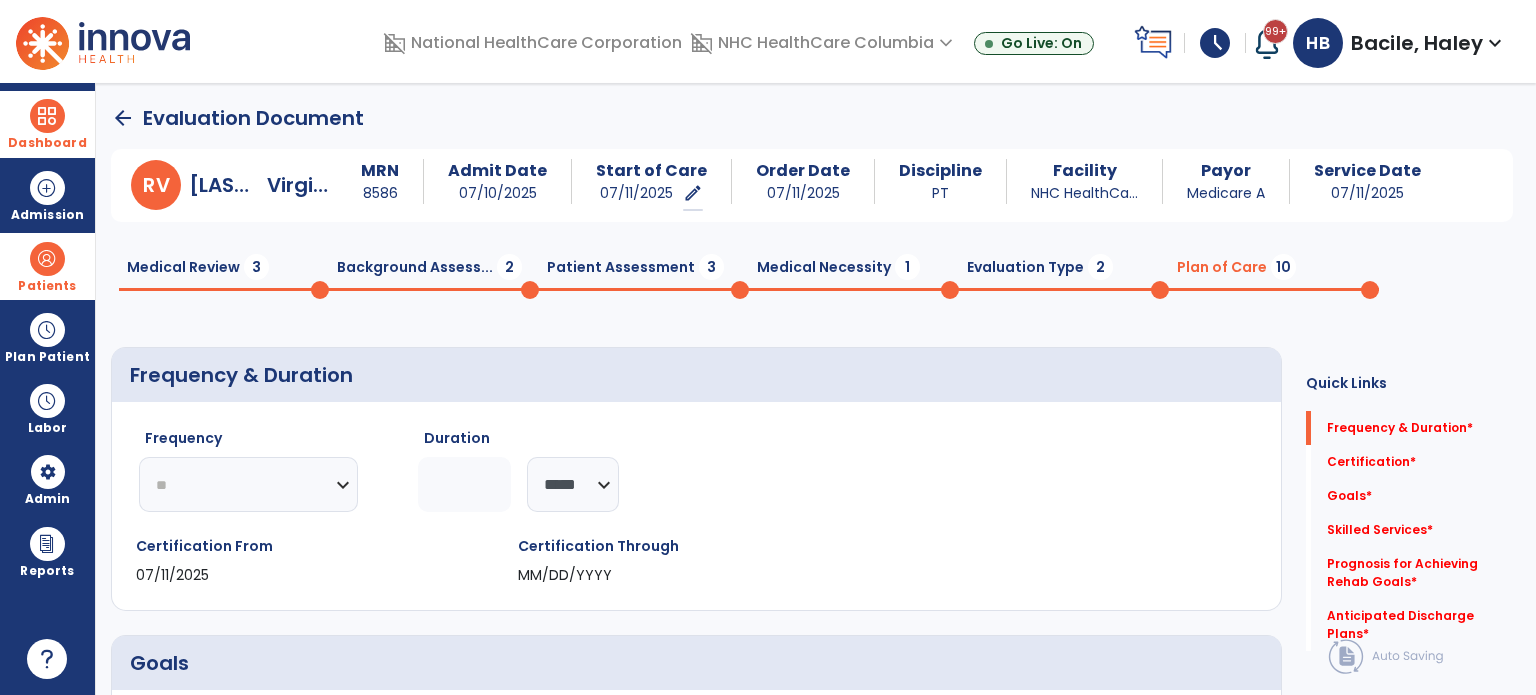 click on "********* ** ** ** ** ** ** **" 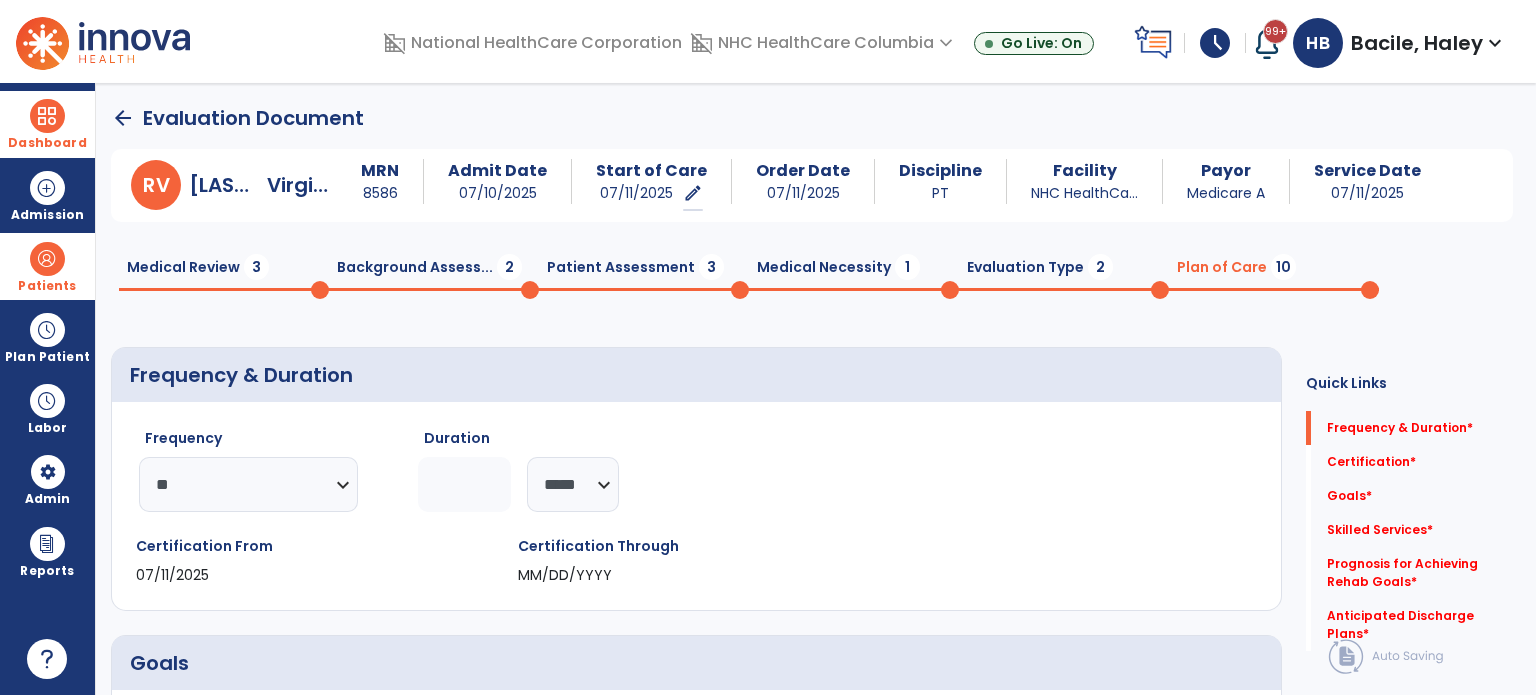click 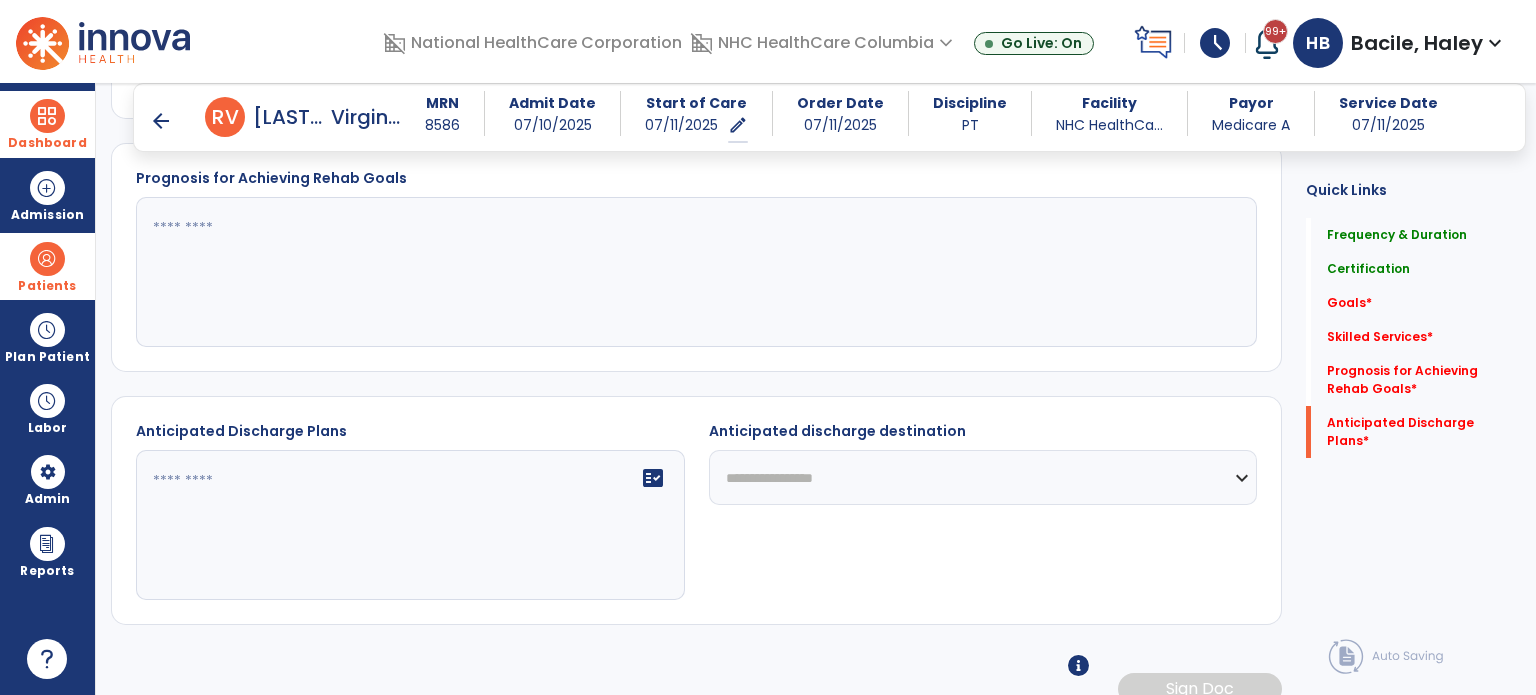 scroll, scrollTop: 872, scrollLeft: 0, axis: vertical 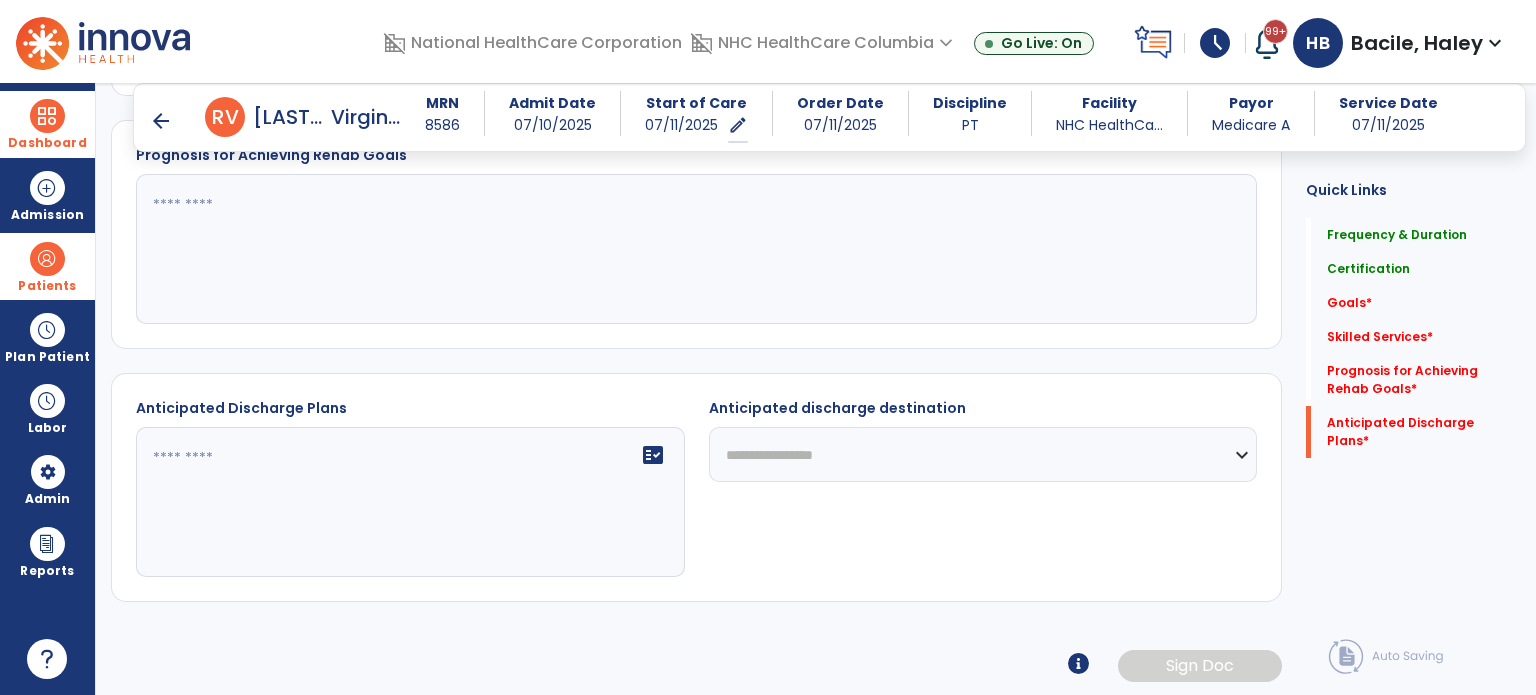 type on "**" 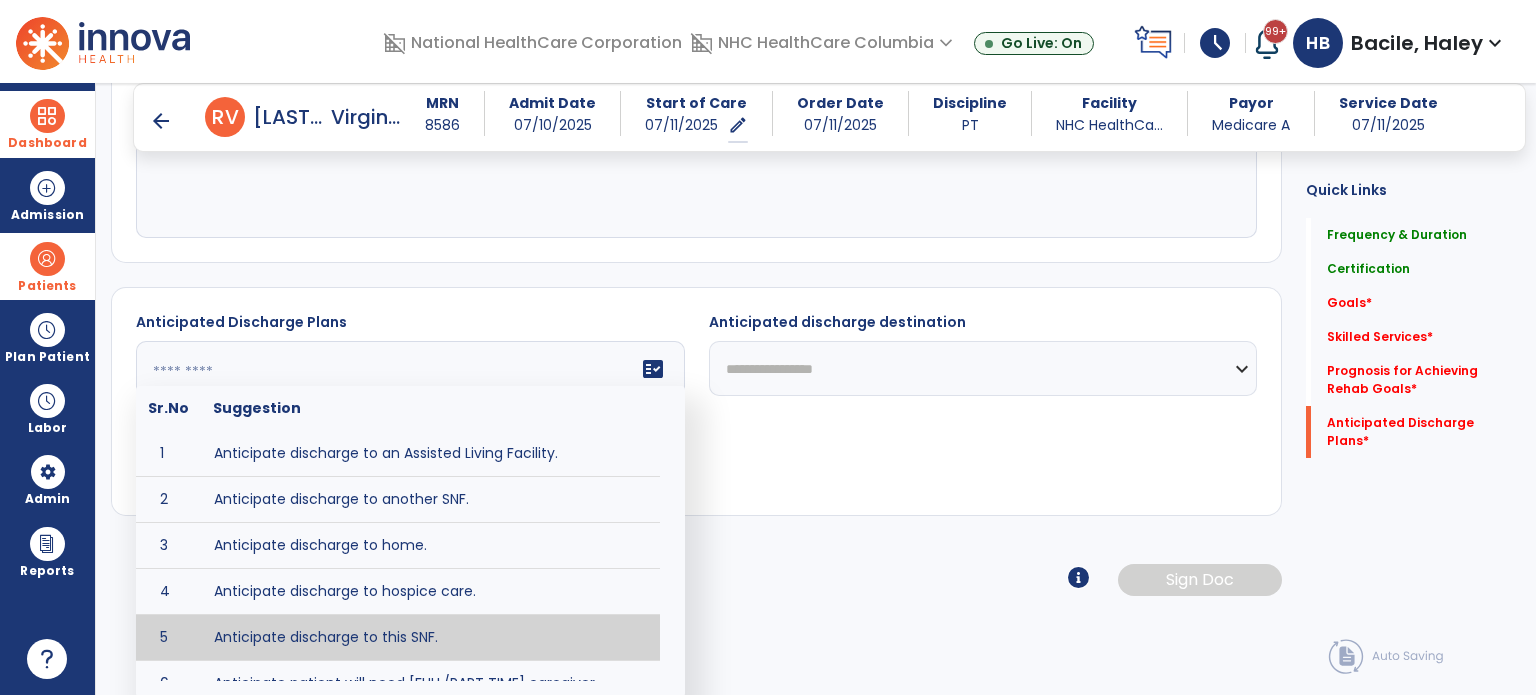 type on "**********" 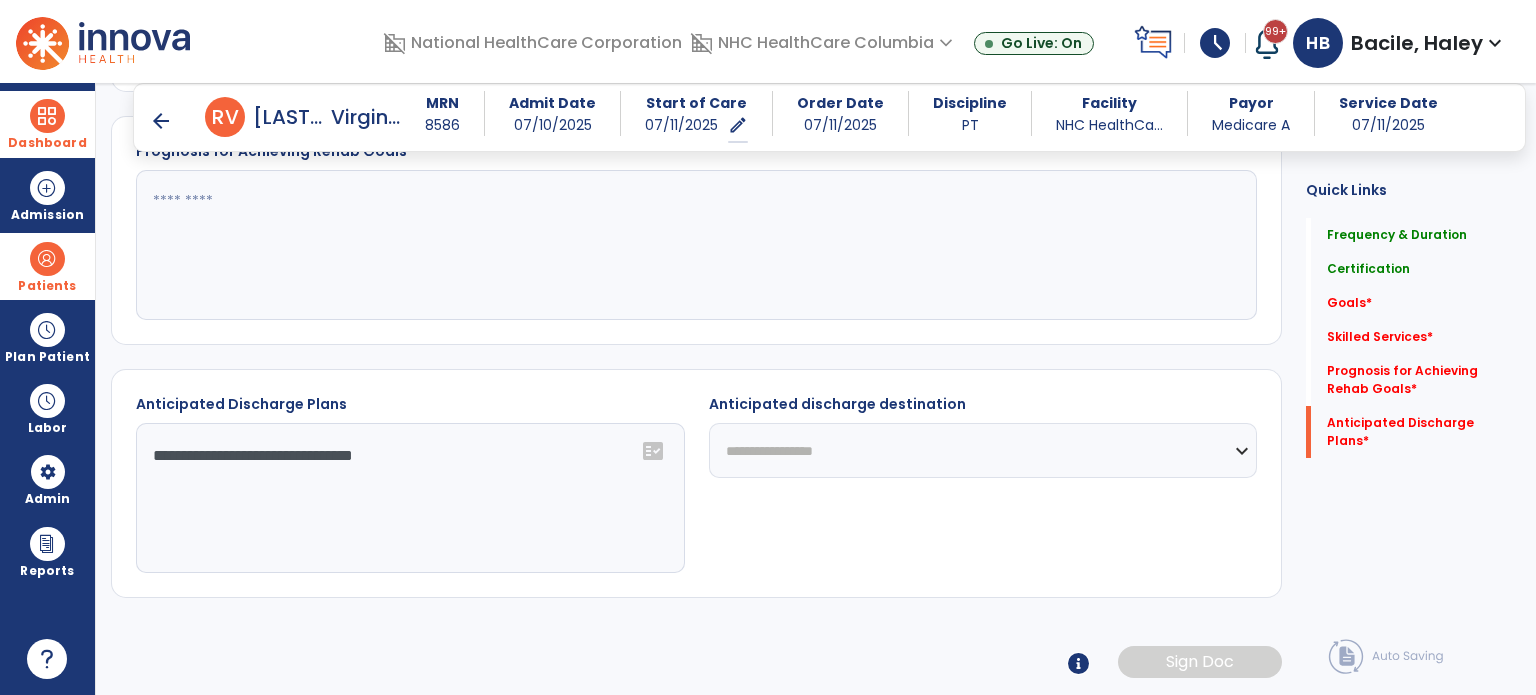 scroll, scrollTop: 872, scrollLeft: 0, axis: vertical 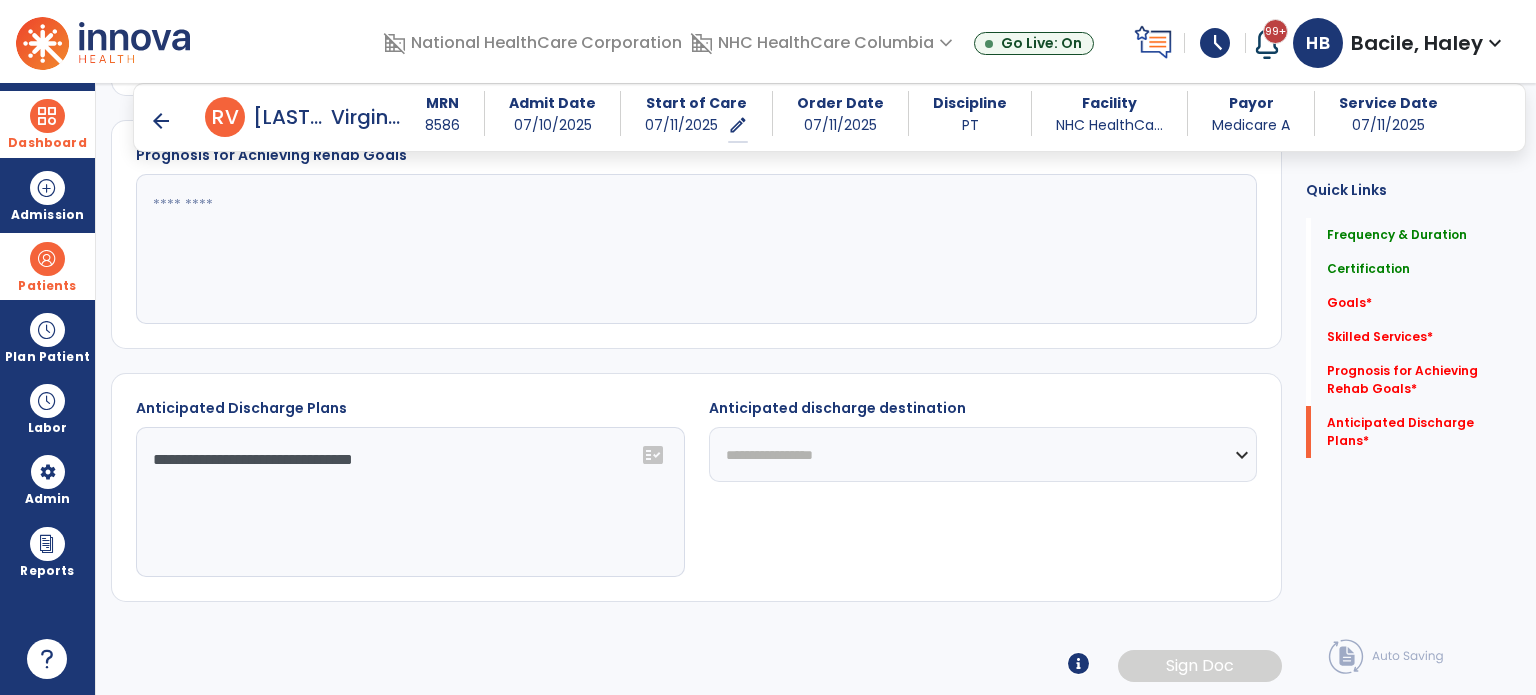 click on "**********" 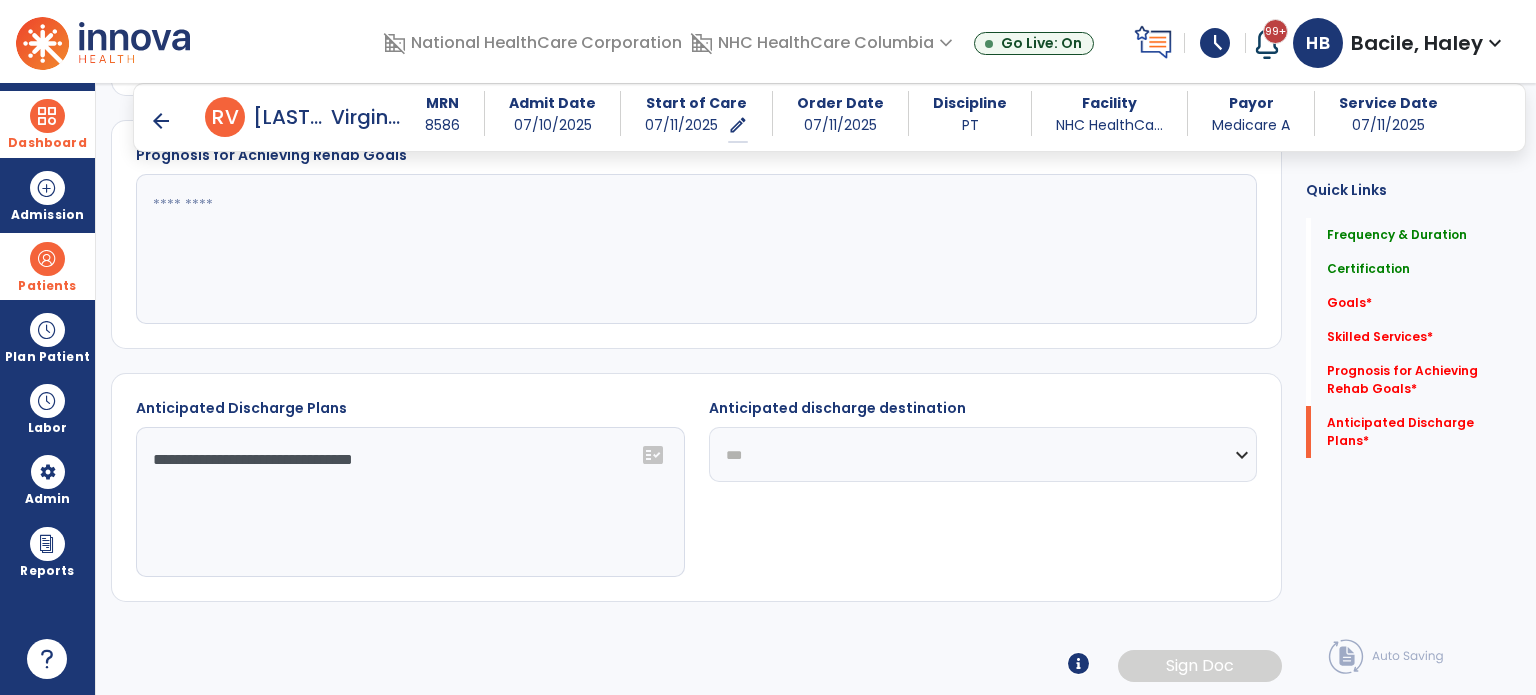 click on "**********" 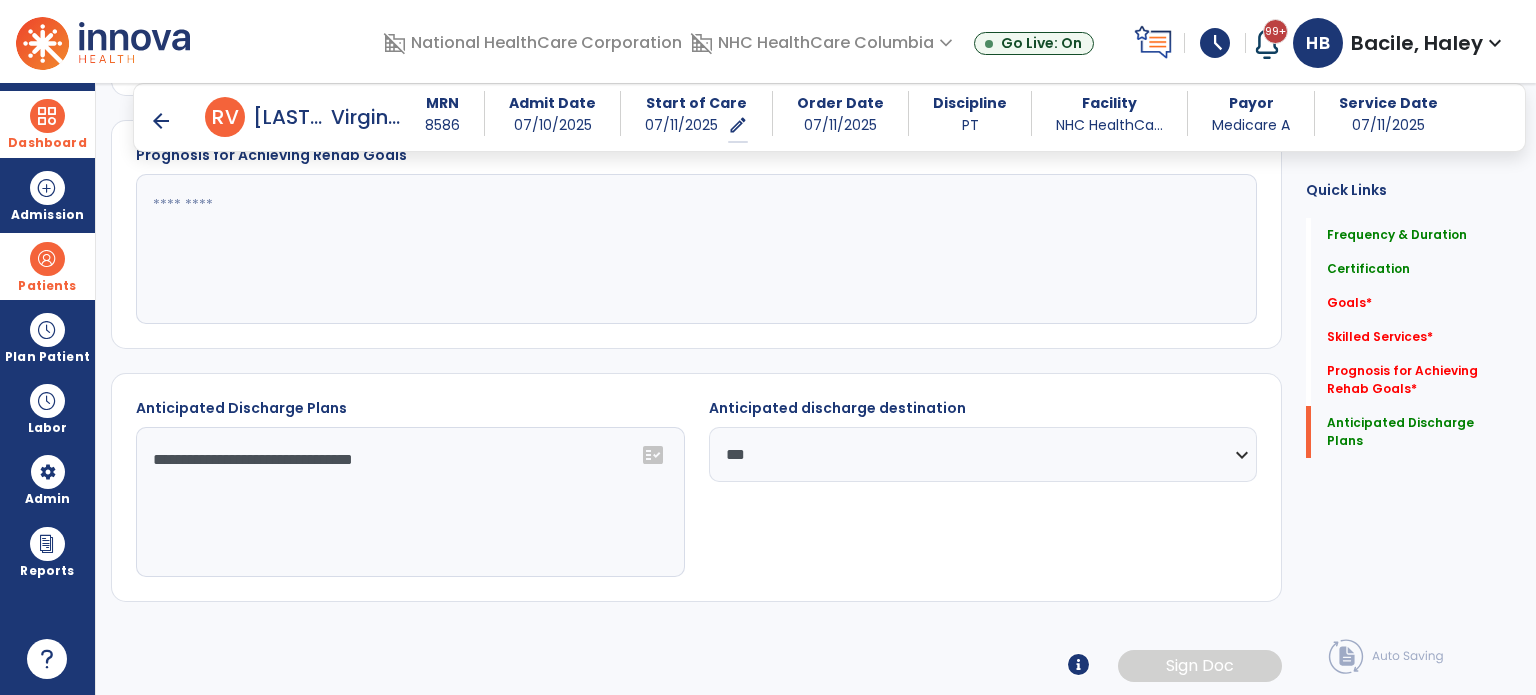 scroll, scrollTop: 572, scrollLeft: 0, axis: vertical 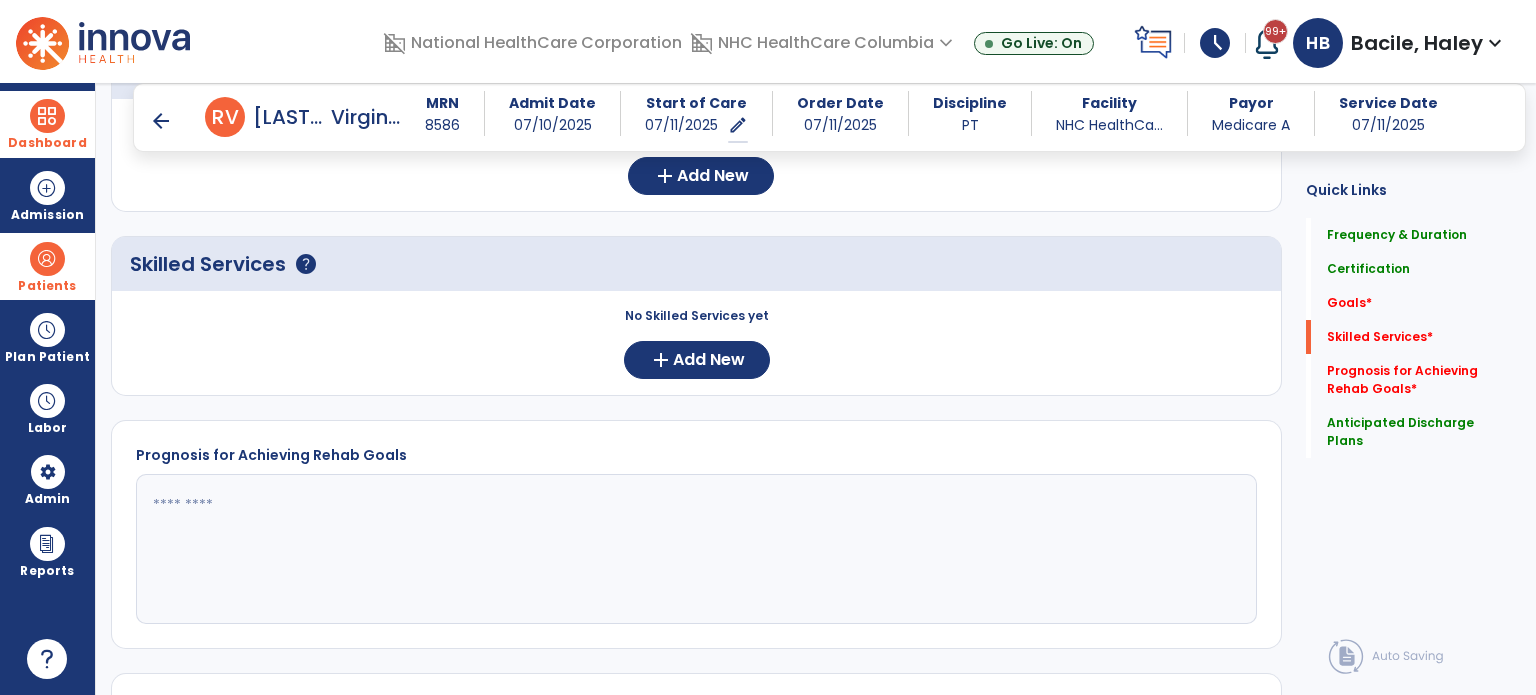 click on "arrow_back" at bounding box center (161, 121) 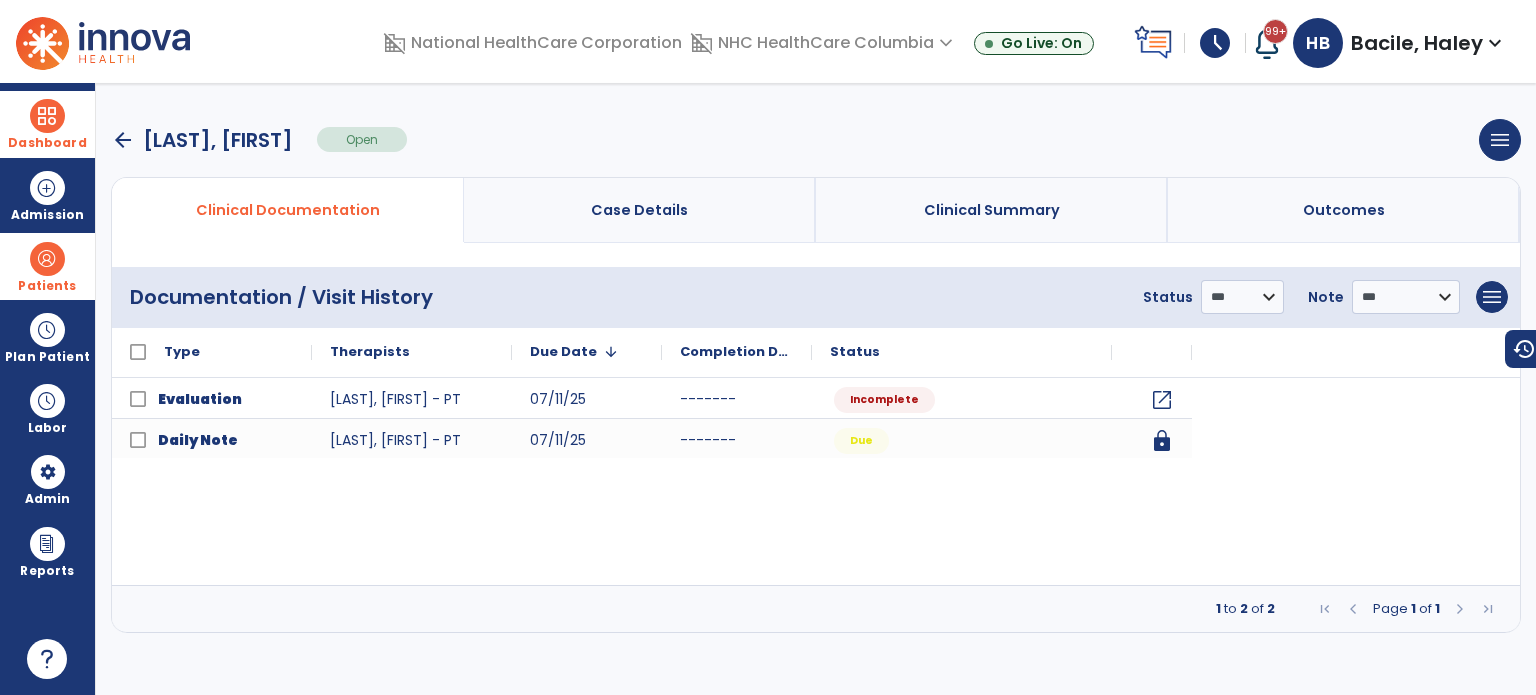 scroll, scrollTop: 0, scrollLeft: 0, axis: both 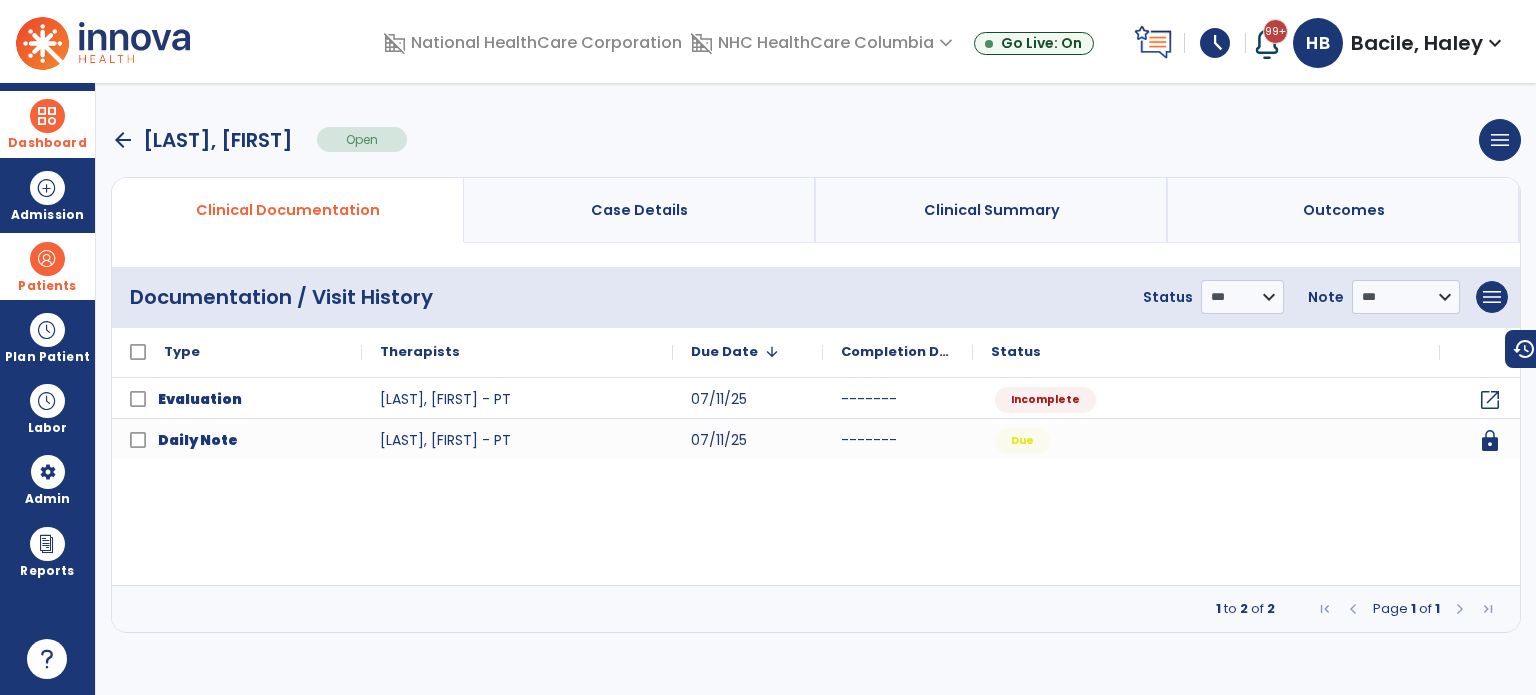 click on "Dashboard  dashboard  Therapist Dashboard  view_quilt  Operations Dashboard" at bounding box center (47, 124) 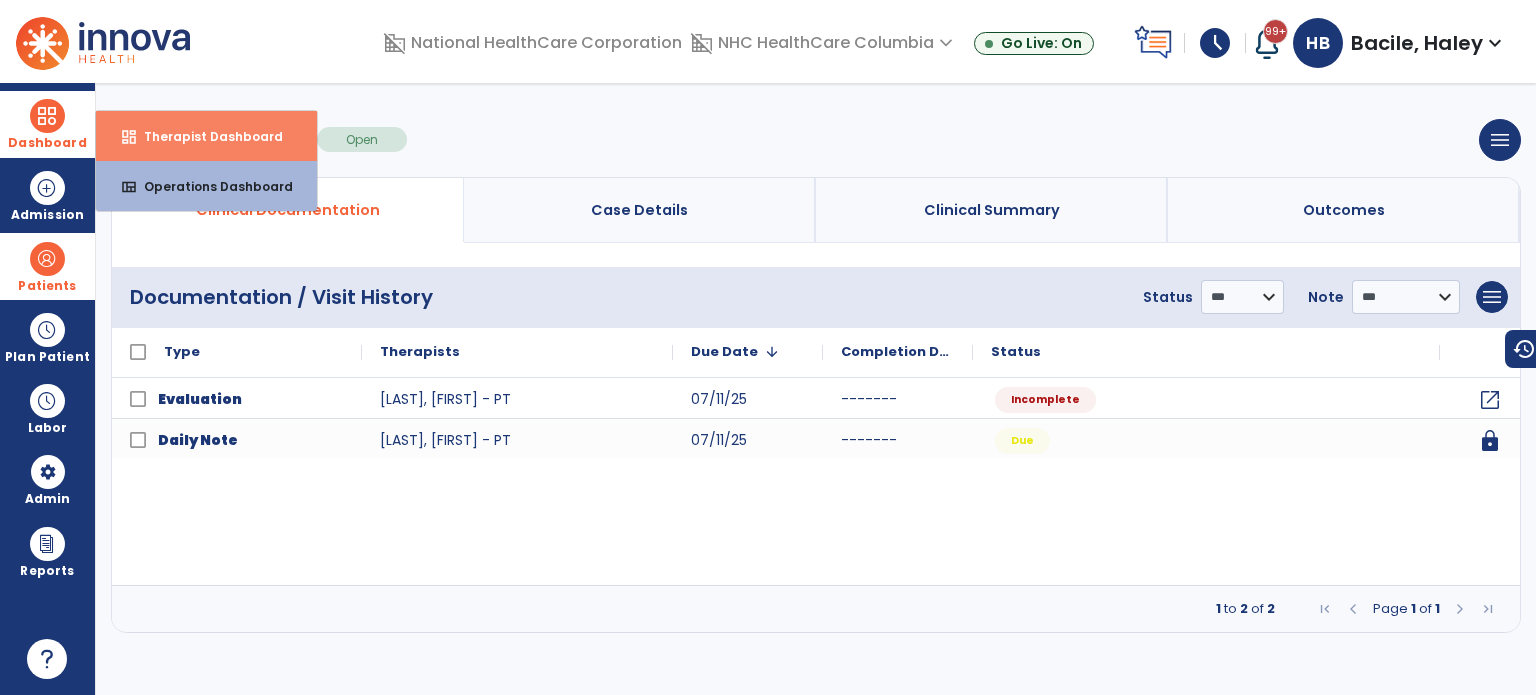 click on "Therapist Dashboard" at bounding box center (205, 136) 